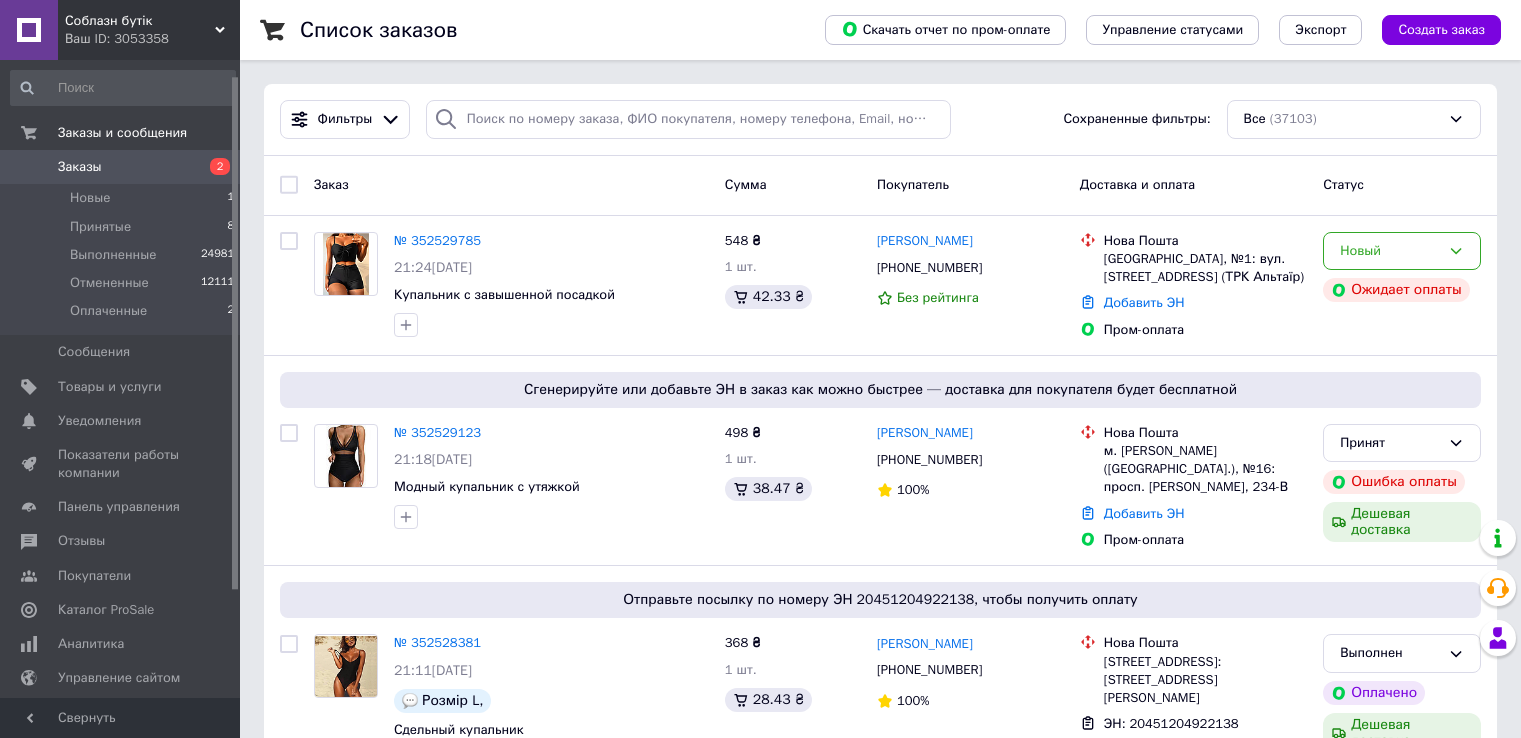scroll, scrollTop: 0, scrollLeft: 0, axis: both 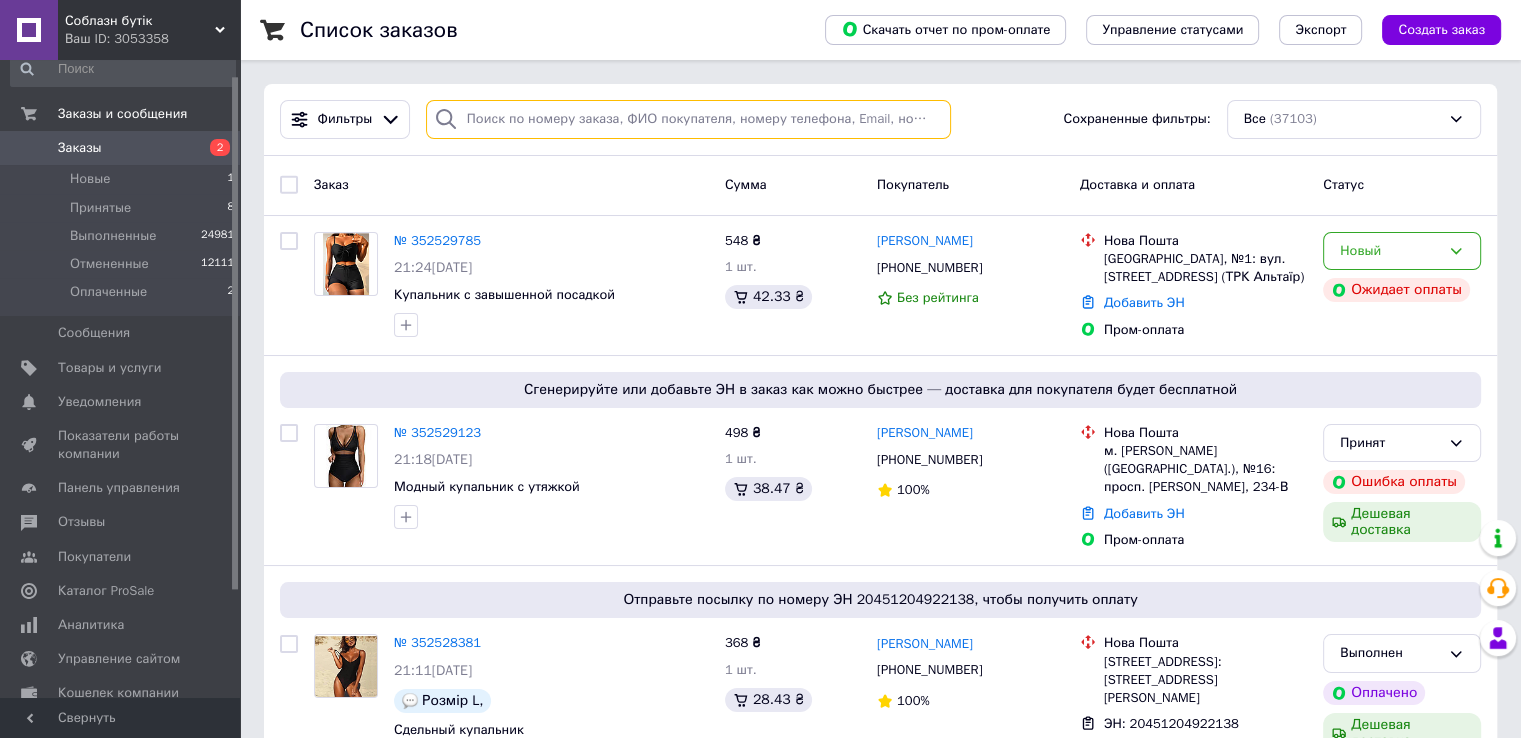 click at bounding box center (688, 119) 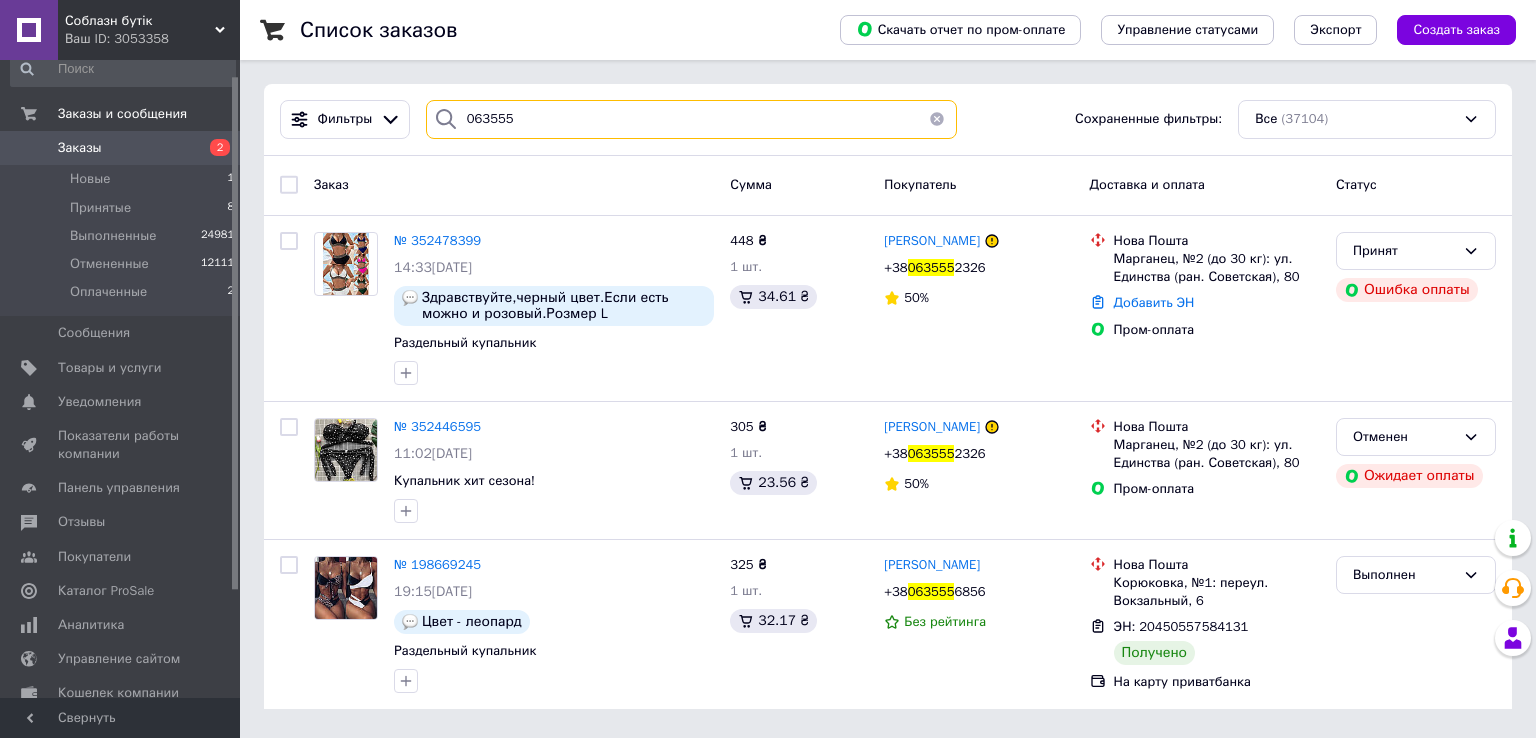 type on "063555" 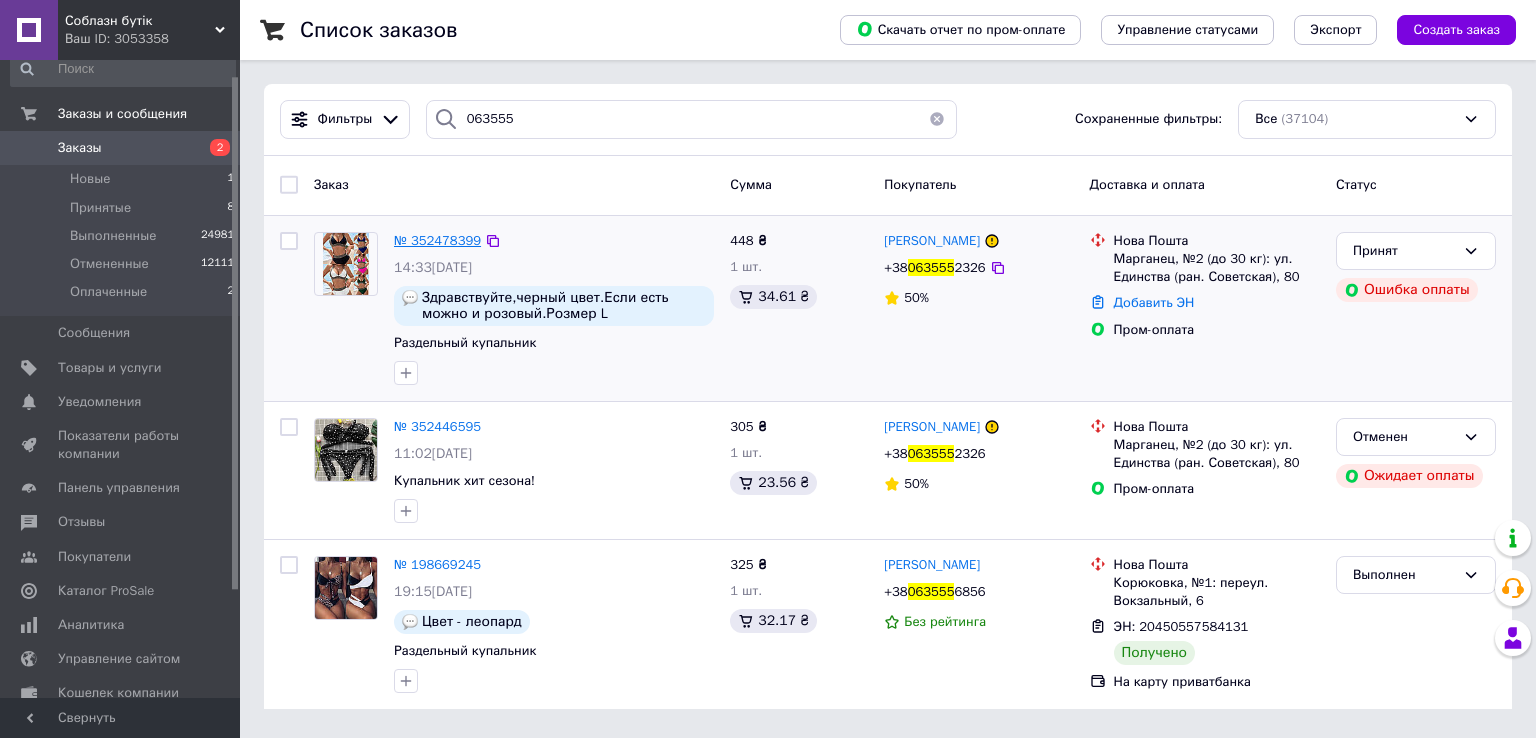 click on "№ 352478399" at bounding box center (437, 240) 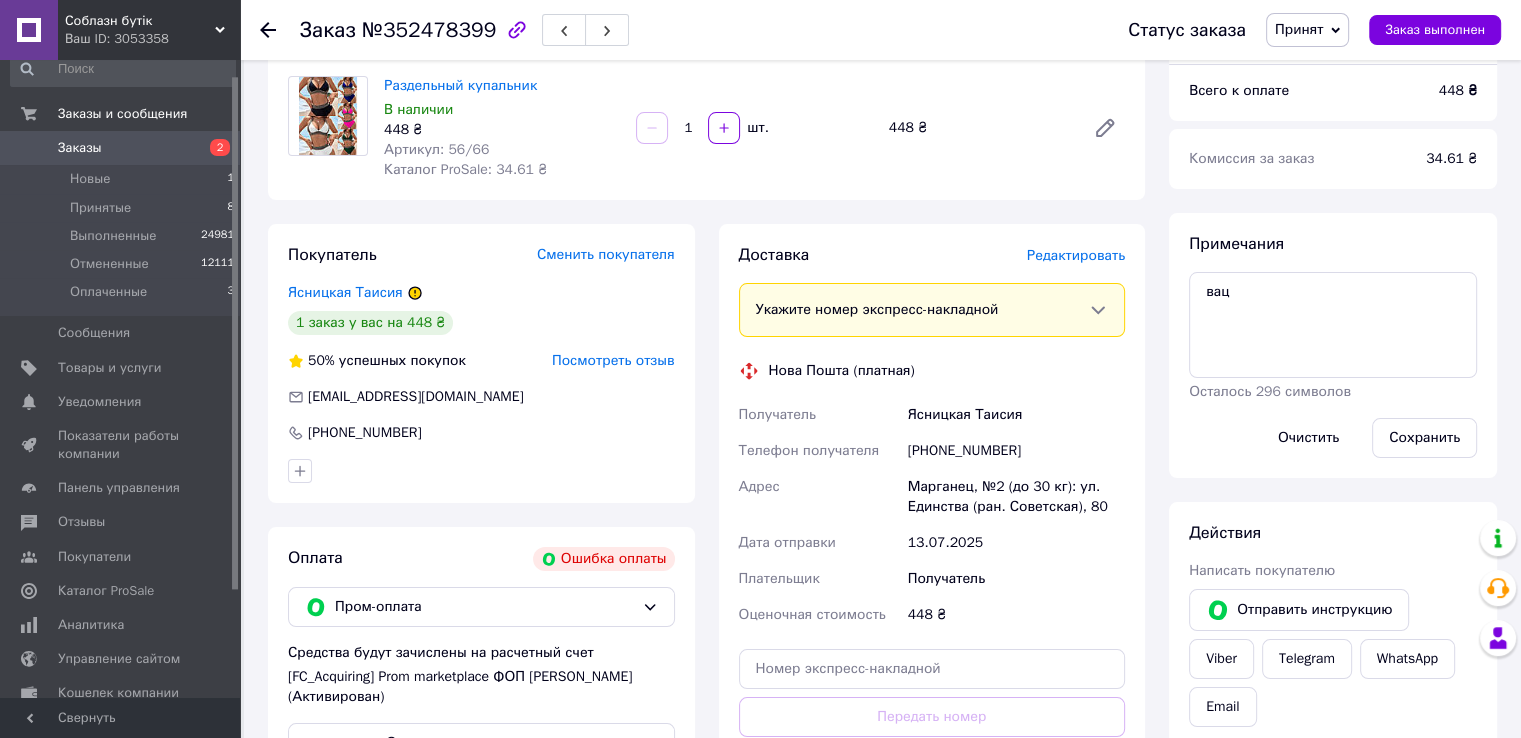 scroll, scrollTop: 200, scrollLeft: 0, axis: vertical 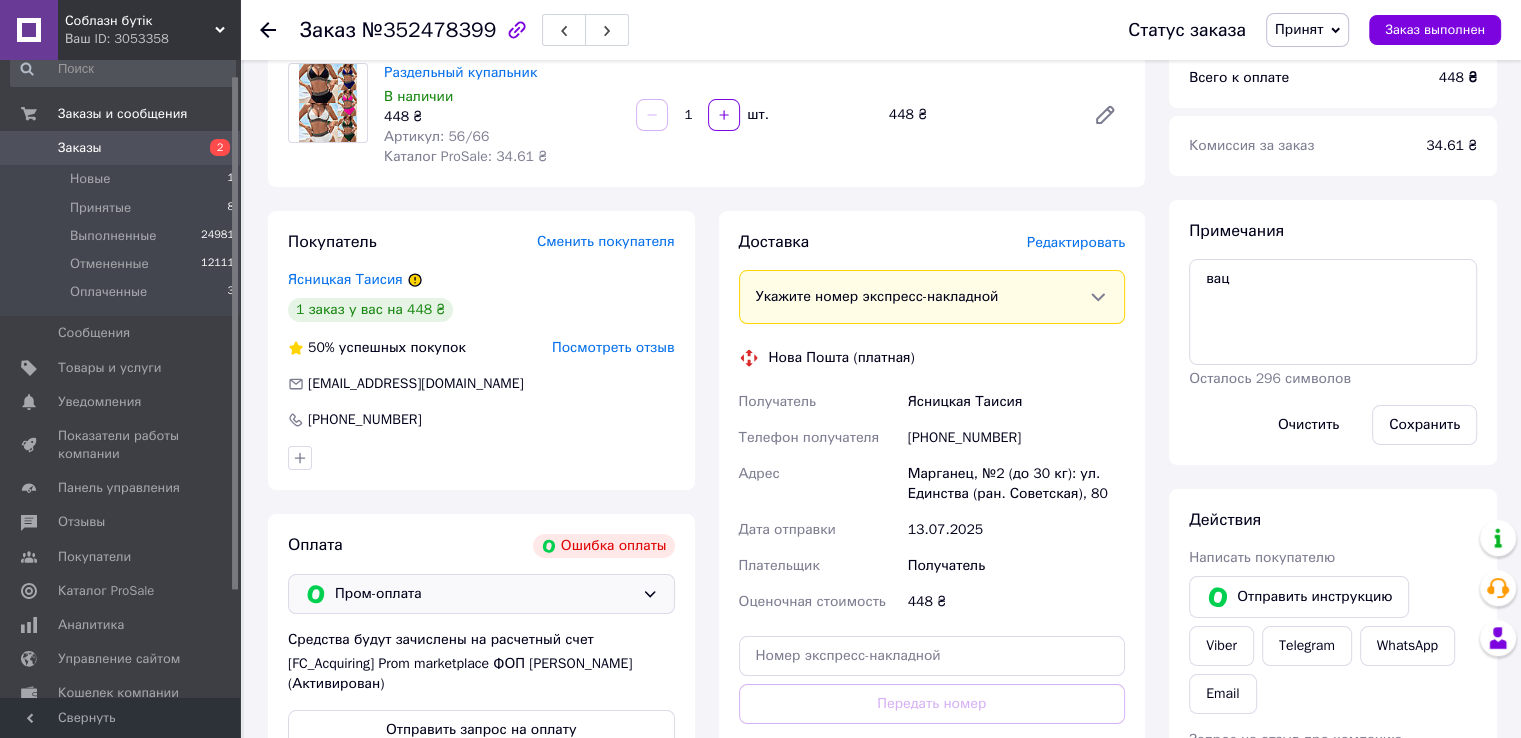 click on "Пром-оплата" at bounding box center (484, 594) 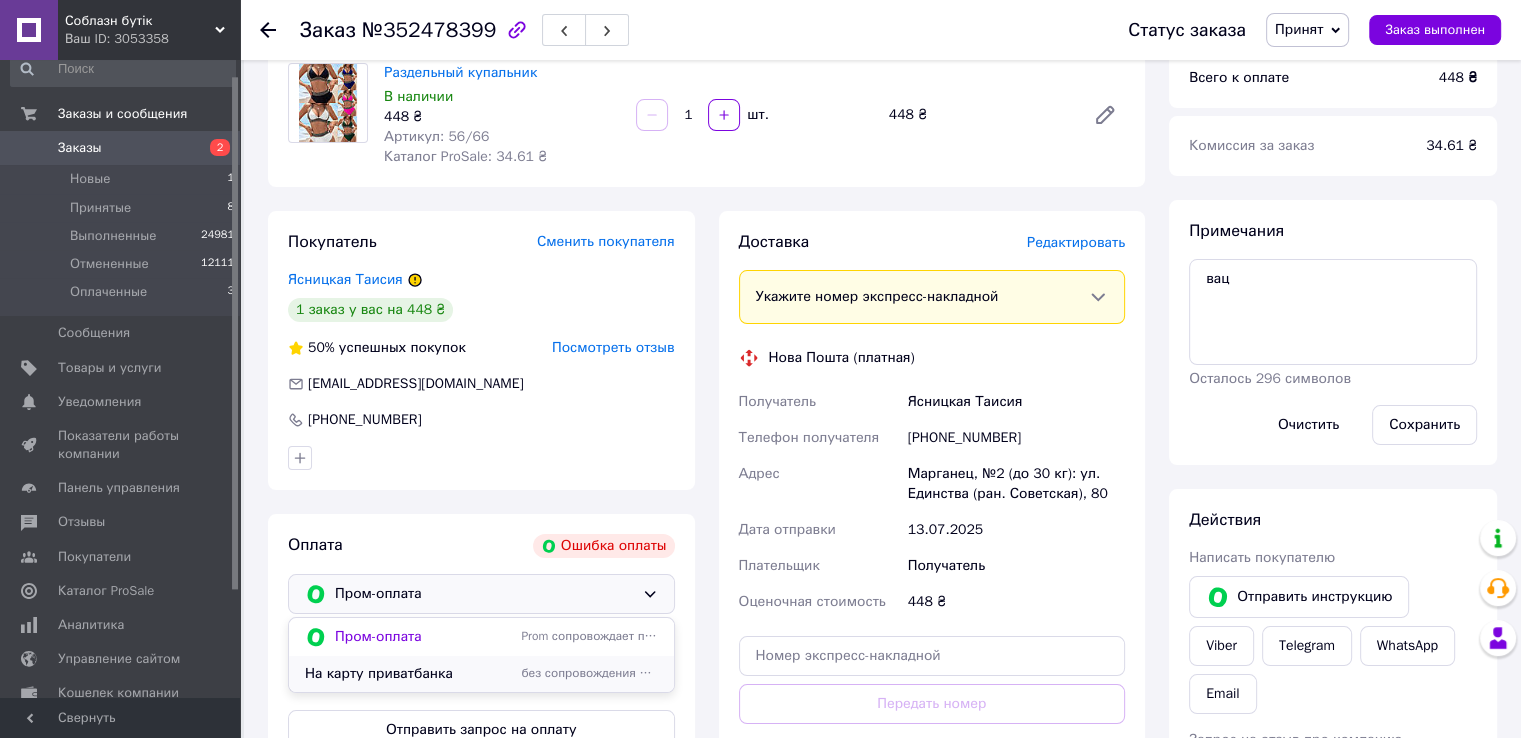 click on "На карту приватбанка" at bounding box center (409, 674) 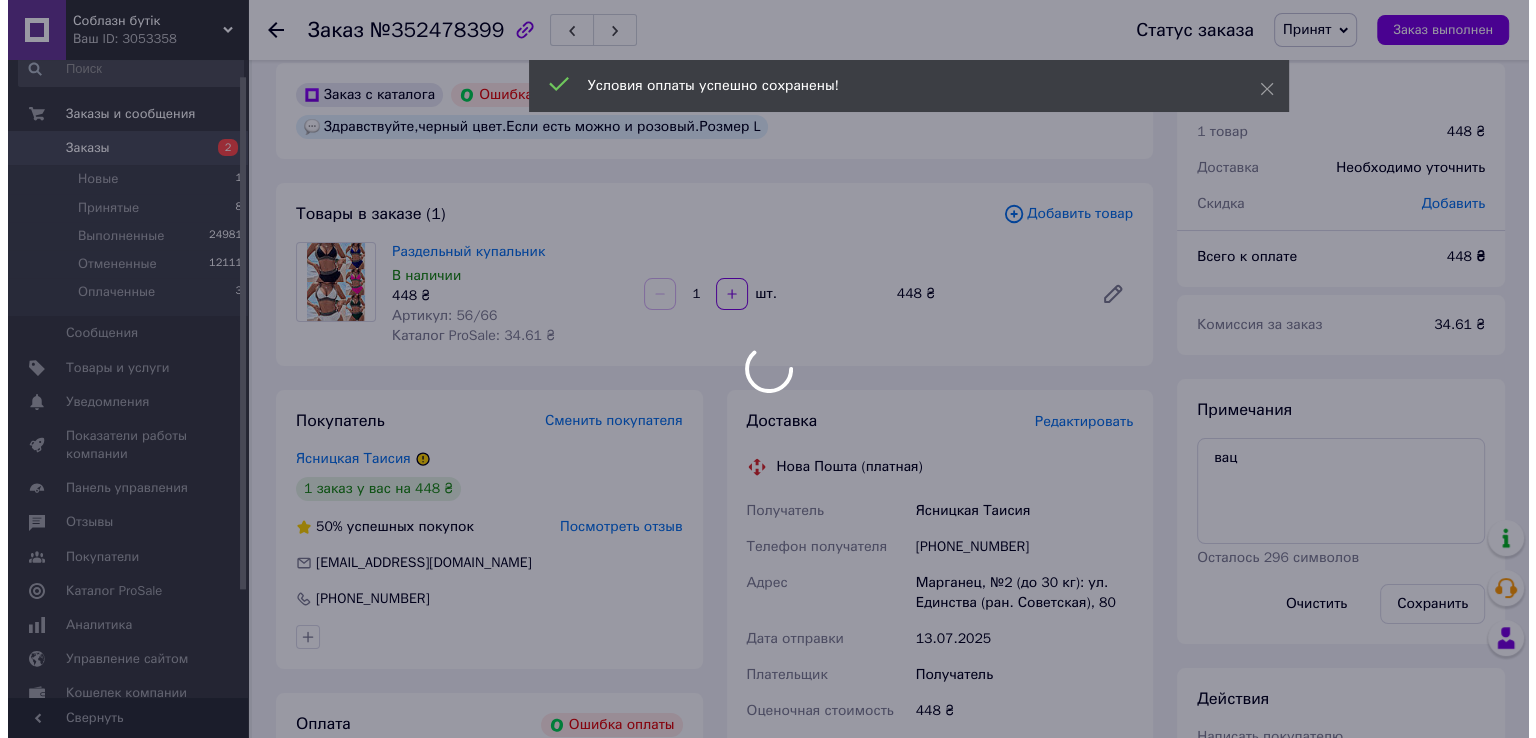 scroll, scrollTop: 0, scrollLeft: 0, axis: both 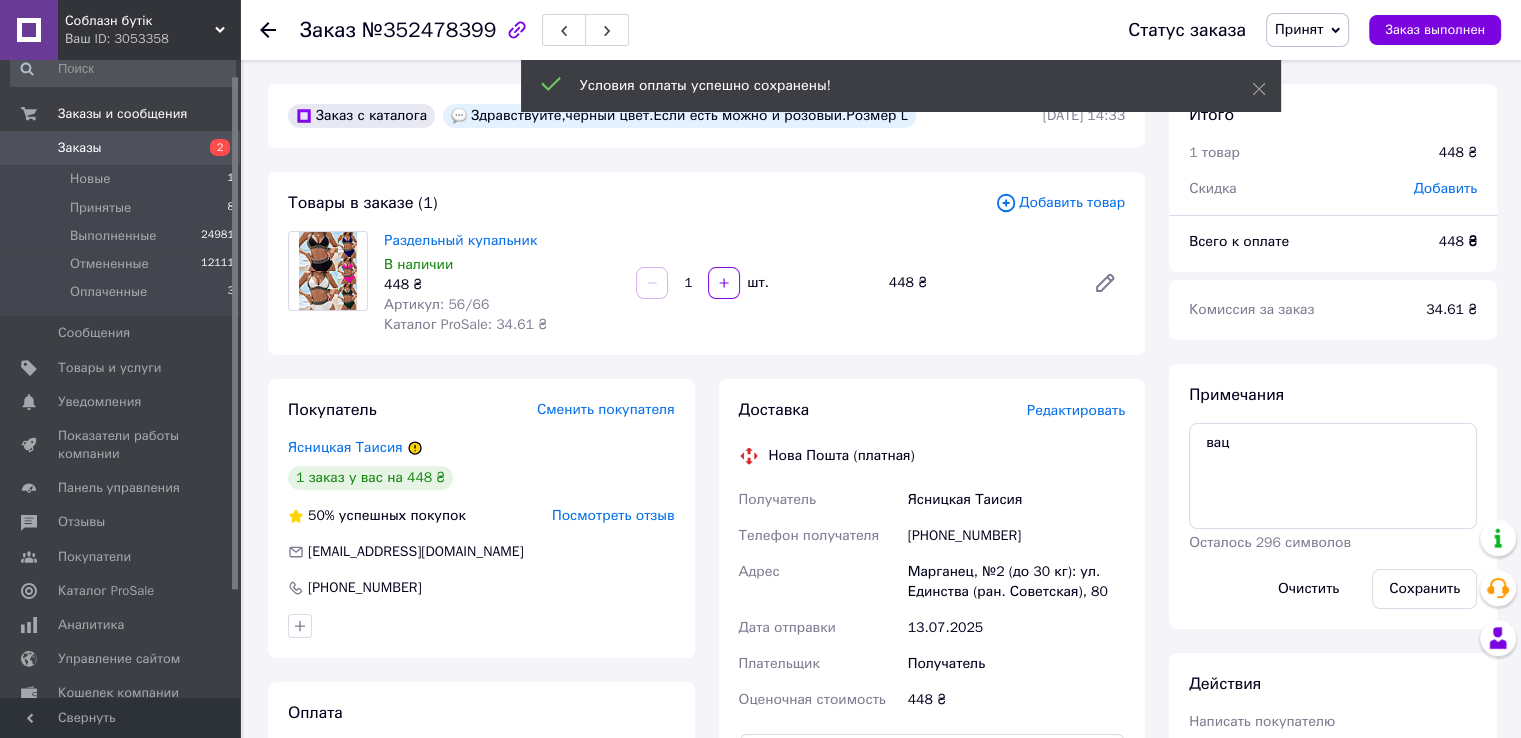 click on "Редактировать" at bounding box center (1076, 410) 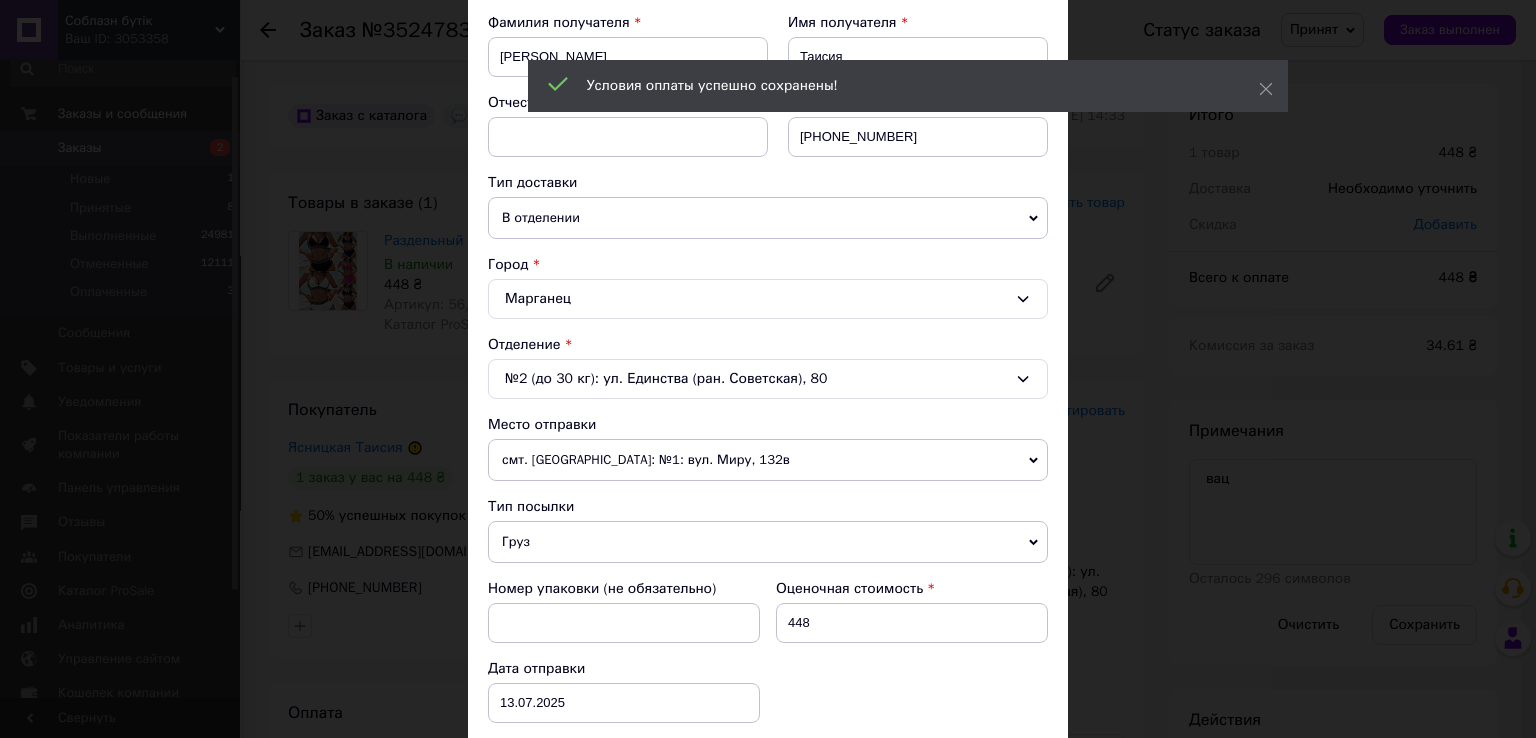 scroll, scrollTop: 620, scrollLeft: 0, axis: vertical 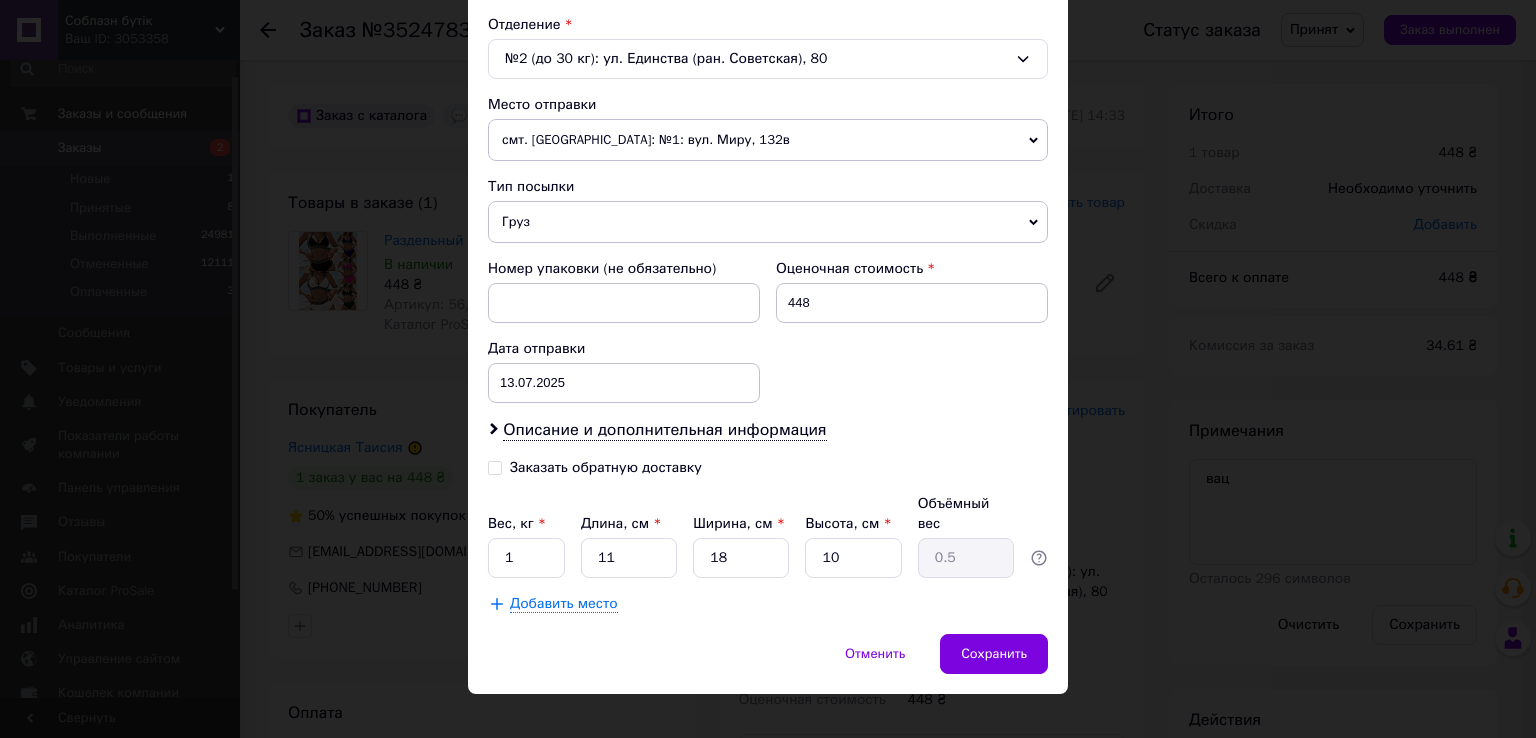 drag, startPoint x: 496, startPoint y: 461, endPoint x: 493, endPoint y: 484, distance: 23.194826 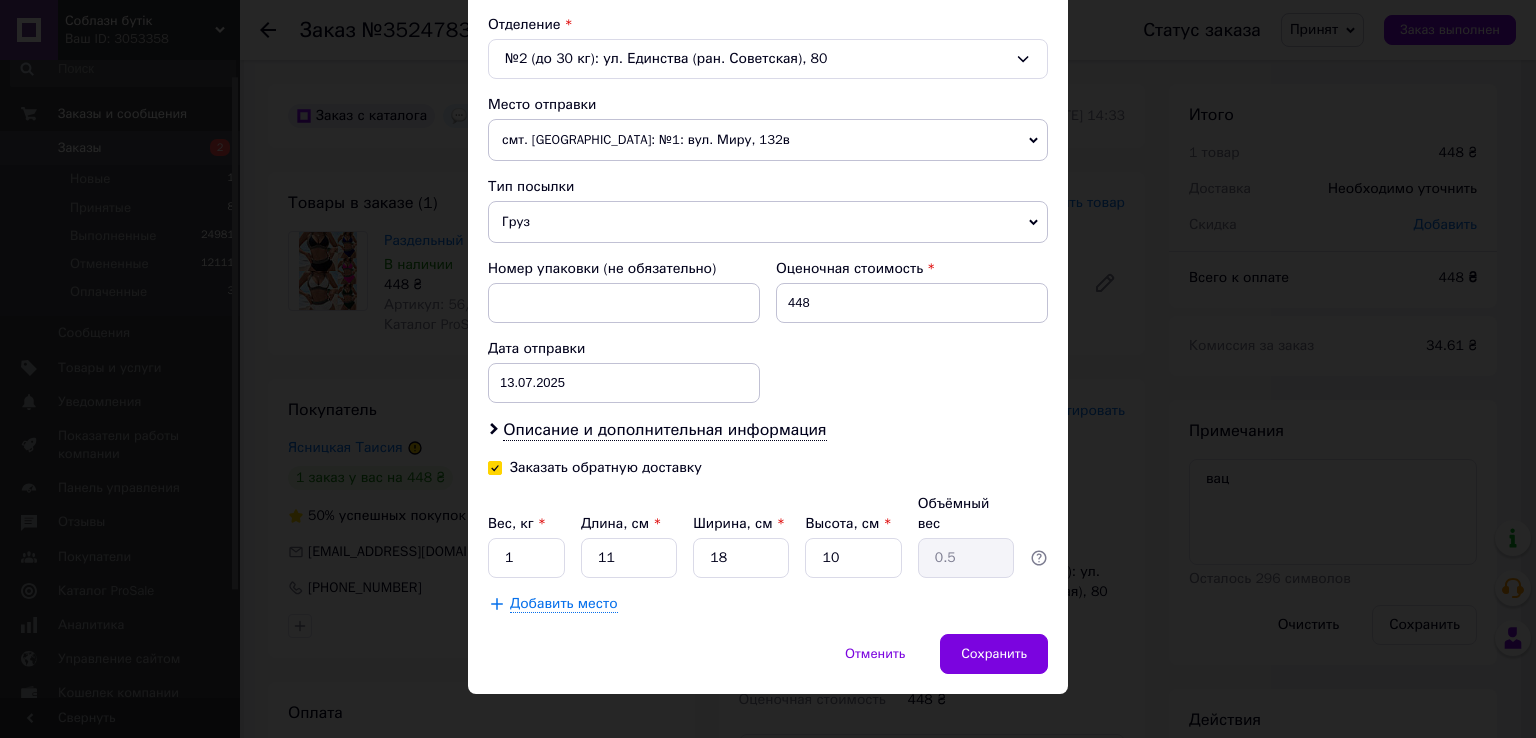 checkbox on "true" 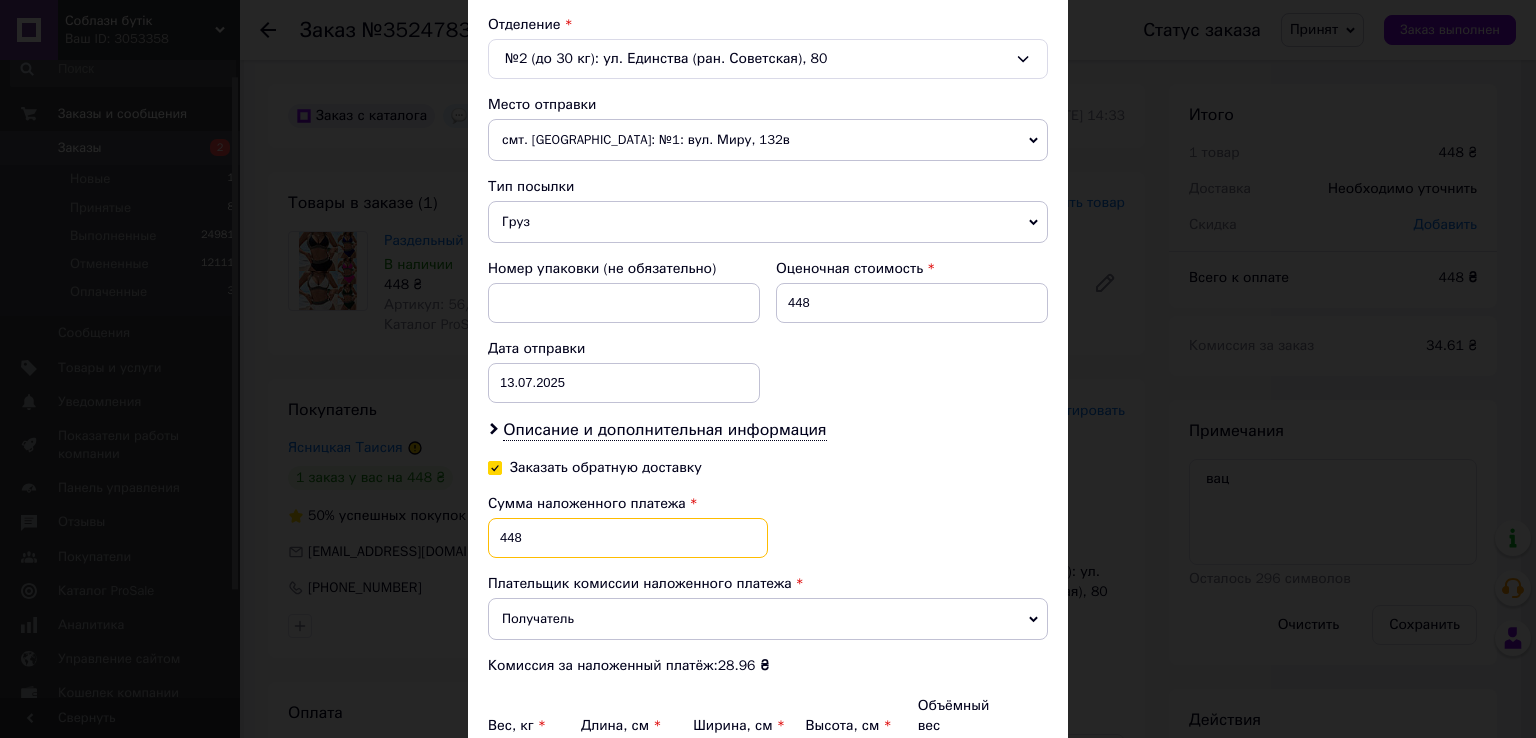 click on "448" at bounding box center [628, 538] 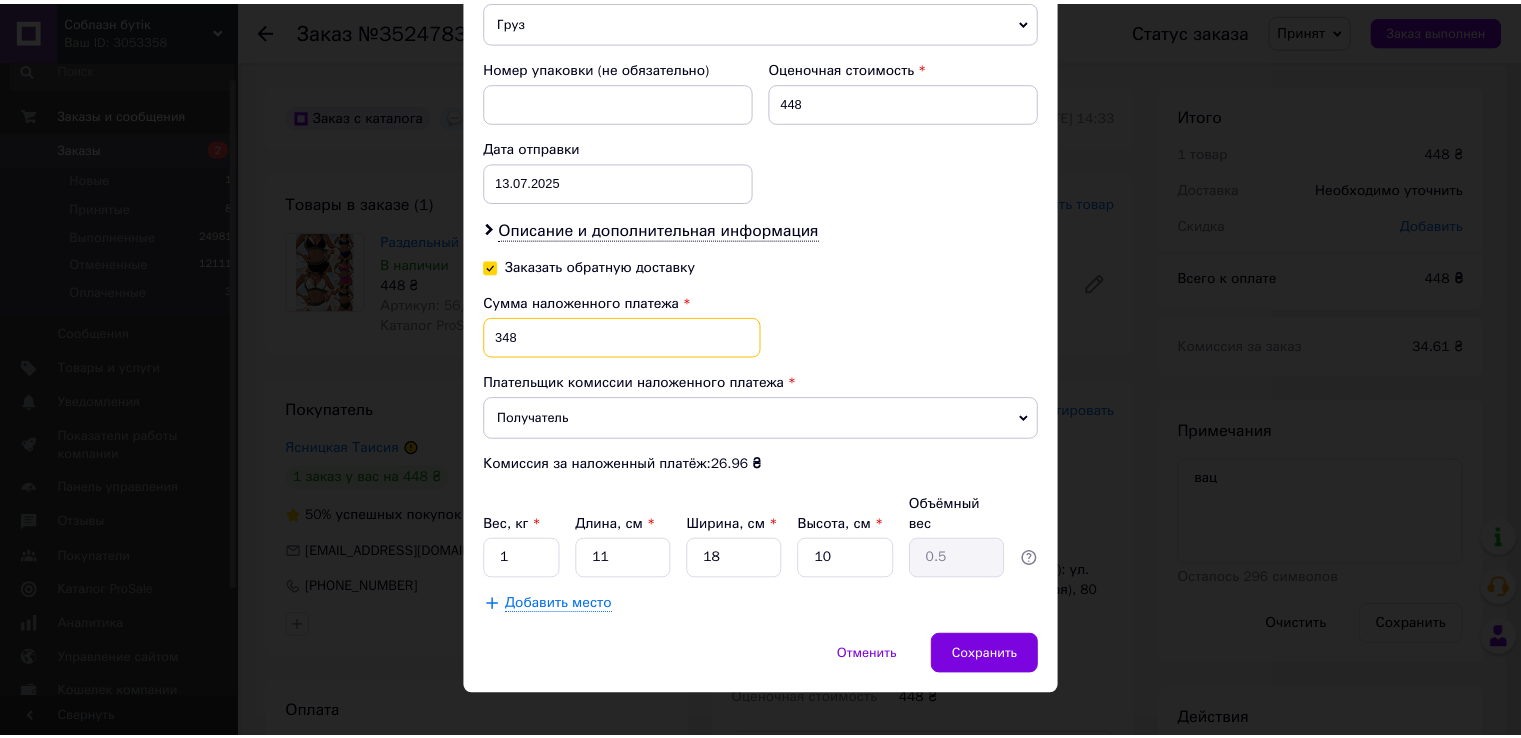 scroll, scrollTop: 822, scrollLeft: 0, axis: vertical 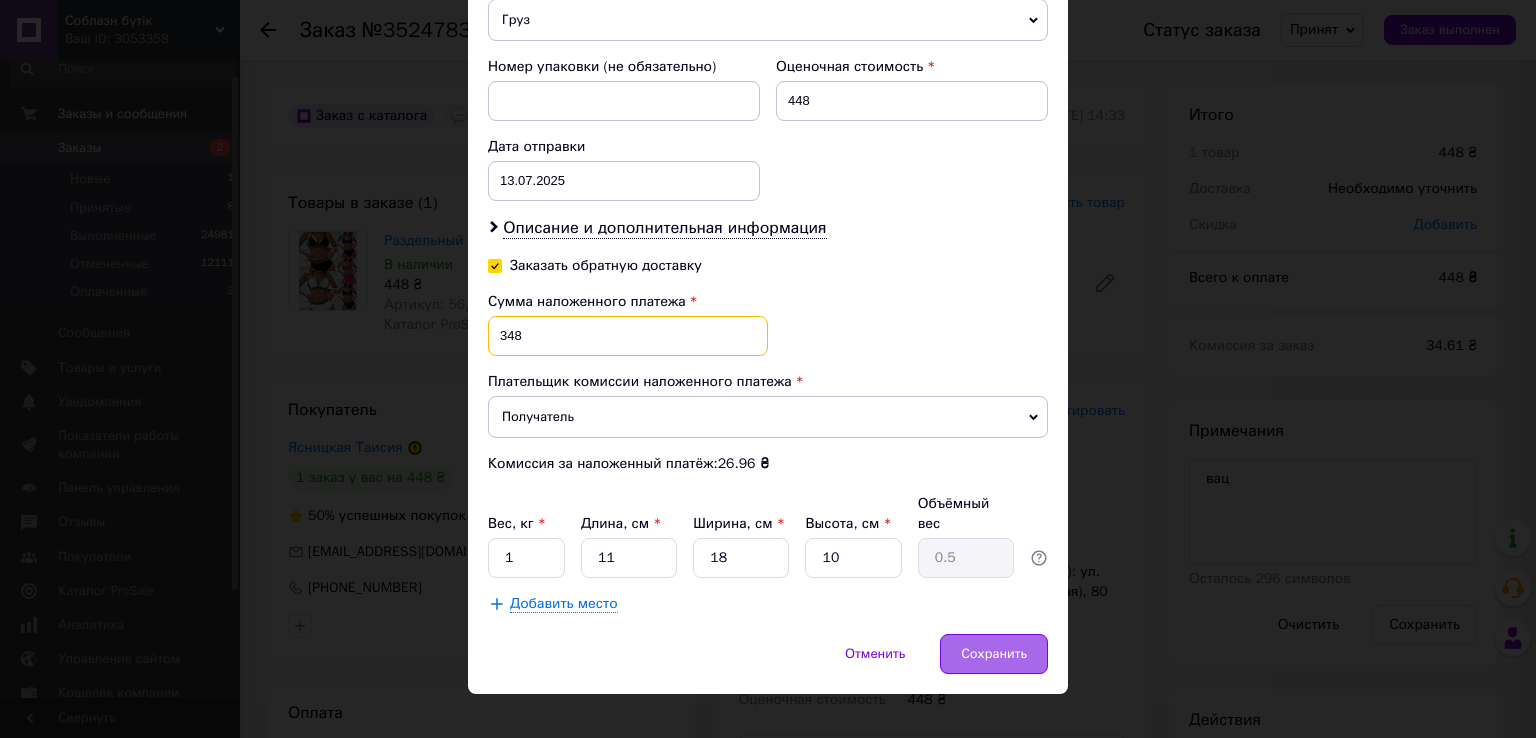 type on "348" 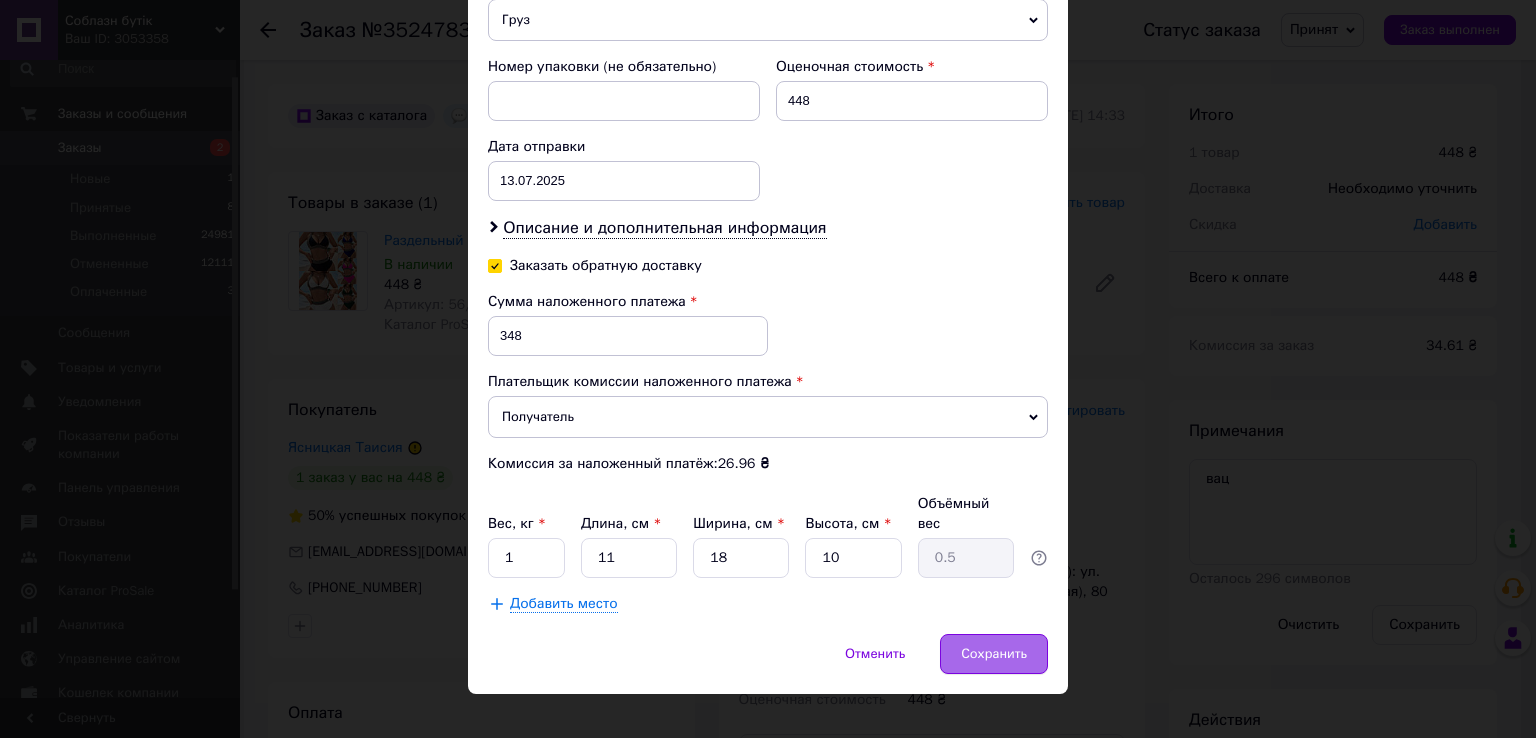 click on "Сохранить" at bounding box center [994, 654] 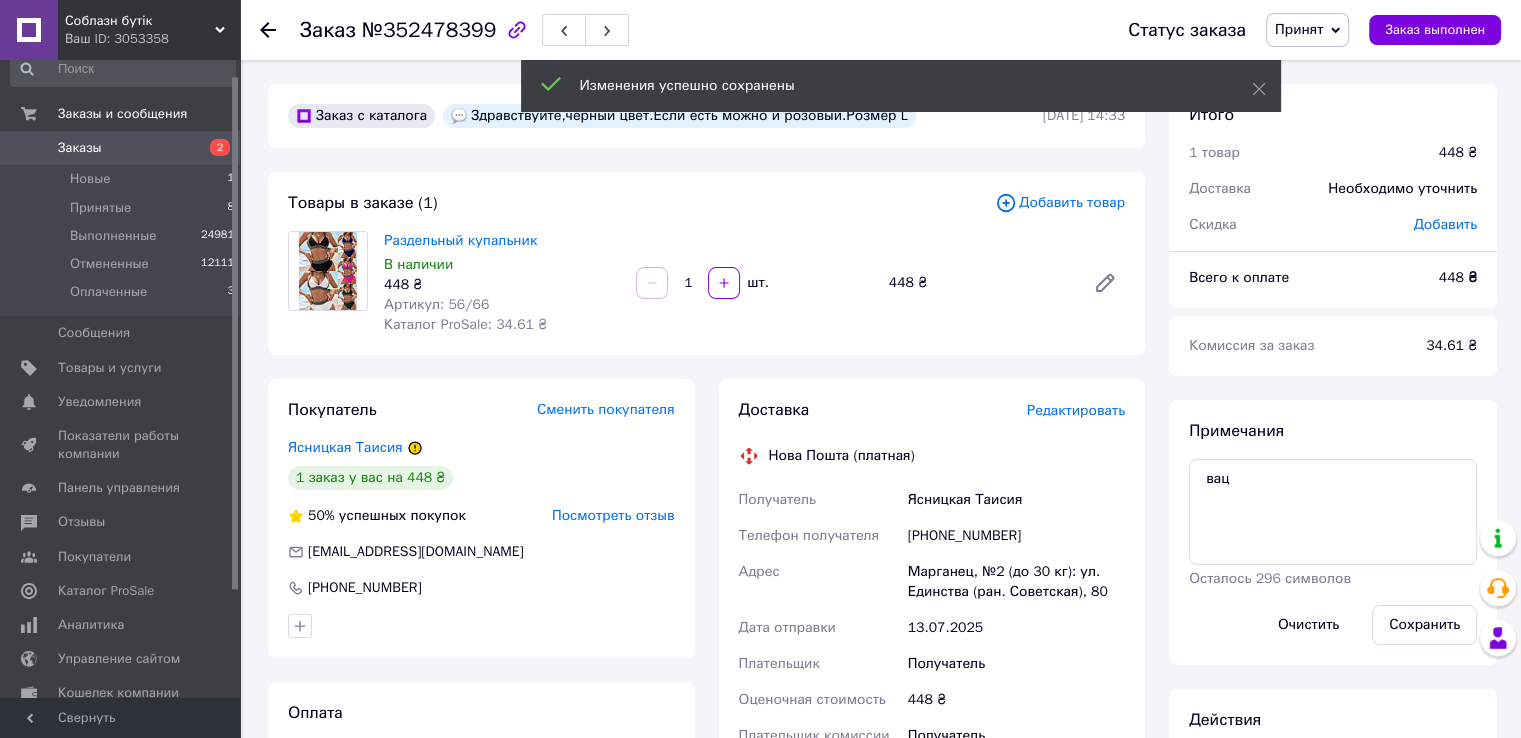 scroll, scrollTop: 400, scrollLeft: 0, axis: vertical 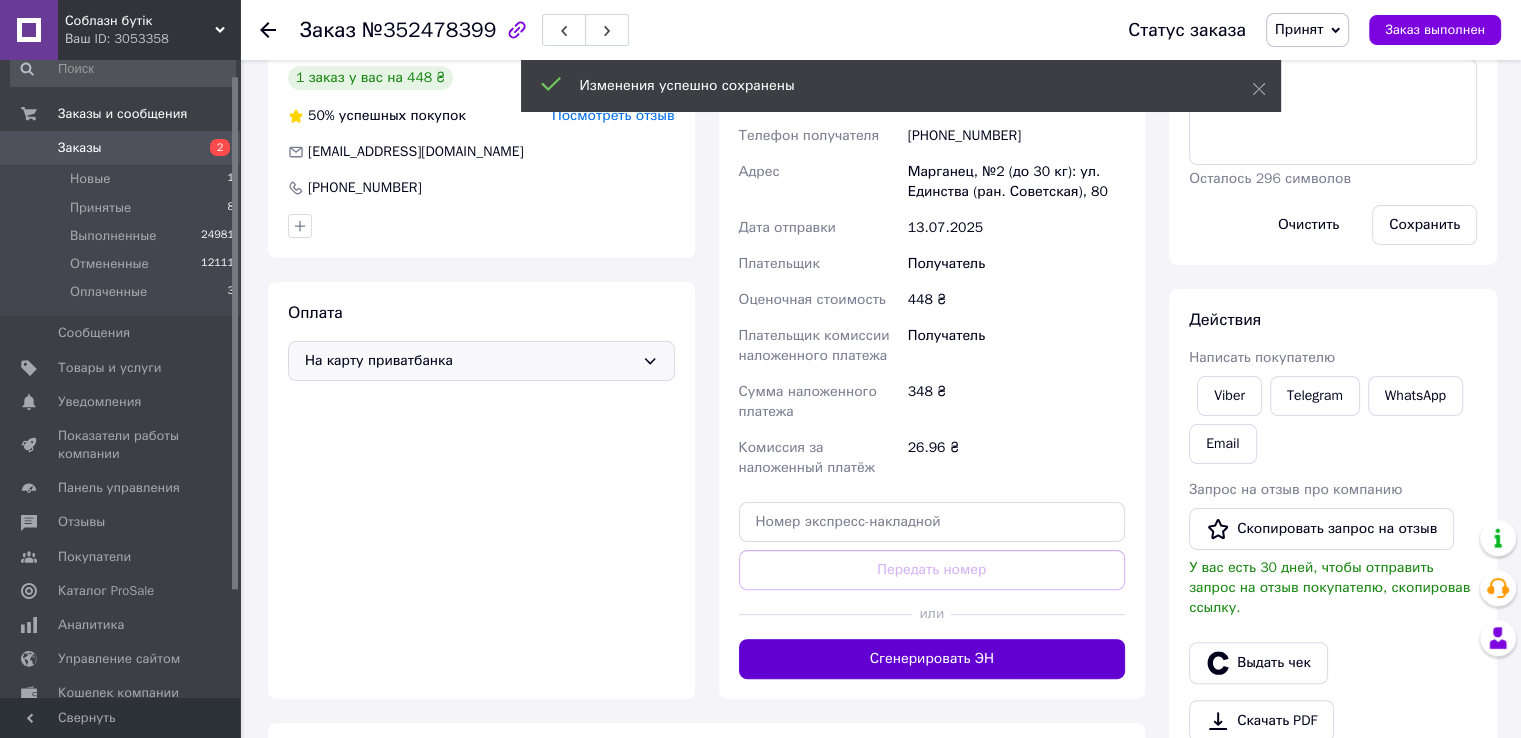 click on "Сгенерировать ЭН" at bounding box center [932, 659] 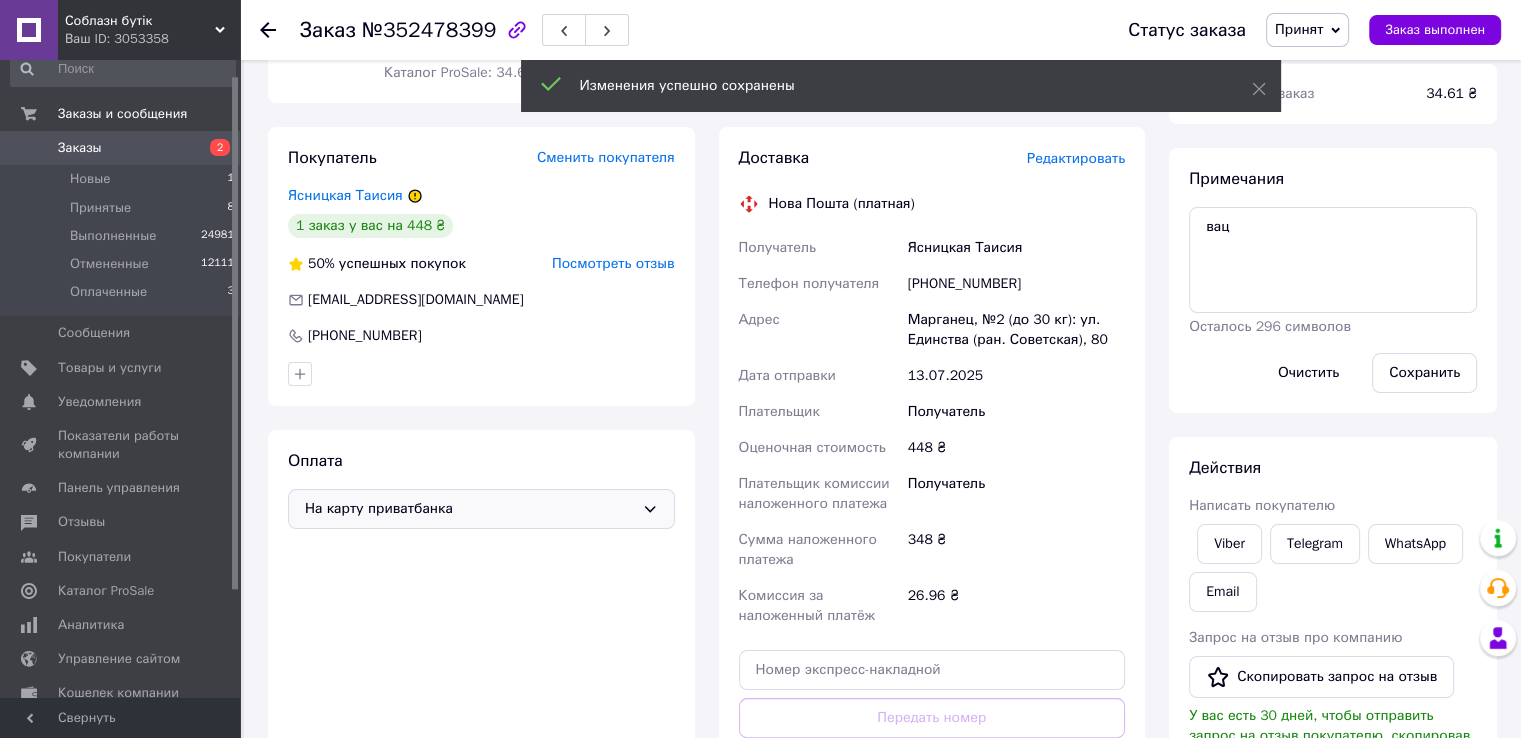scroll, scrollTop: 100, scrollLeft: 0, axis: vertical 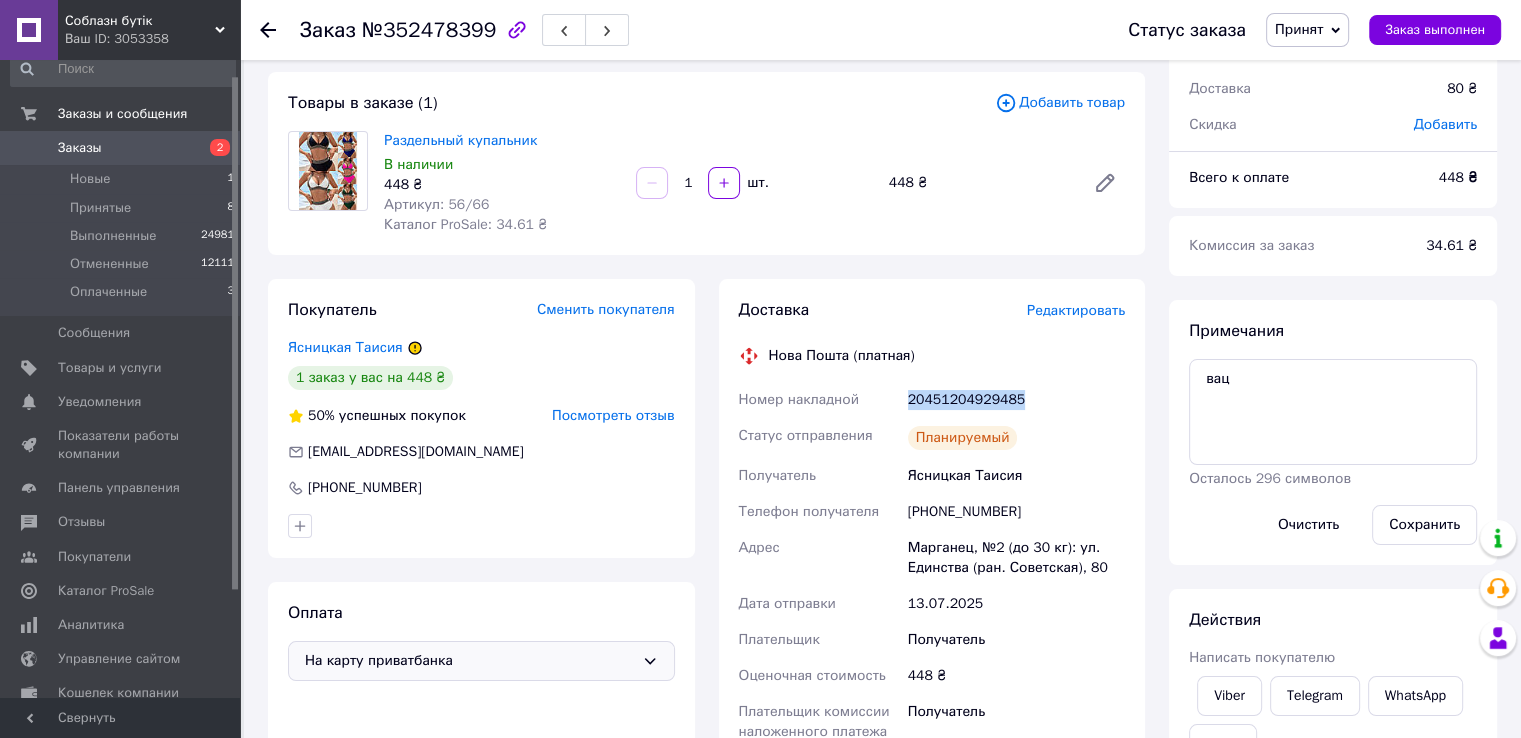 drag, startPoint x: 903, startPoint y: 392, endPoint x: 1019, endPoint y: 400, distance: 116.275536 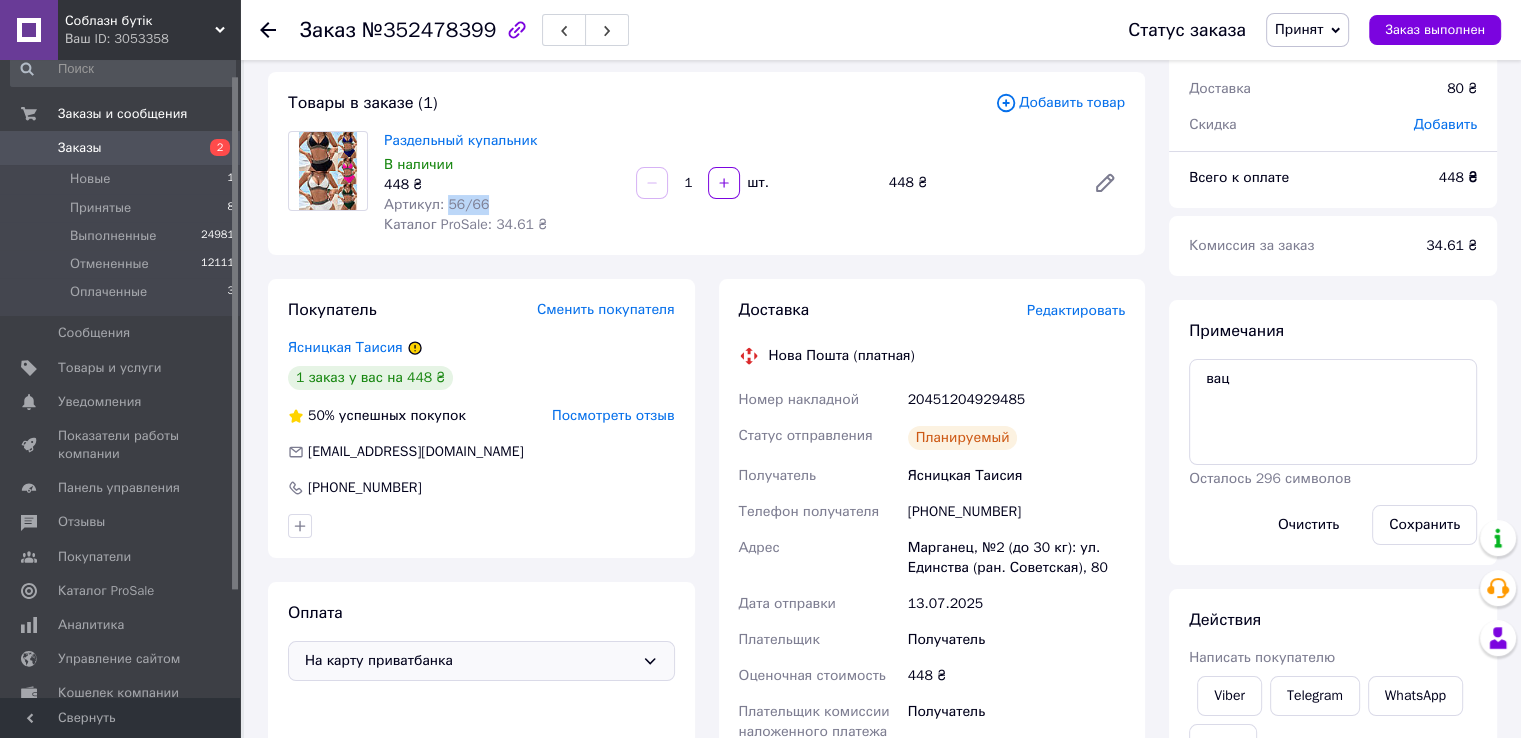 drag, startPoint x: 464, startPoint y: 207, endPoint x: 480, endPoint y: 205, distance: 16.124516 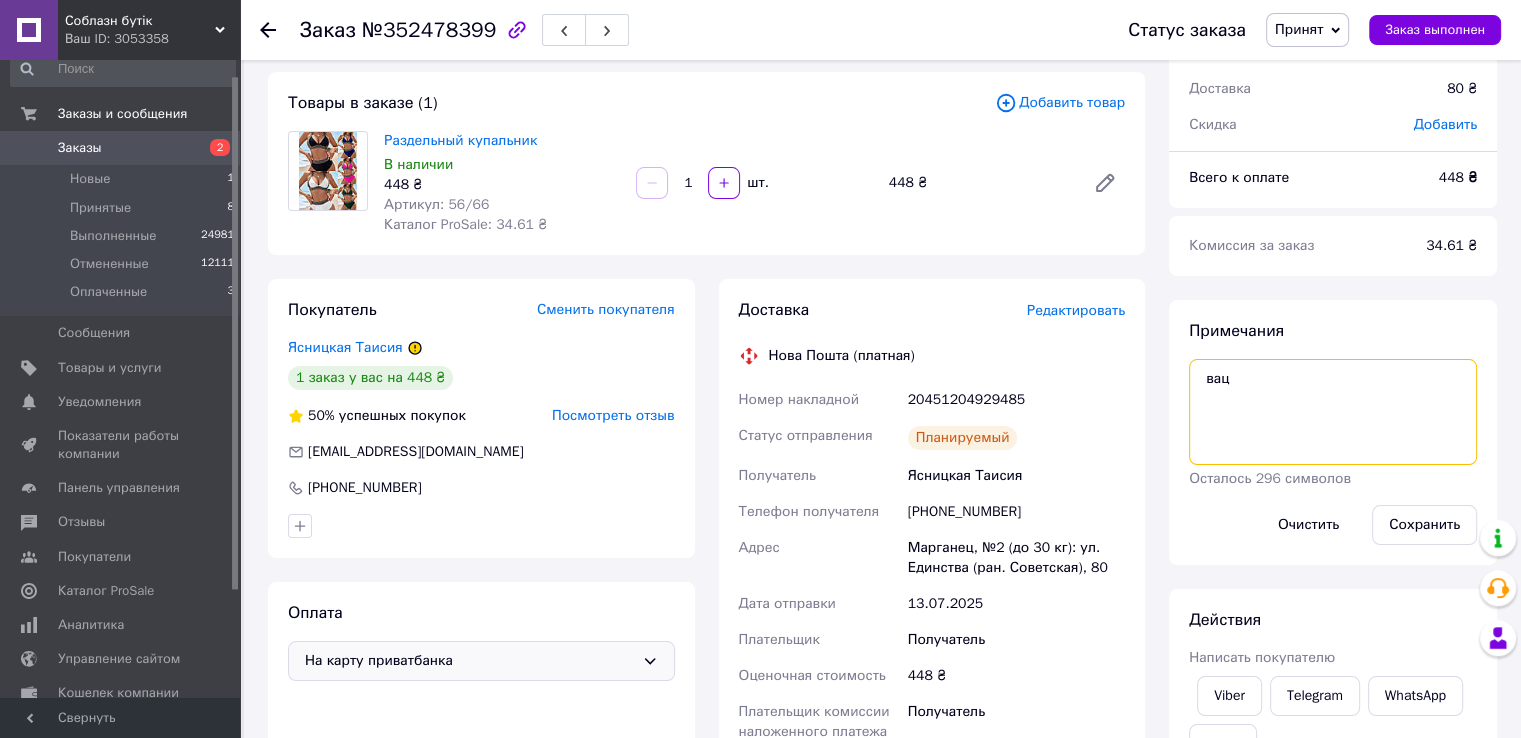 click on "вац" at bounding box center (1333, 412) 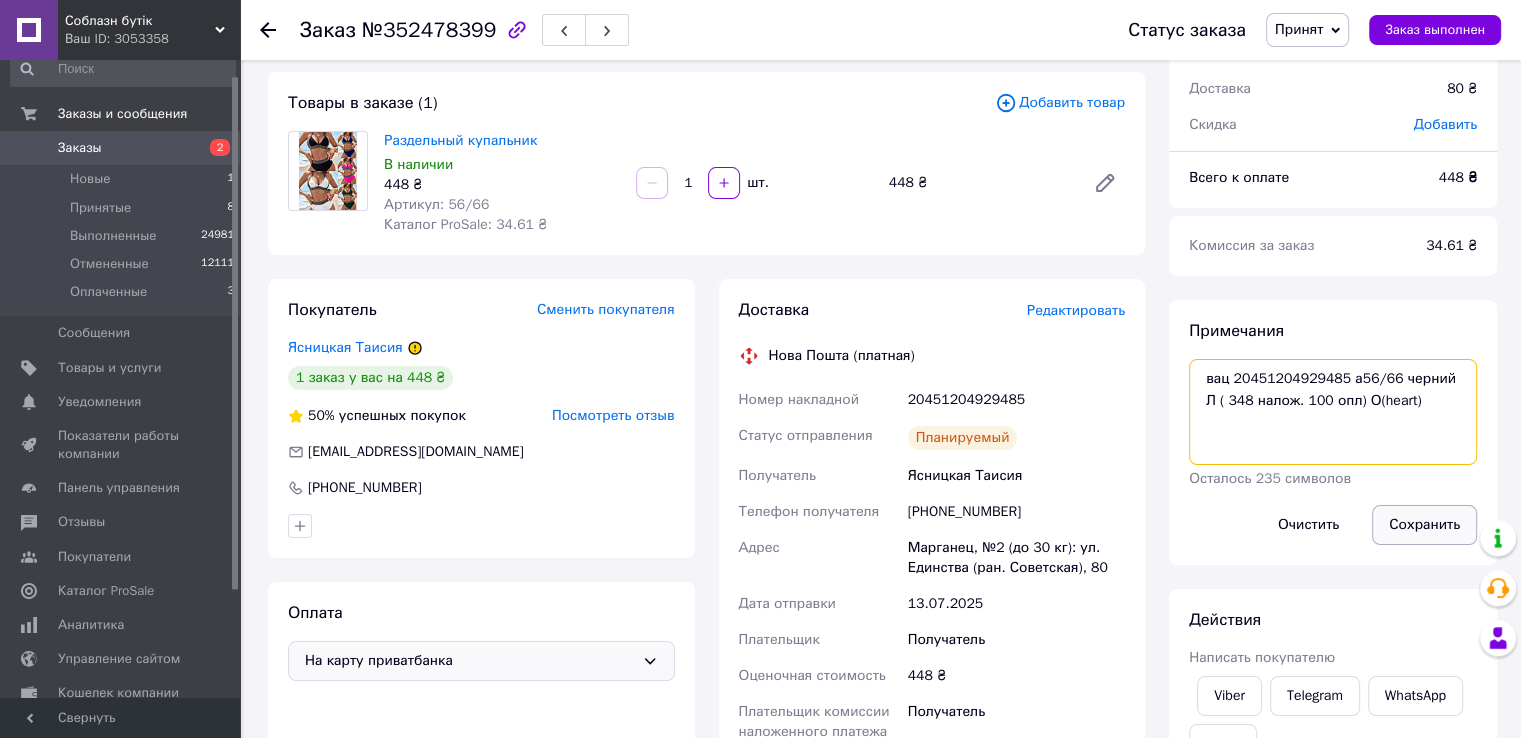 type on "вац 20451204929485 а56/66 черний Л ( 348 налож. 100 опл) О(heart)" 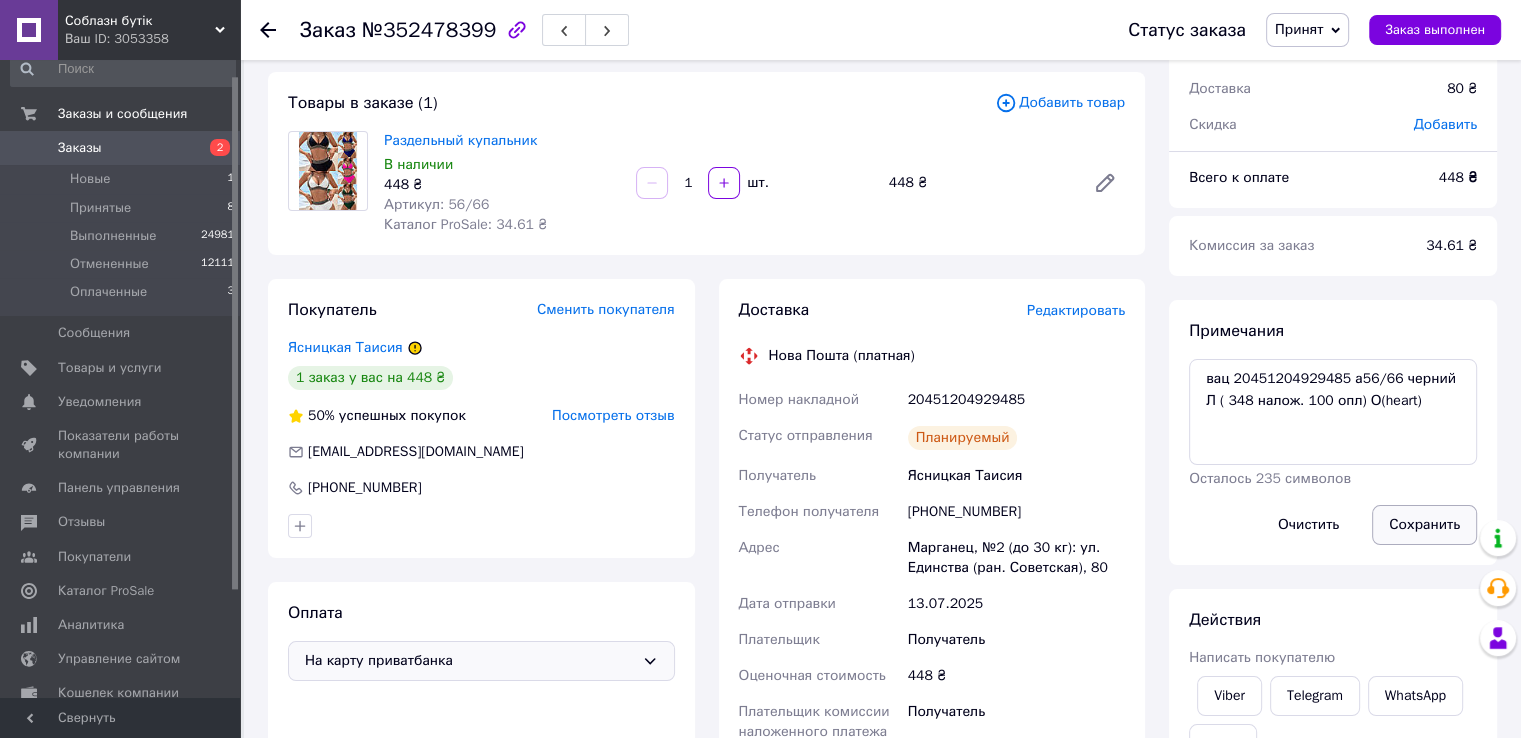 click on "Сохранить" at bounding box center (1424, 525) 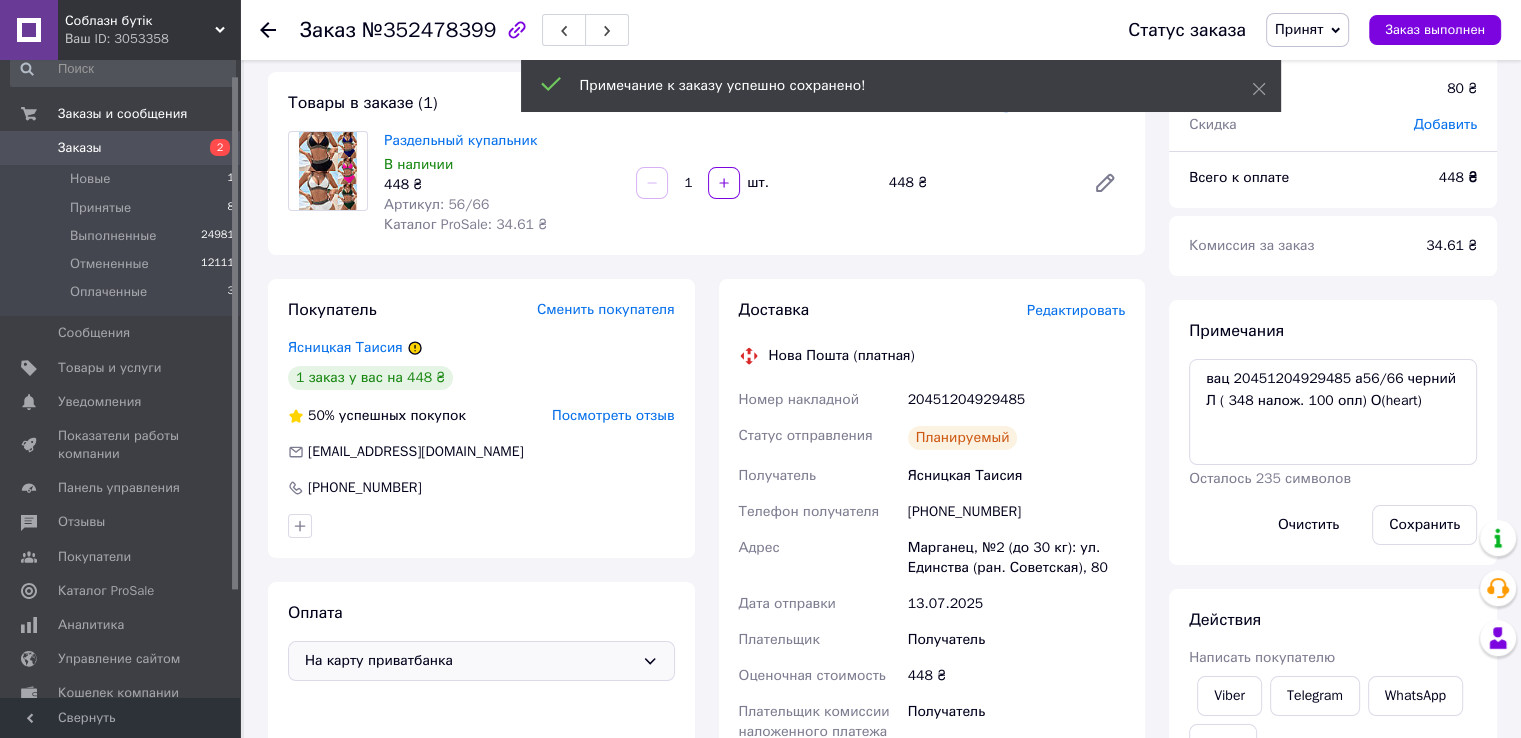 click 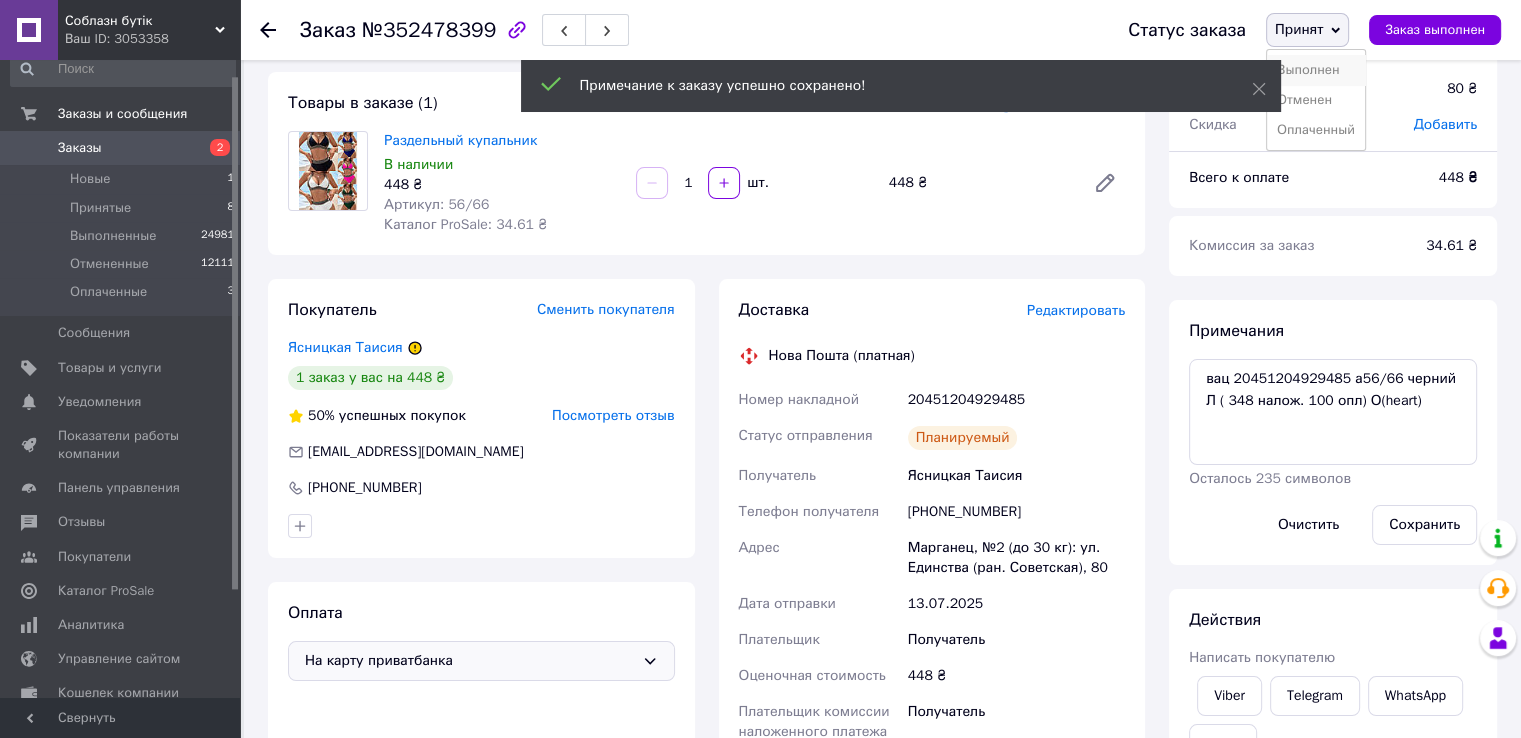 click on "Выполнен" at bounding box center (1316, 70) 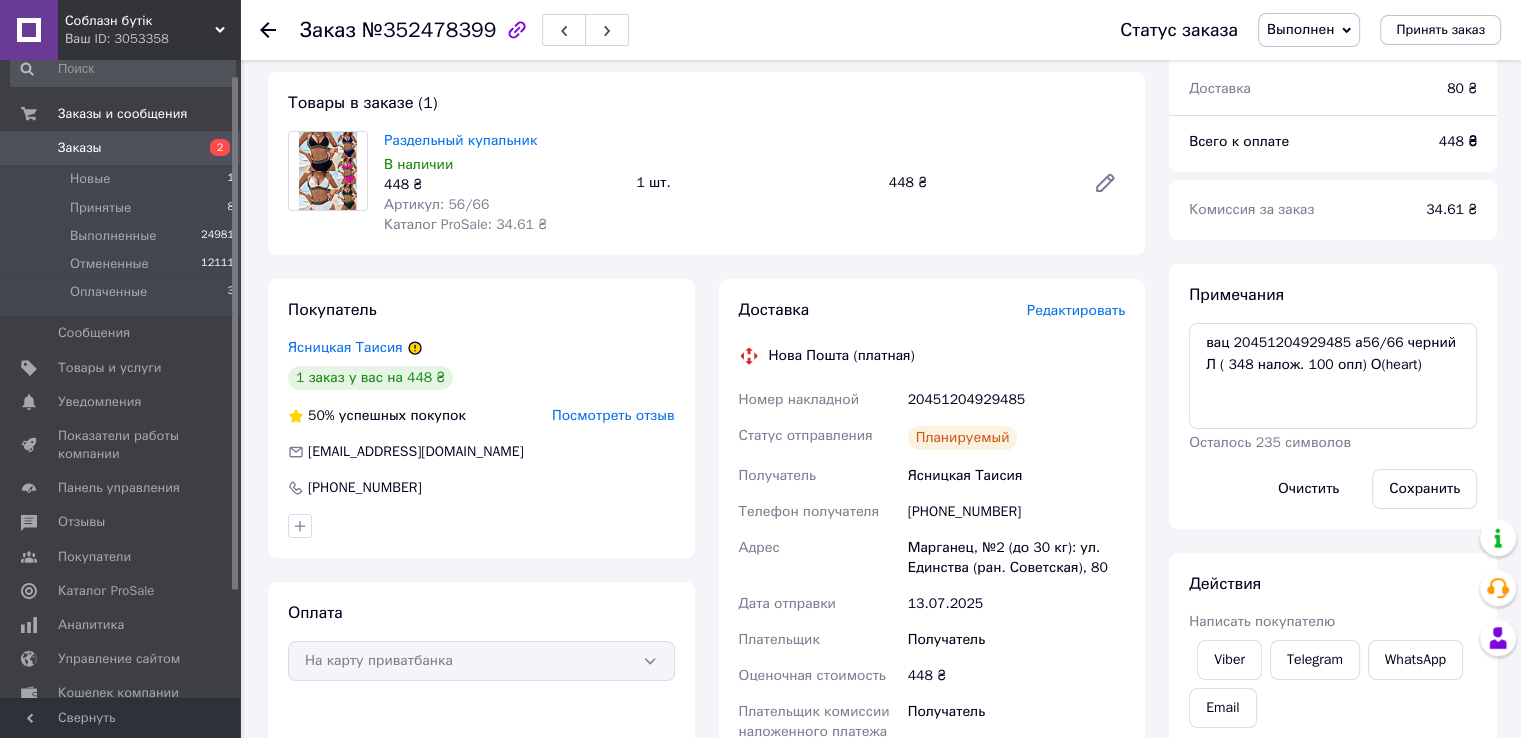 click 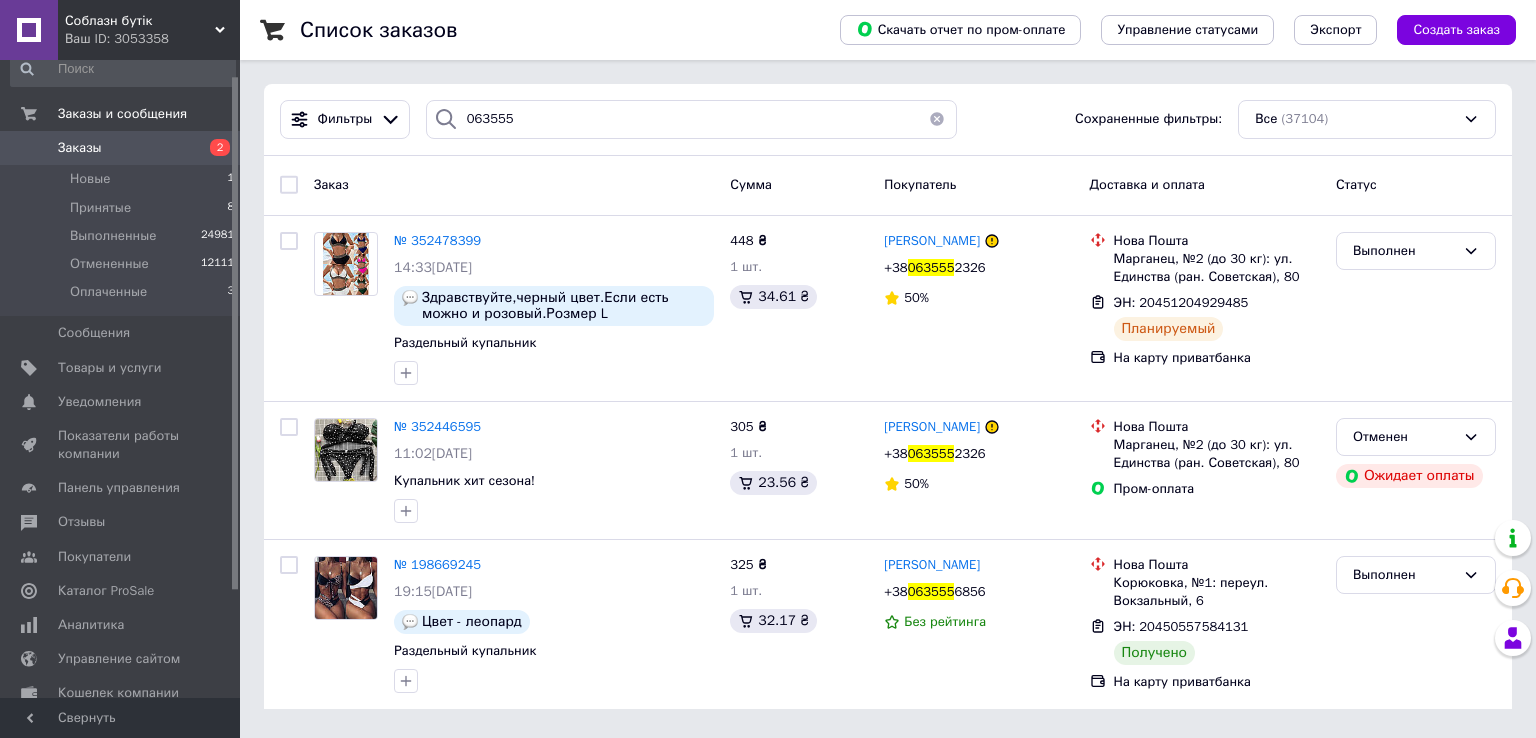 click on "Заказы" at bounding box center [80, 148] 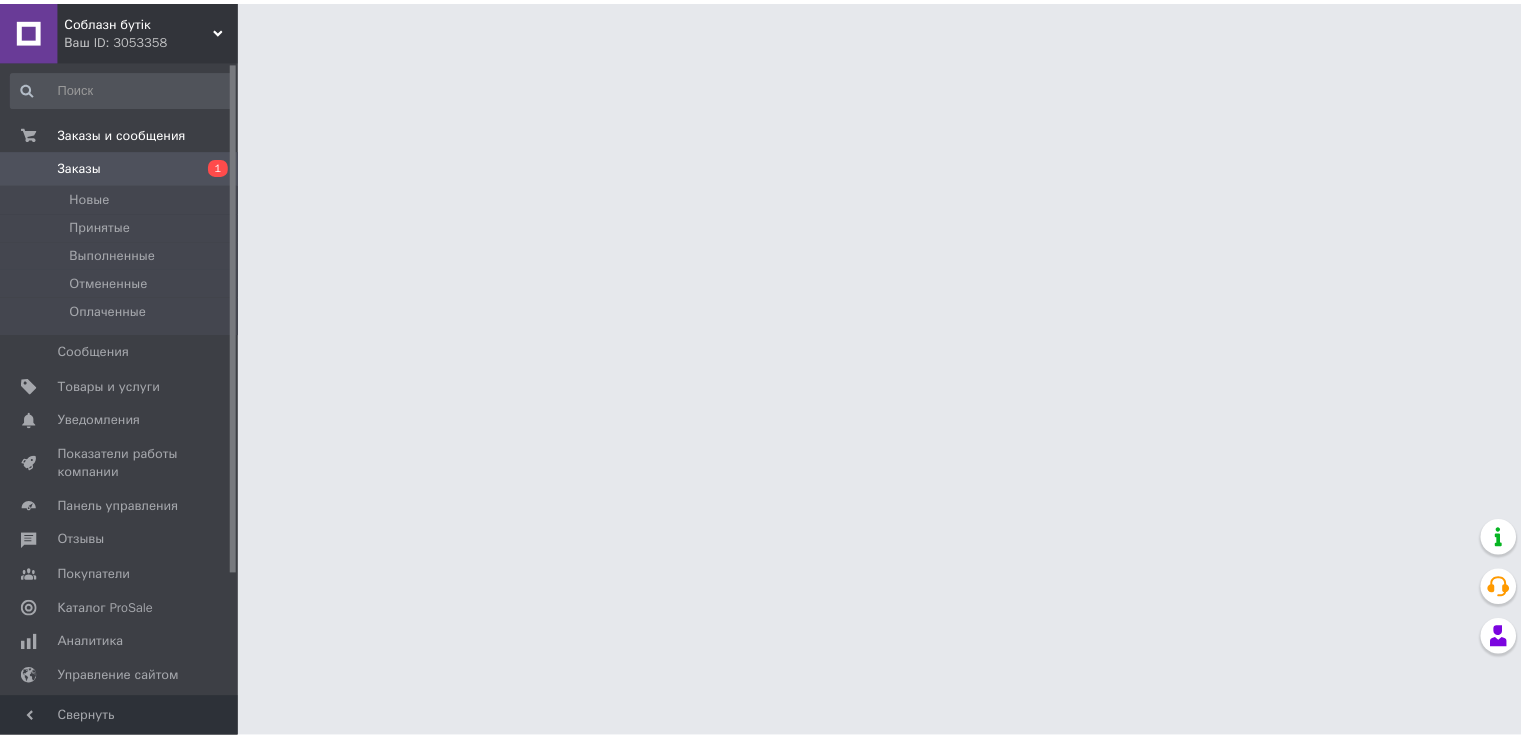 scroll, scrollTop: 0, scrollLeft: 0, axis: both 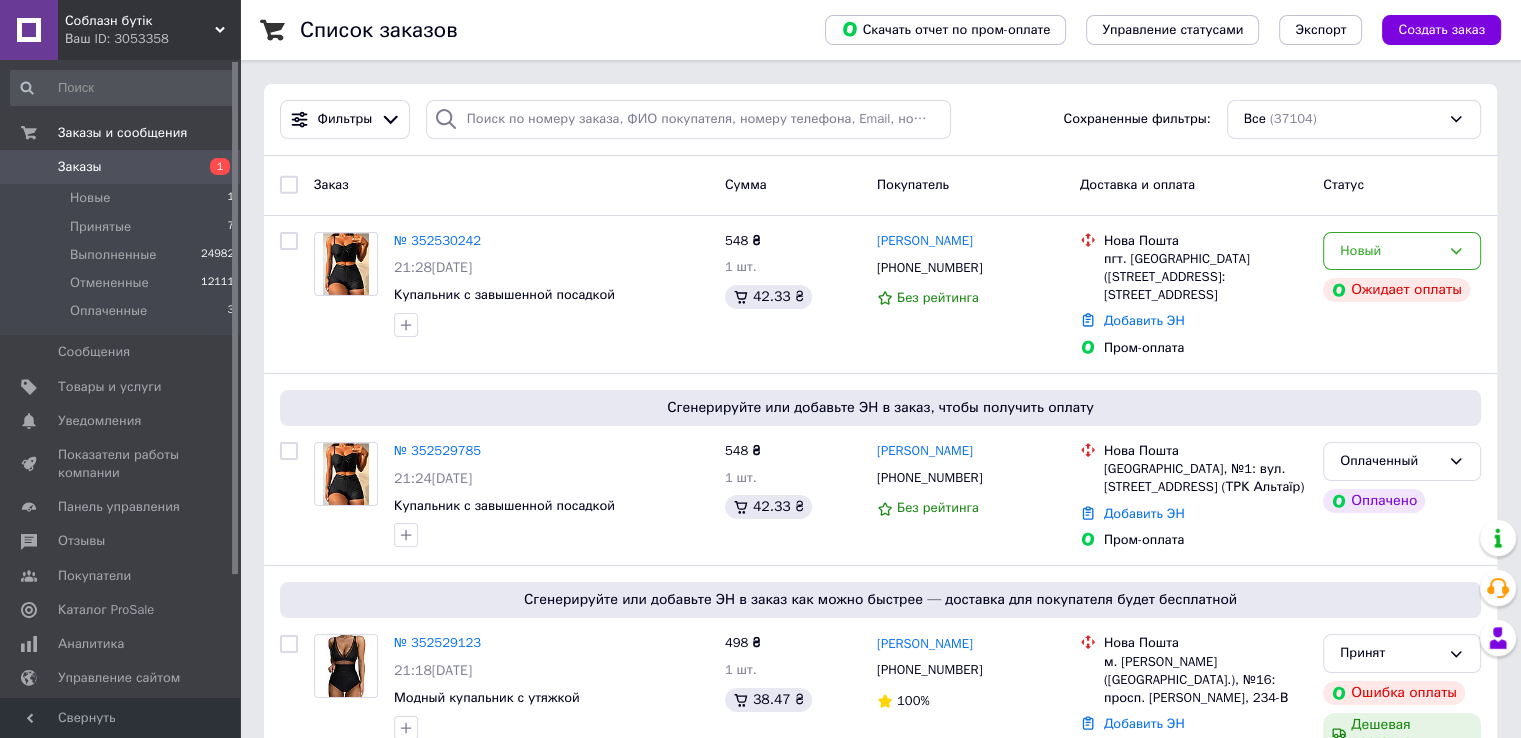 click on "Соблазн бутік" at bounding box center [140, 21] 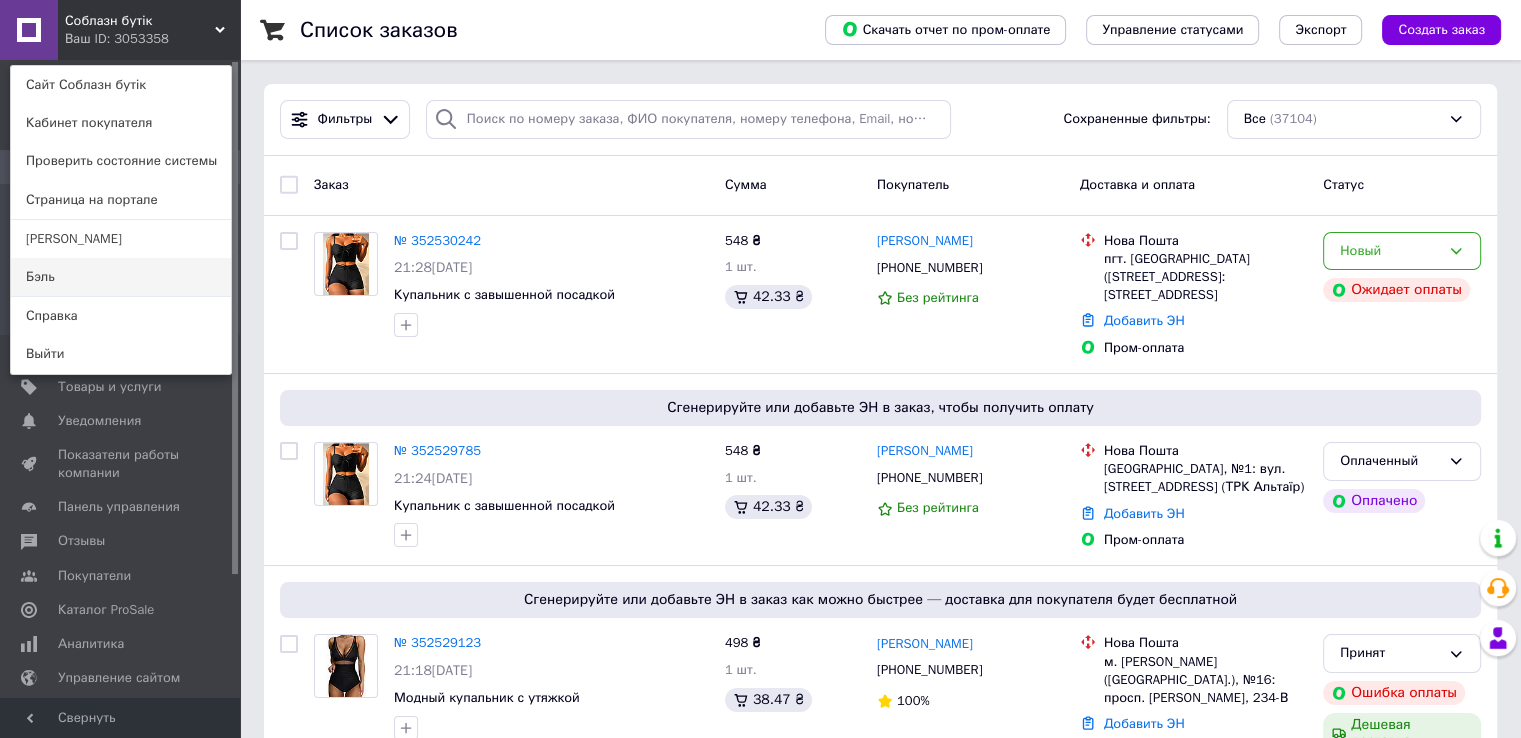 click on "Бэль" at bounding box center (121, 277) 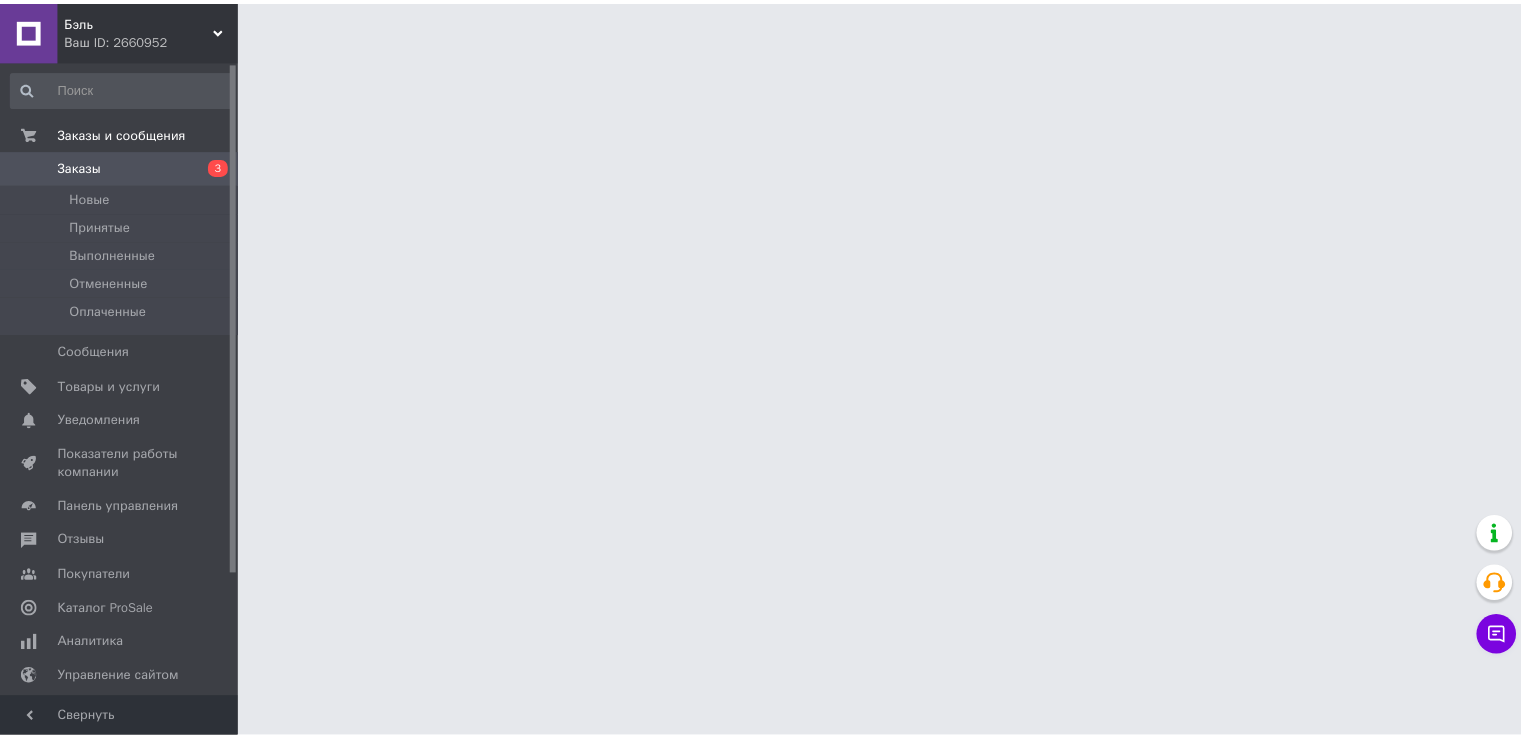 scroll, scrollTop: 0, scrollLeft: 0, axis: both 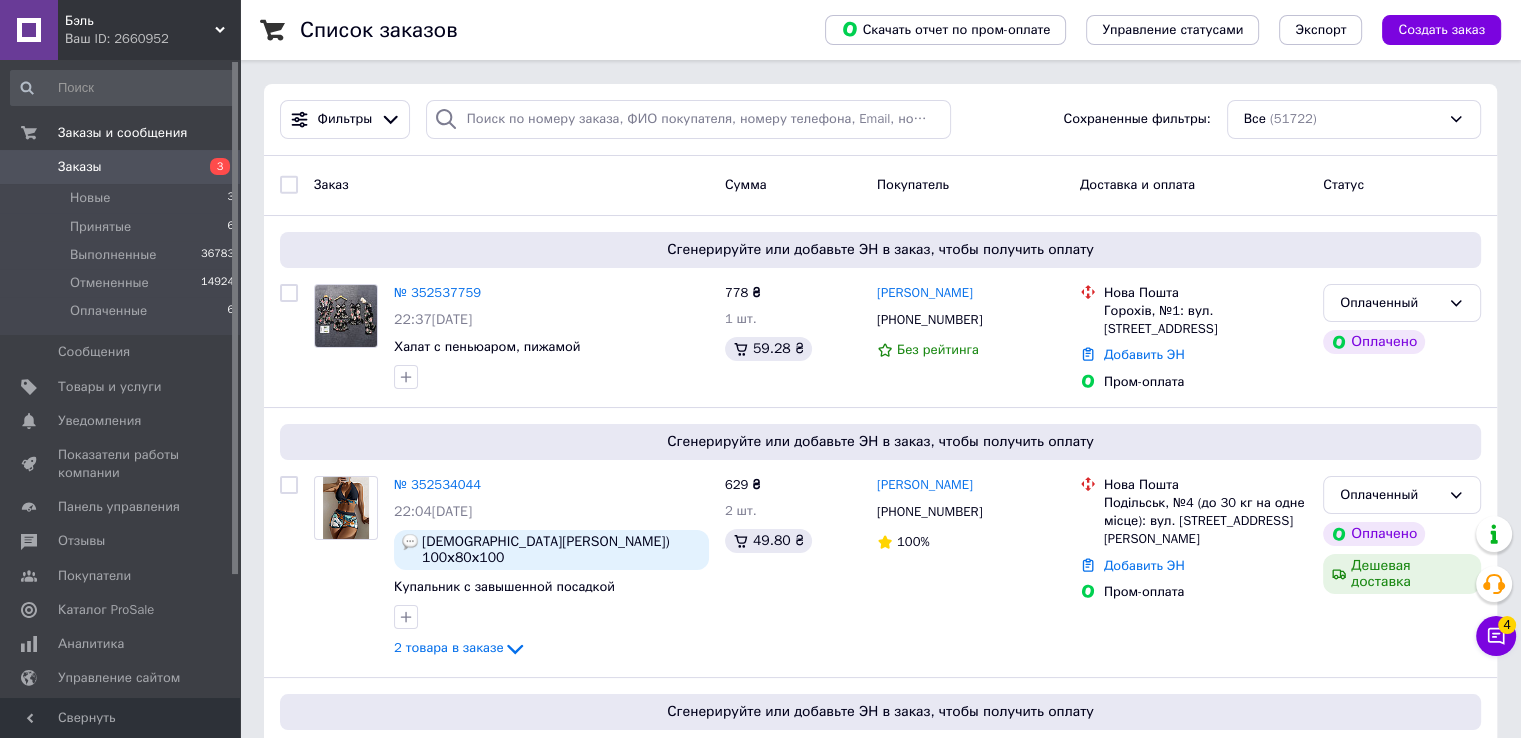 click 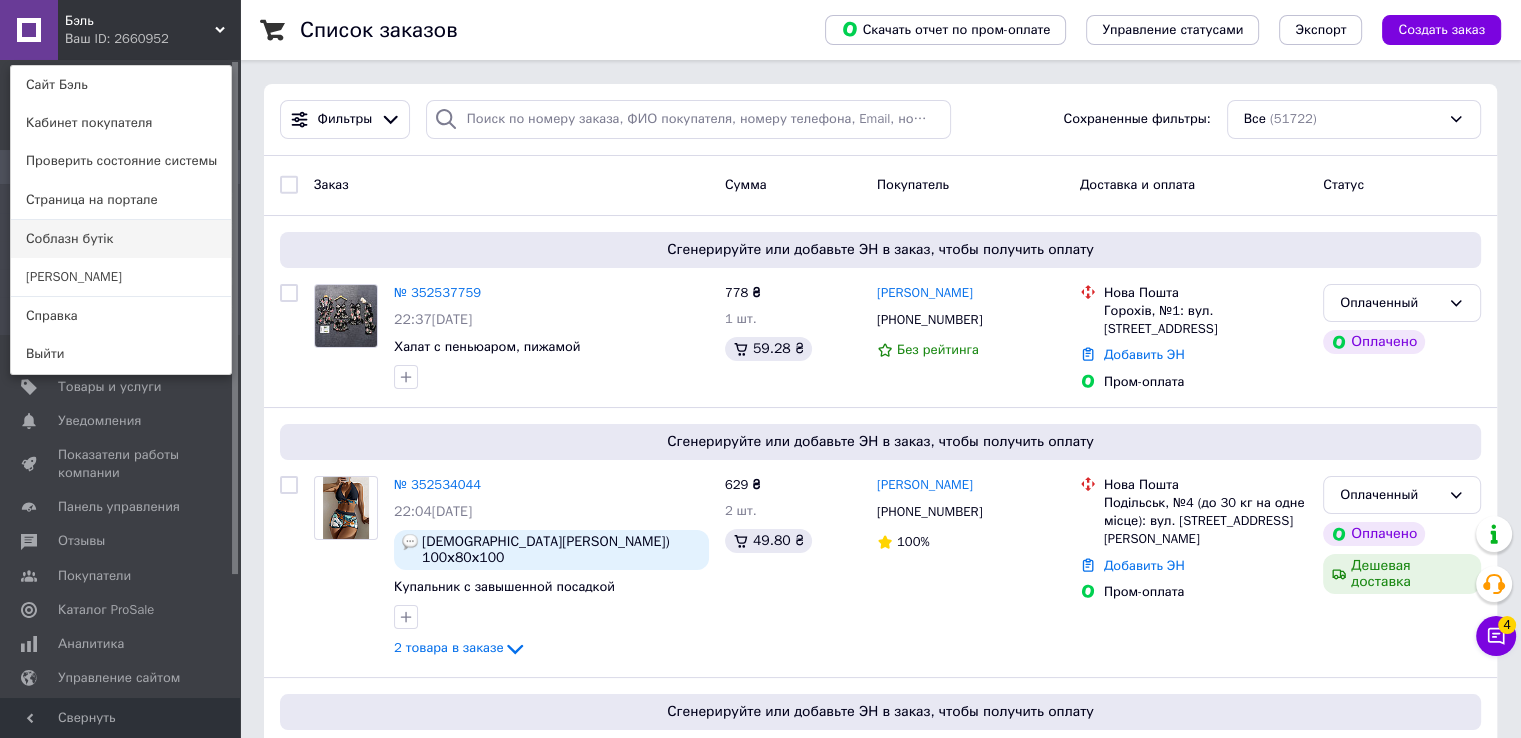 click on "Соблазн бутік" at bounding box center [121, 239] 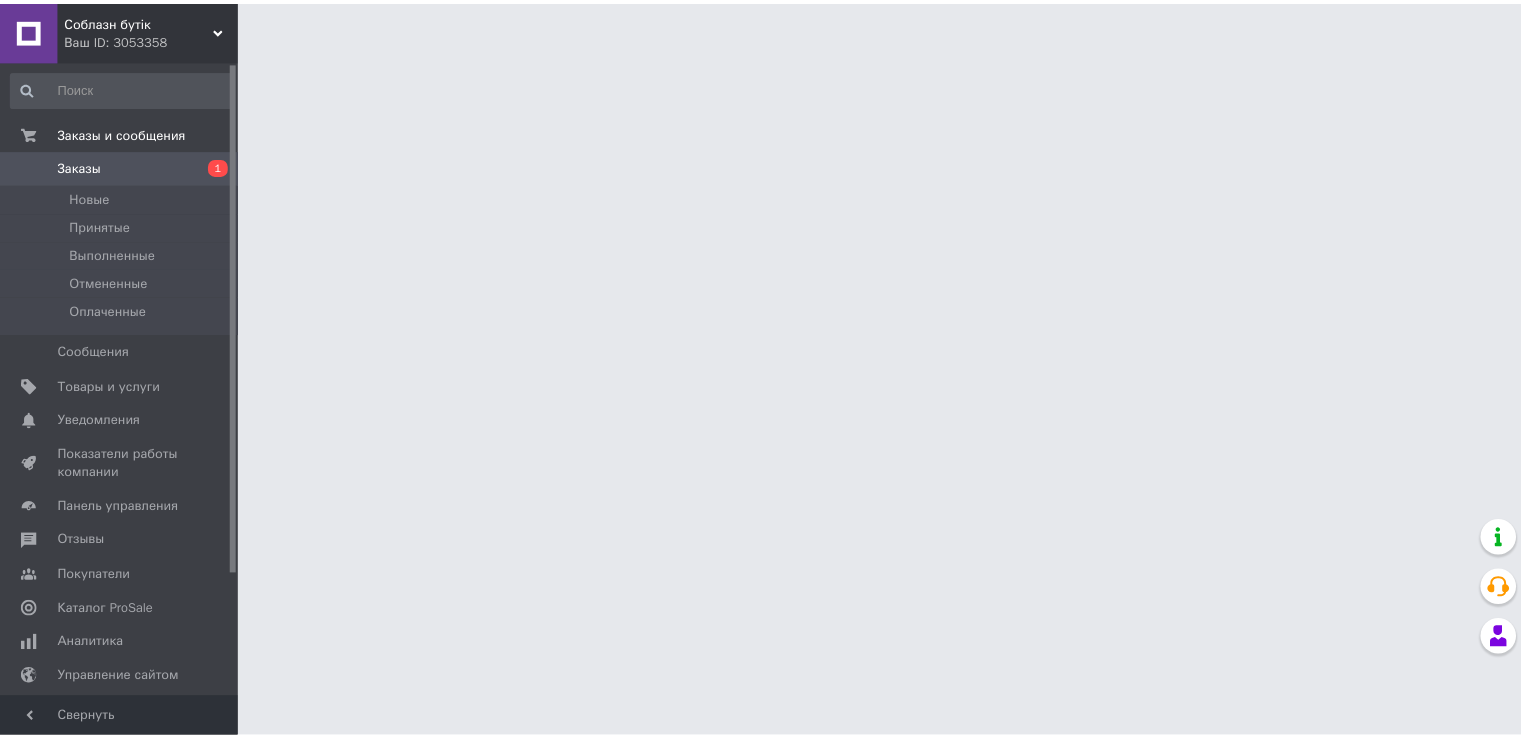 scroll, scrollTop: 0, scrollLeft: 0, axis: both 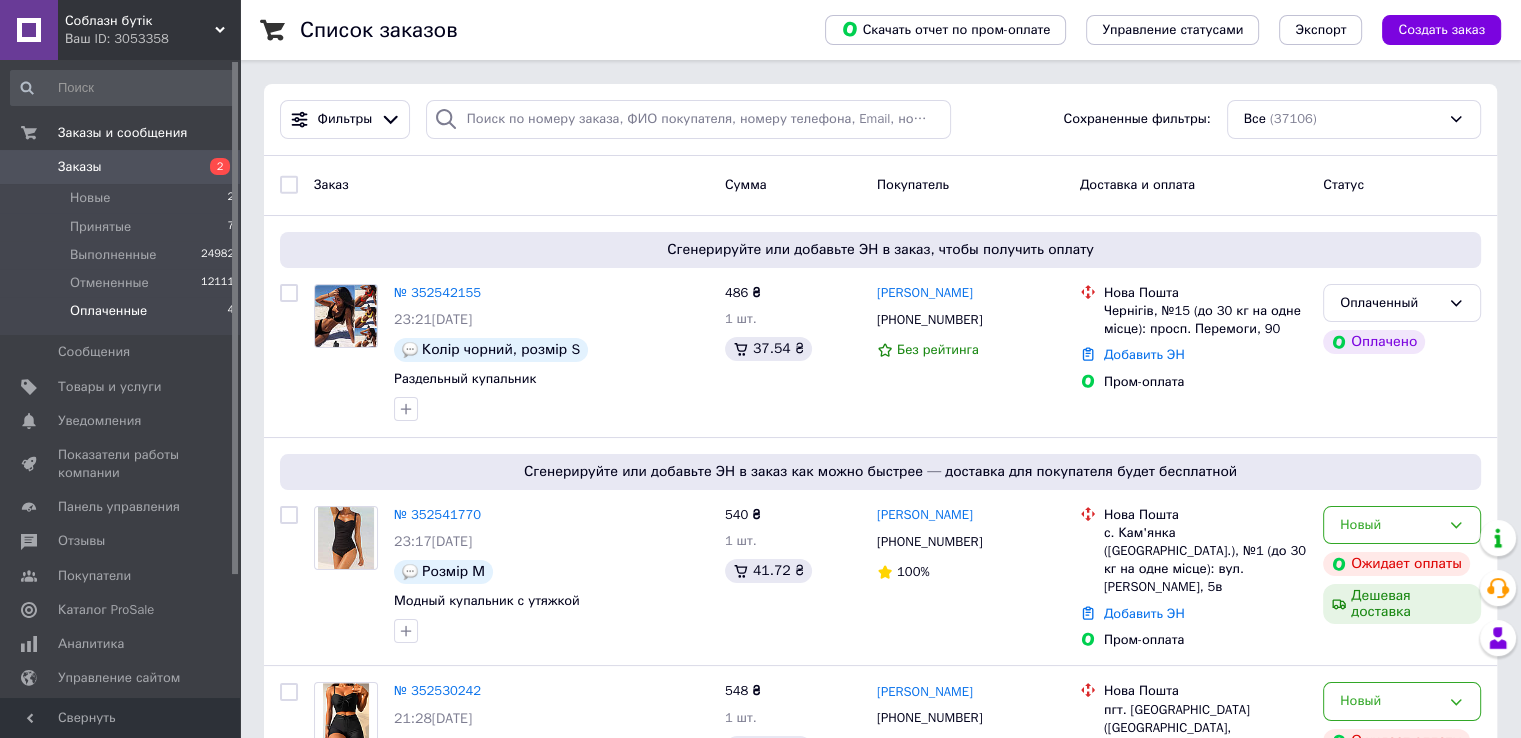 click on "Оплаченные" at bounding box center (108, 311) 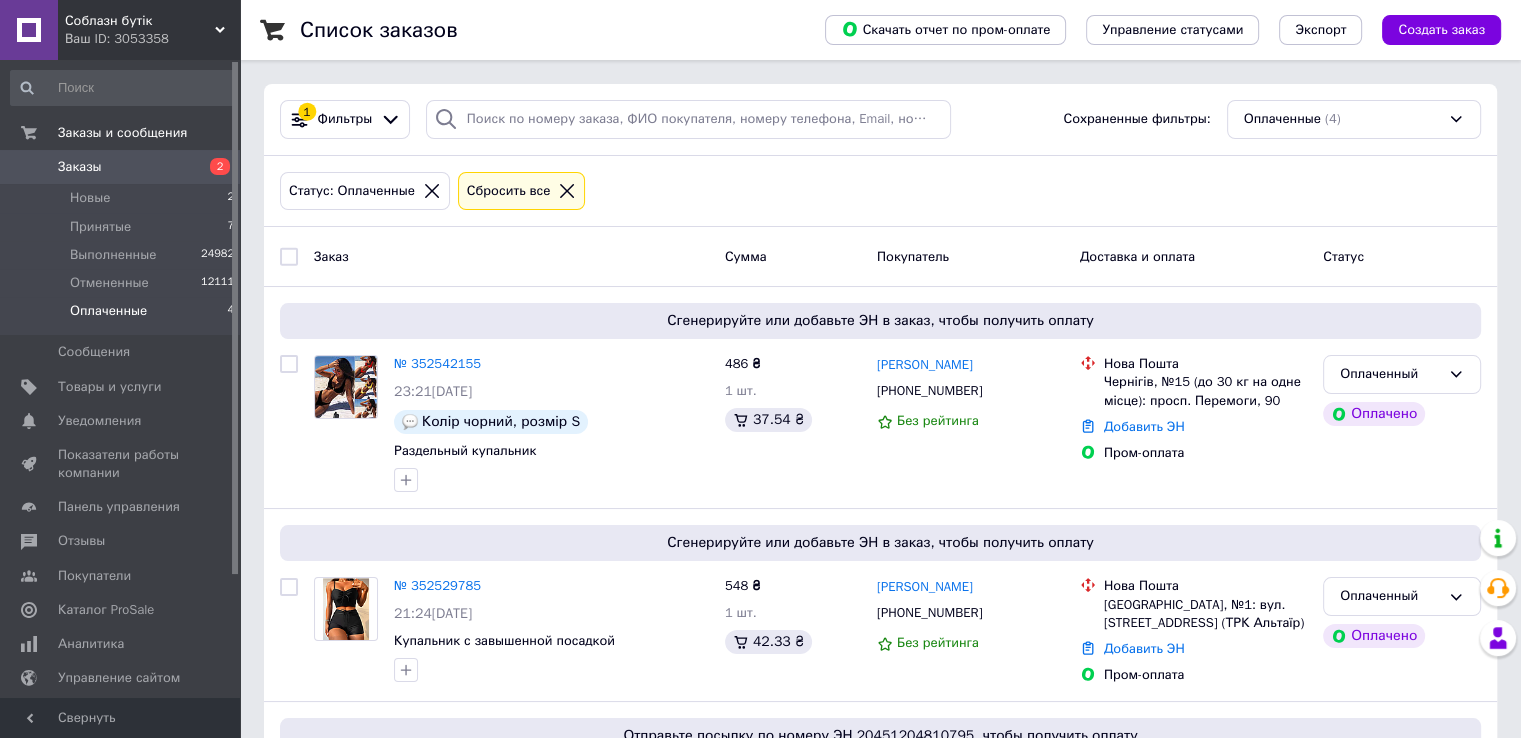 click on "Заказы" at bounding box center [121, 167] 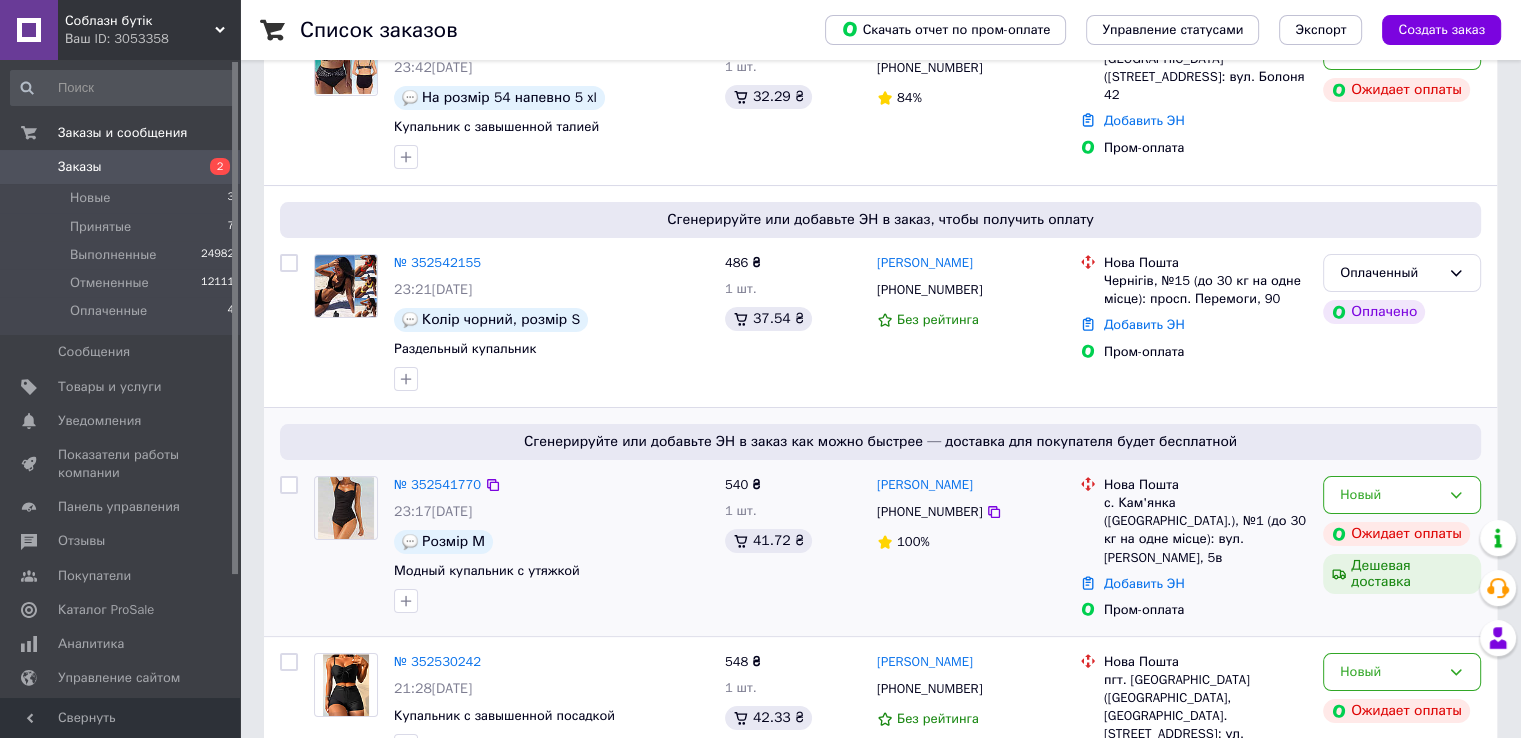 scroll, scrollTop: 500, scrollLeft: 0, axis: vertical 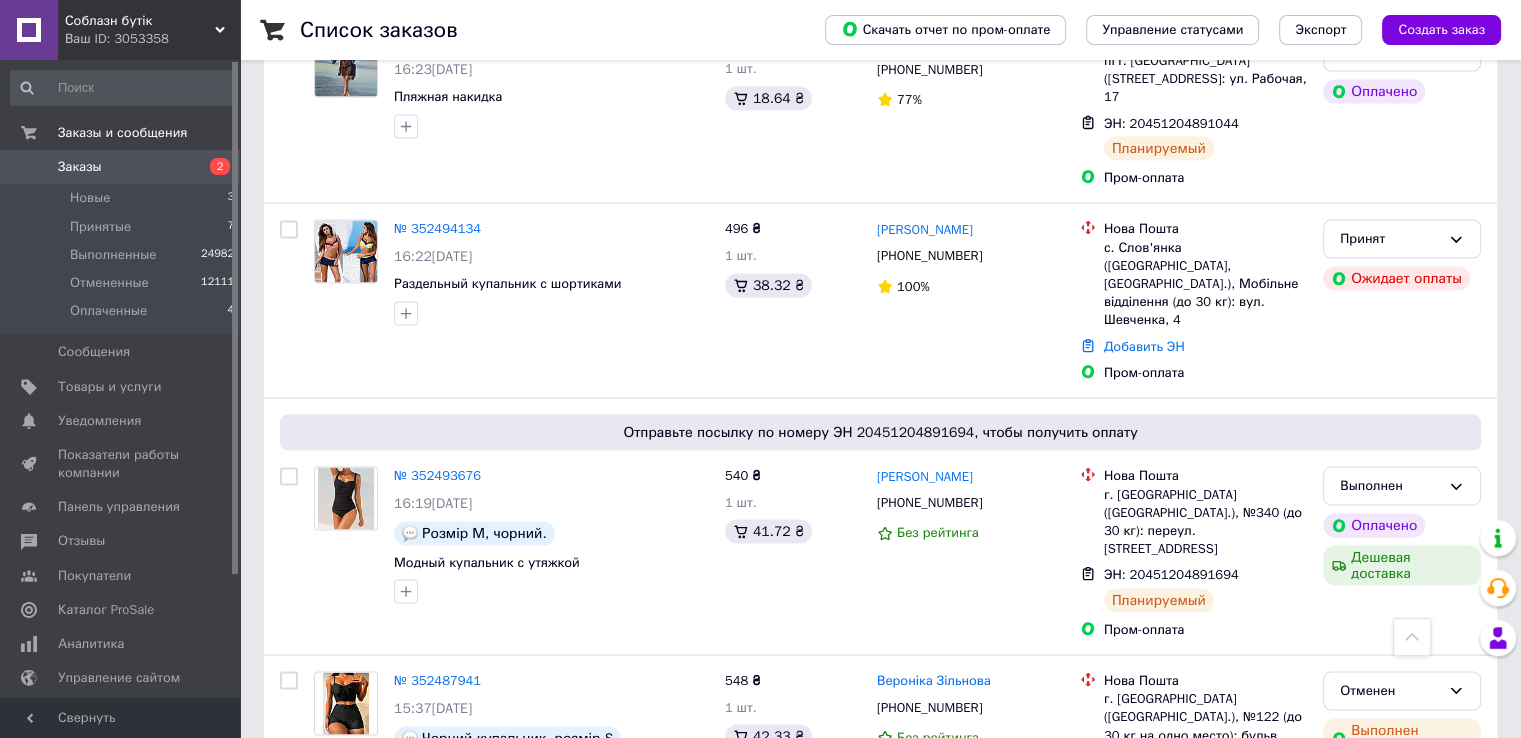 click on "2" at bounding box center [327, 905] 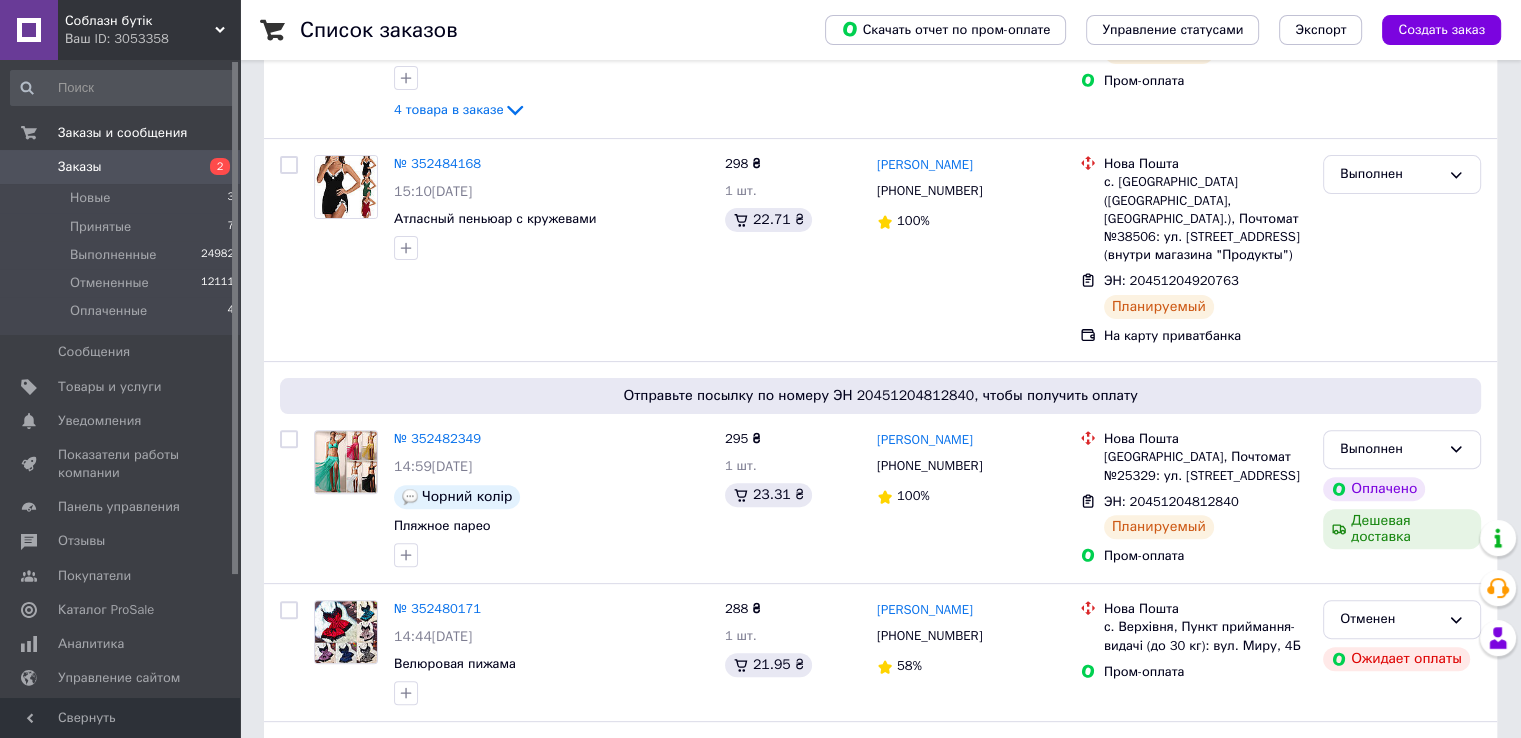 scroll, scrollTop: 600, scrollLeft: 0, axis: vertical 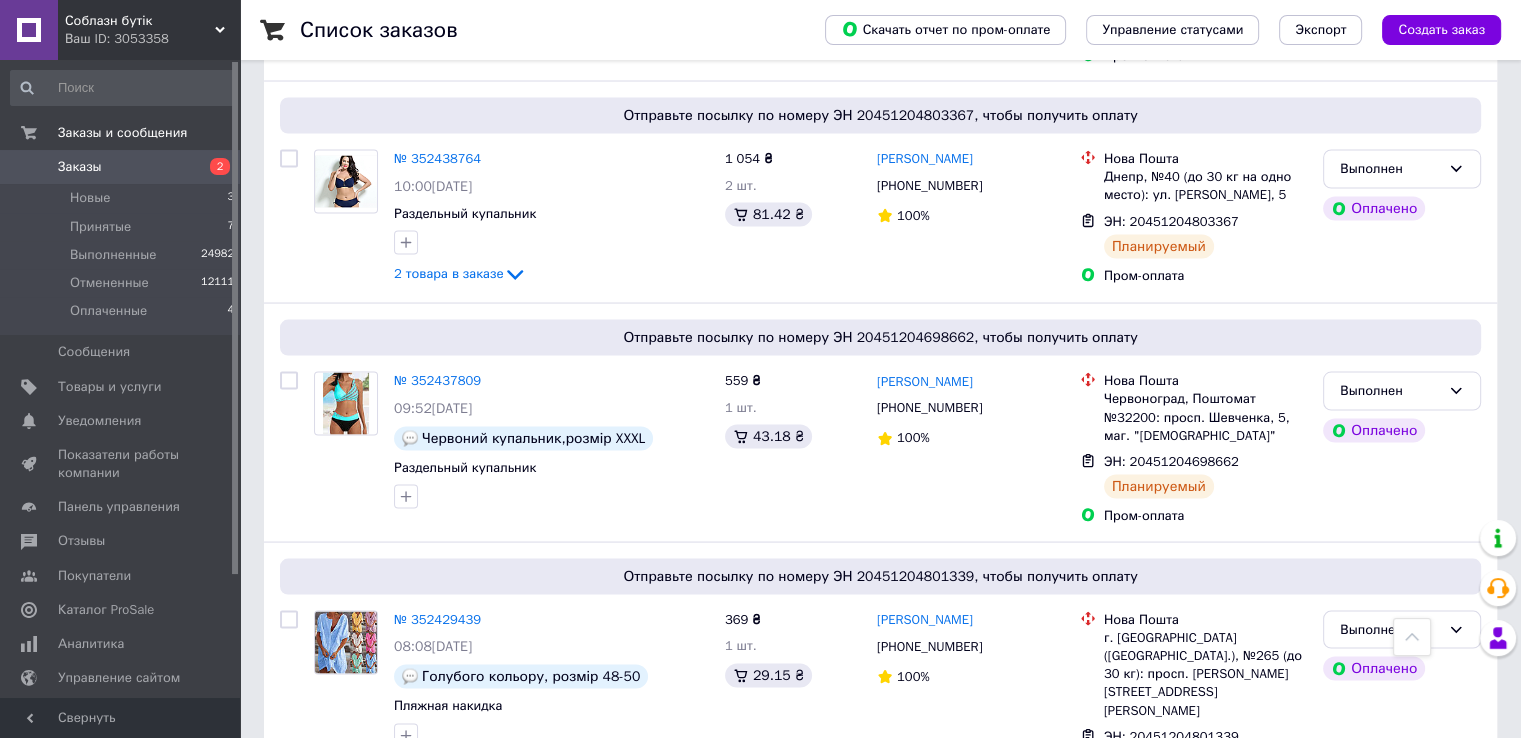 click on "3" at bounding box center (505, 862) 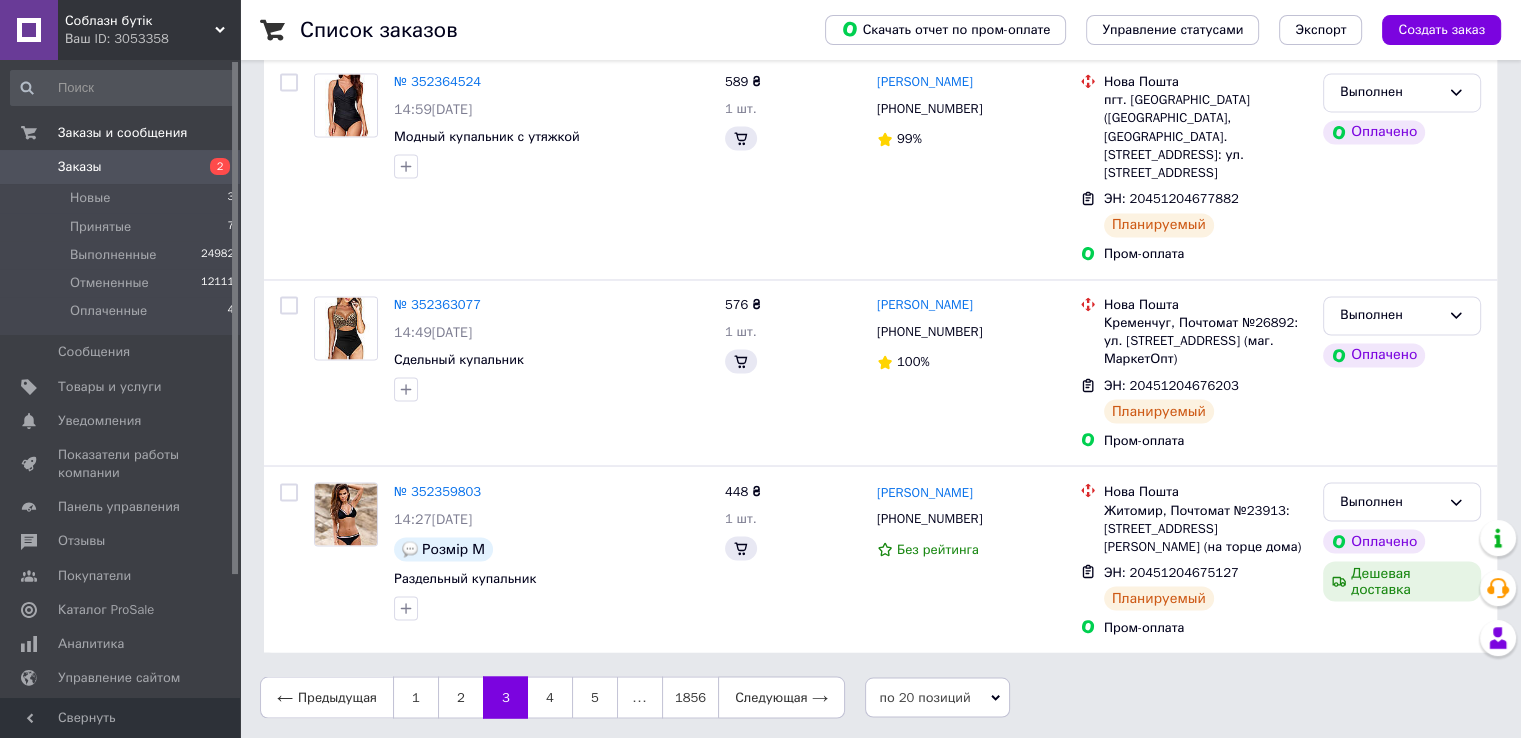 scroll, scrollTop: 0, scrollLeft: 0, axis: both 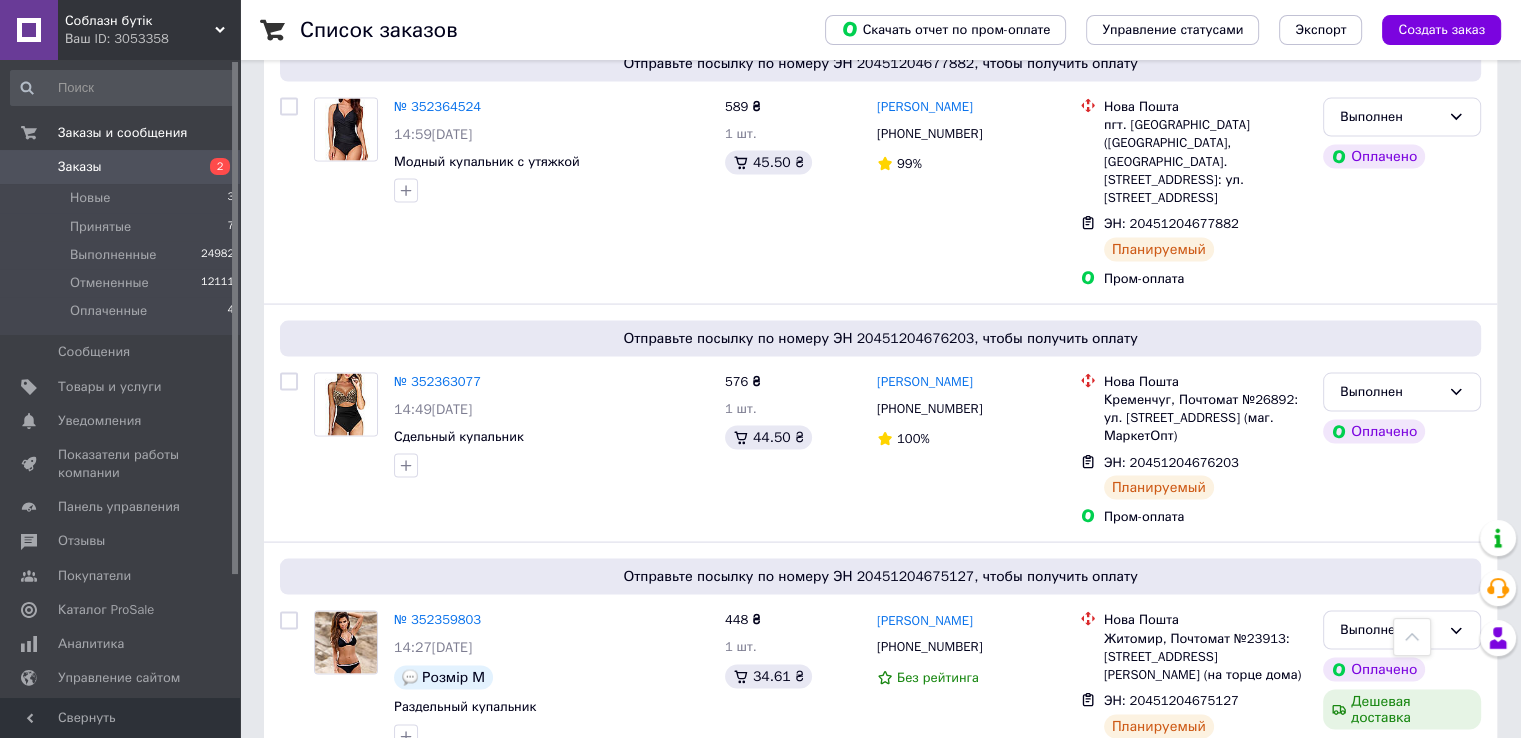click on "4" at bounding box center (550, 826) 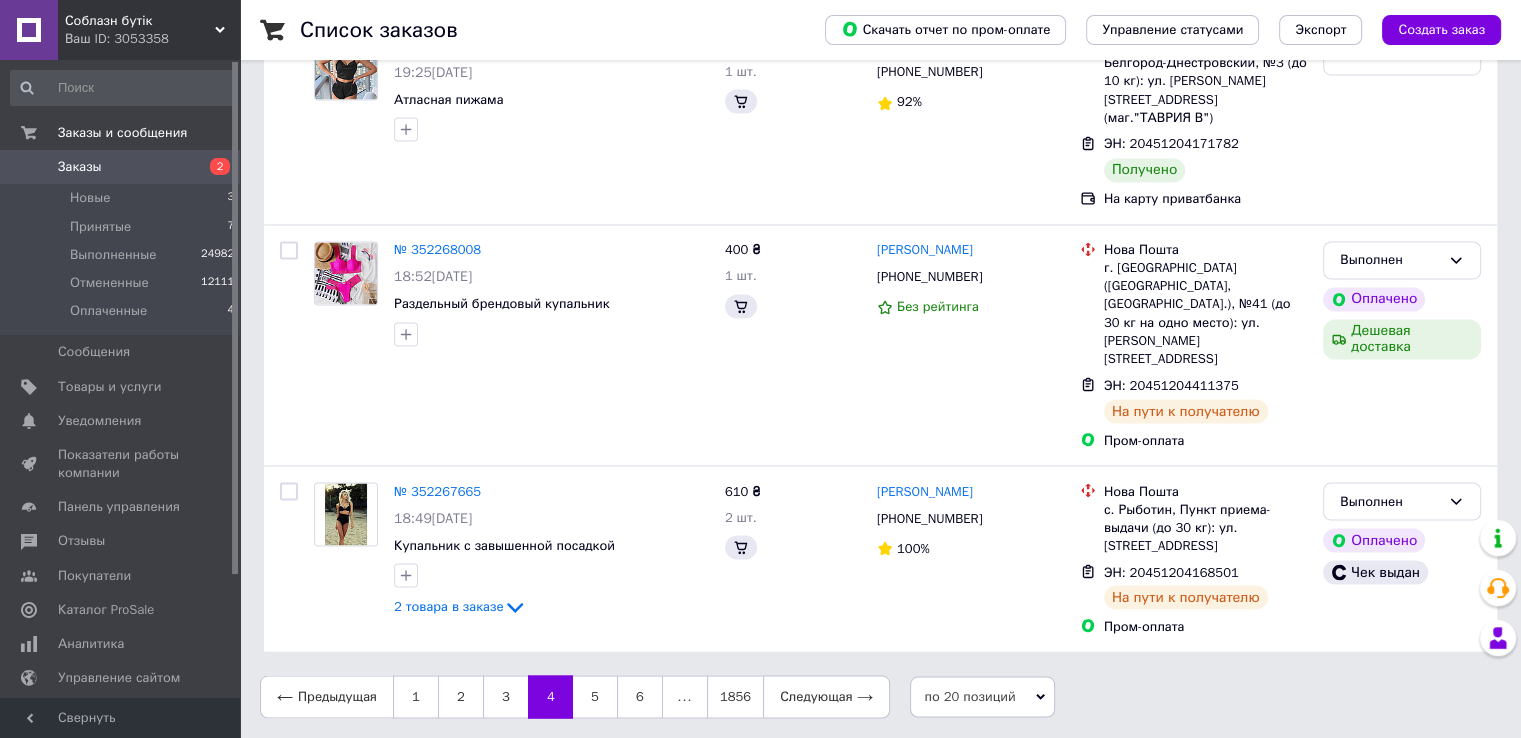 scroll, scrollTop: 0, scrollLeft: 0, axis: both 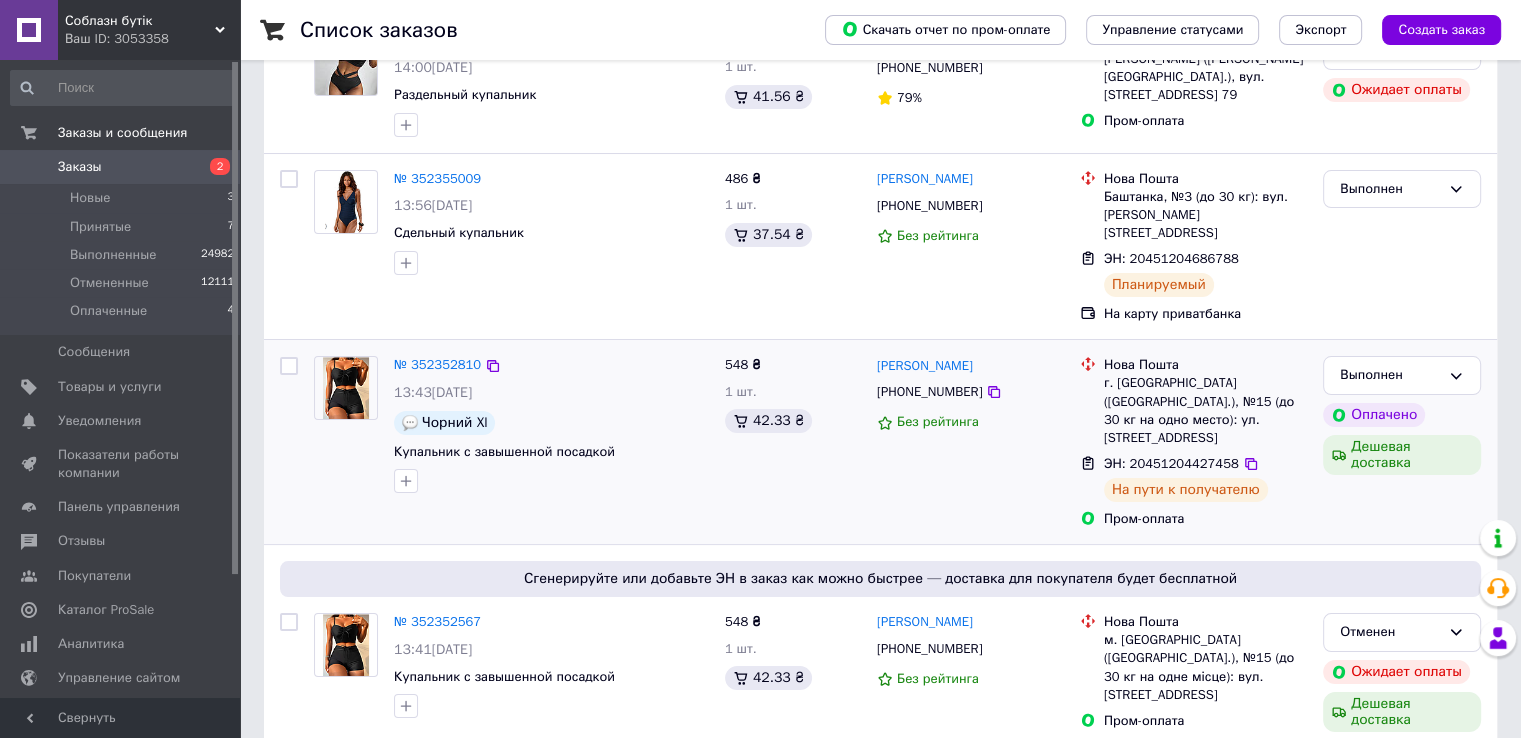 click at bounding box center [289, 366] 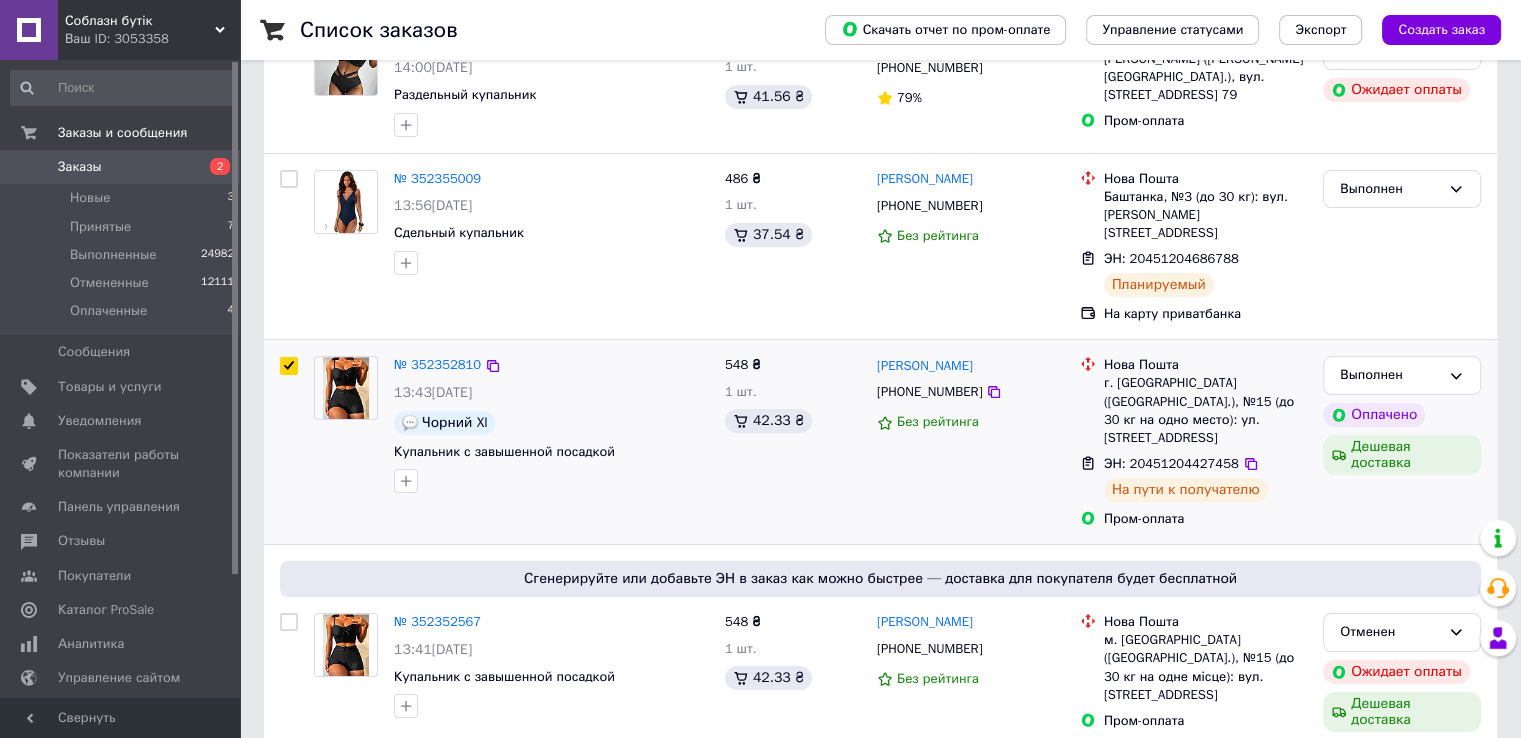 checkbox on "true" 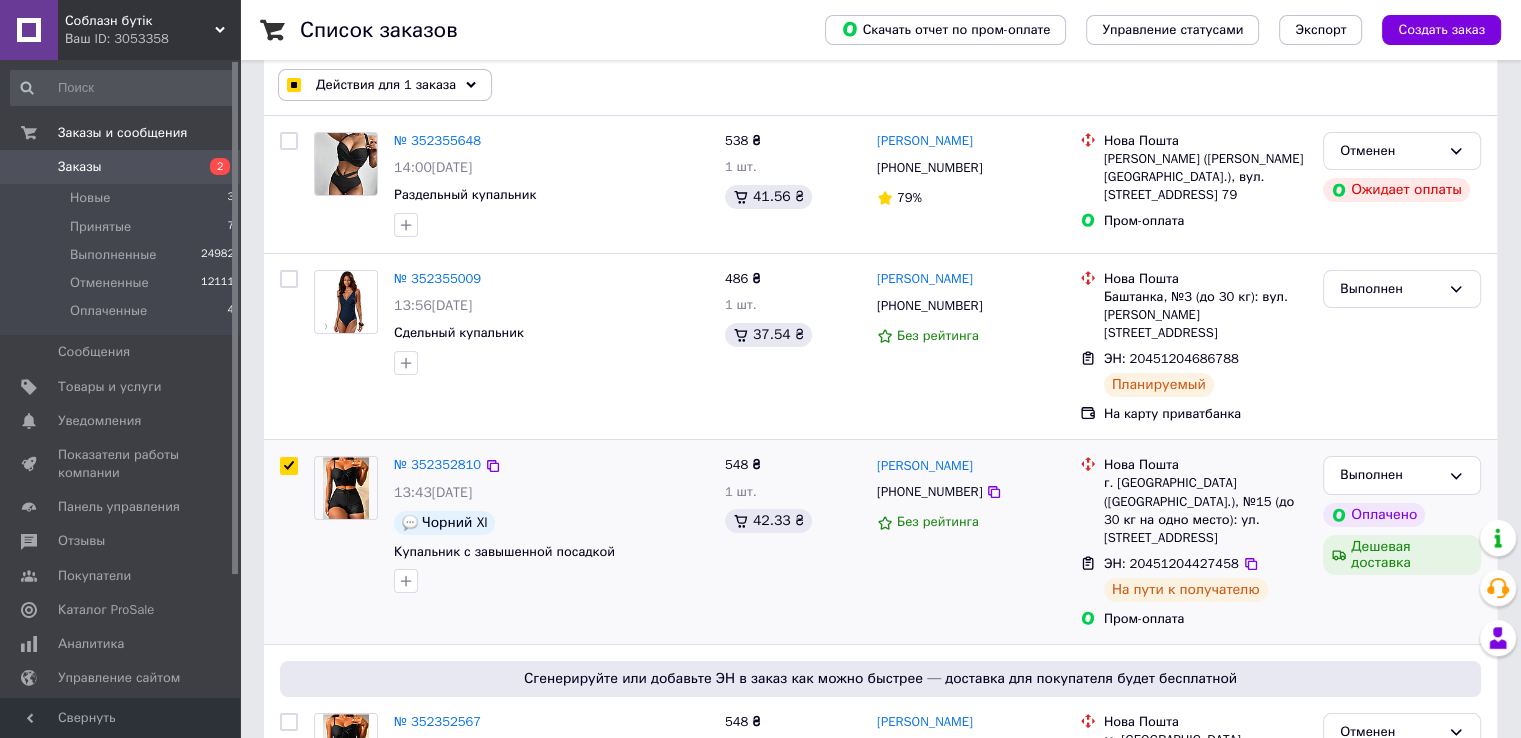 scroll, scrollTop: 0, scrollLeft: 0, axis: both 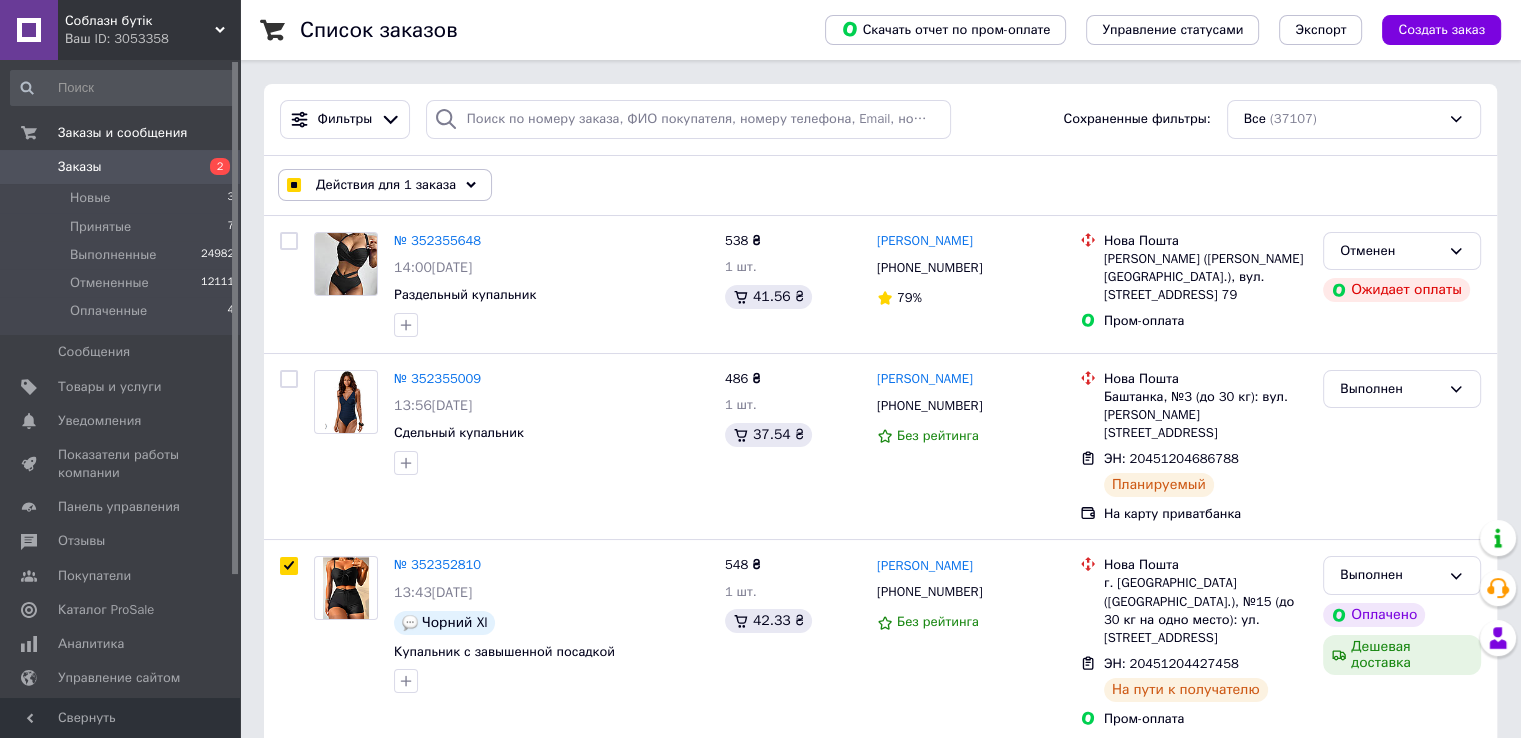click on "Действия для 1 заказа" at bounding box center (385, 185) 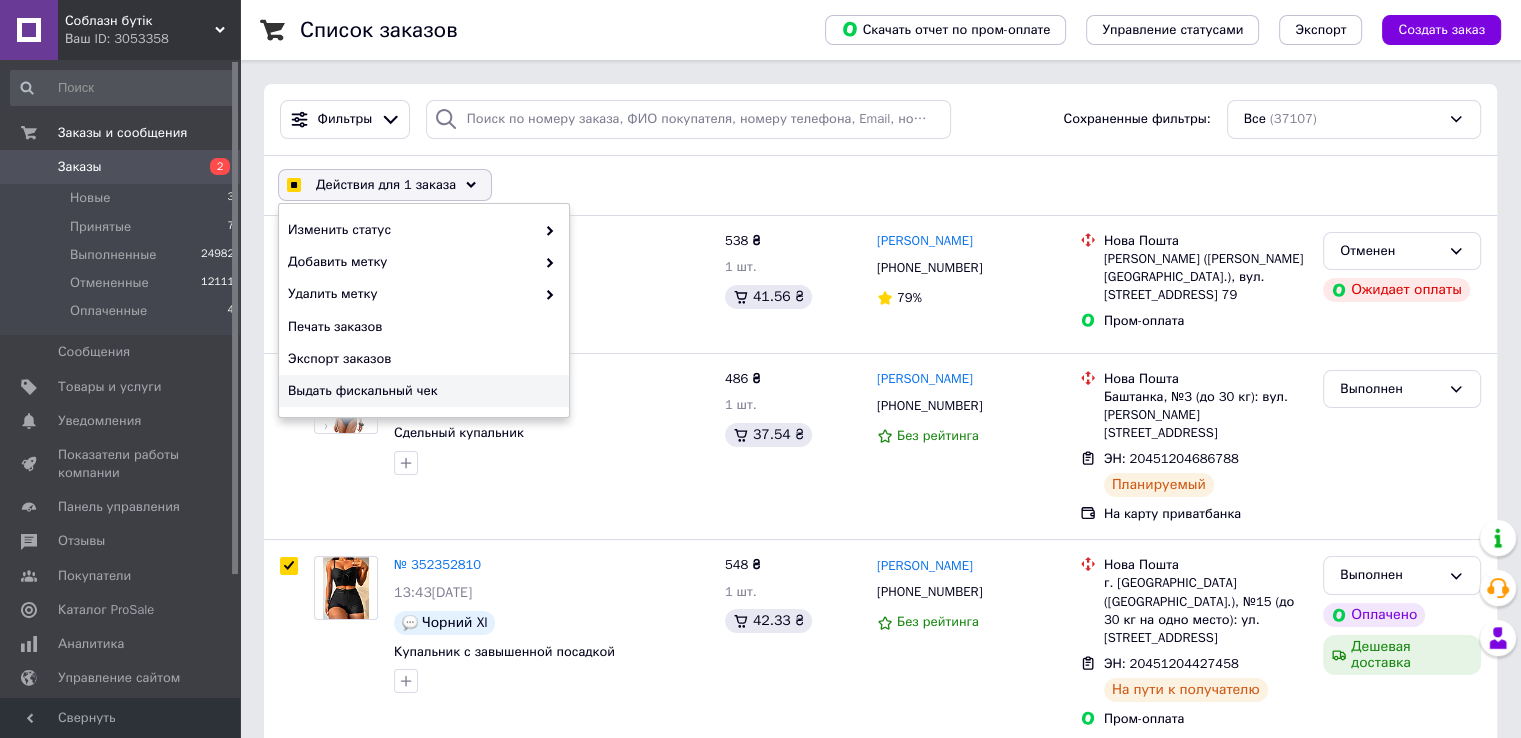 click on "Выдать фискальный чек" at bounding box center (421, 391) 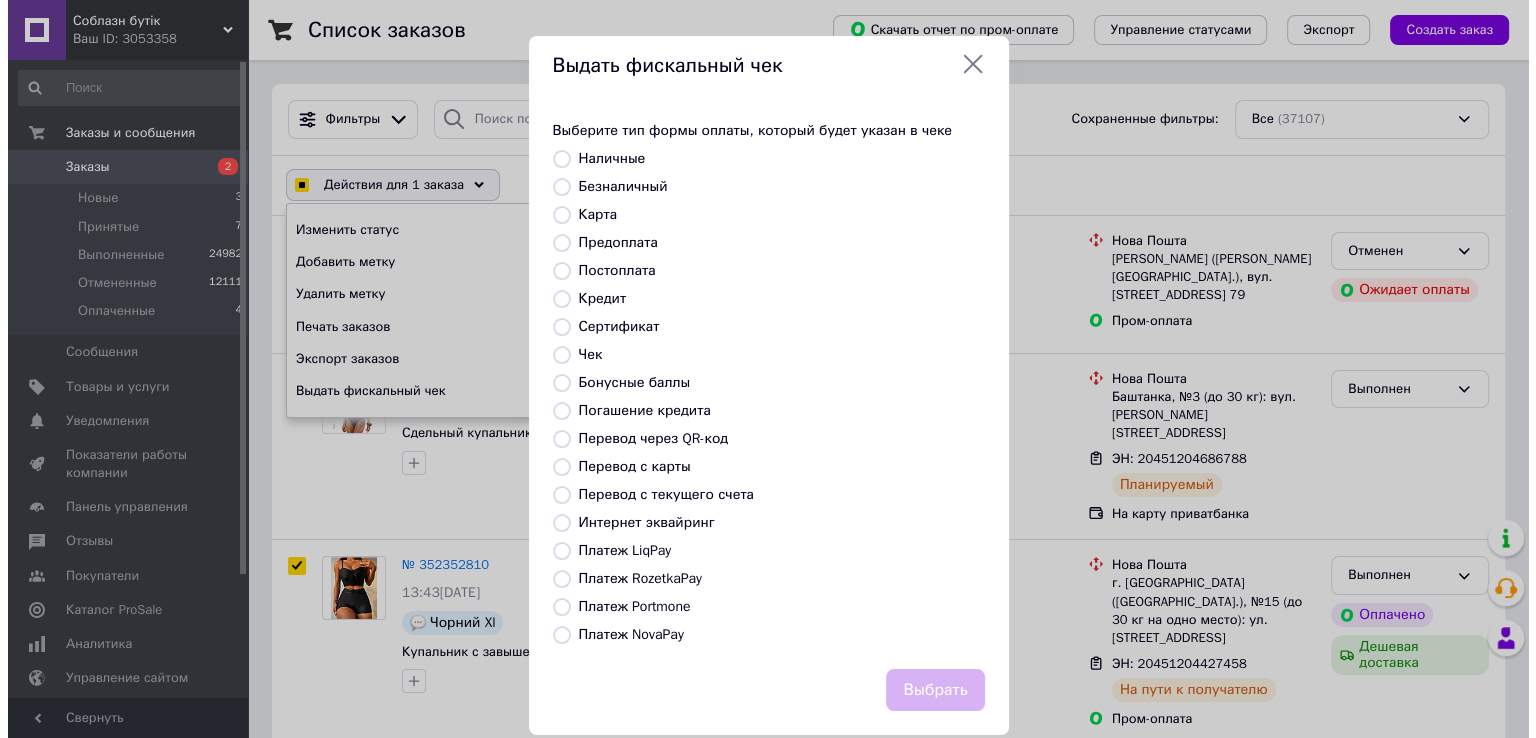 checkbox on "true" 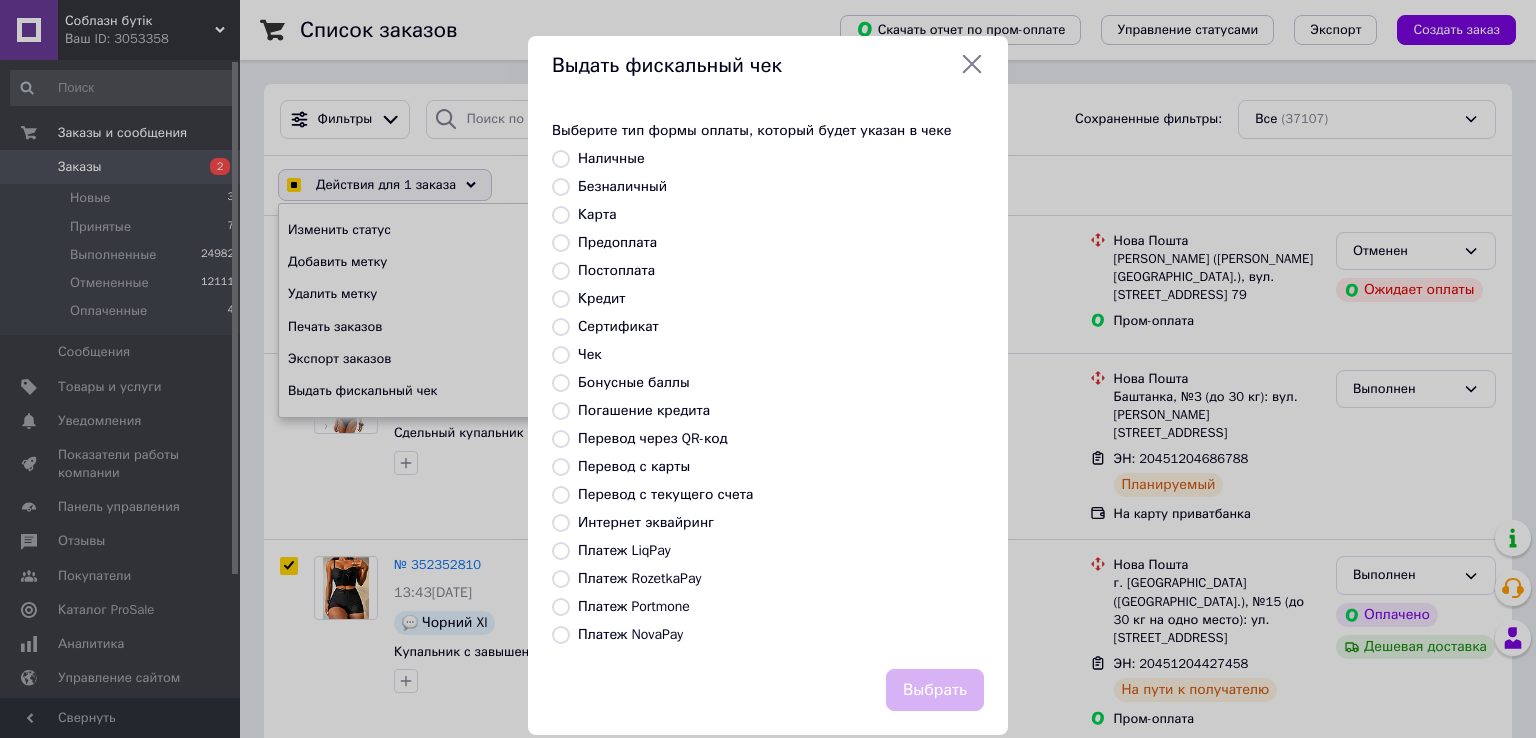 click on "Платеж RozetkaPay" at bounding box center [639, 578] 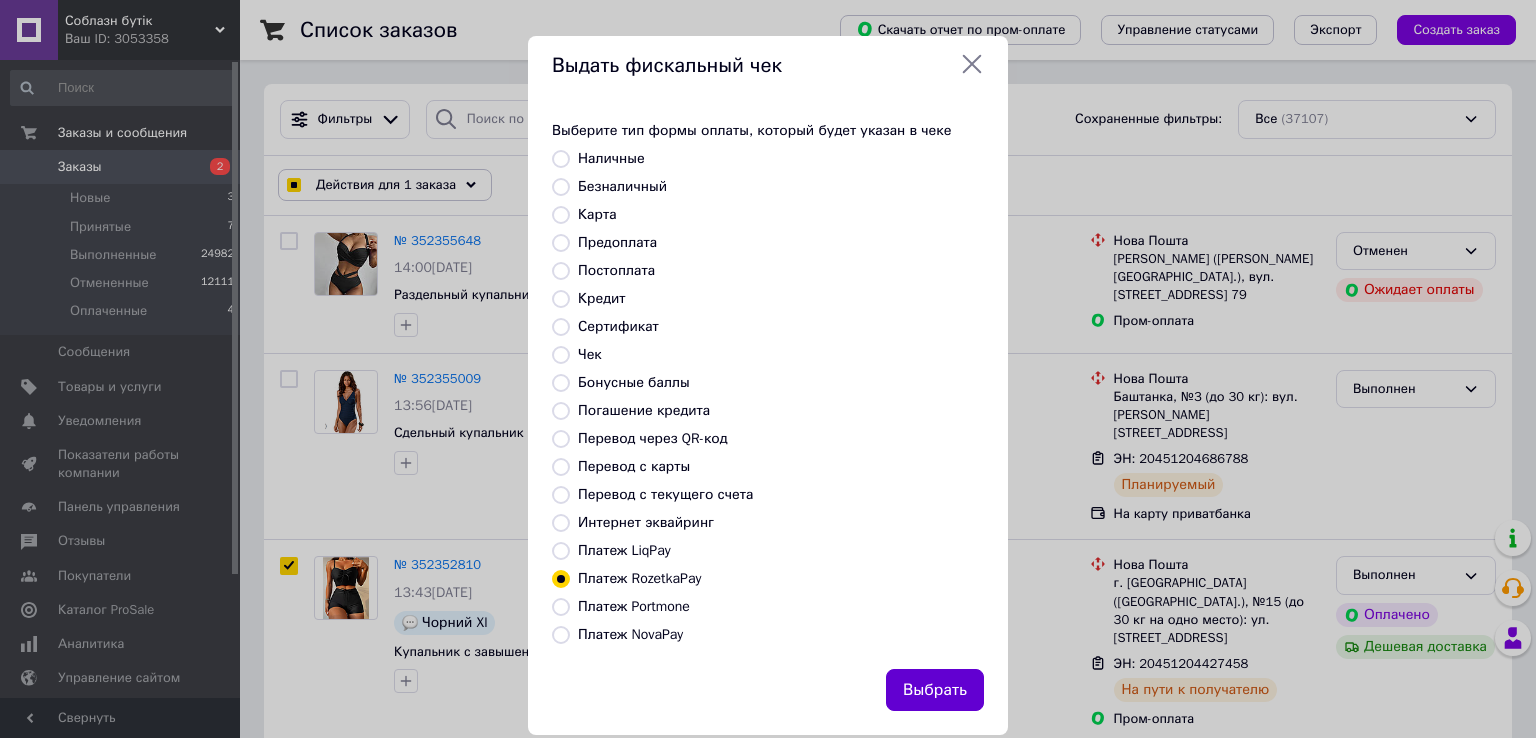 click on "Выбрать" at bounding box center [935, 690] 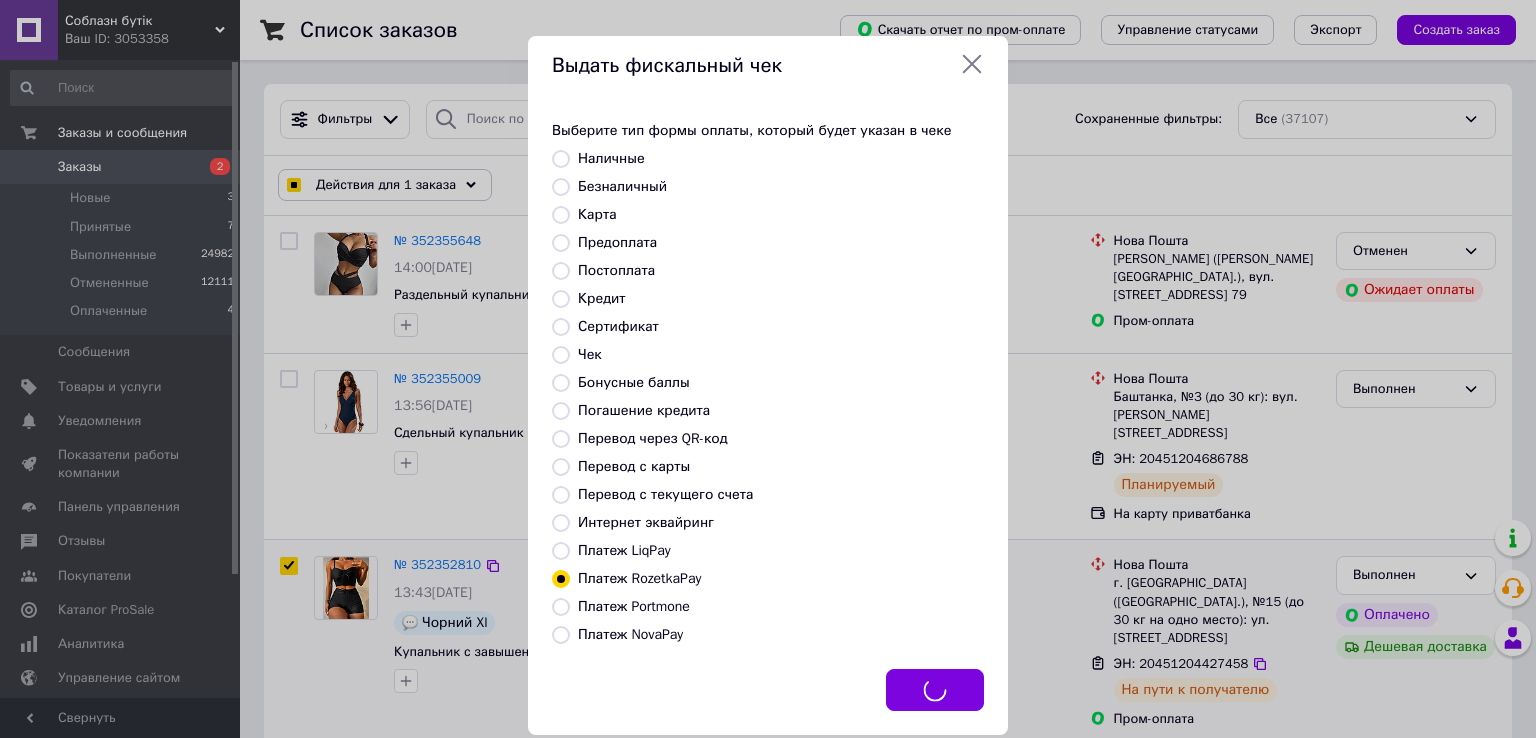 checkbox on "true" 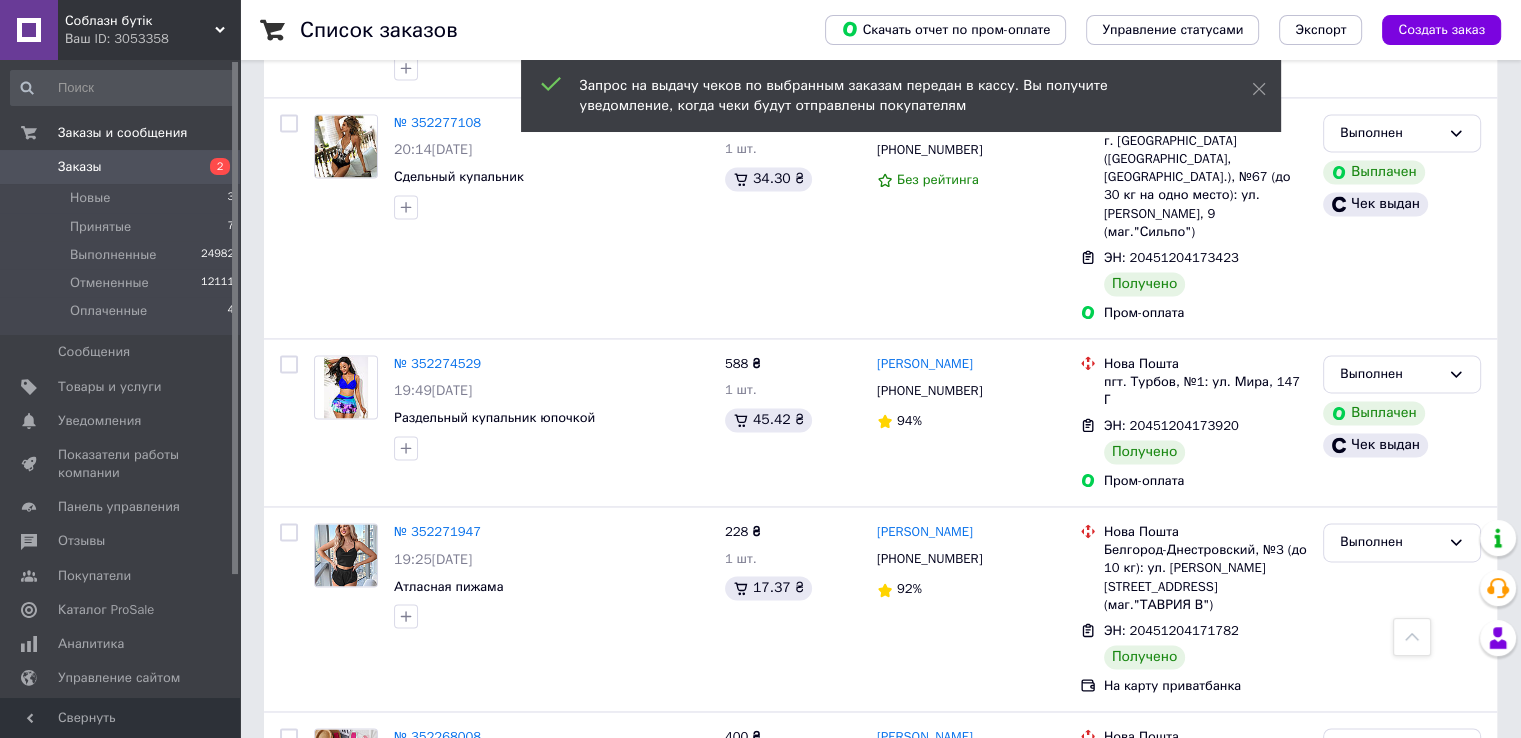 scroll, scrollTop: 3130, scrollLeft: 0, axis: vertical 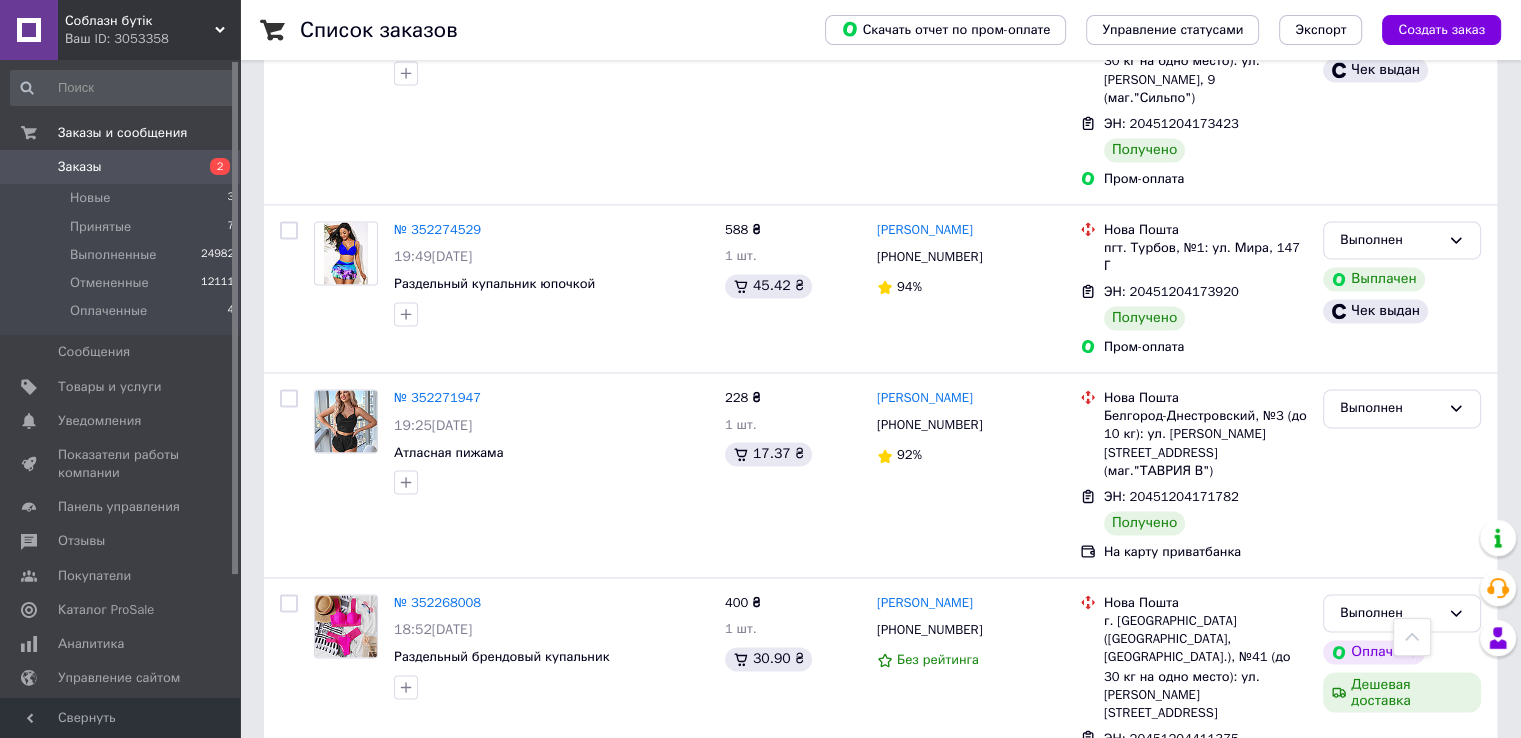 click on "3" at bounding box center (505, 1049) 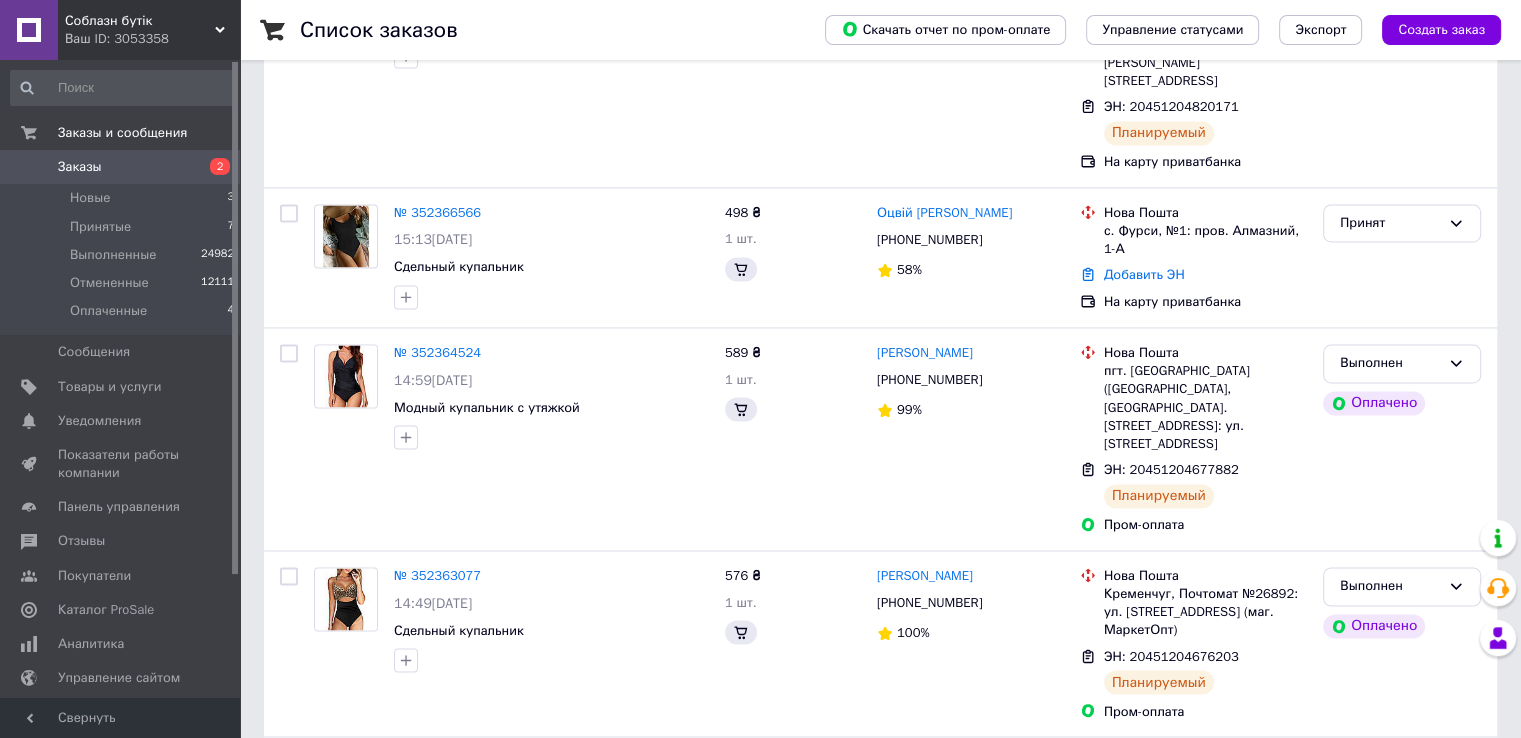 scroll, scrollTop: 0, scrollLeft: 0, axis: both 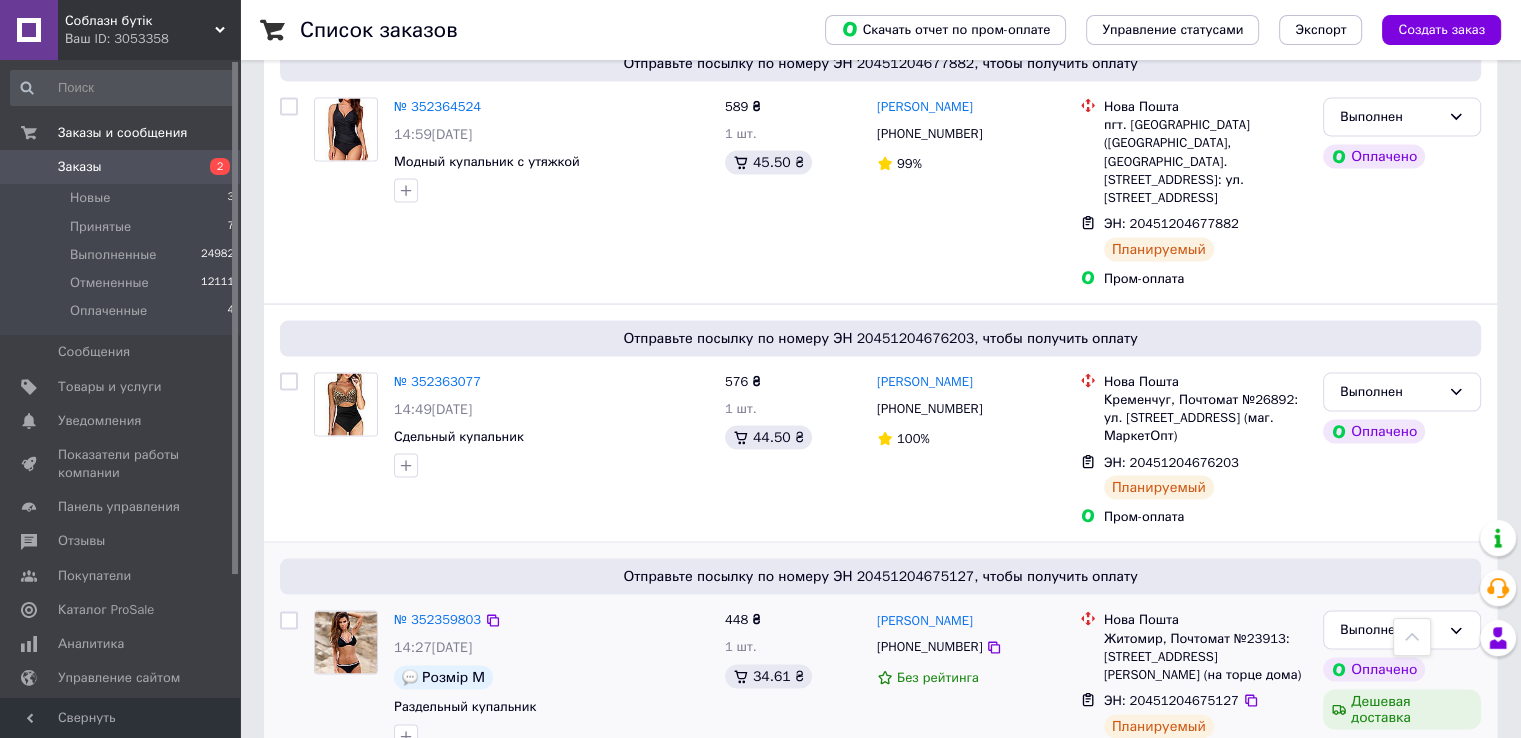 click at bounding box center [289, 621] 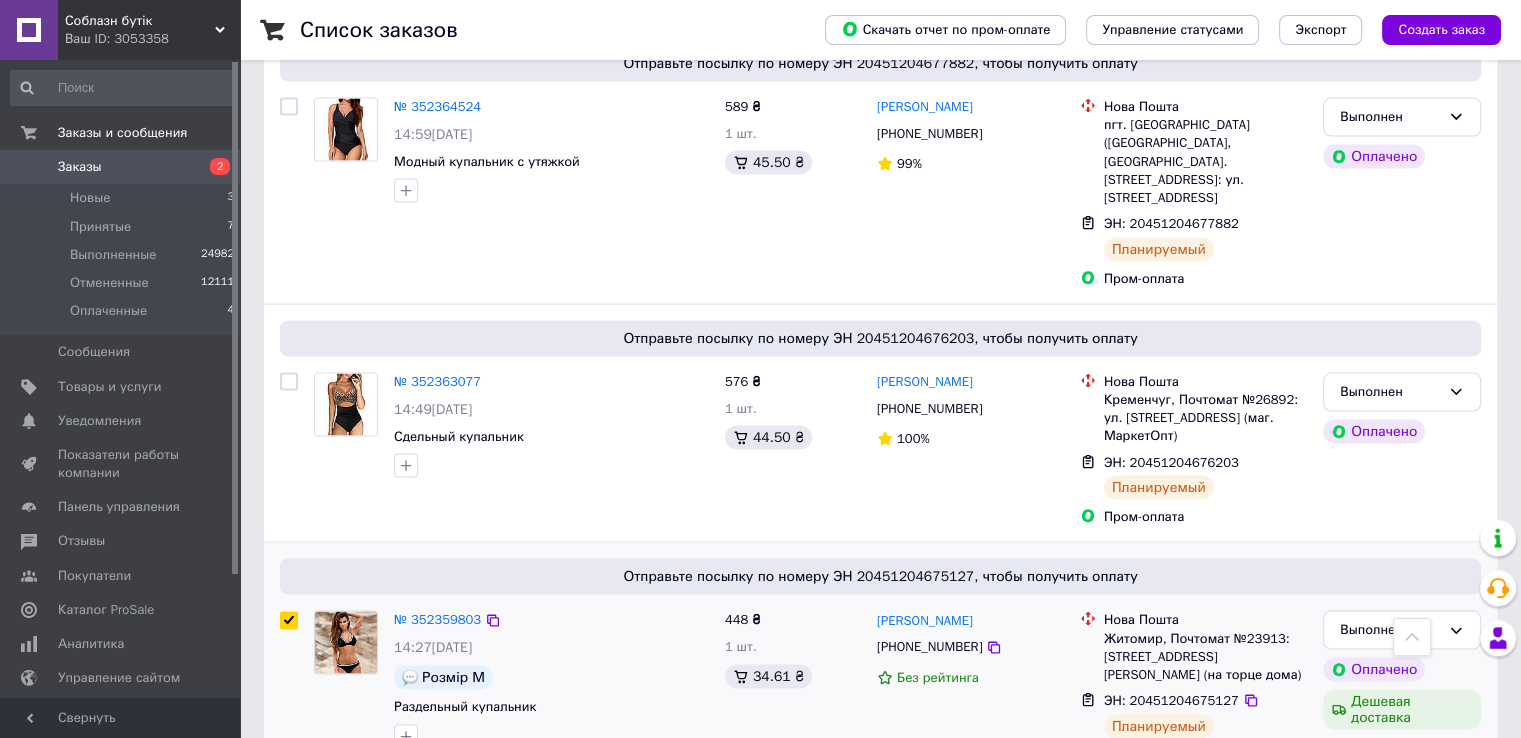 checkbox on "true" 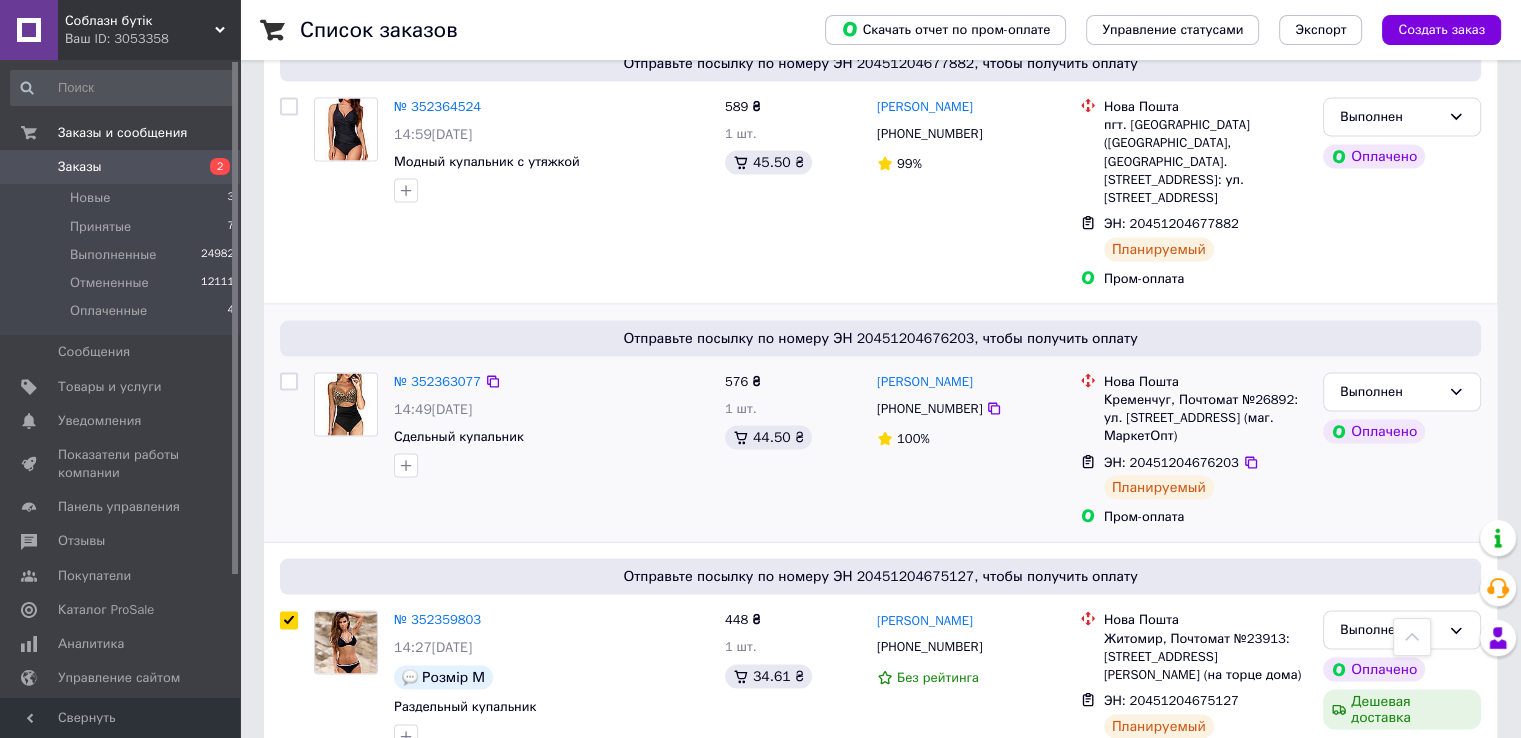 click at bounding box center [289, 382] 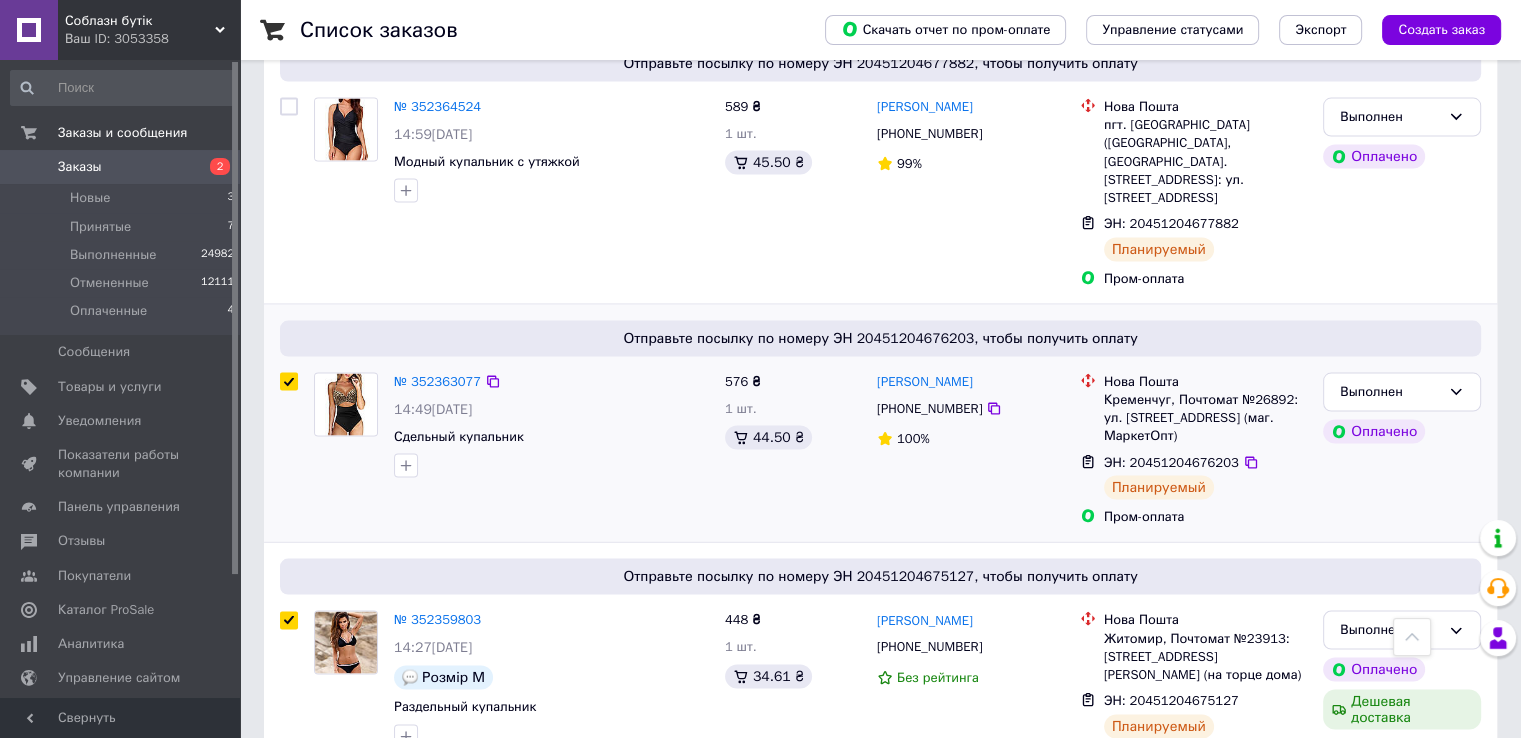 checkbox on "true" 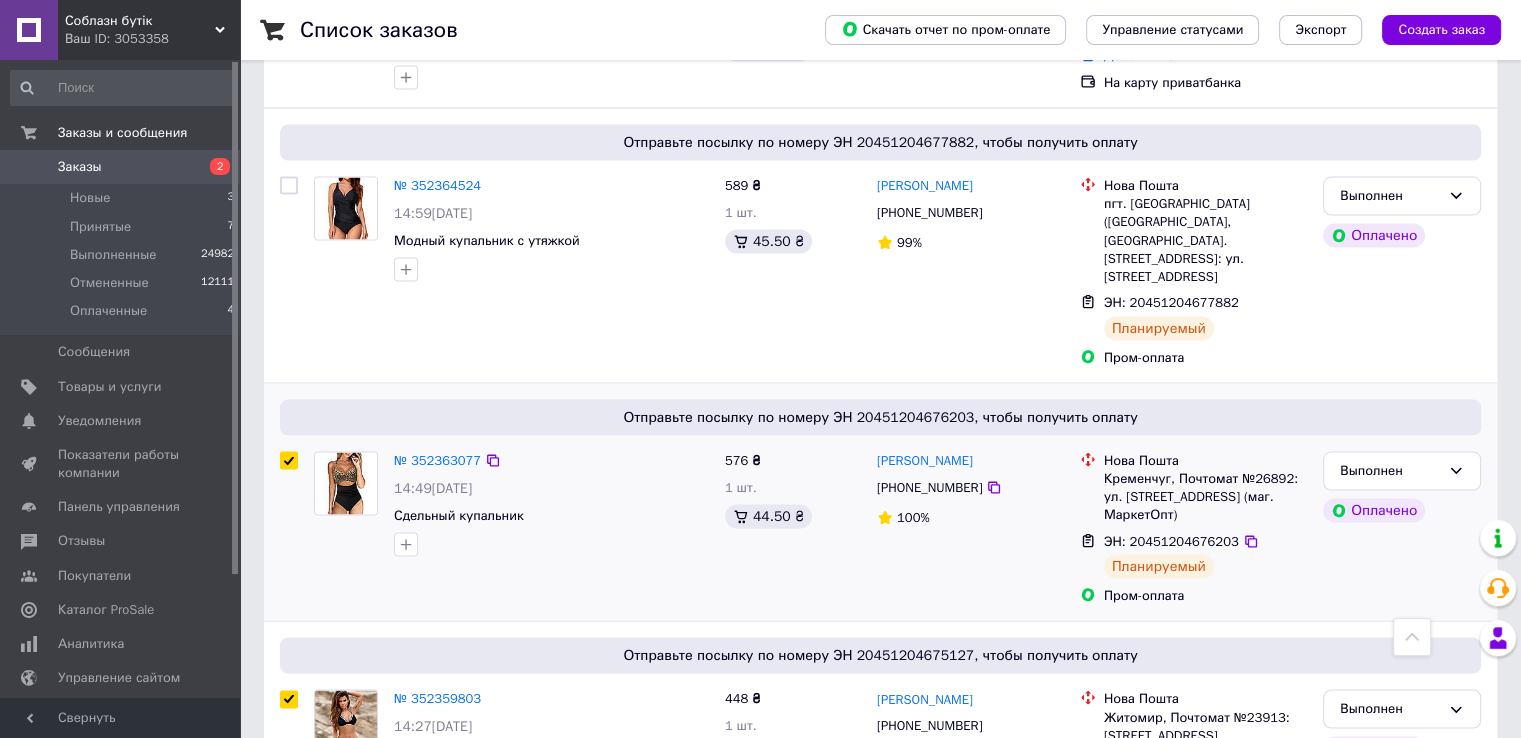 scroll, scrollTop: 3648, scrollLeft: 0, axis: vertical 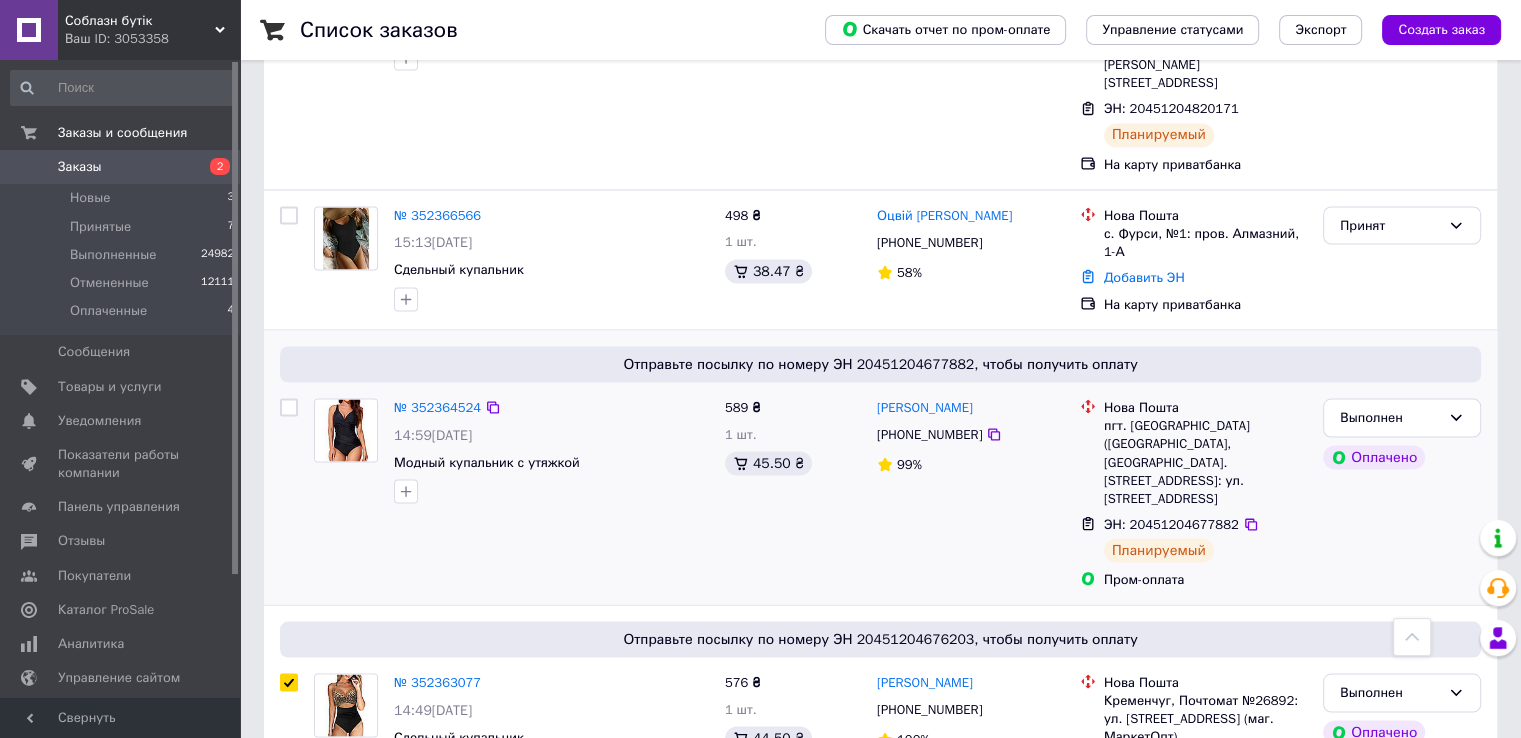 click at bounding box center (289, 407) 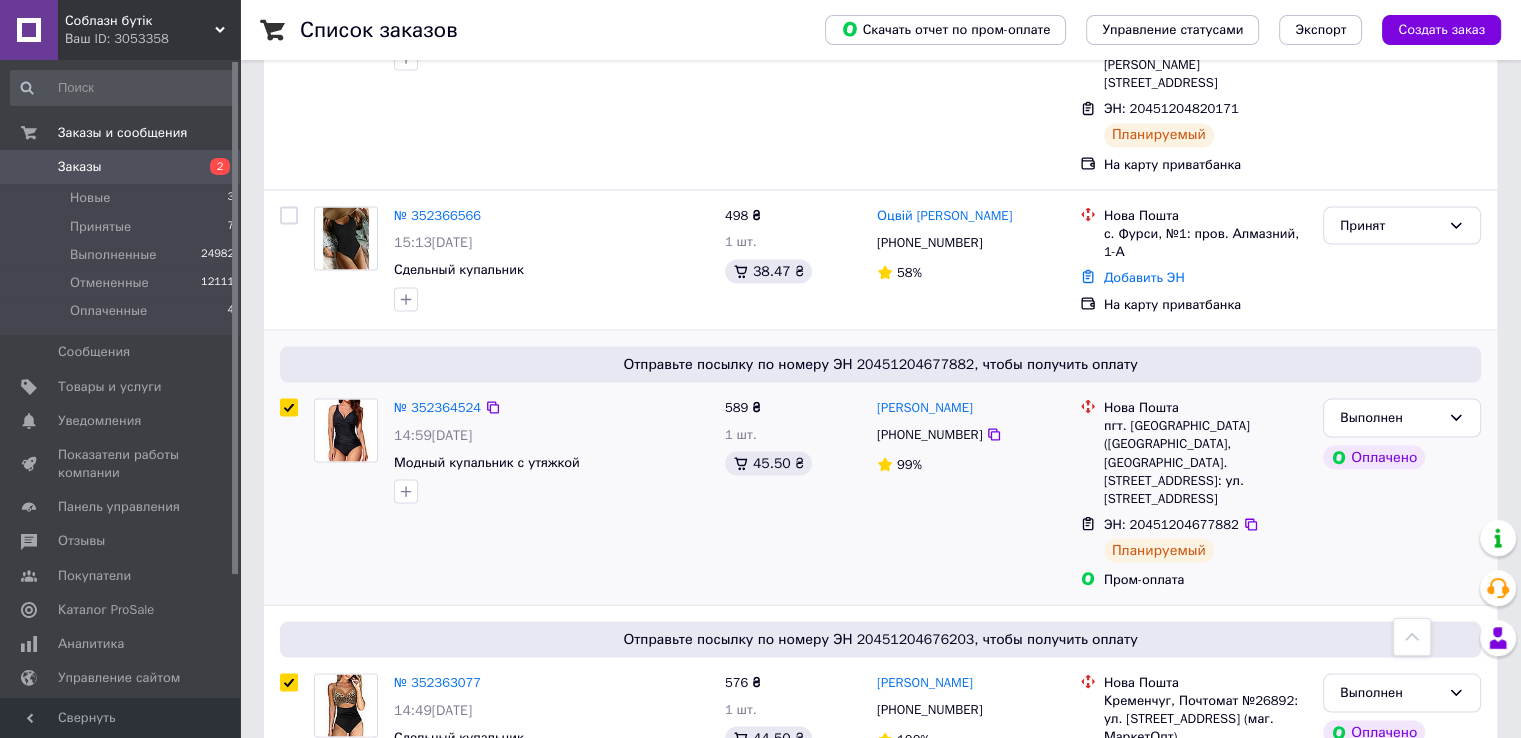 checkbox on "true" 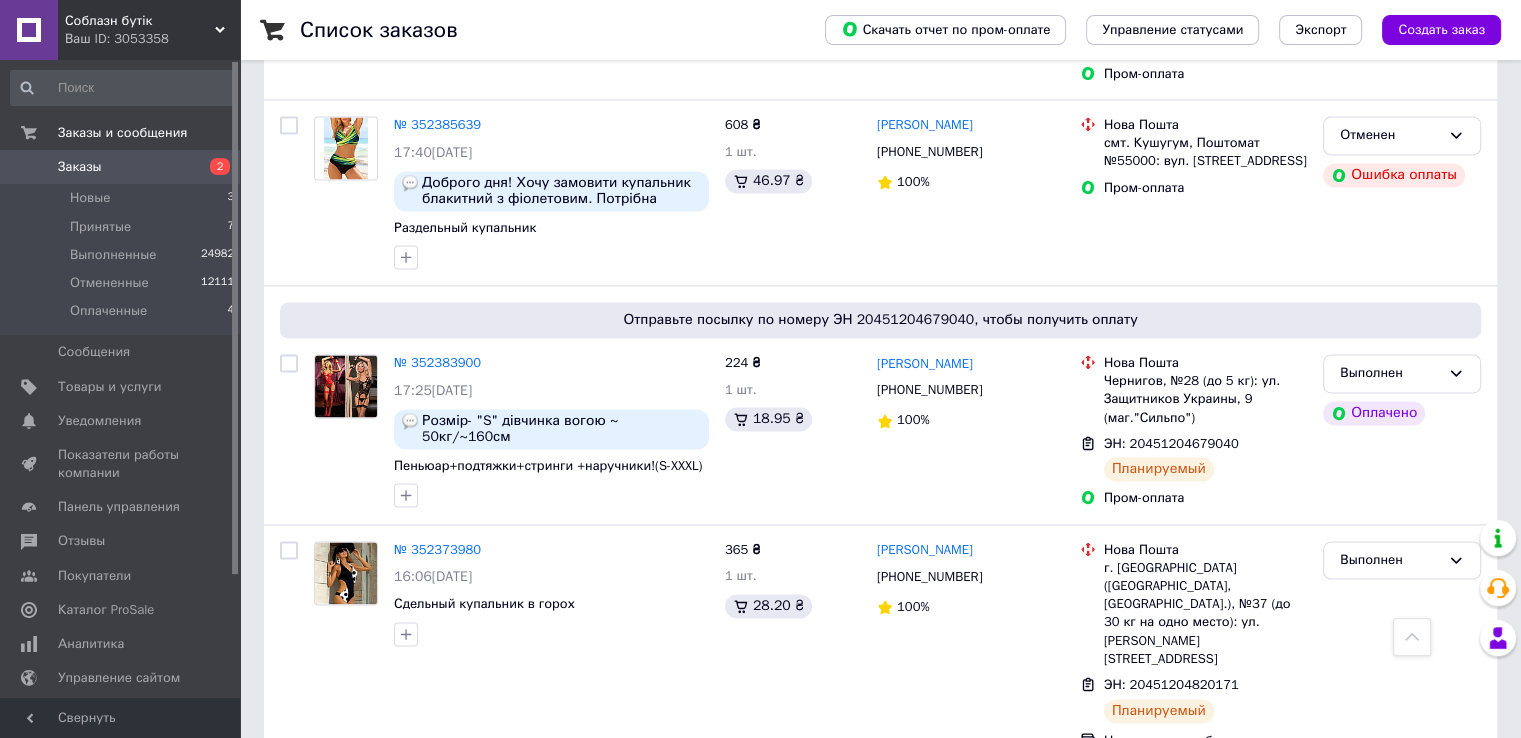 scroll, scrollTop: 3048, scrollLeft: 0, axis: vertical 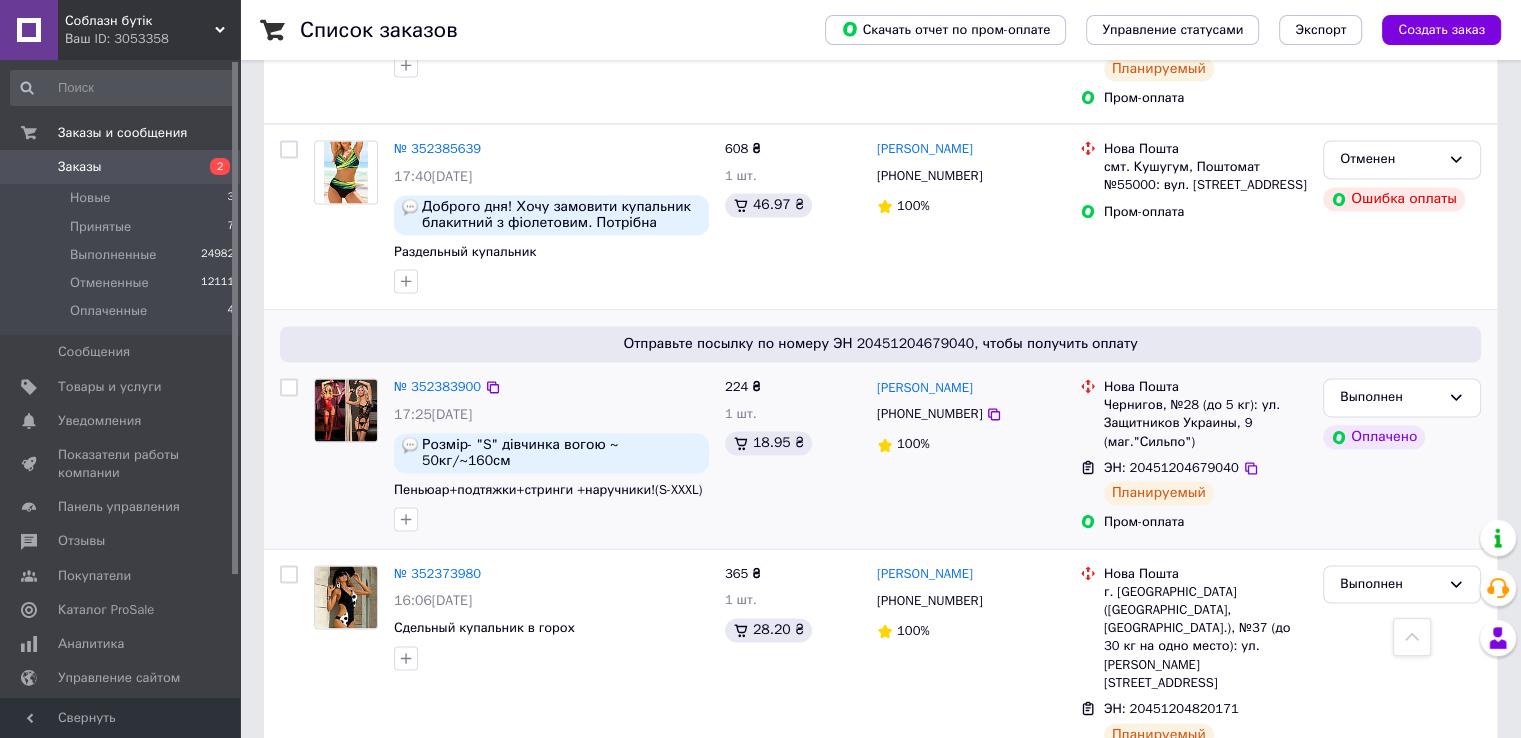 click at bounding box center (289, 387) 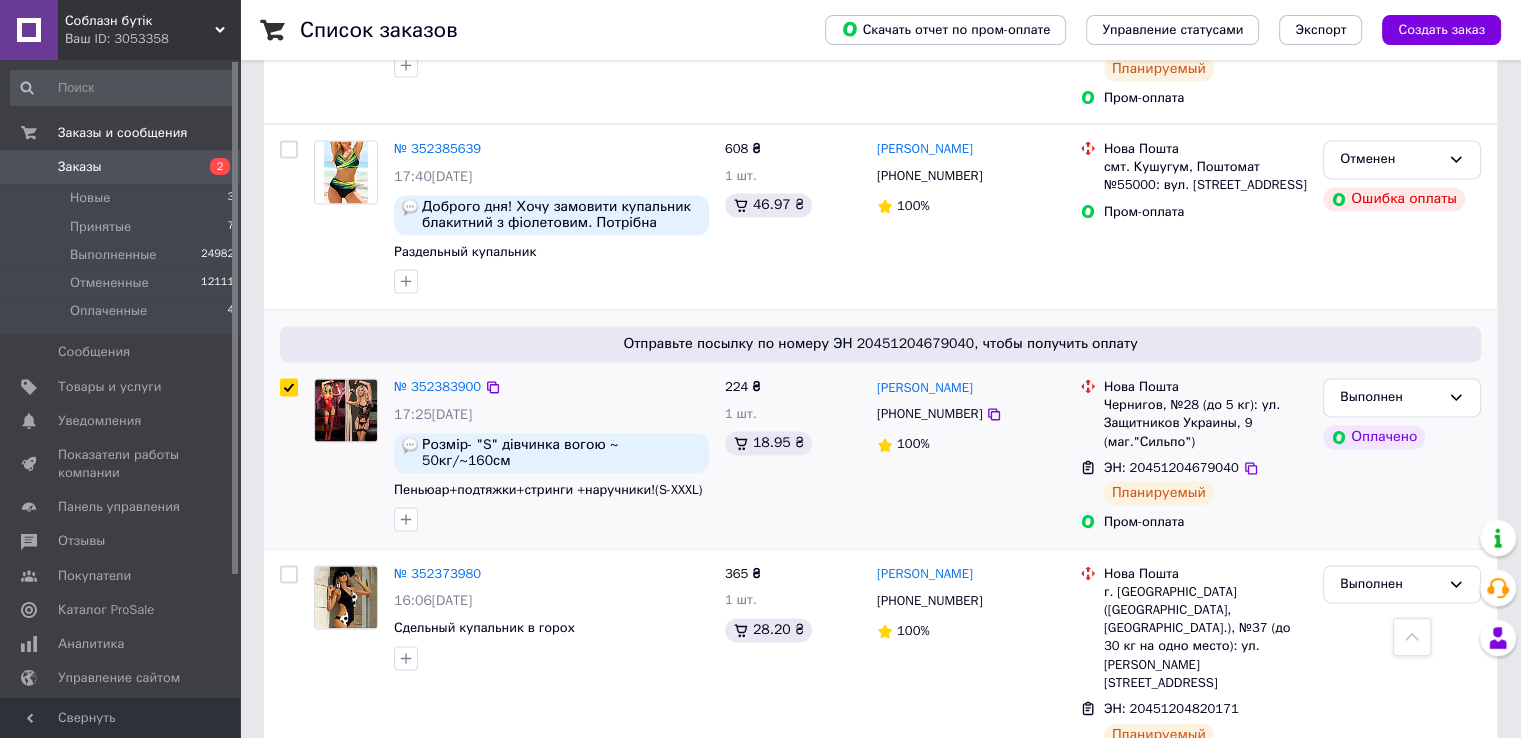 checkbox on "true" 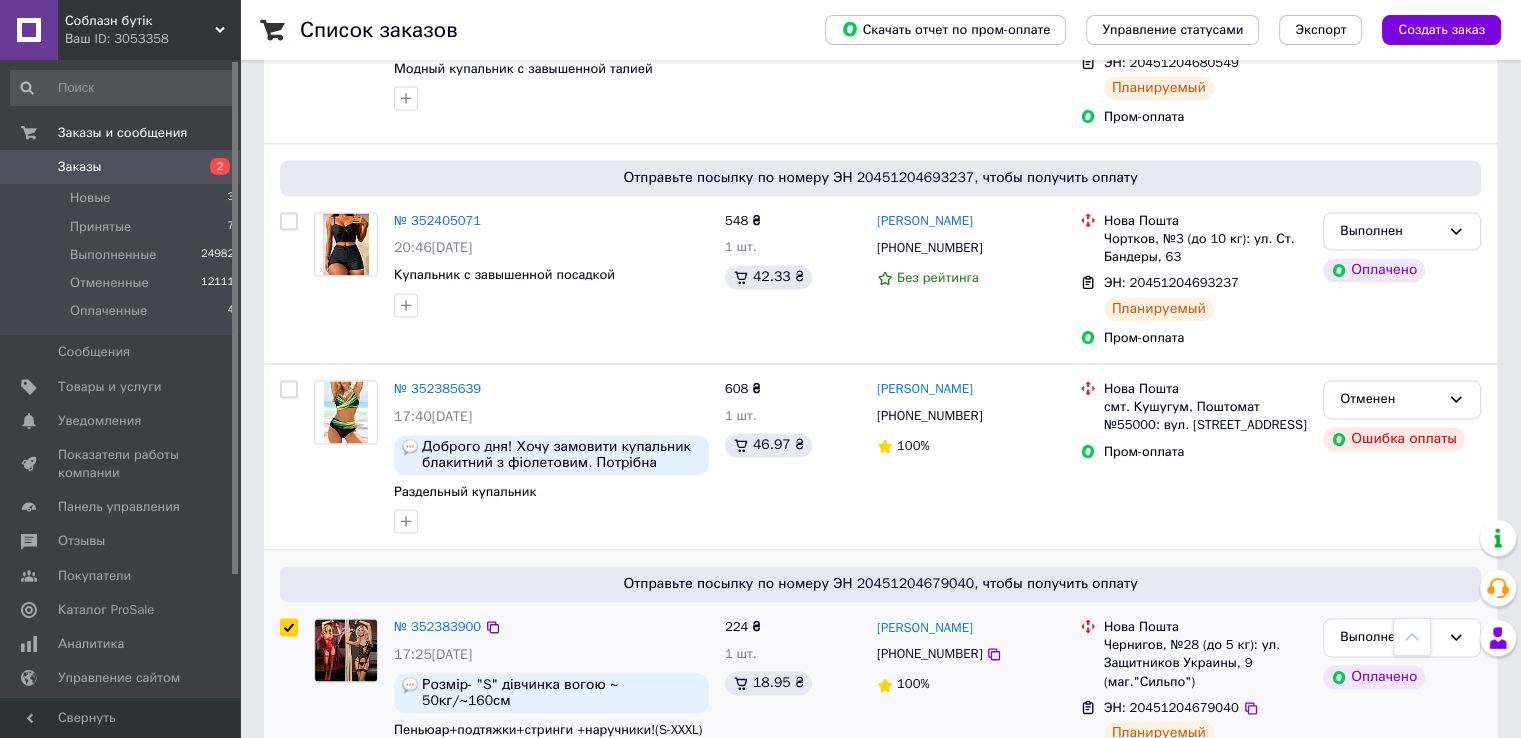 scroll, scrollTop: 2748, scrollLeft: 0, axis: vertical 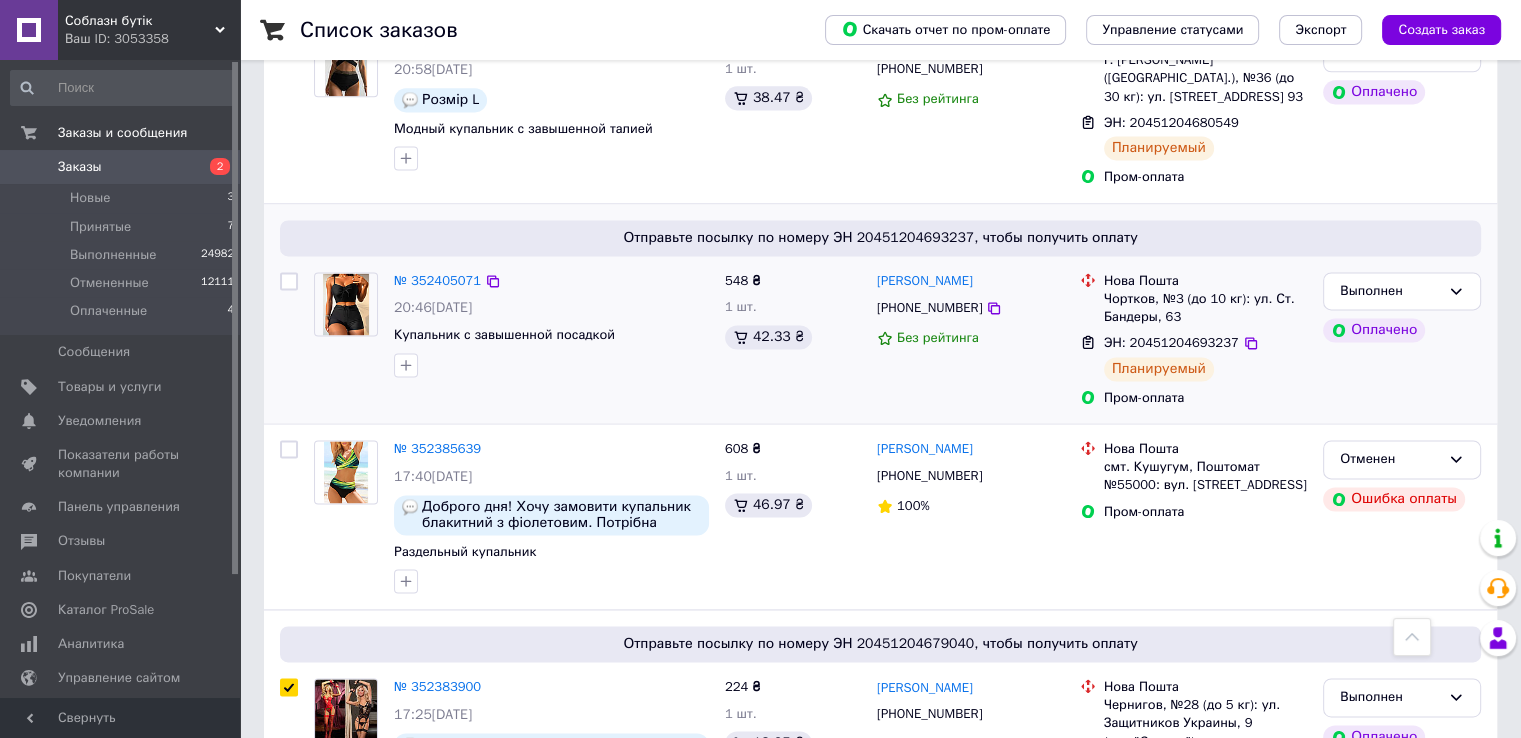 click at bounding box center [289, 281] 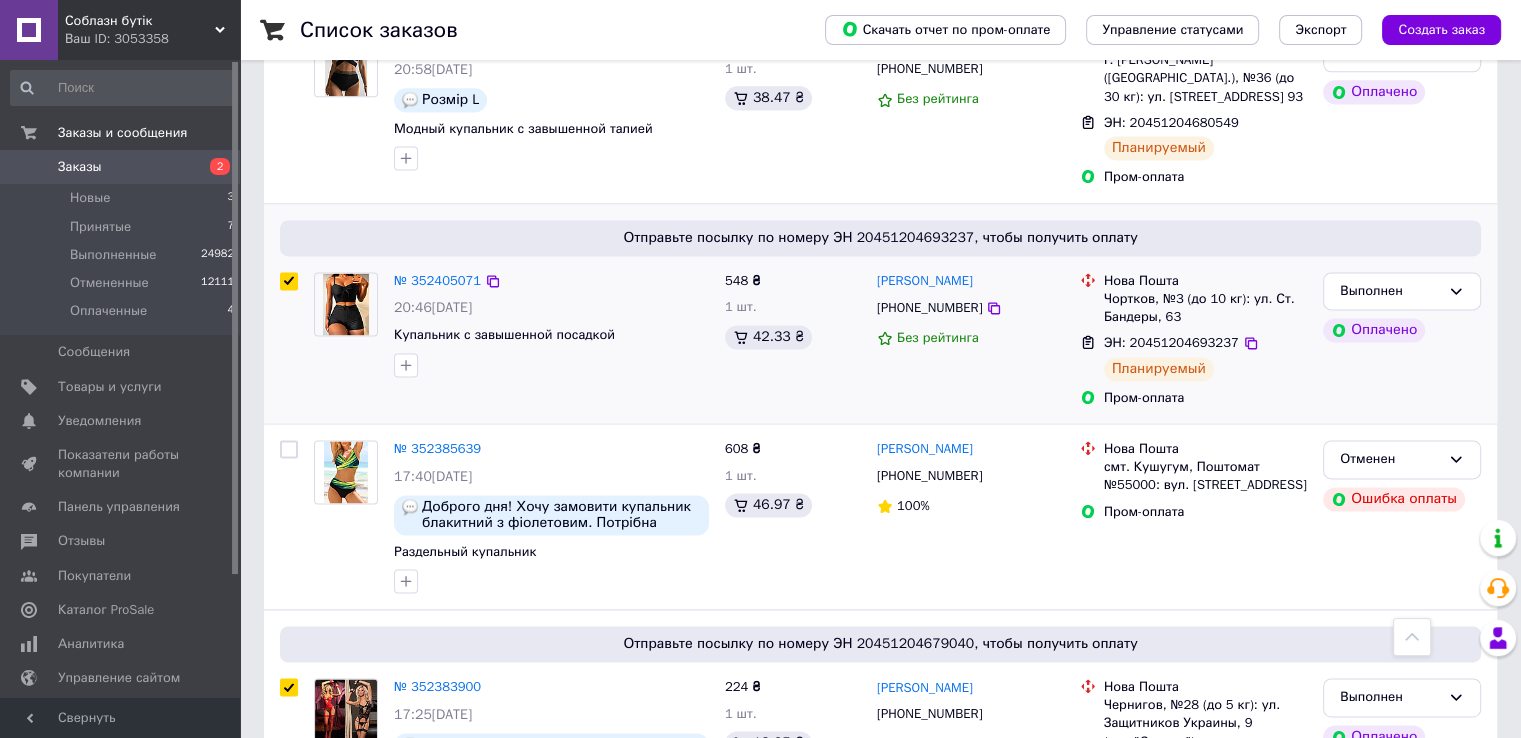 checkbox on "true" 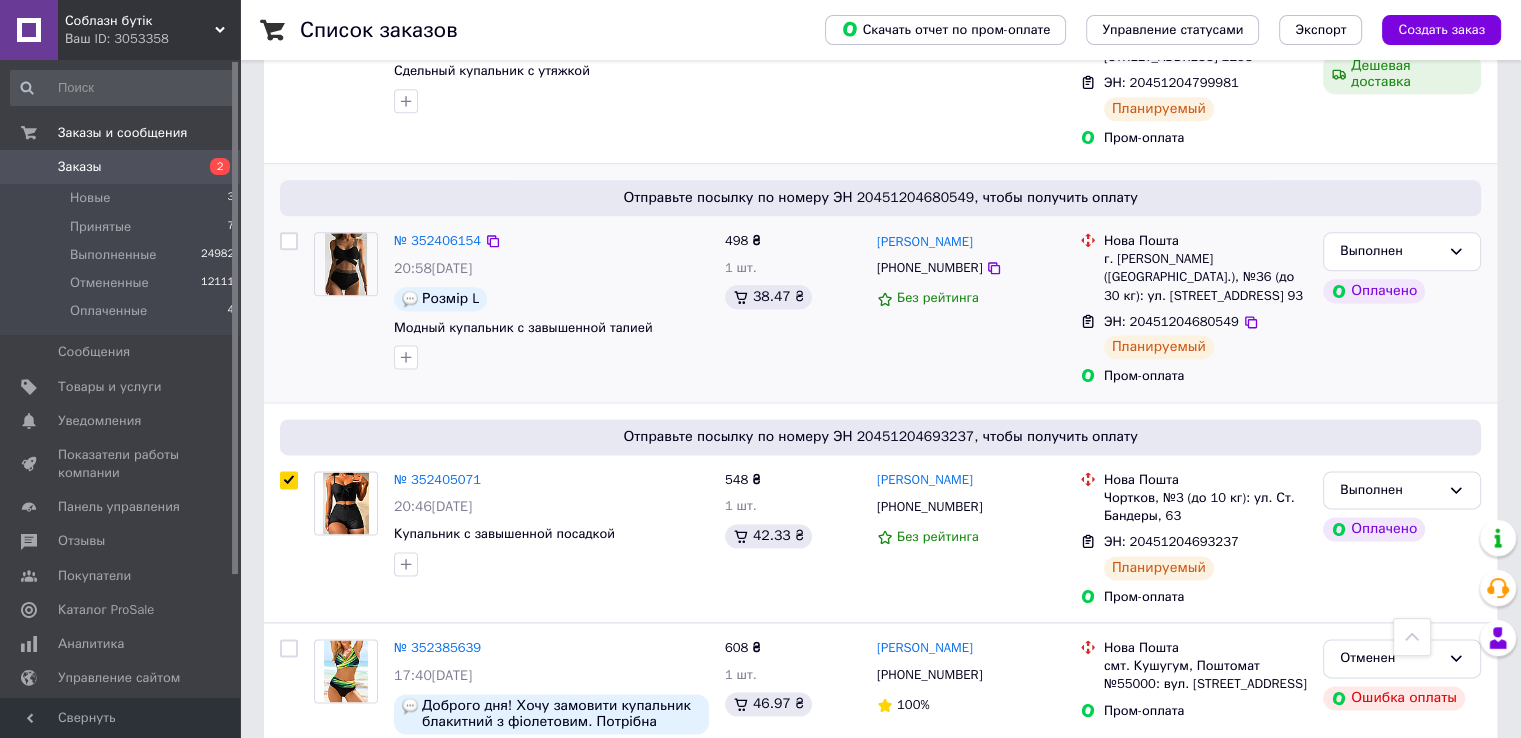 scroll, scrollTop: 2548, scrollLeft: 0, axis: vertical 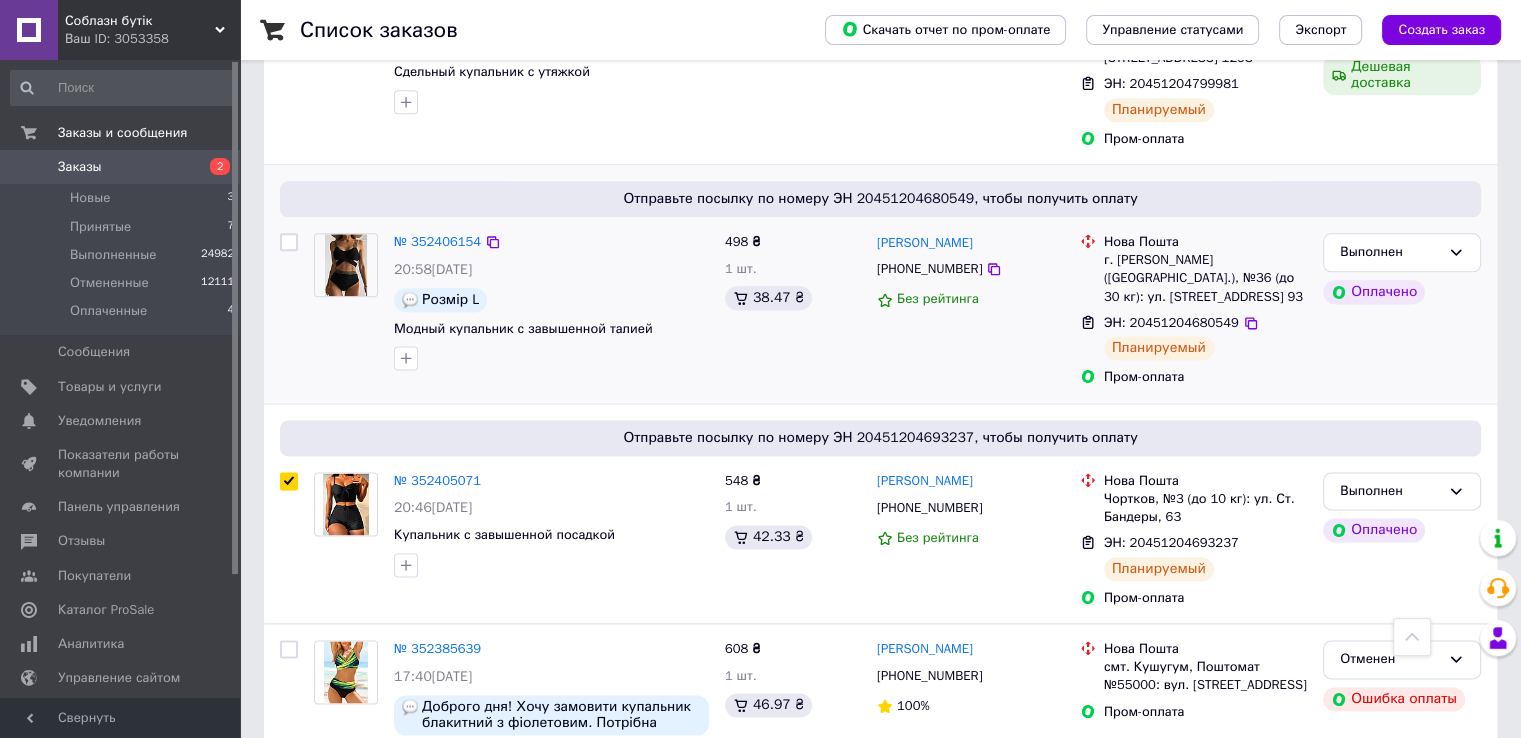 click at bounding box center (289, 242) 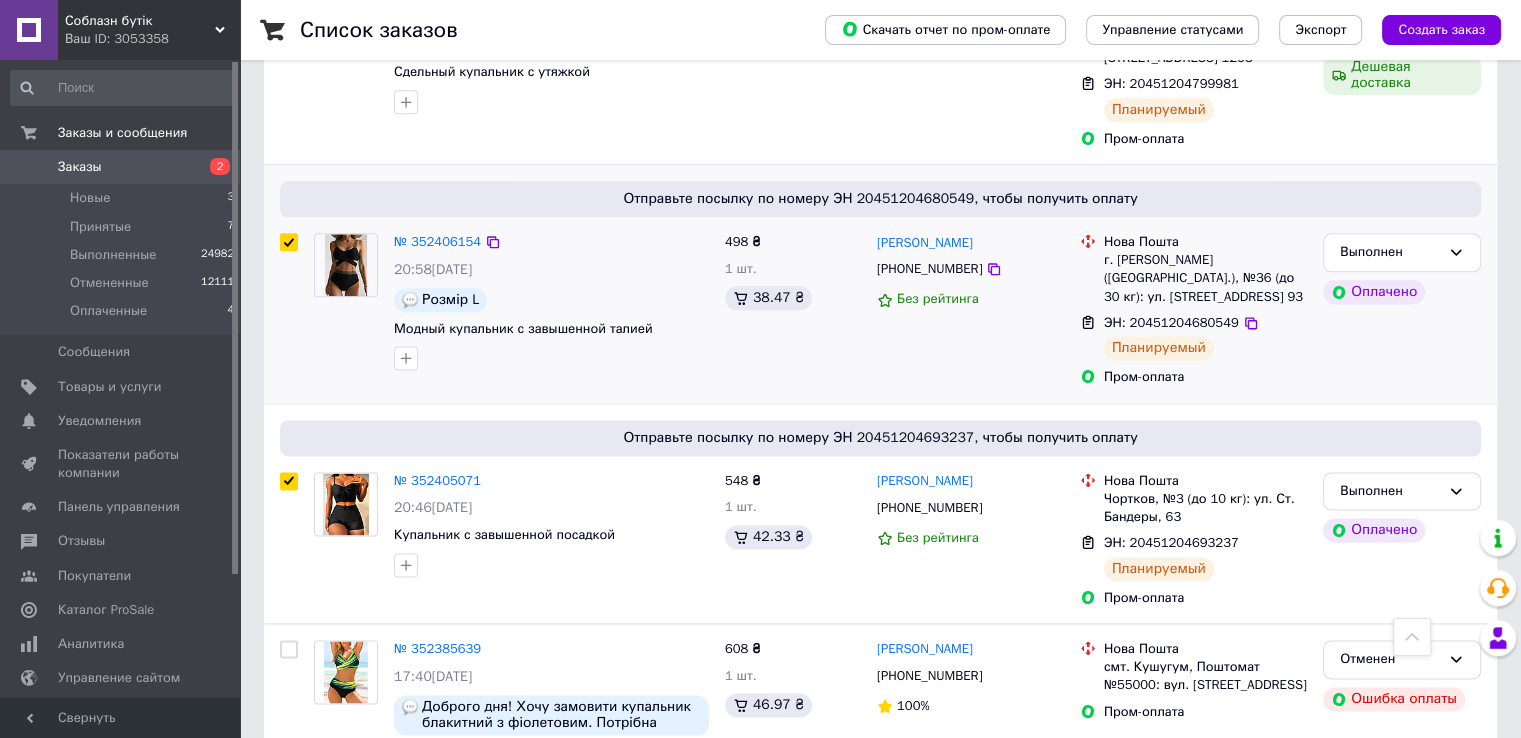 checkbox on "true" 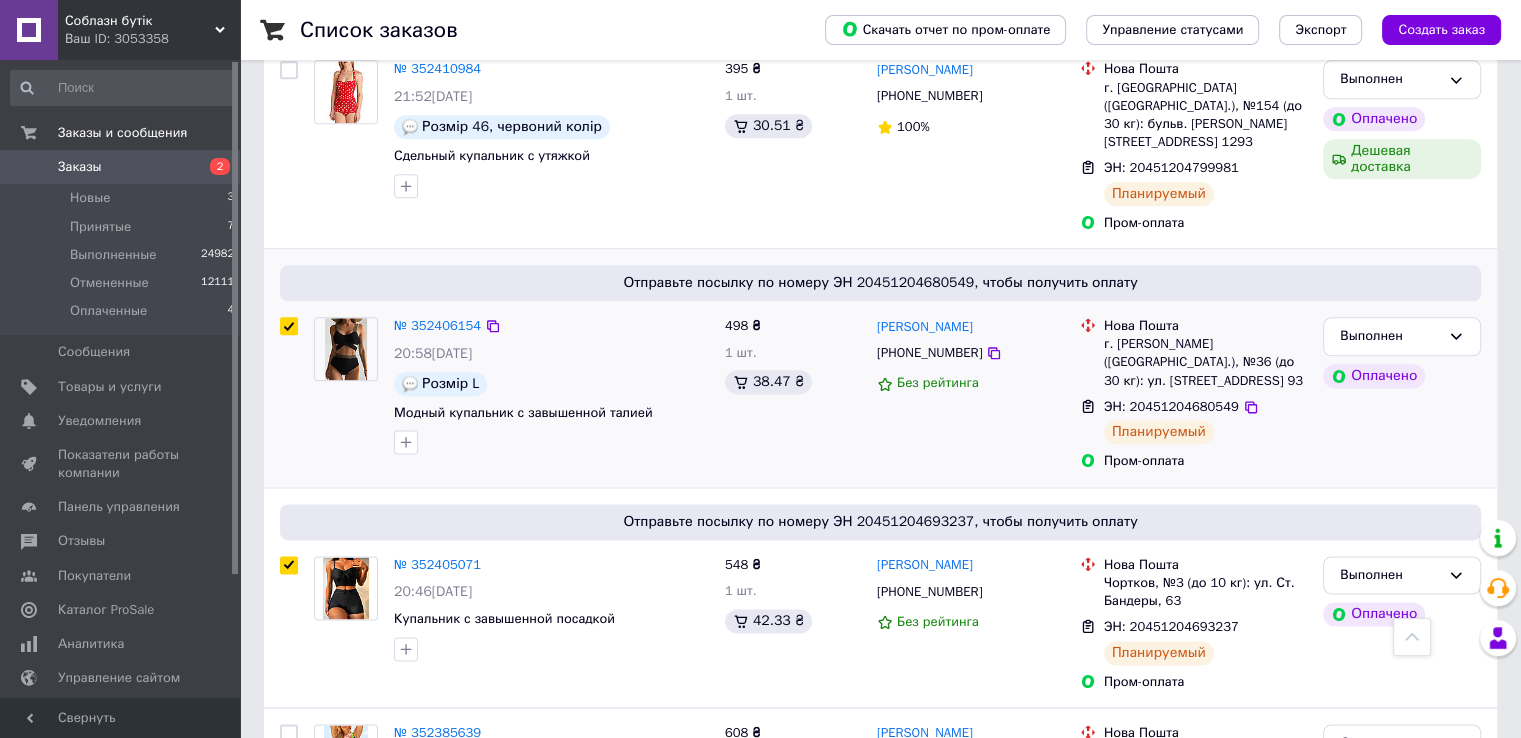 scroll, scrollTop: 2248, scrollLeft: 0, axis: vertical 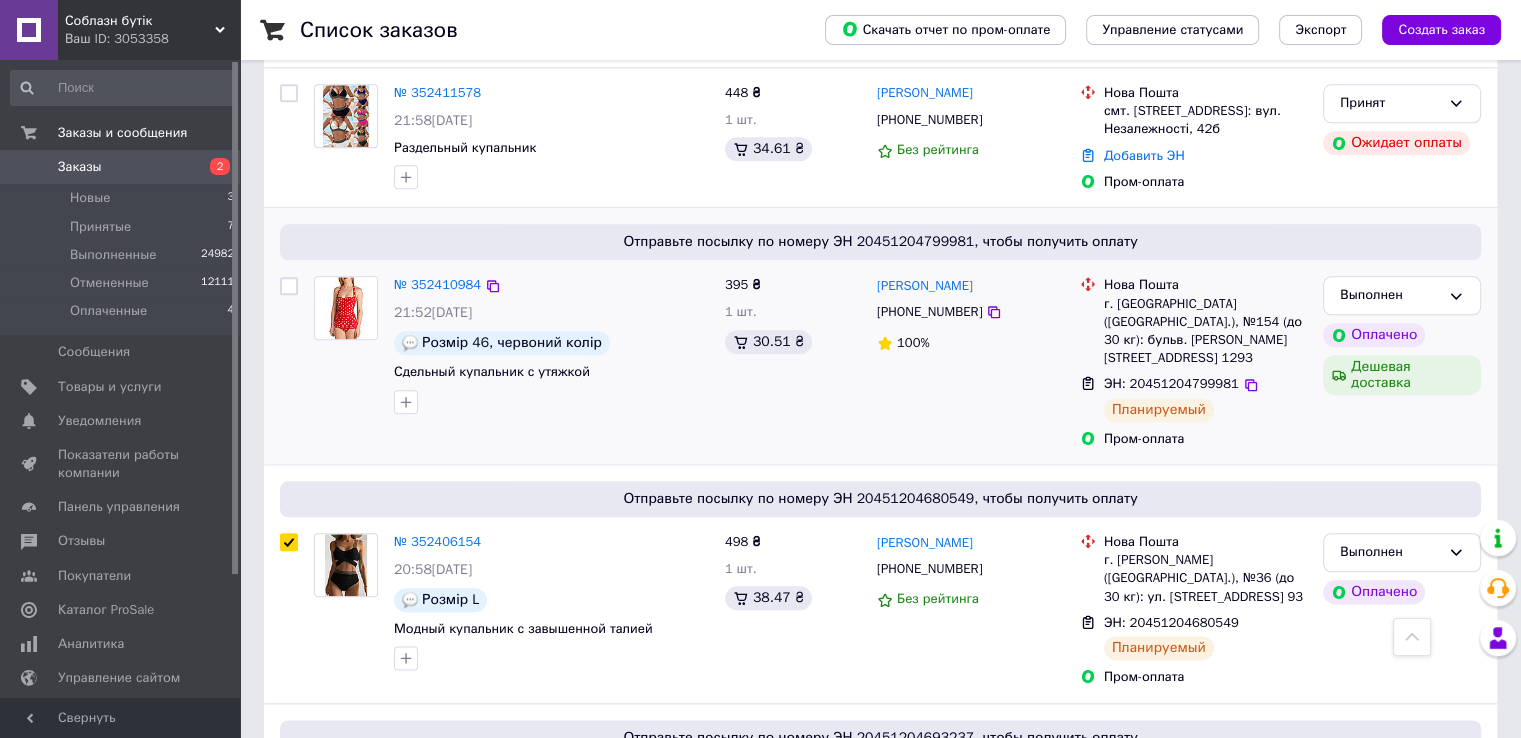 click at bounding box center [289, 286] 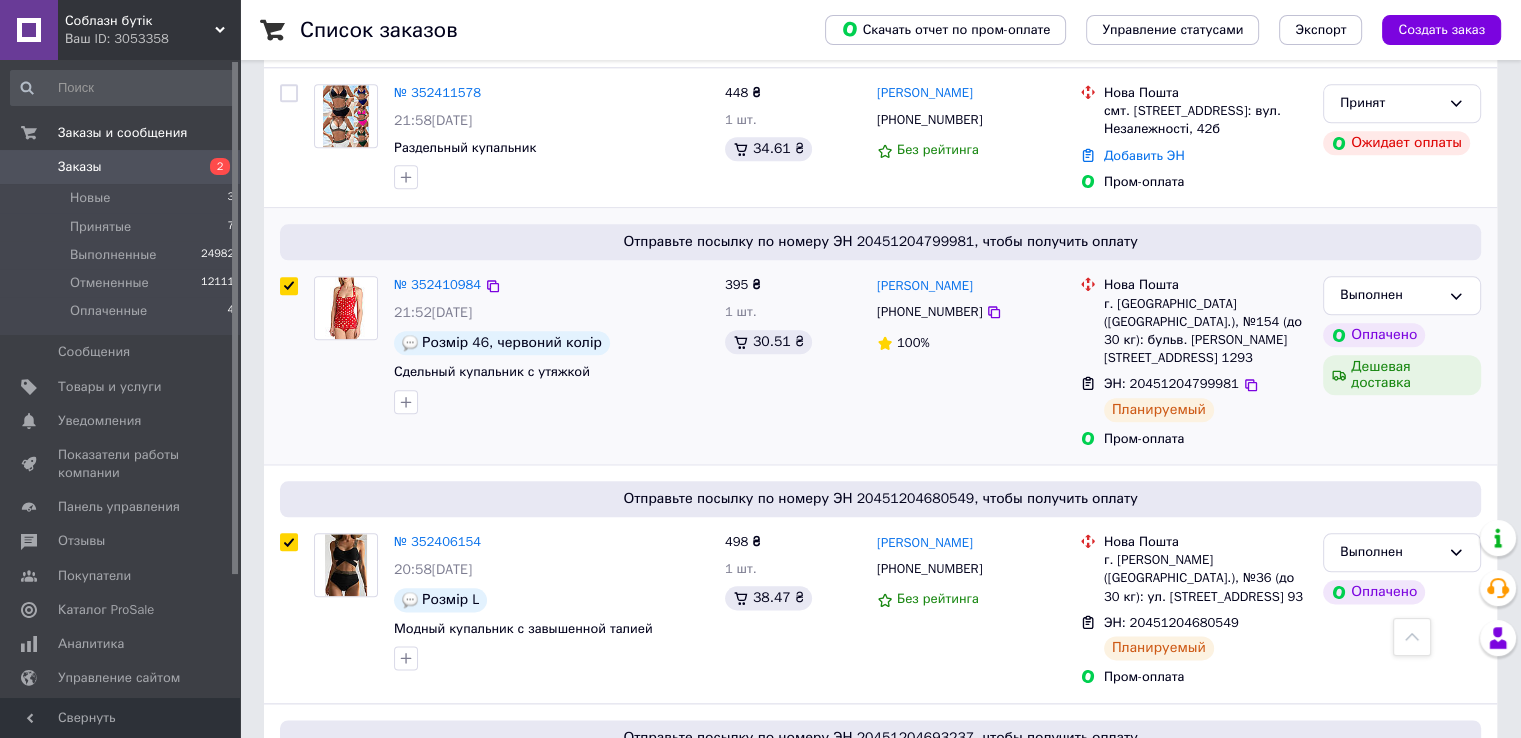 checkbox on "true" 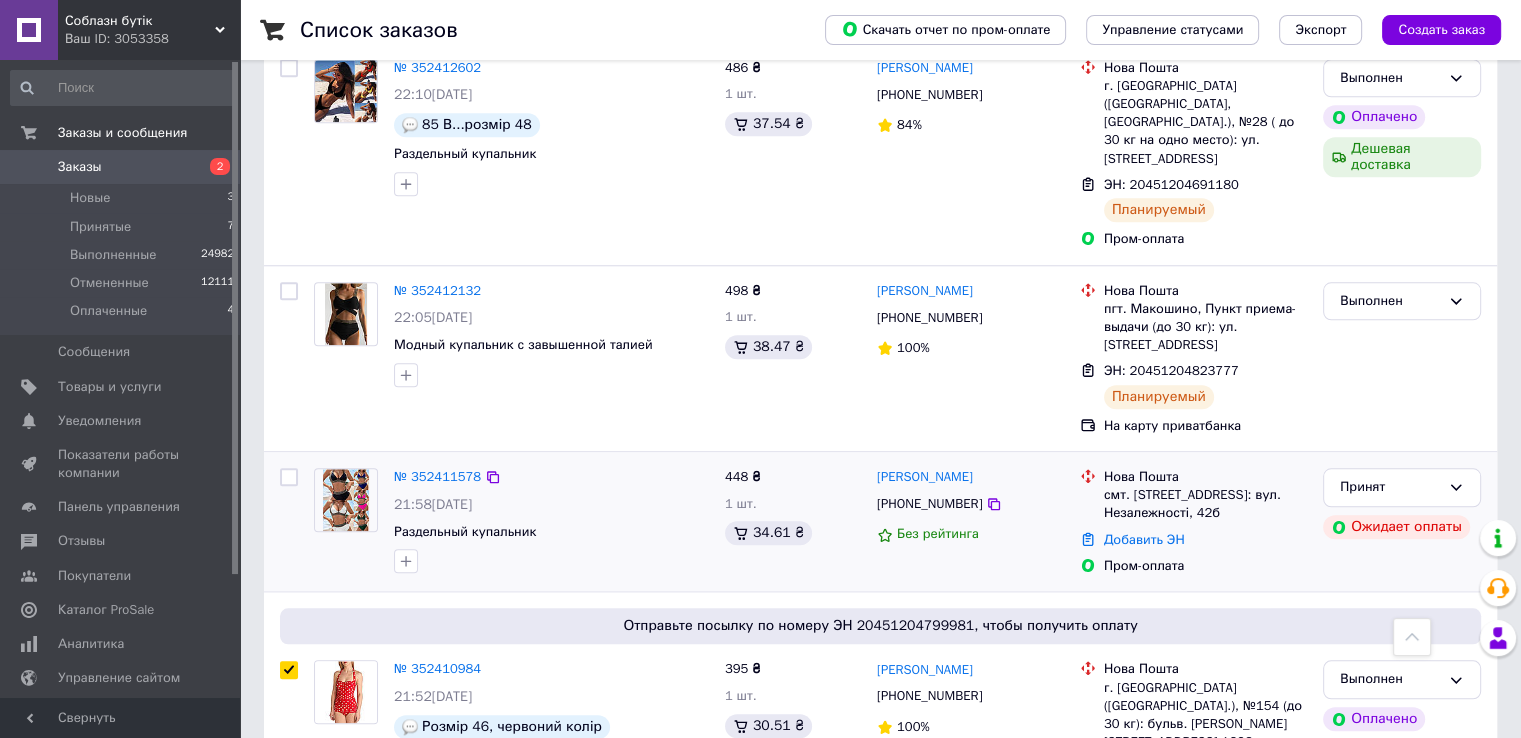 scroll, scrollTop: 1748, scrollLeft: 0, axis: vertical 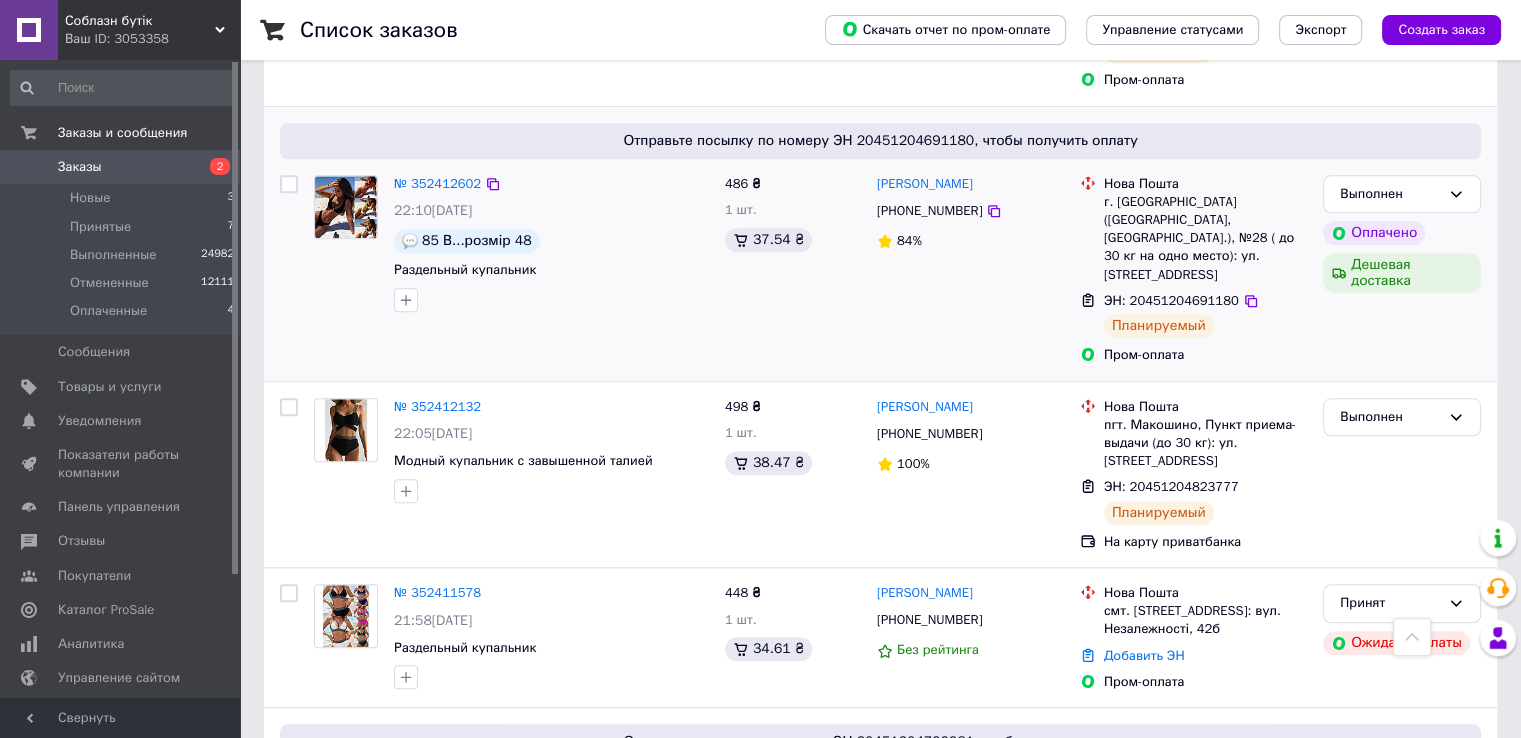 click at bounding box center (289, 184) 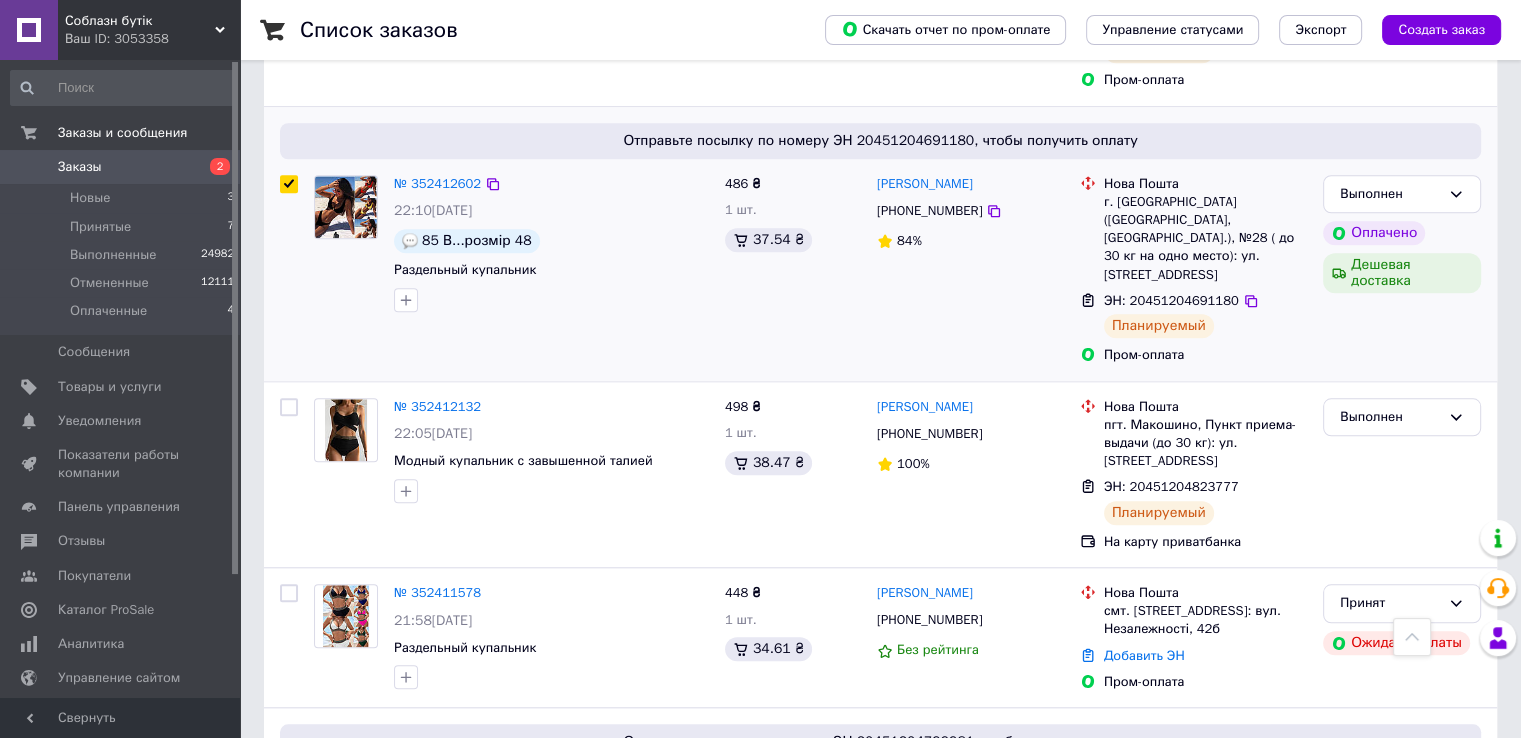 checkbox on "true" 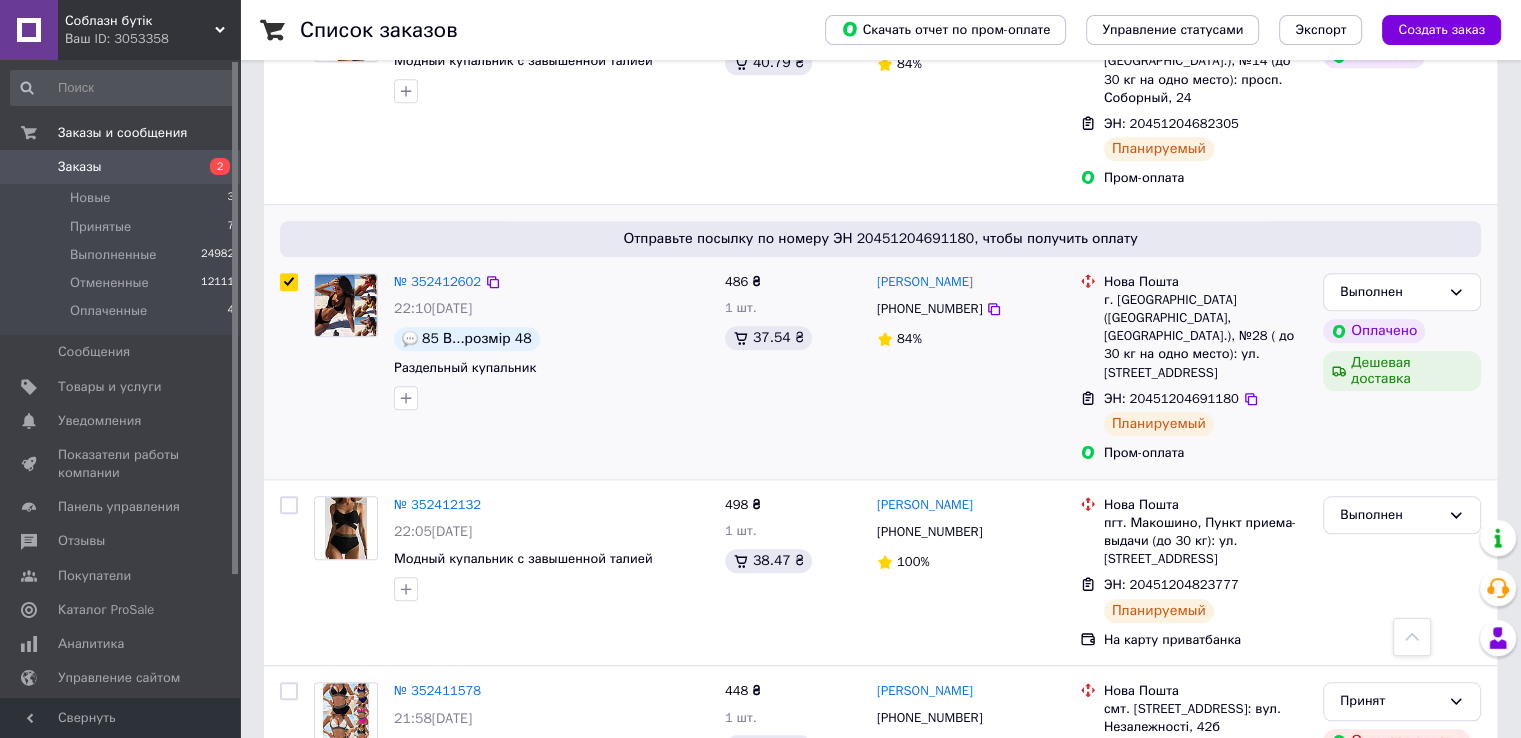 scroll, scrollTop: 1348, scrollLeft: 0, axis: vertical 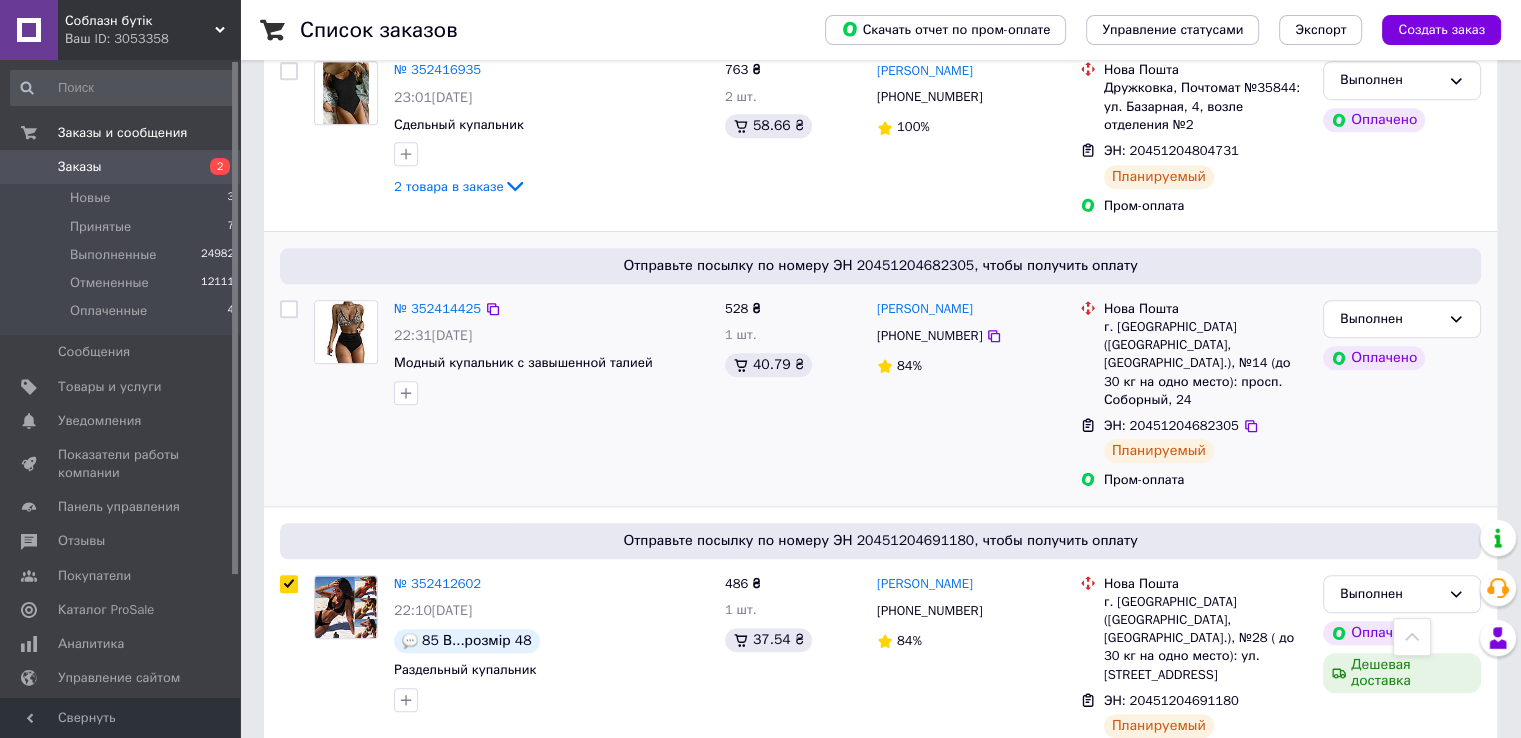 click at bounding box center [289, 309] 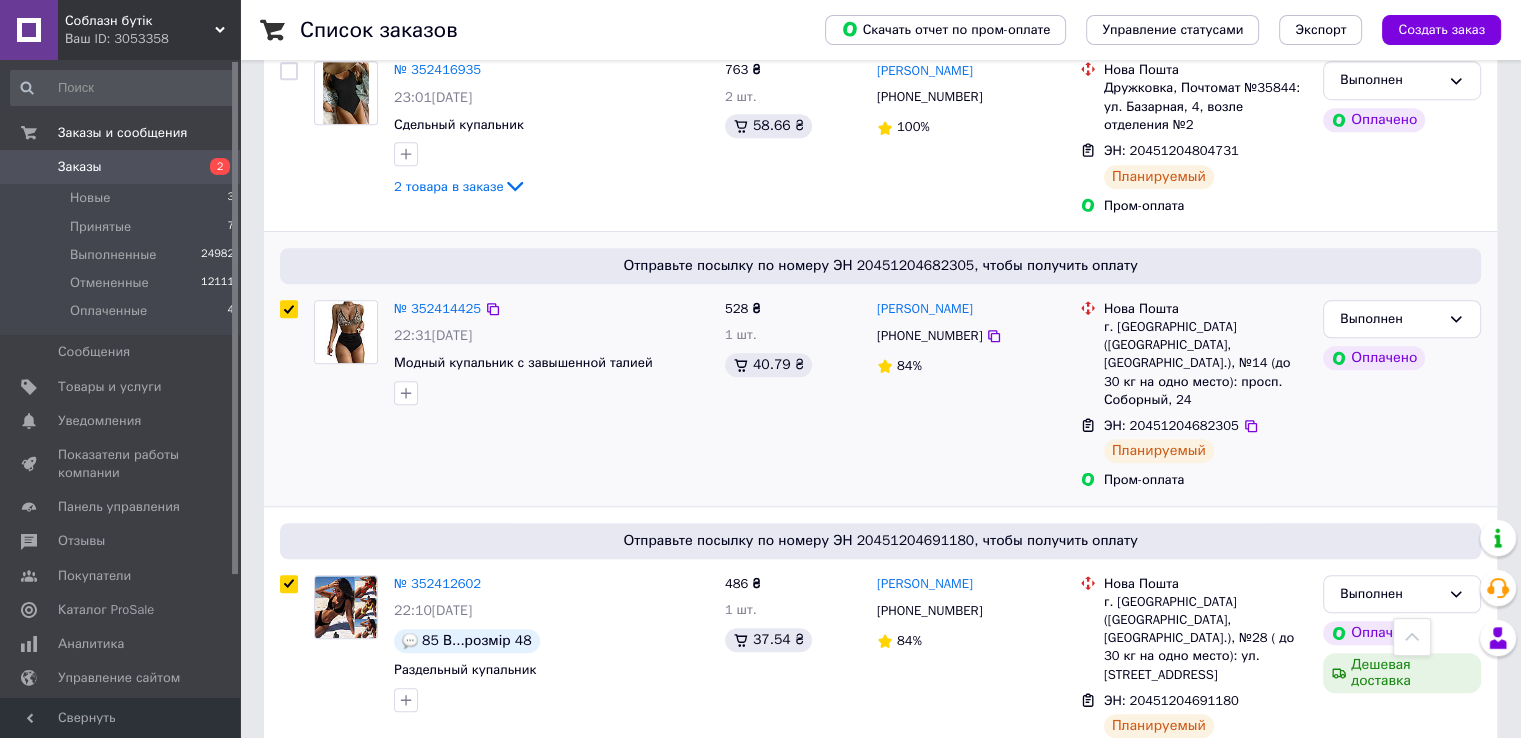 checkbox on "true" 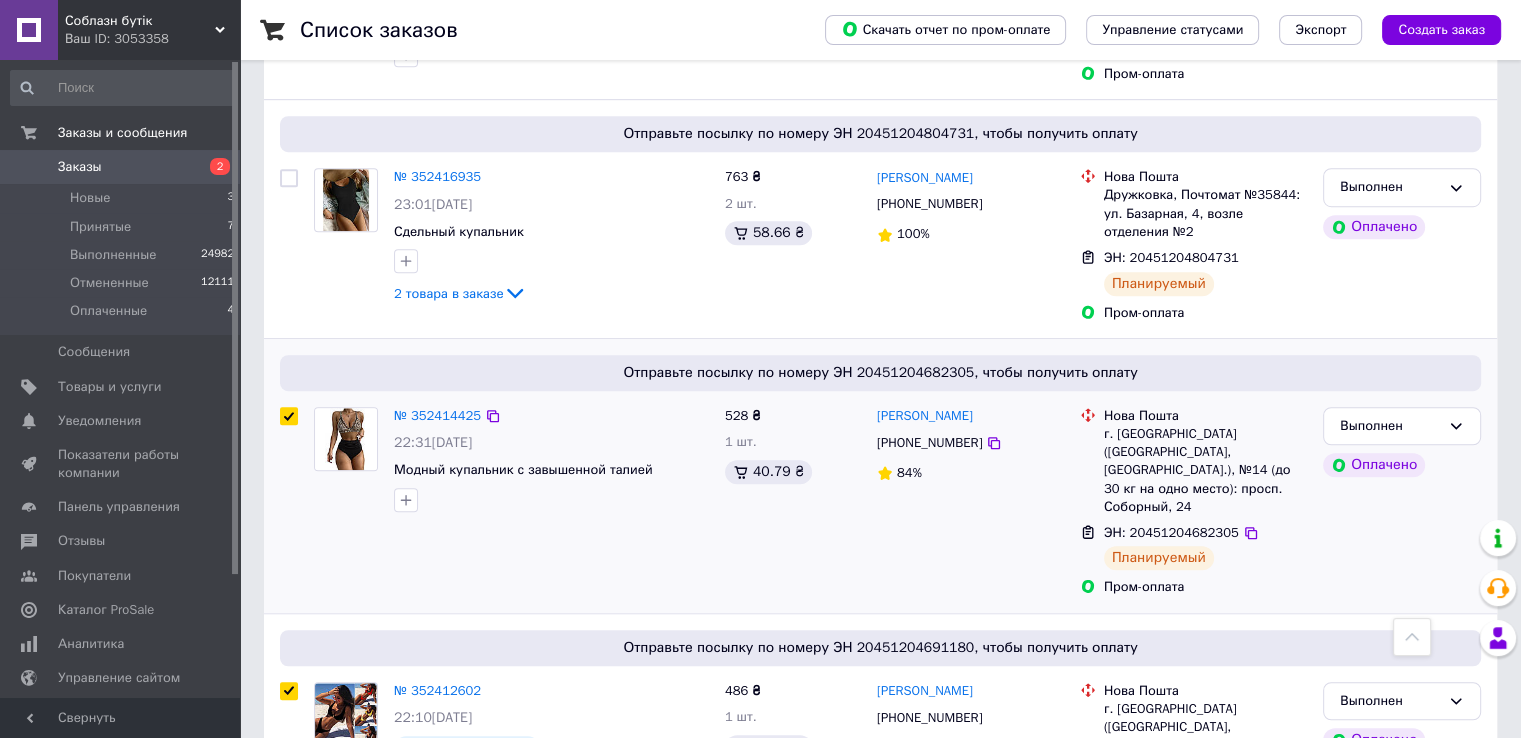 scroll, scrollTop: 1148, scrollLeft: 0, axis: vertical 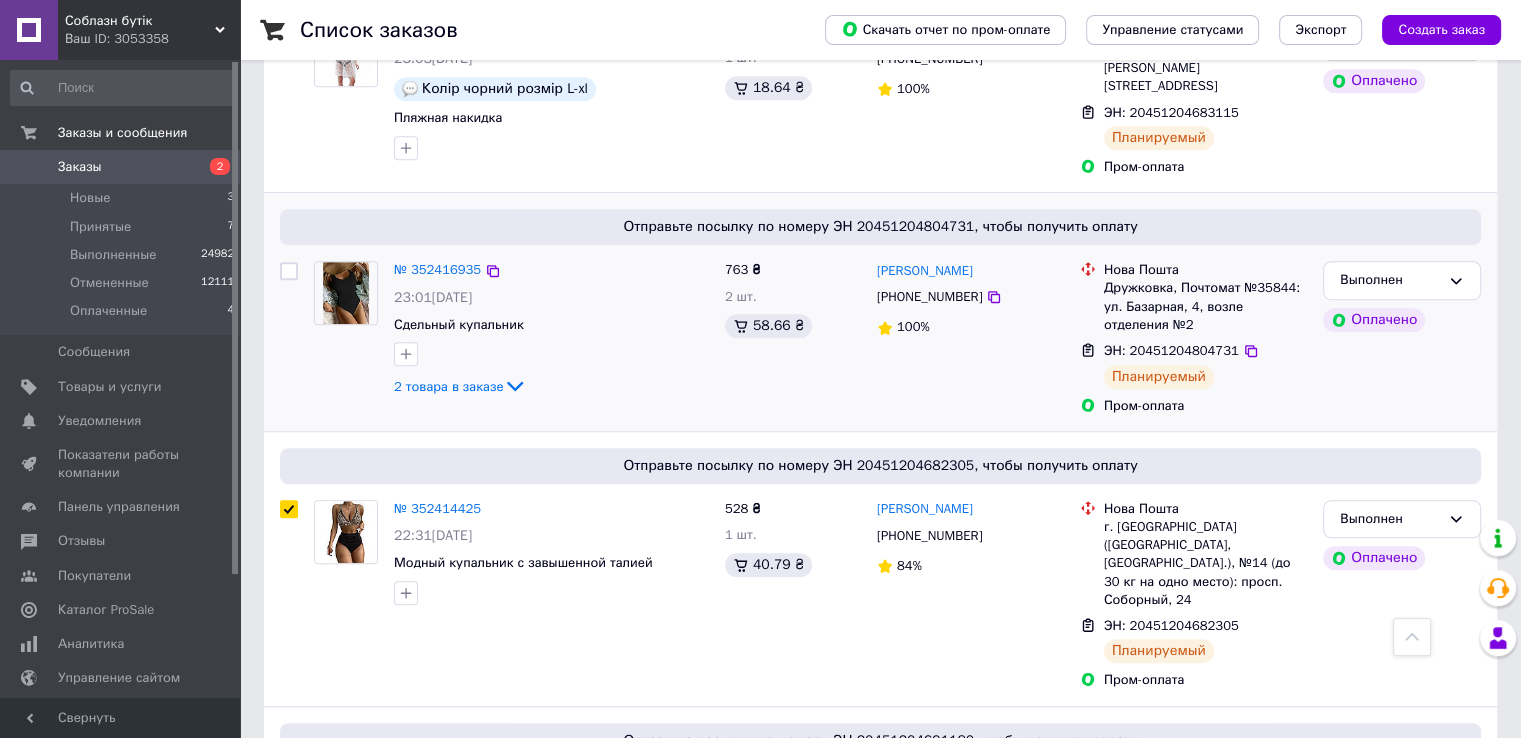 click at bounding box center [289, 271] 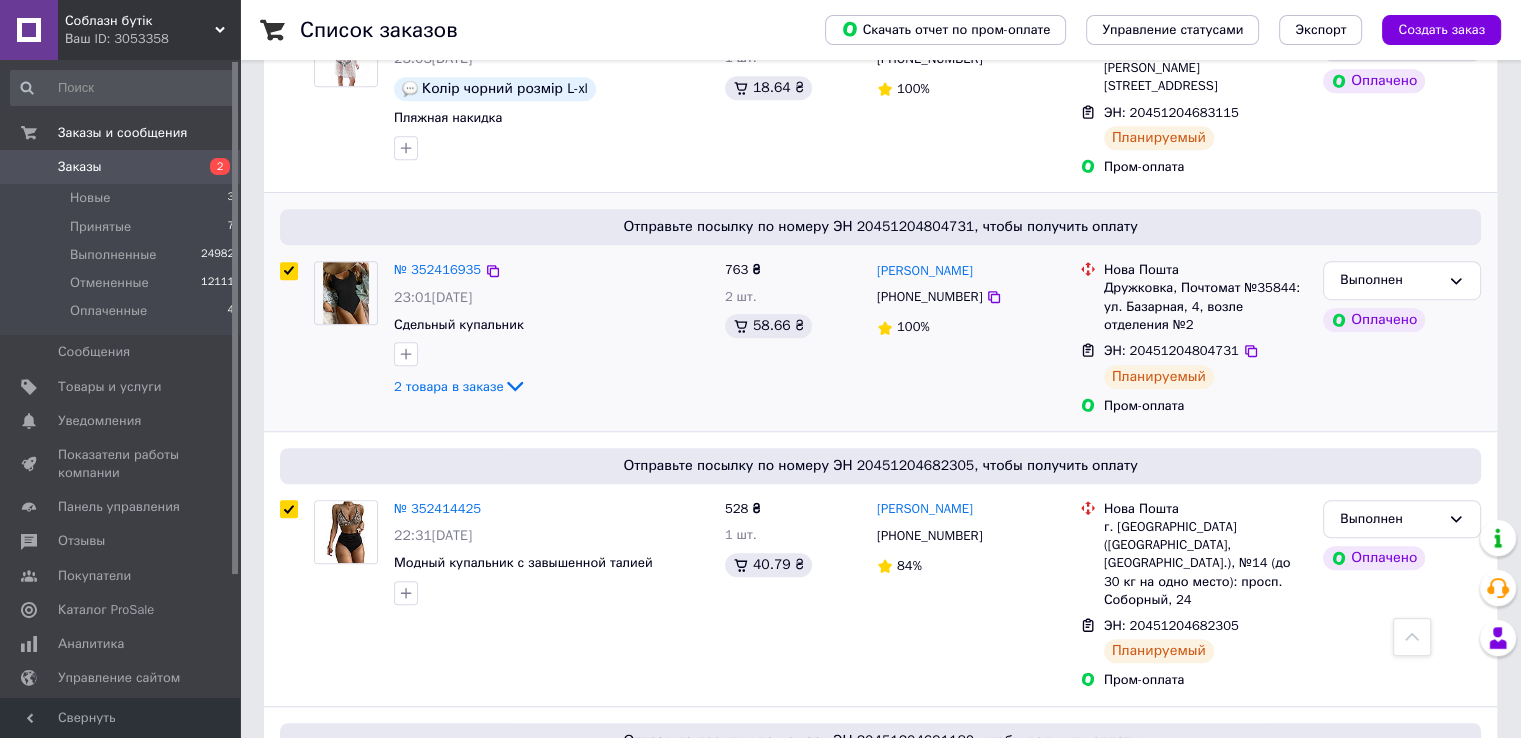 checkbox on "true" 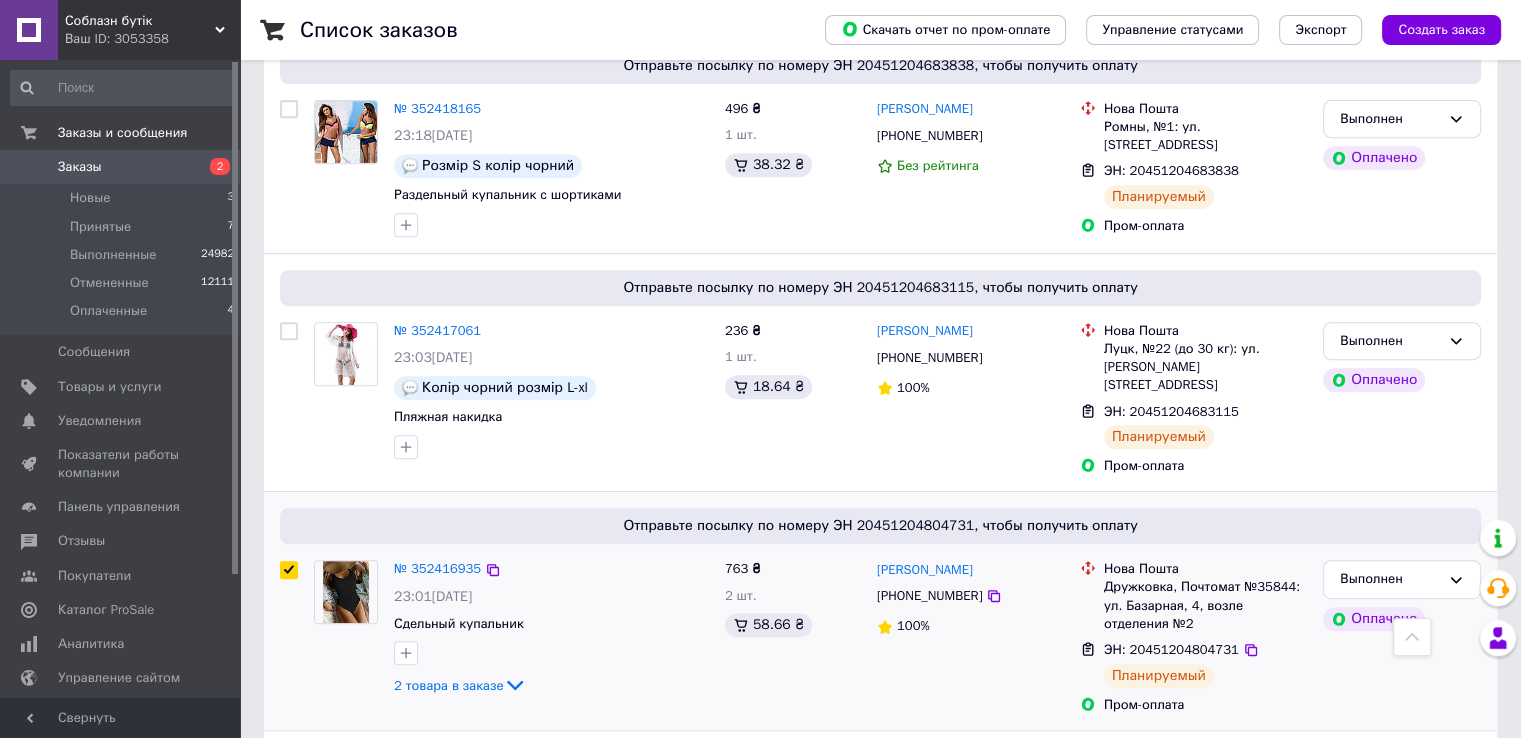 scroll, scrollTop: 848, scrollLeft: 0, axis: vertical 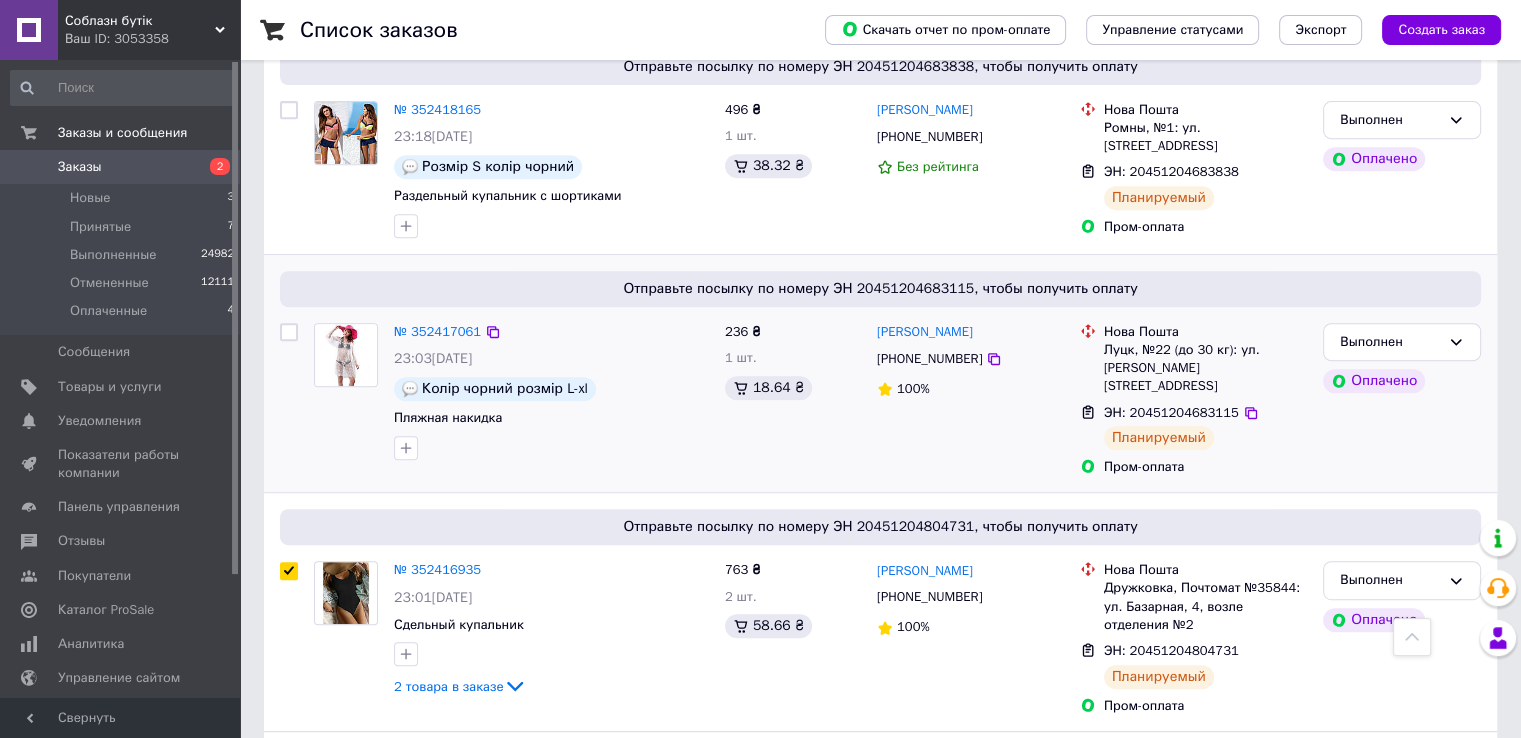 click at bounding box center (289, 400) 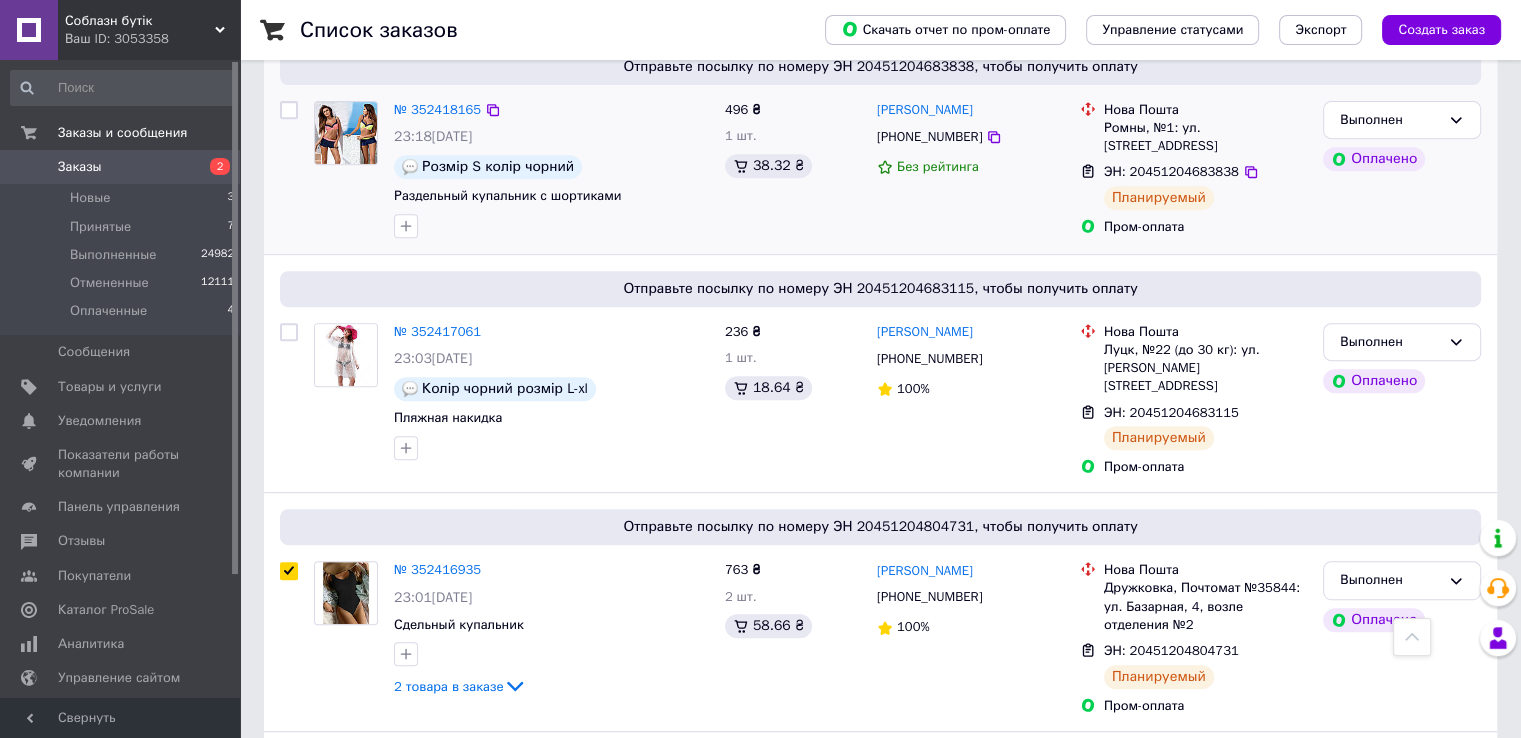 click at bounding box center [289, 332] 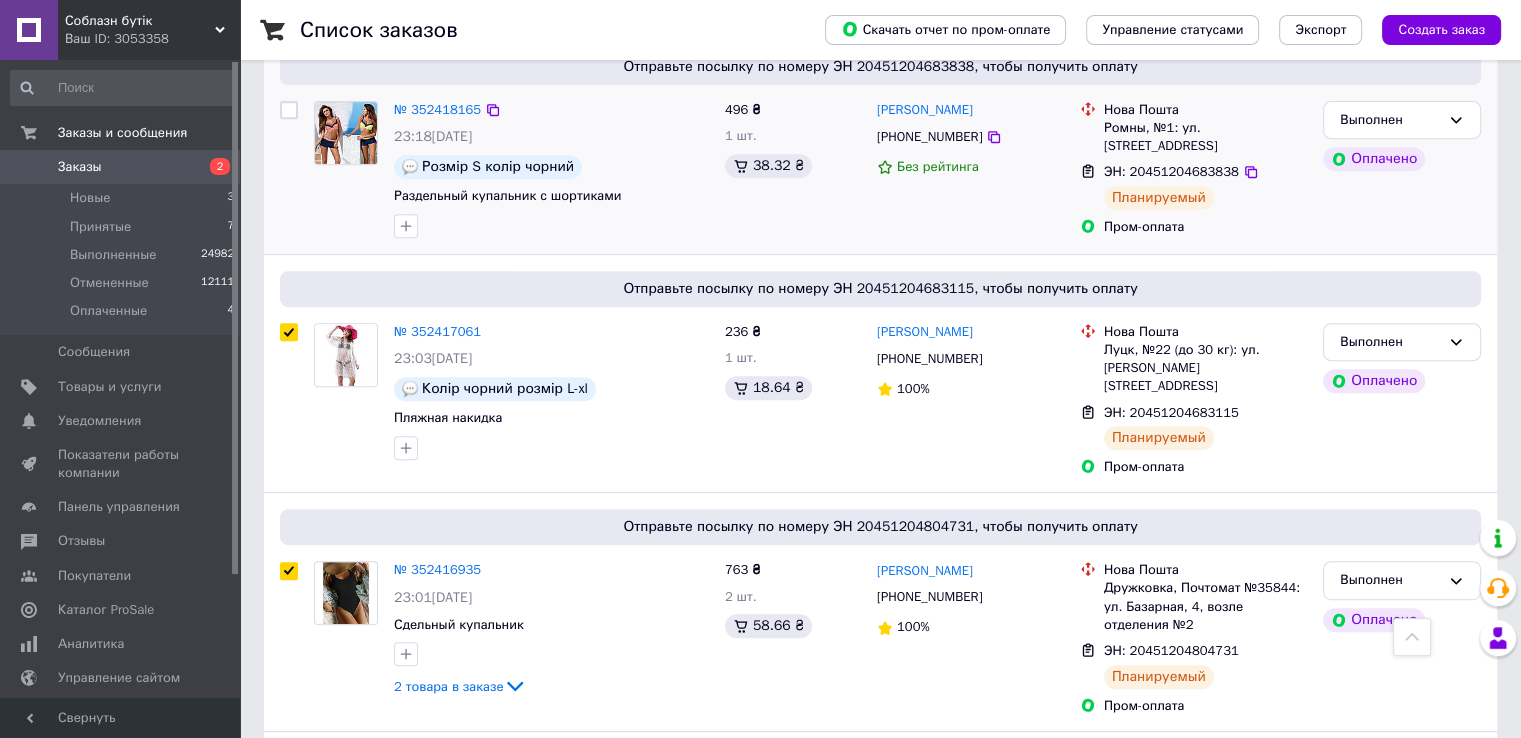 checkbox on "true" 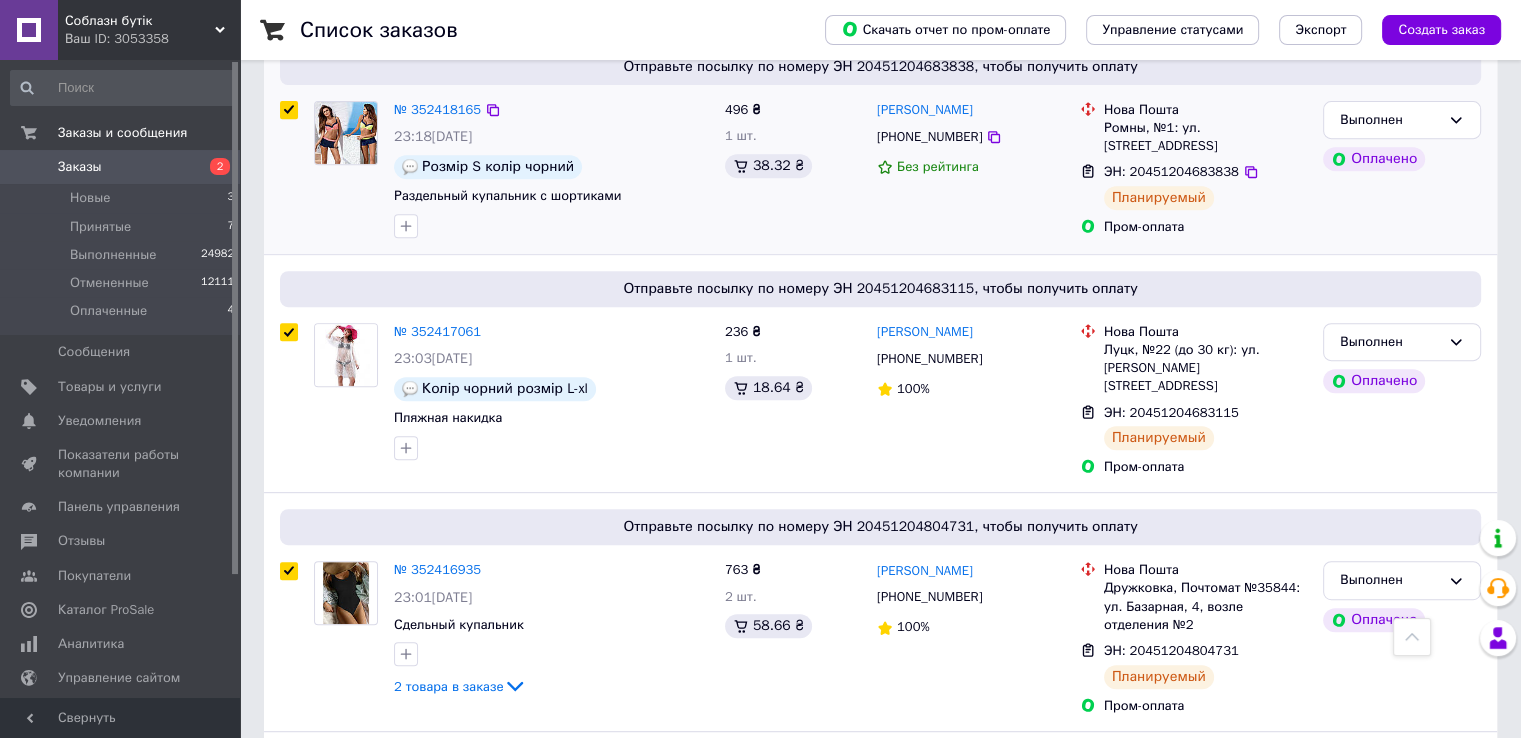 checkbox on "true" 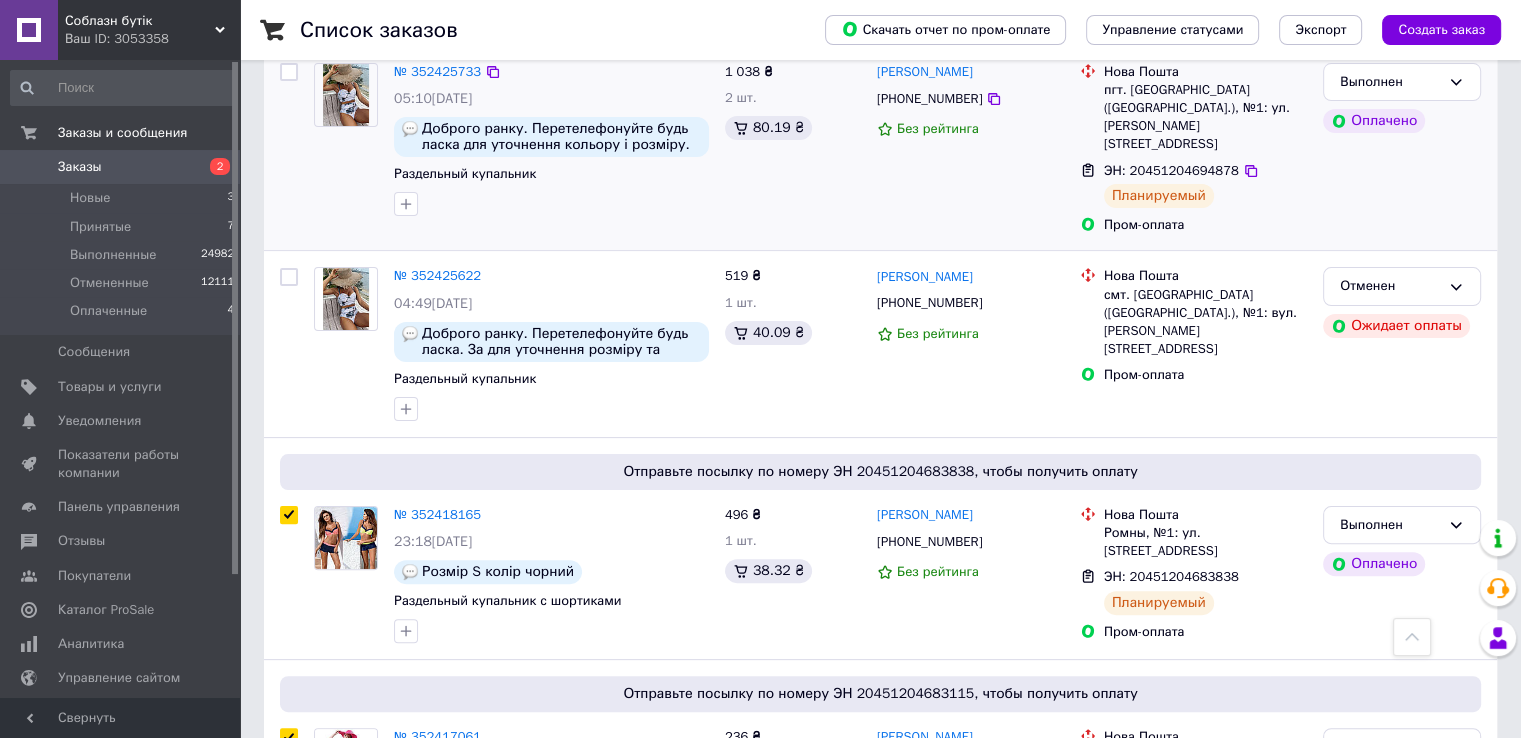 scroll, scrollTop: 248, scrollLeft: 0, axis: vertical 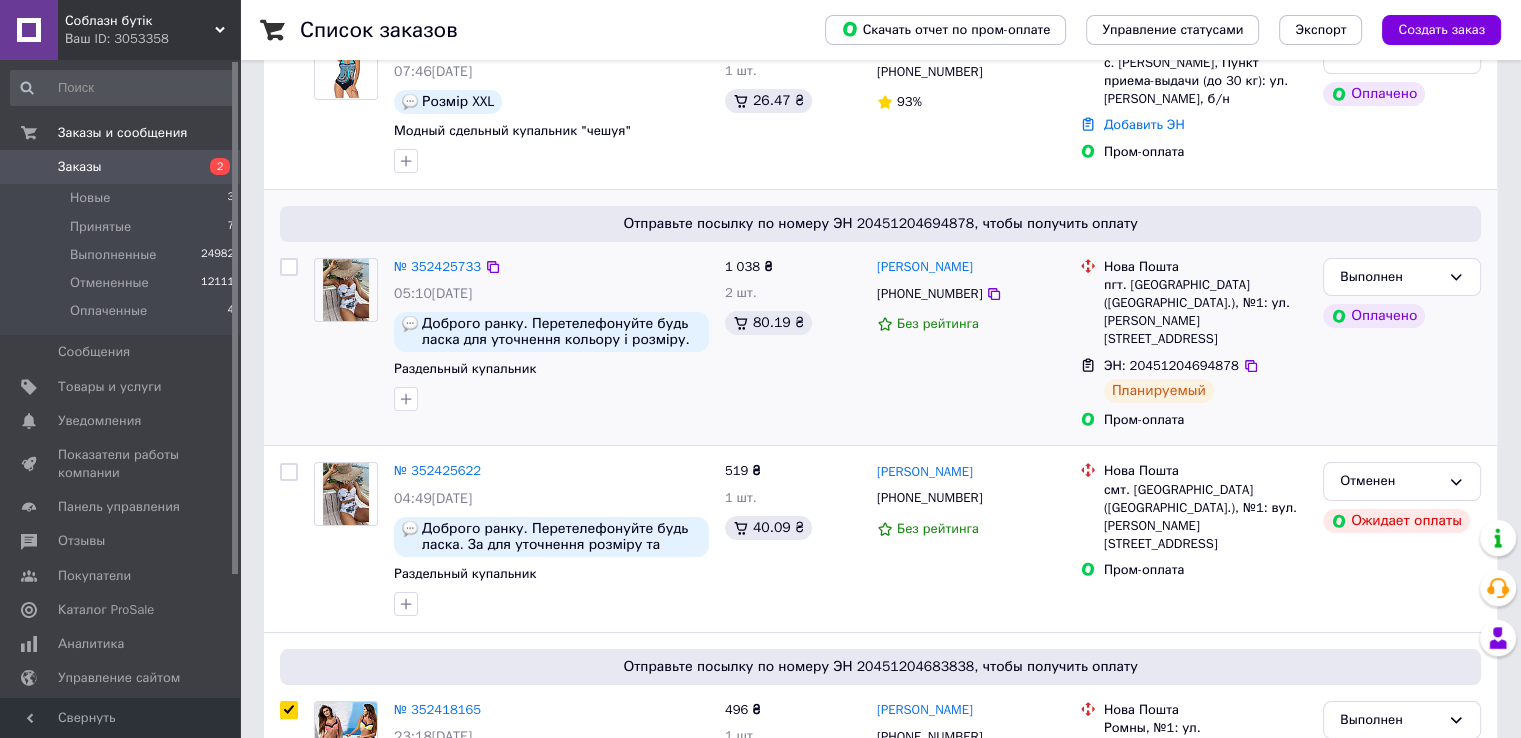 click at bounding box center (289, 267) 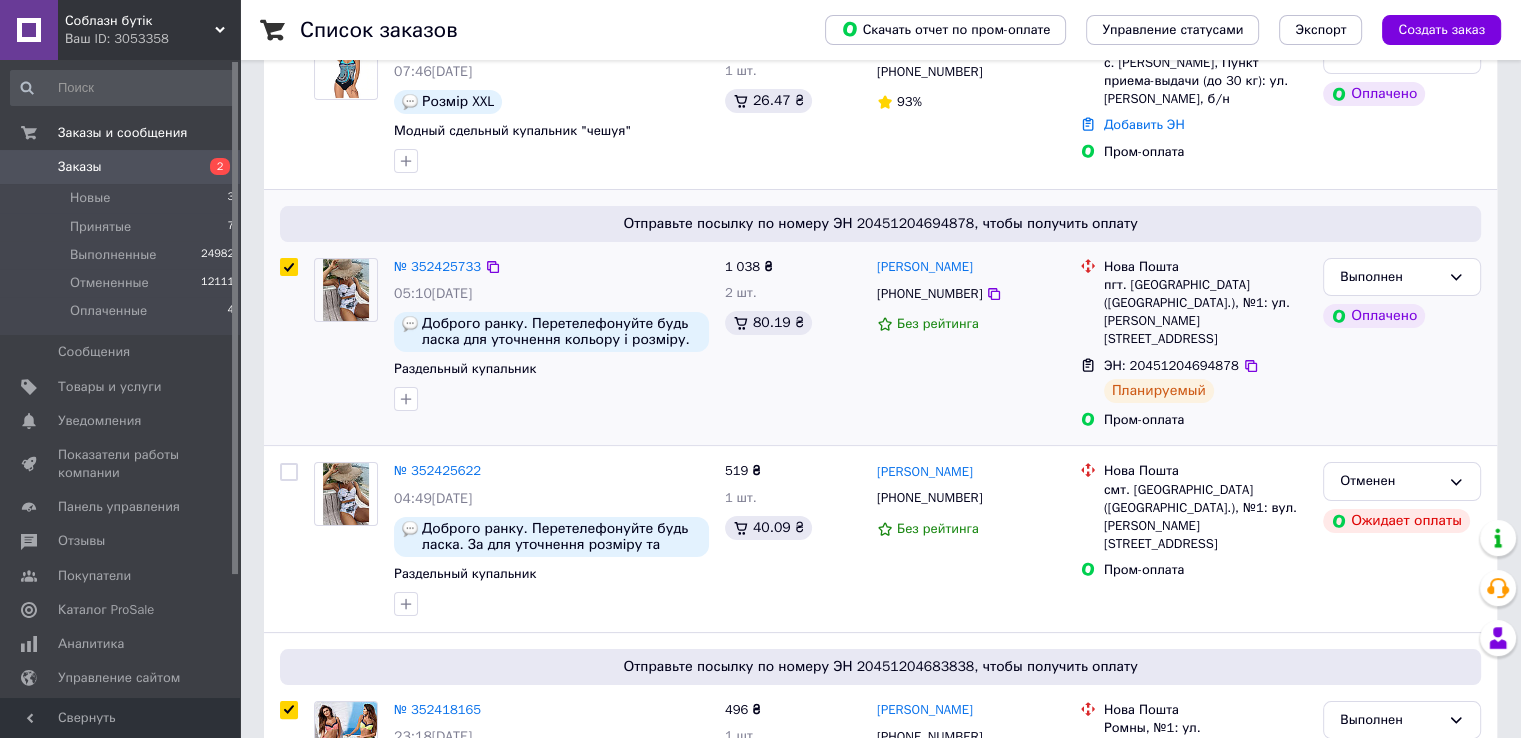 checkbox on "true" 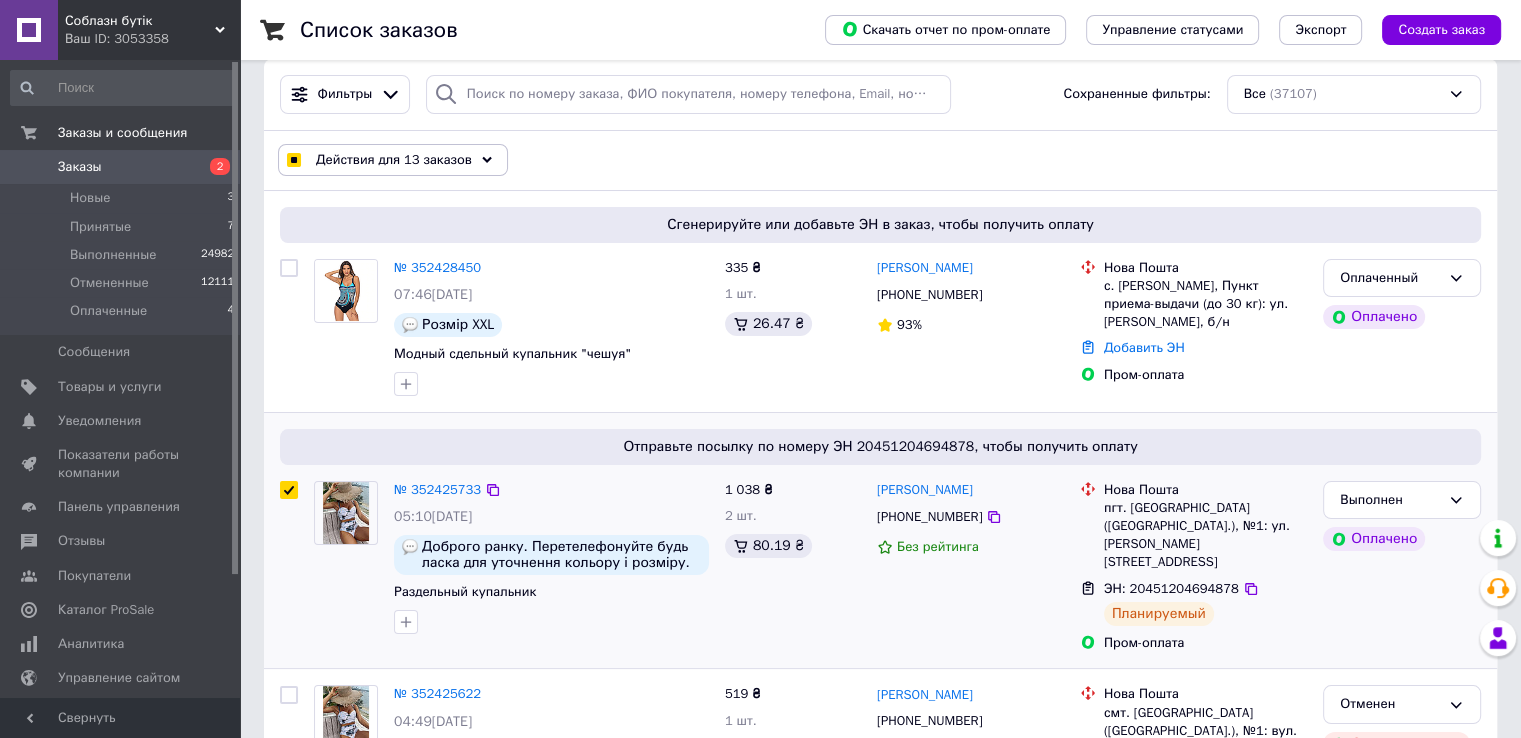 scroll, scrollTop: 0, scrollLeft: 0, axis: both 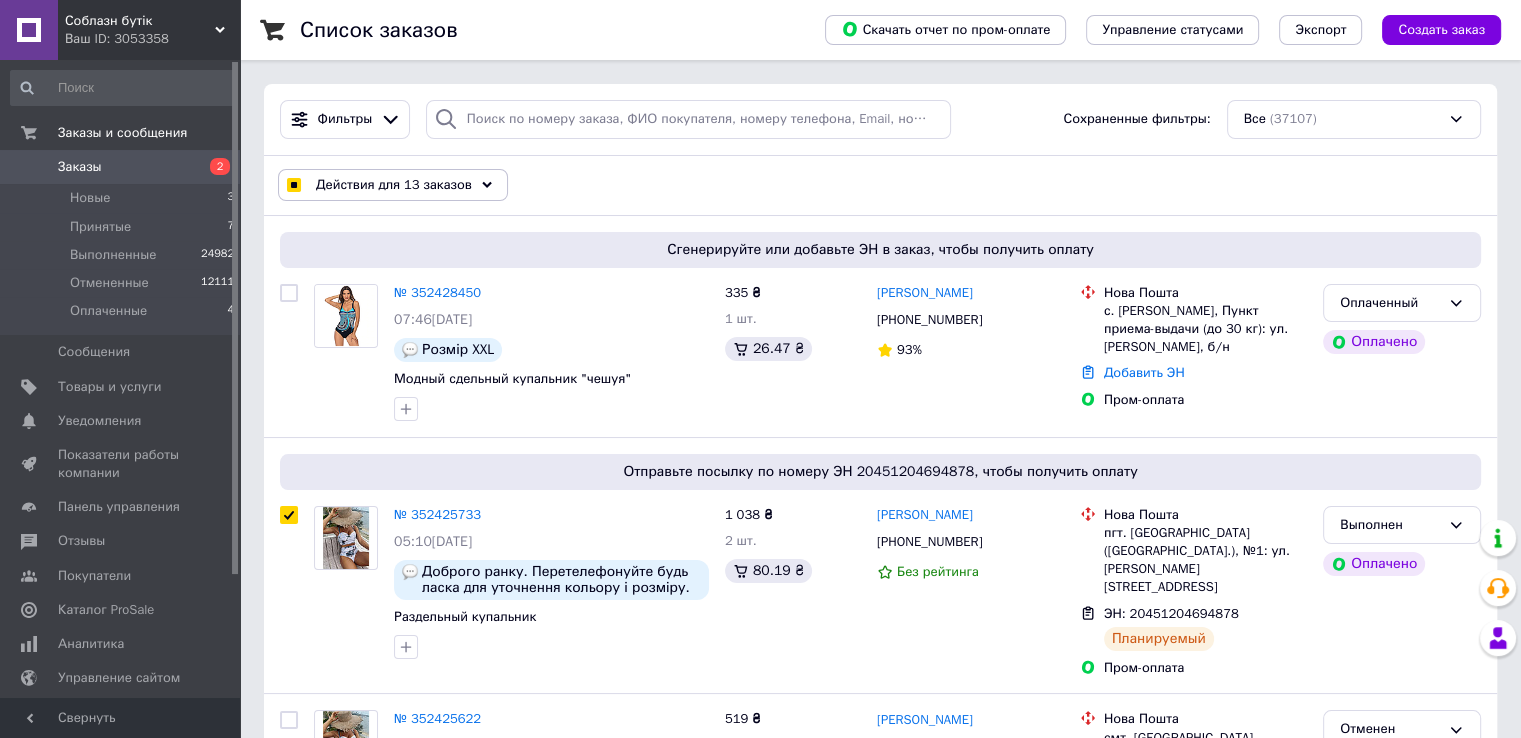 click on "Действия для 13 заказов" at bounding box center [394, 185] 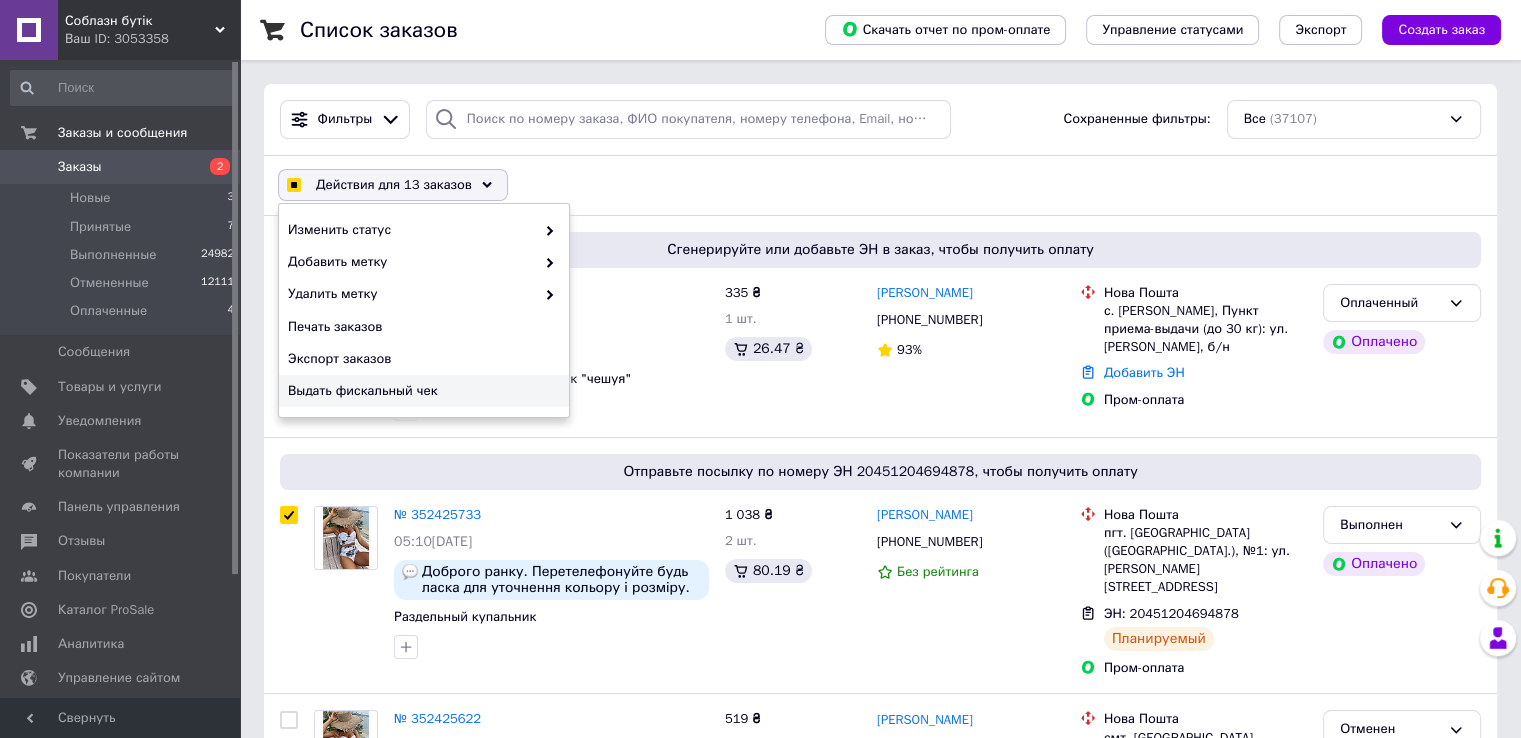 click on "Выдать фискальный чек" at bounding box center [424, 391] 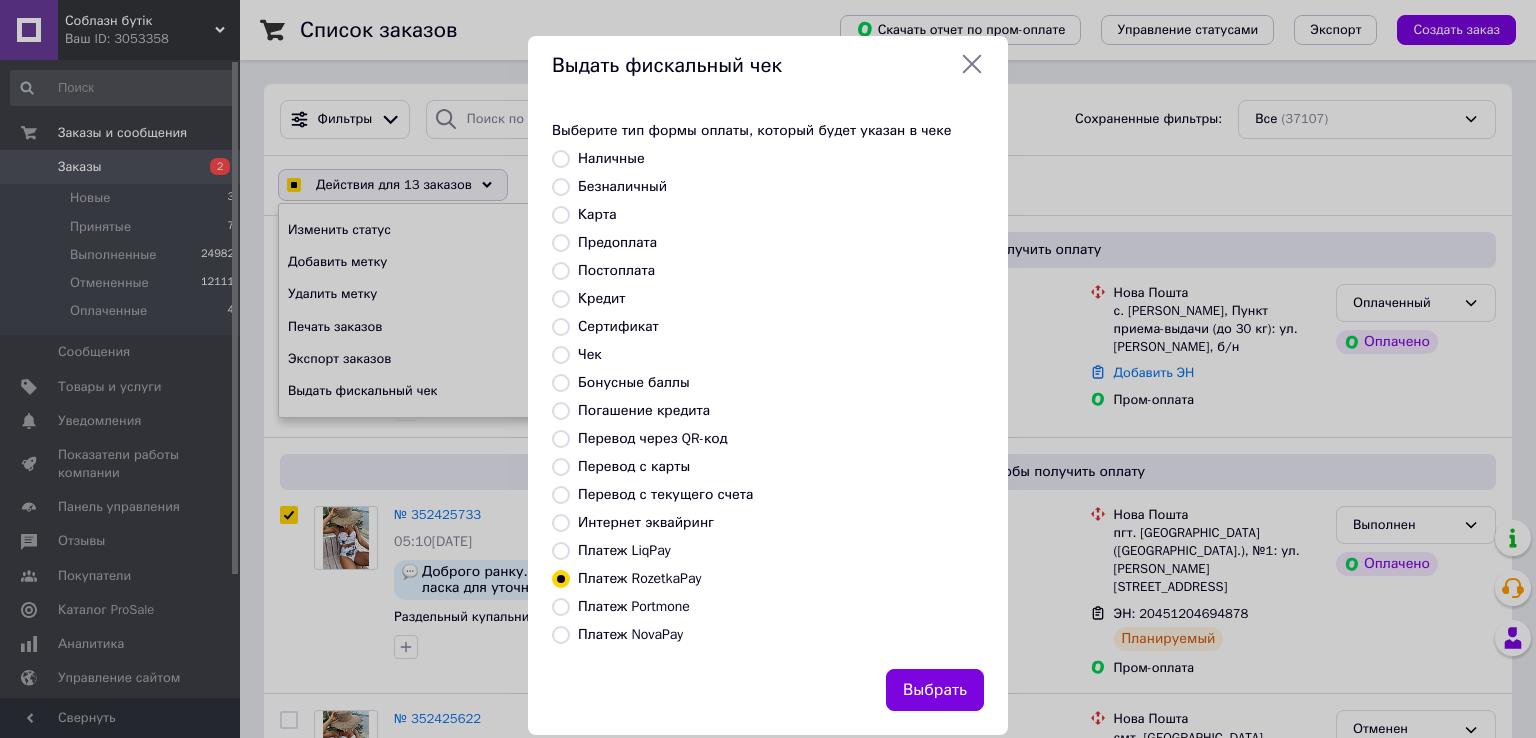 click on "Платеж RozetkaPay" at bounding box center (639, 578) 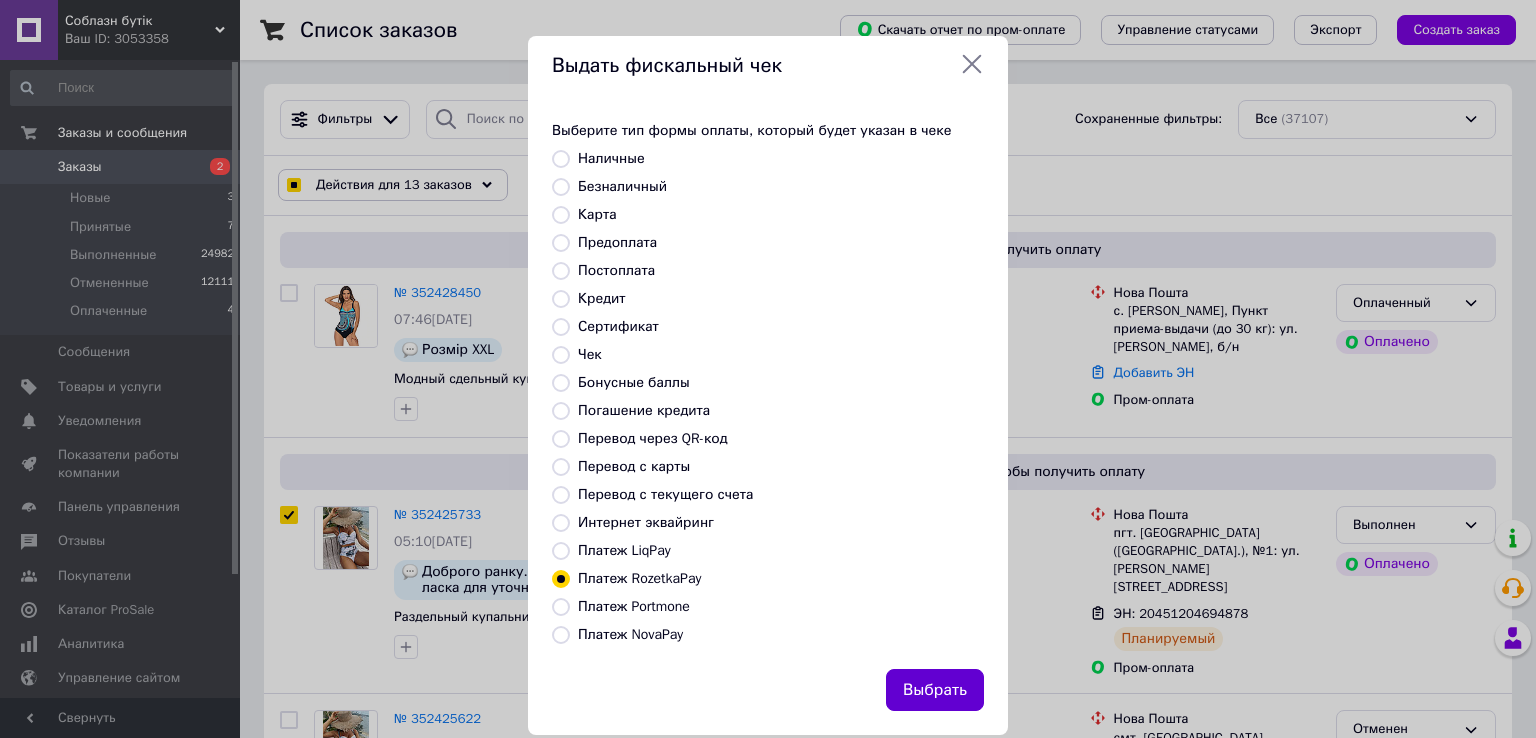 click on "Выбрать" at bounding box center [935, 690] 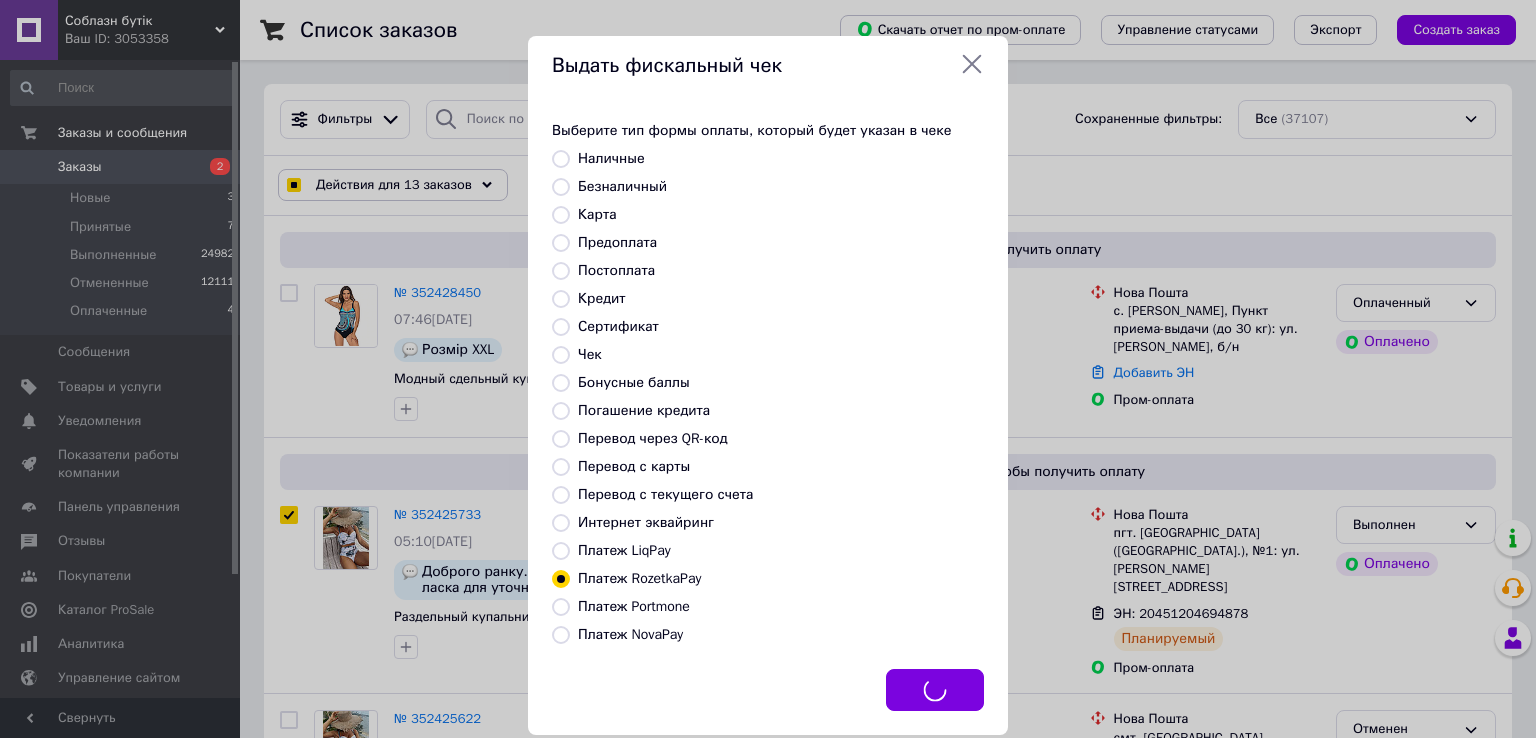 checkbox on "true" 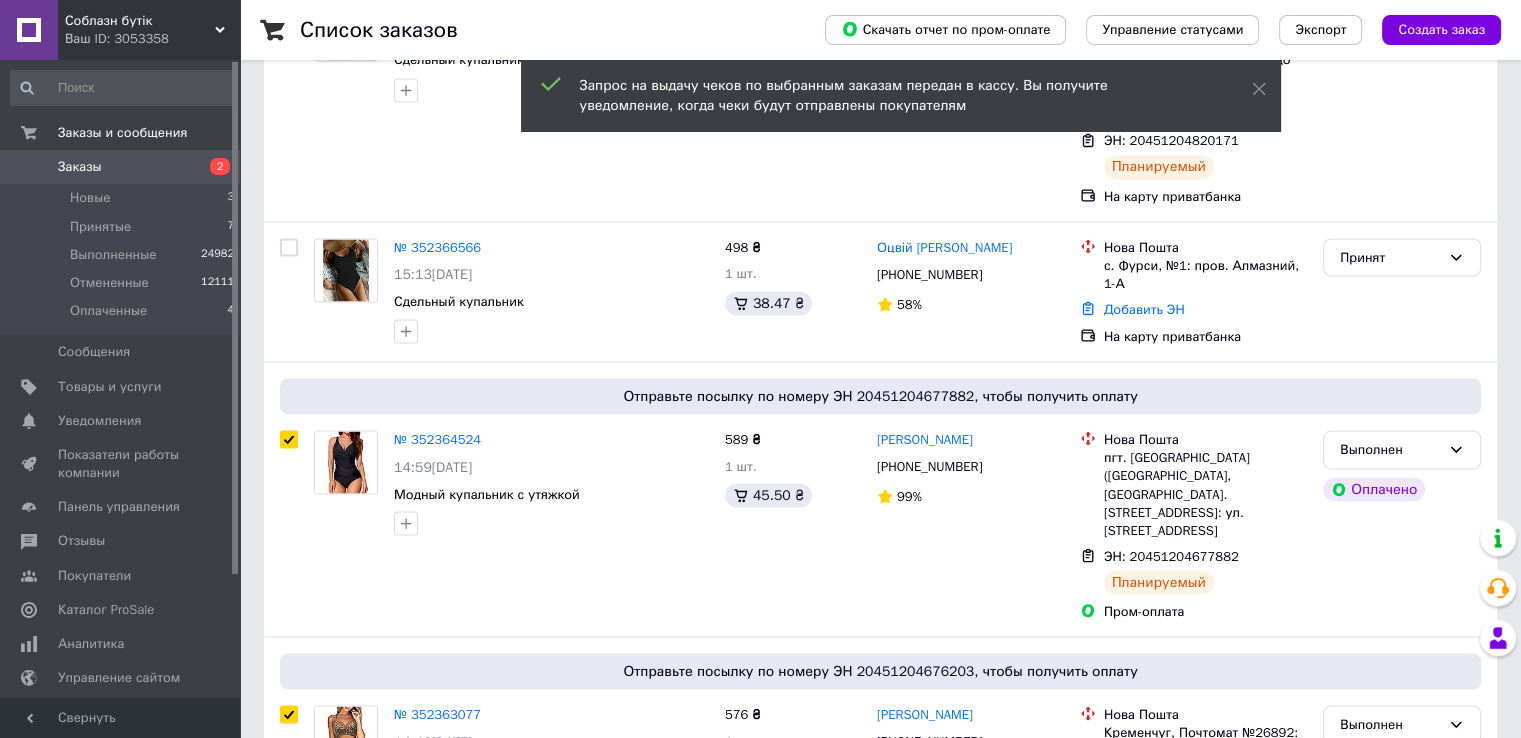 scroll, scrollTop: 3948, scrollLeft: 0, axis: vertical 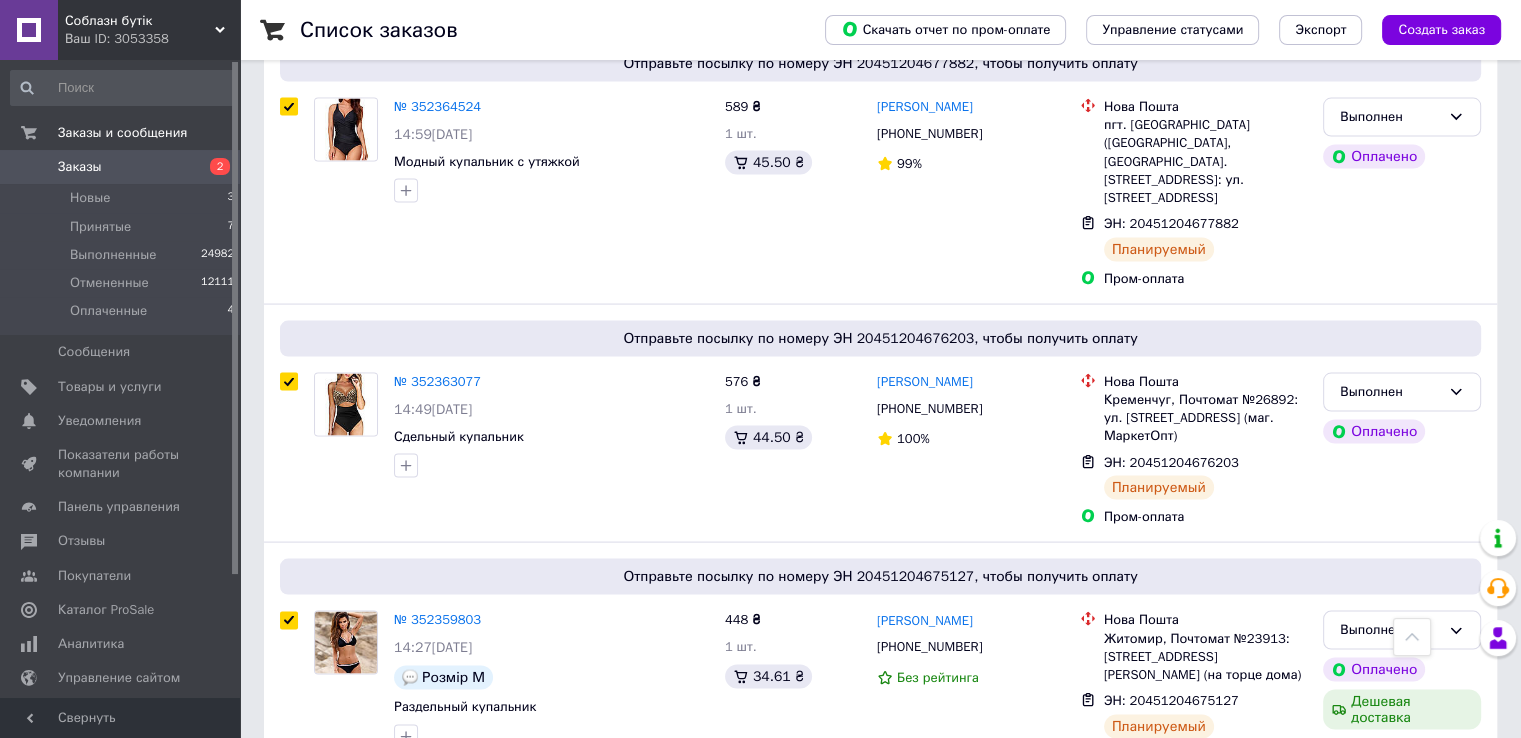 click on "2" at bounding box center [460, 826] 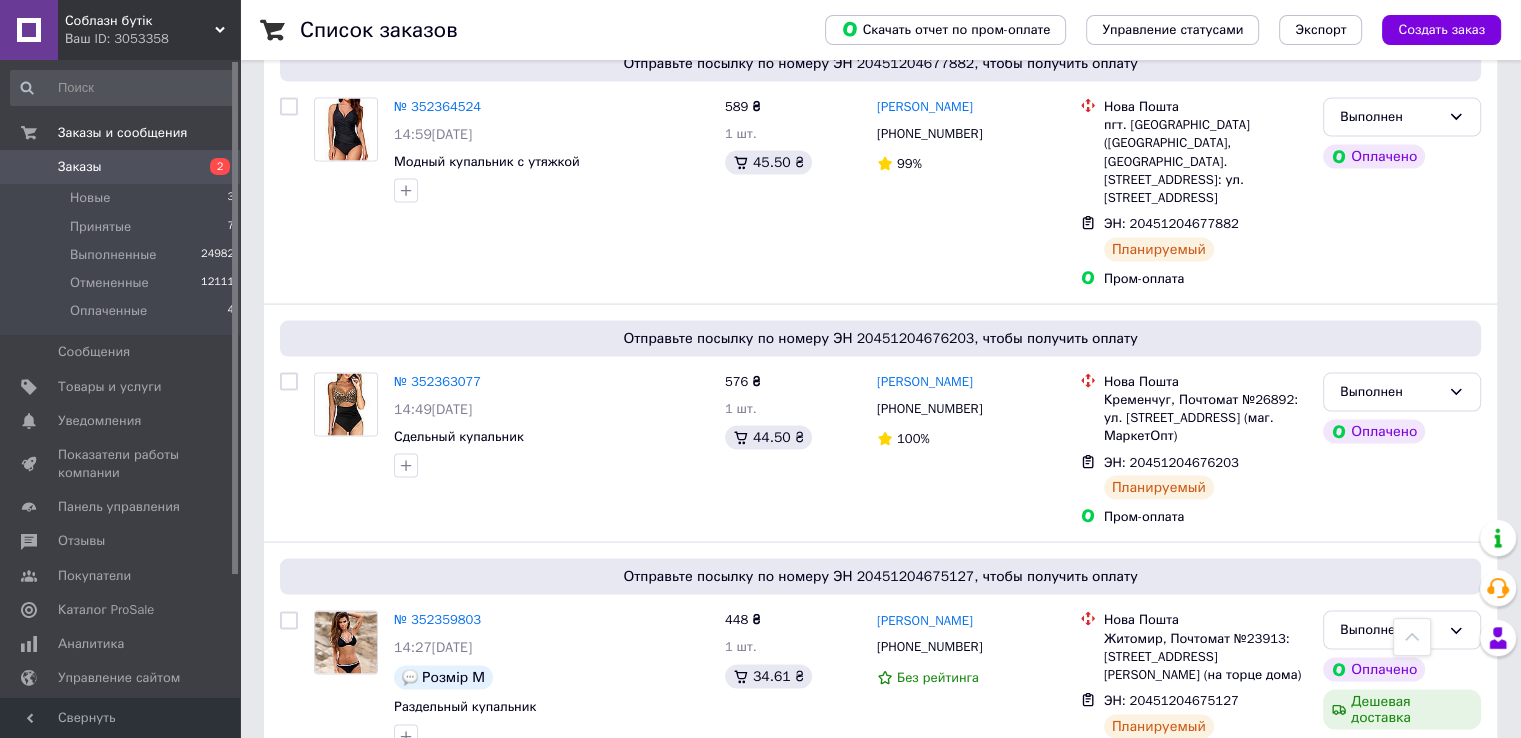 checkbox on "false" 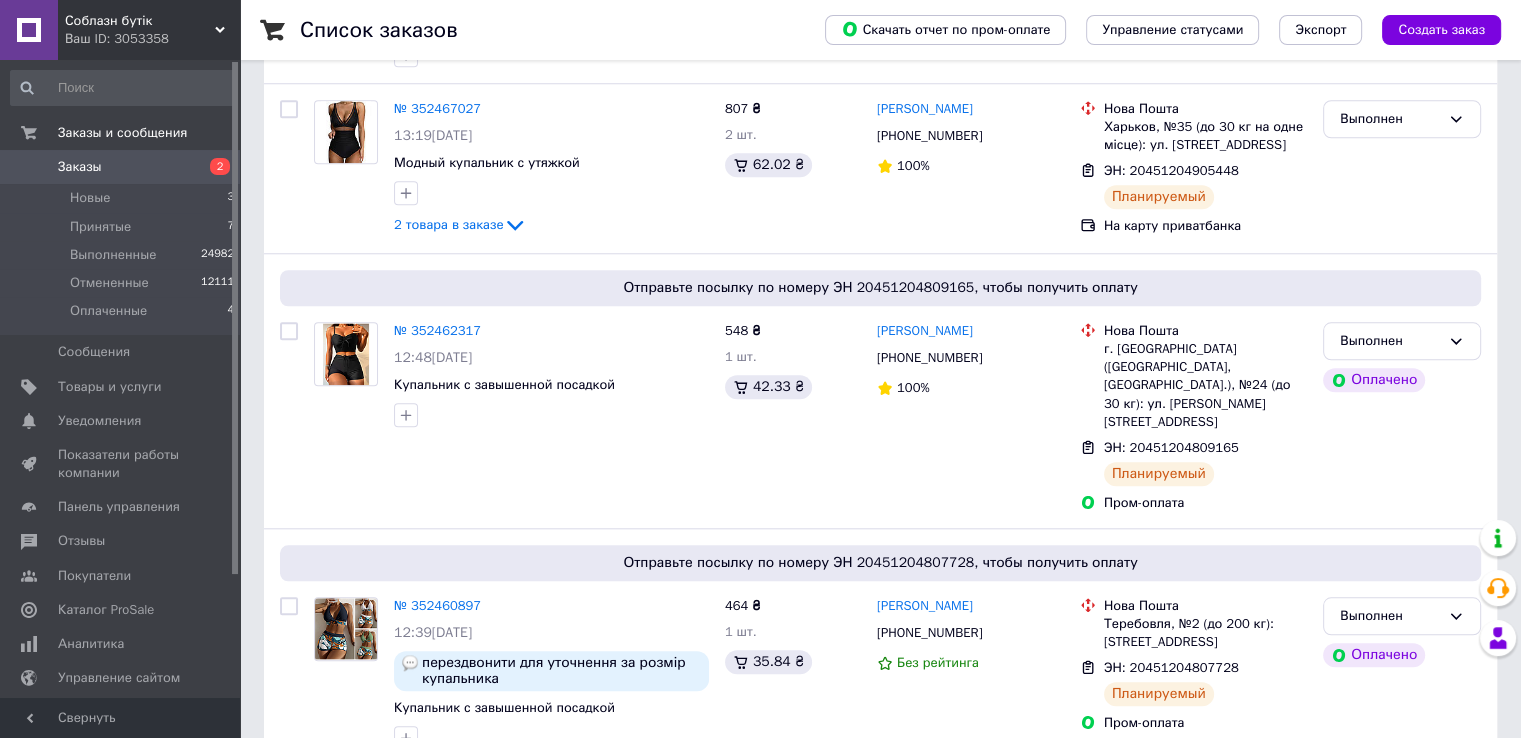 scroll, scrollTop: 3819, scrollLeft: 0, axis: vertical 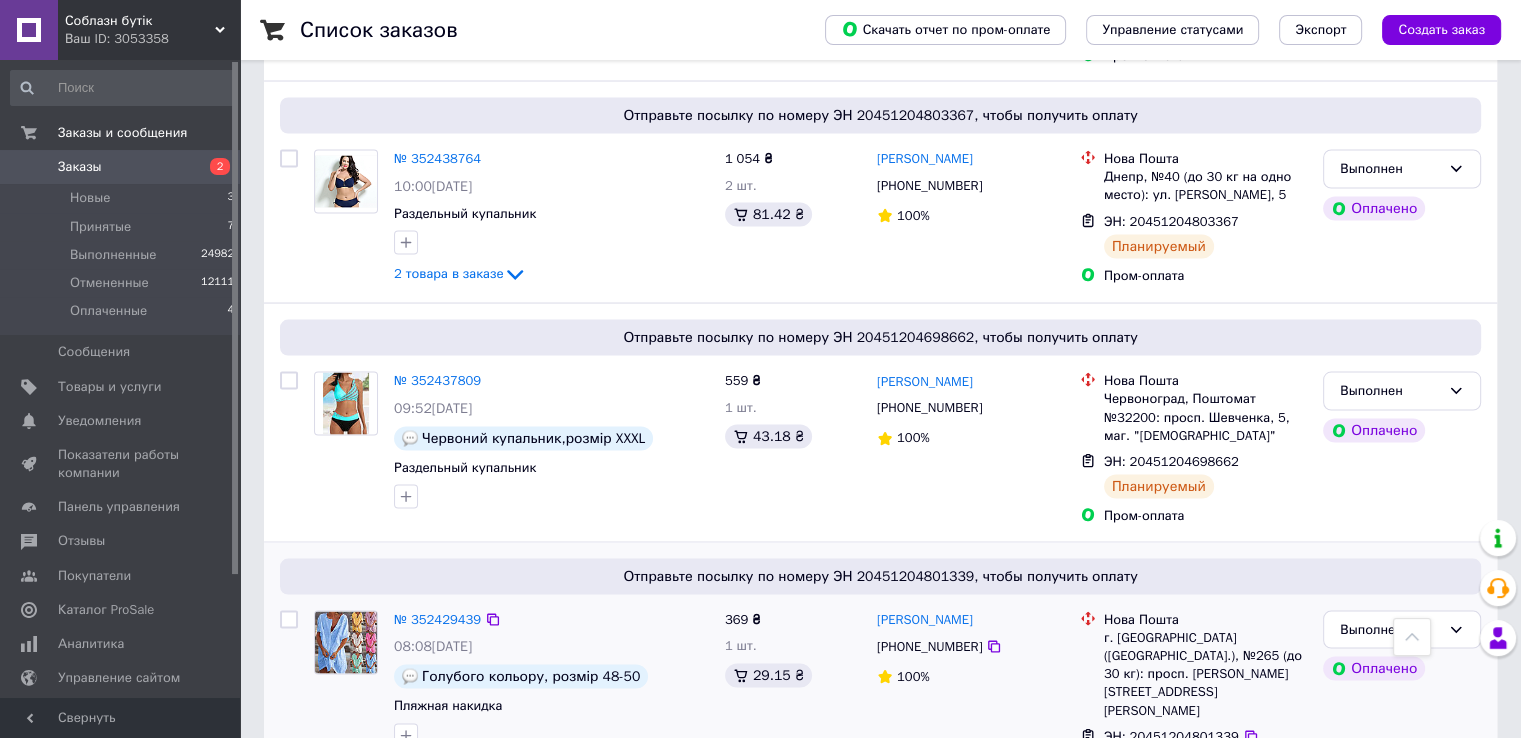 click at bounding box center (289, 620) 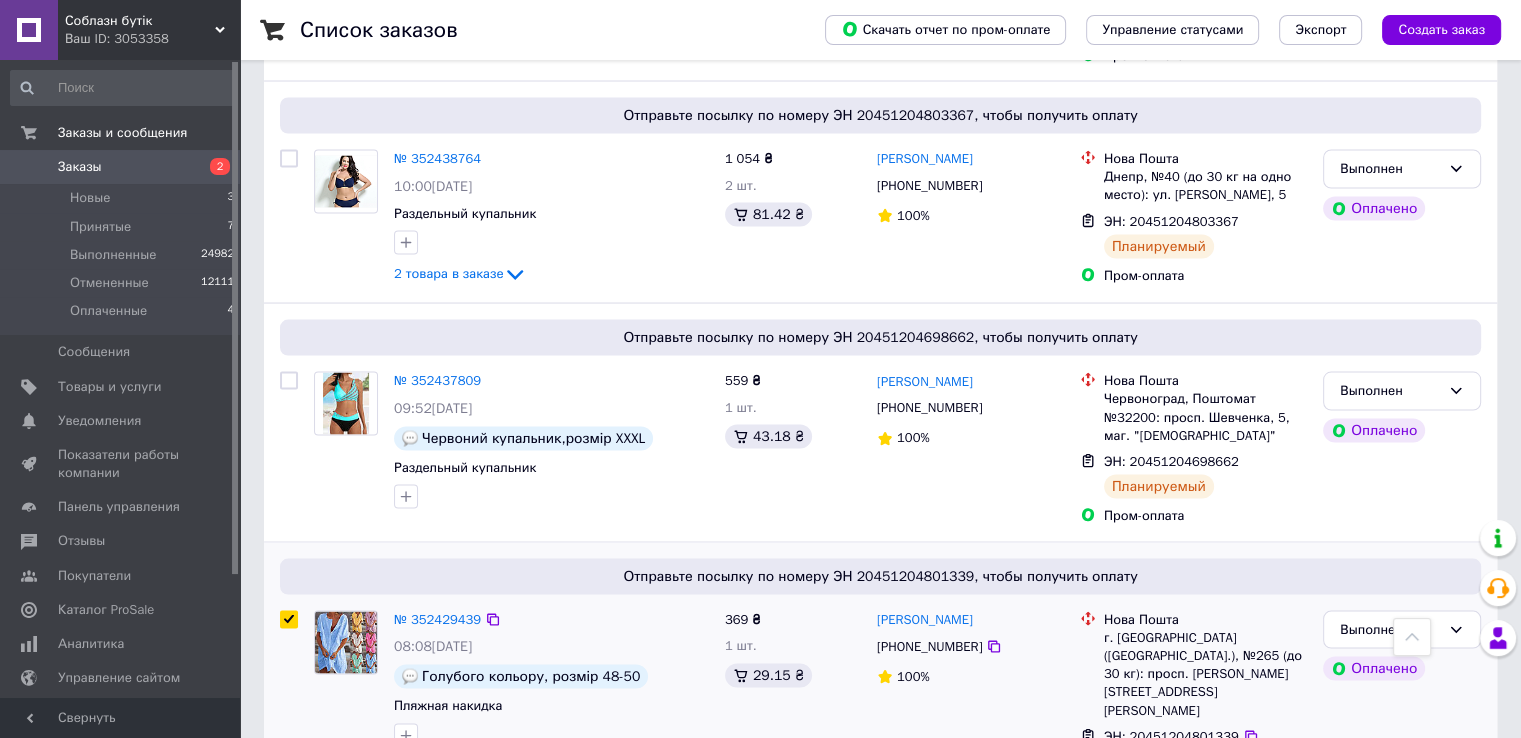 checkbox on "true" 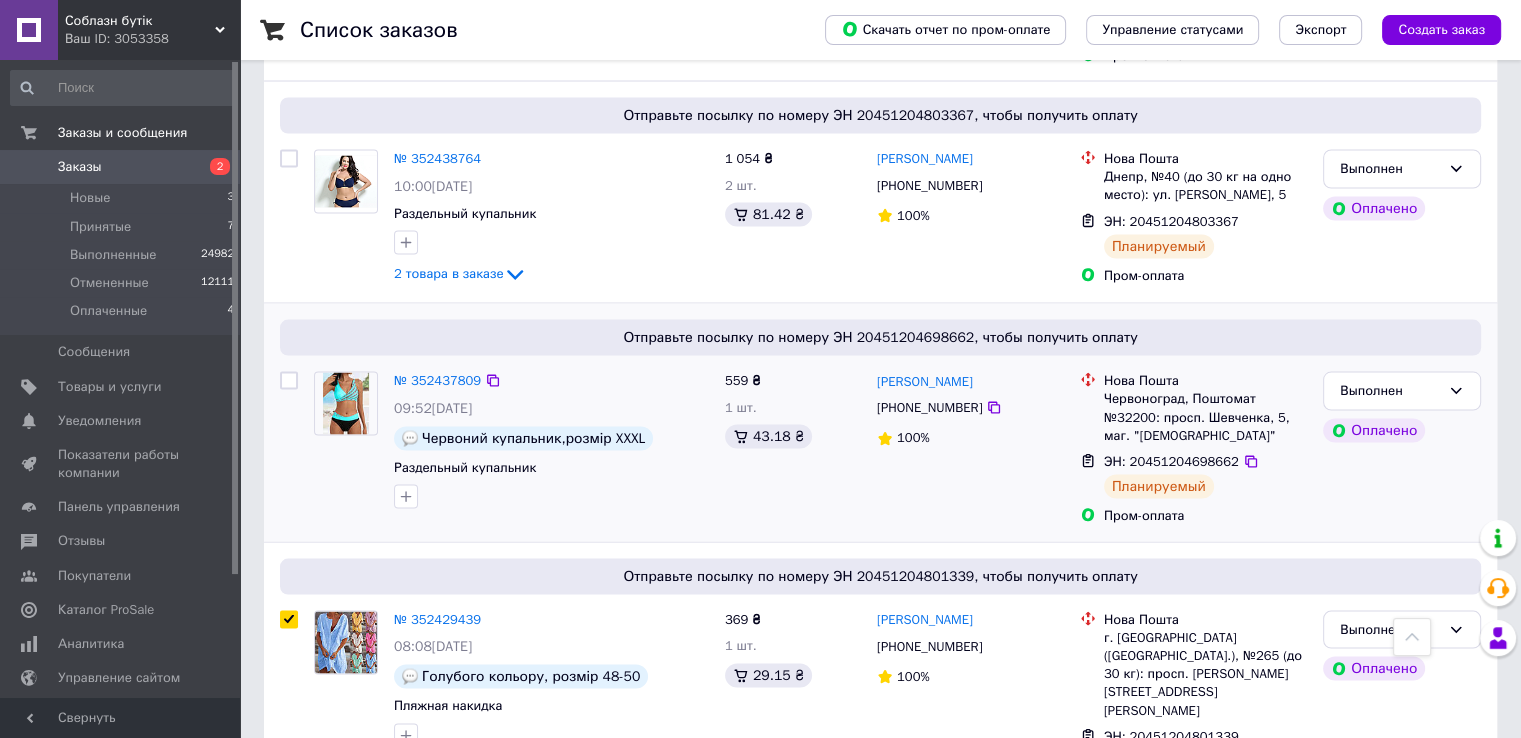 click at bounding box center (289, 381) 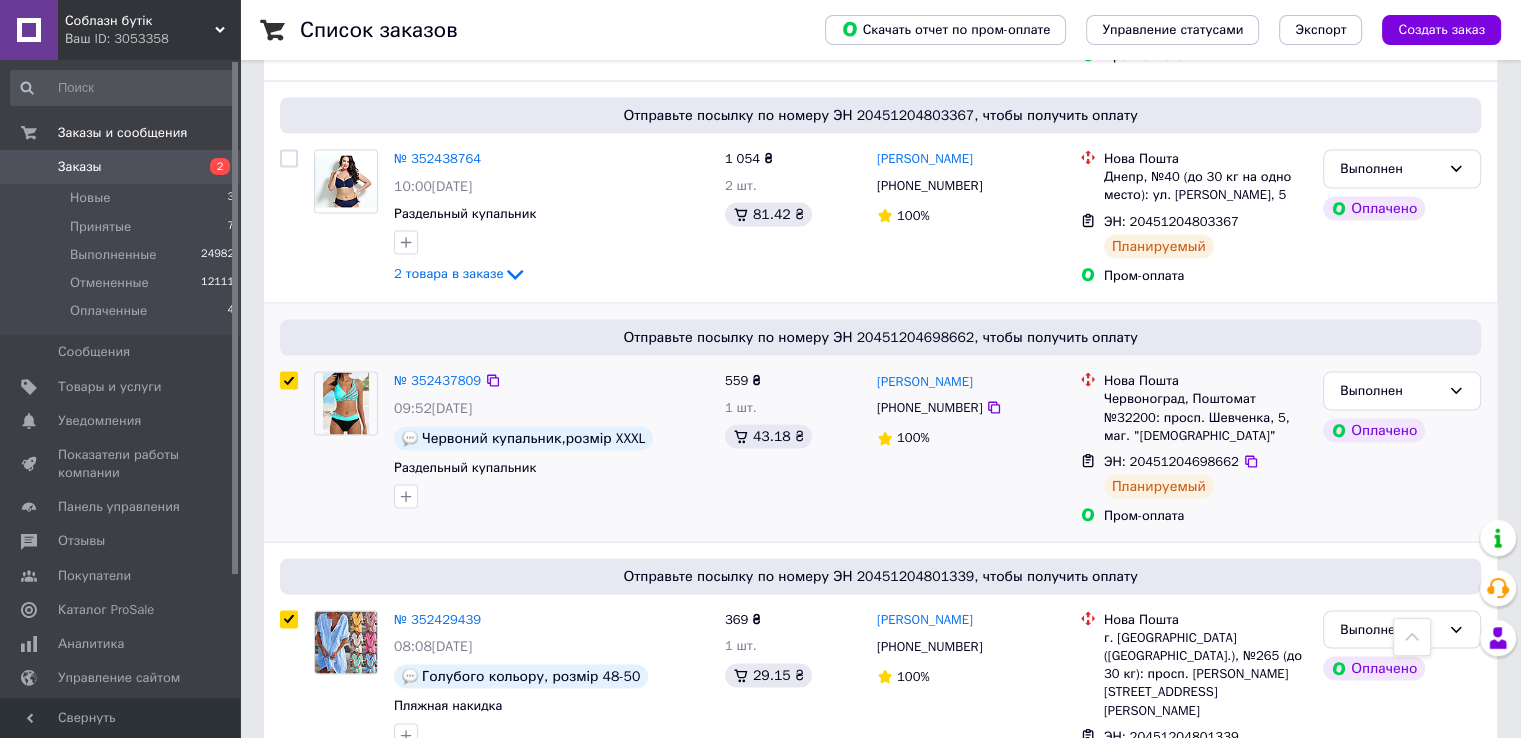 checkbox on "true" 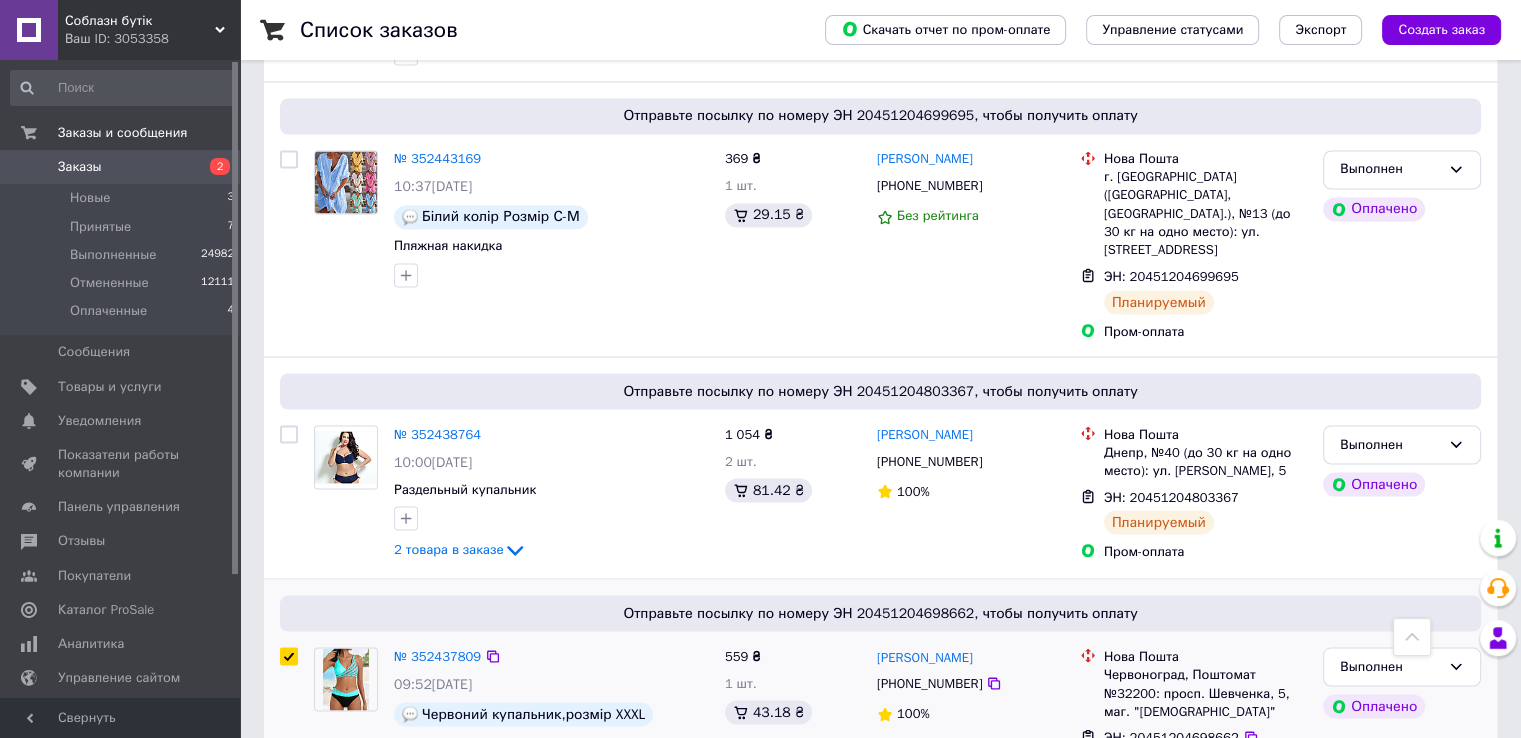 scroll, scrollTop: 3519, scrollLeft: 0, axis: vertical 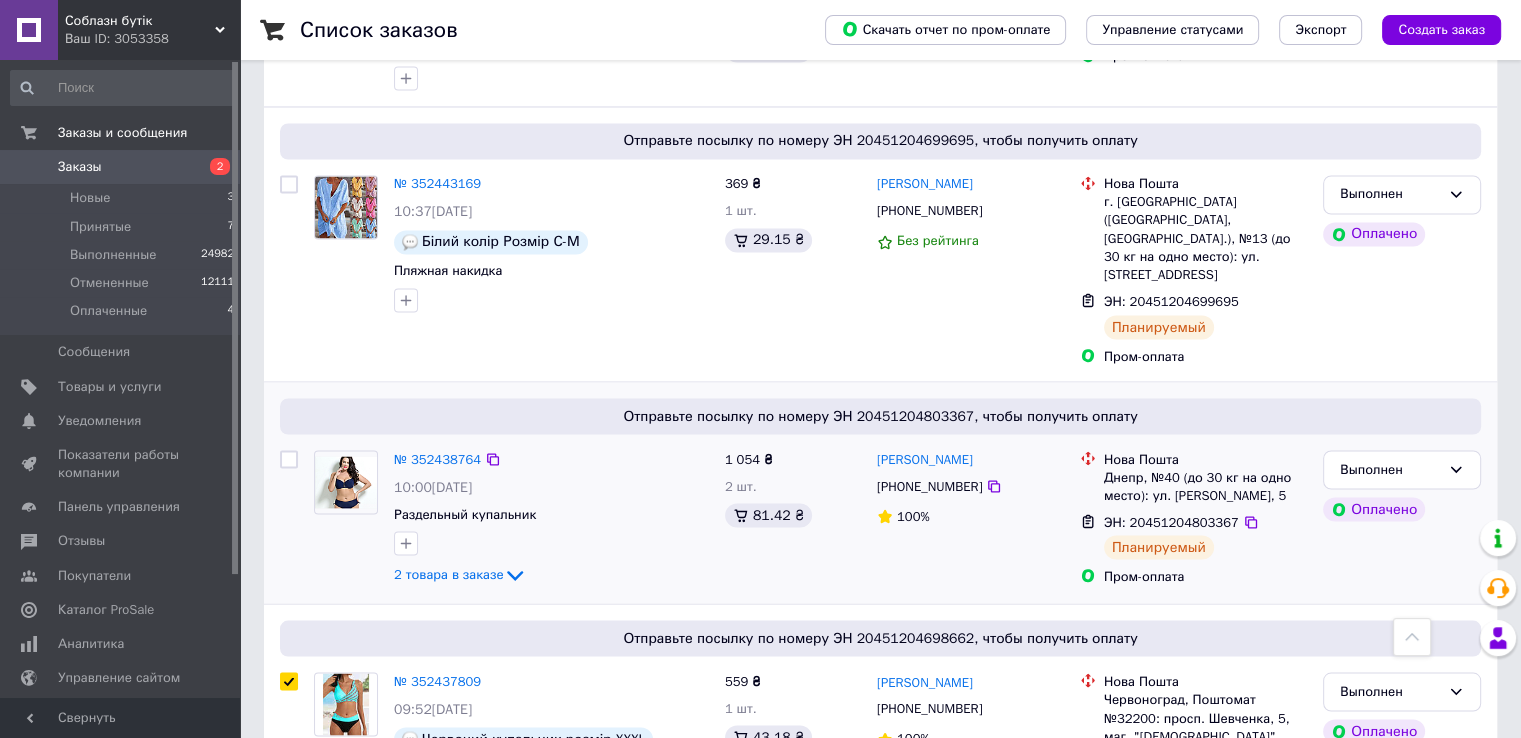 click at bounding box center [289, 459] 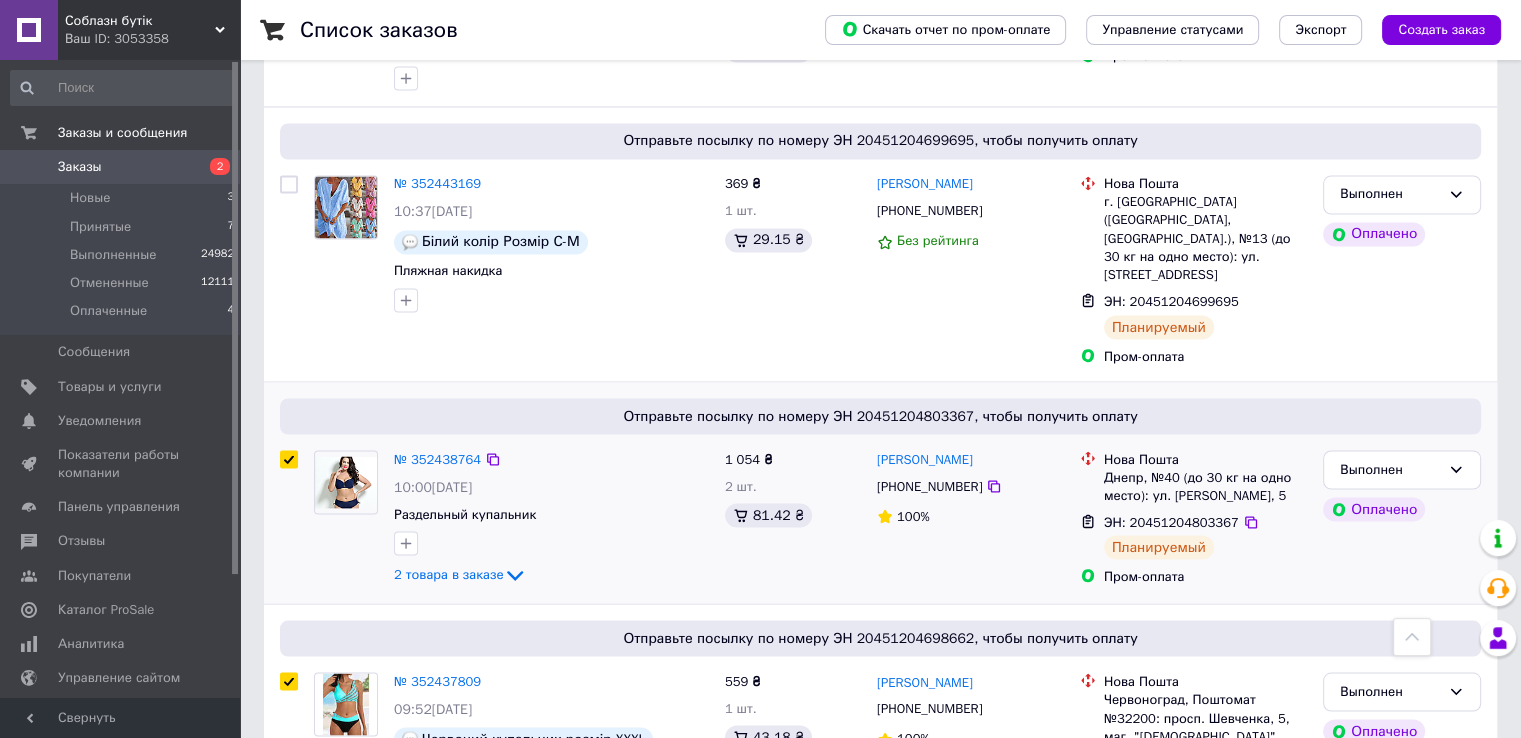 checkbox on "true" 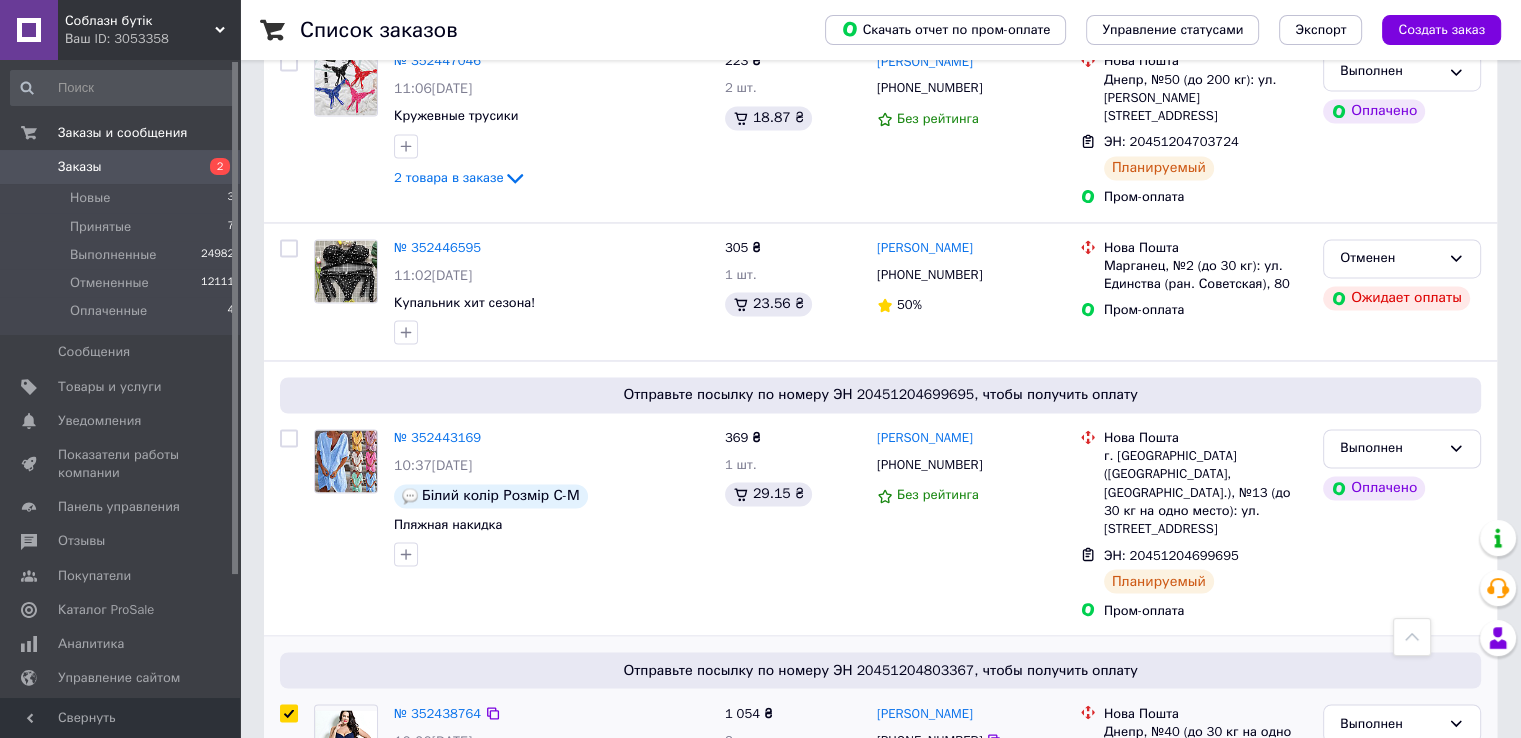 scroll, scrollTop: 3219, scrollLeft: 0, axis: vertical 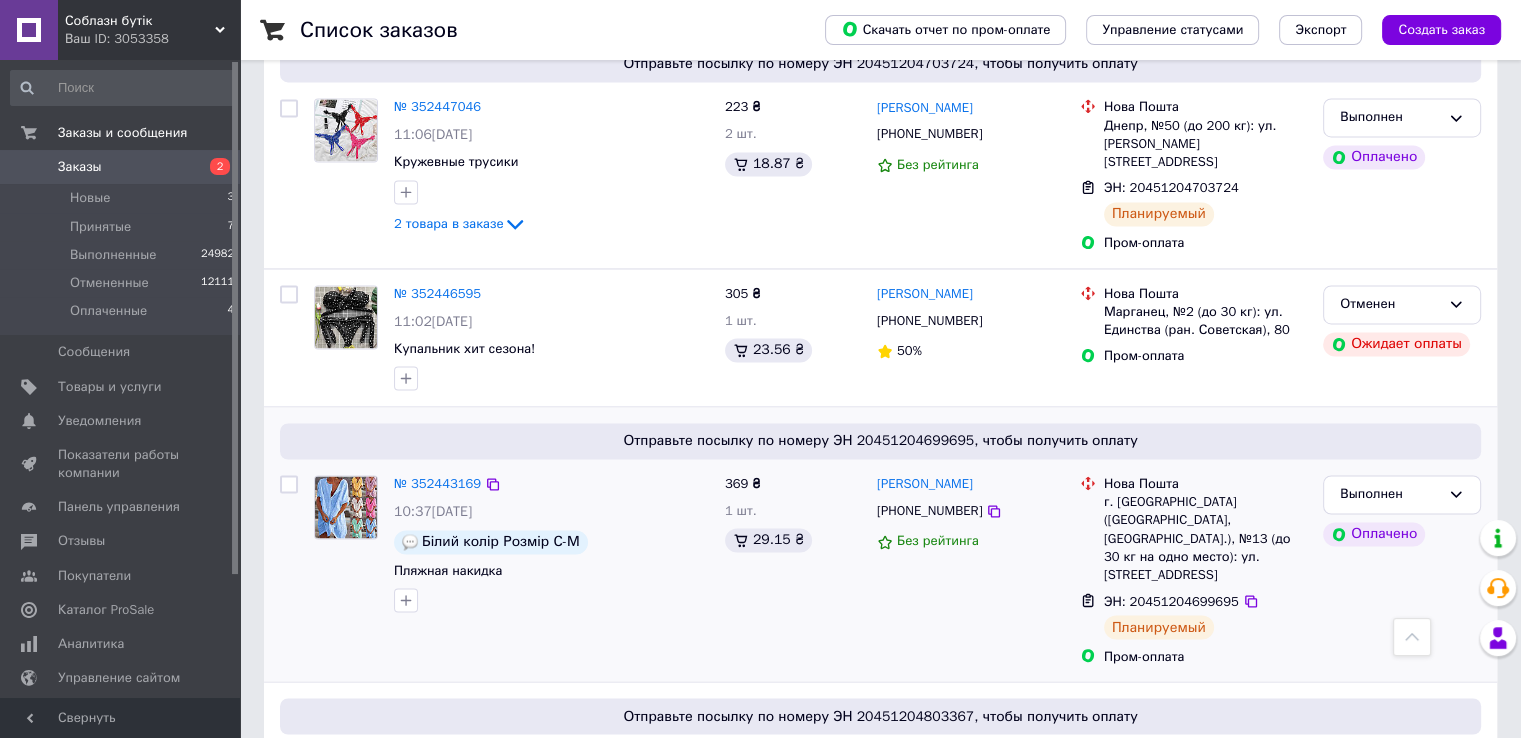 click at bounding box center (289, 484) 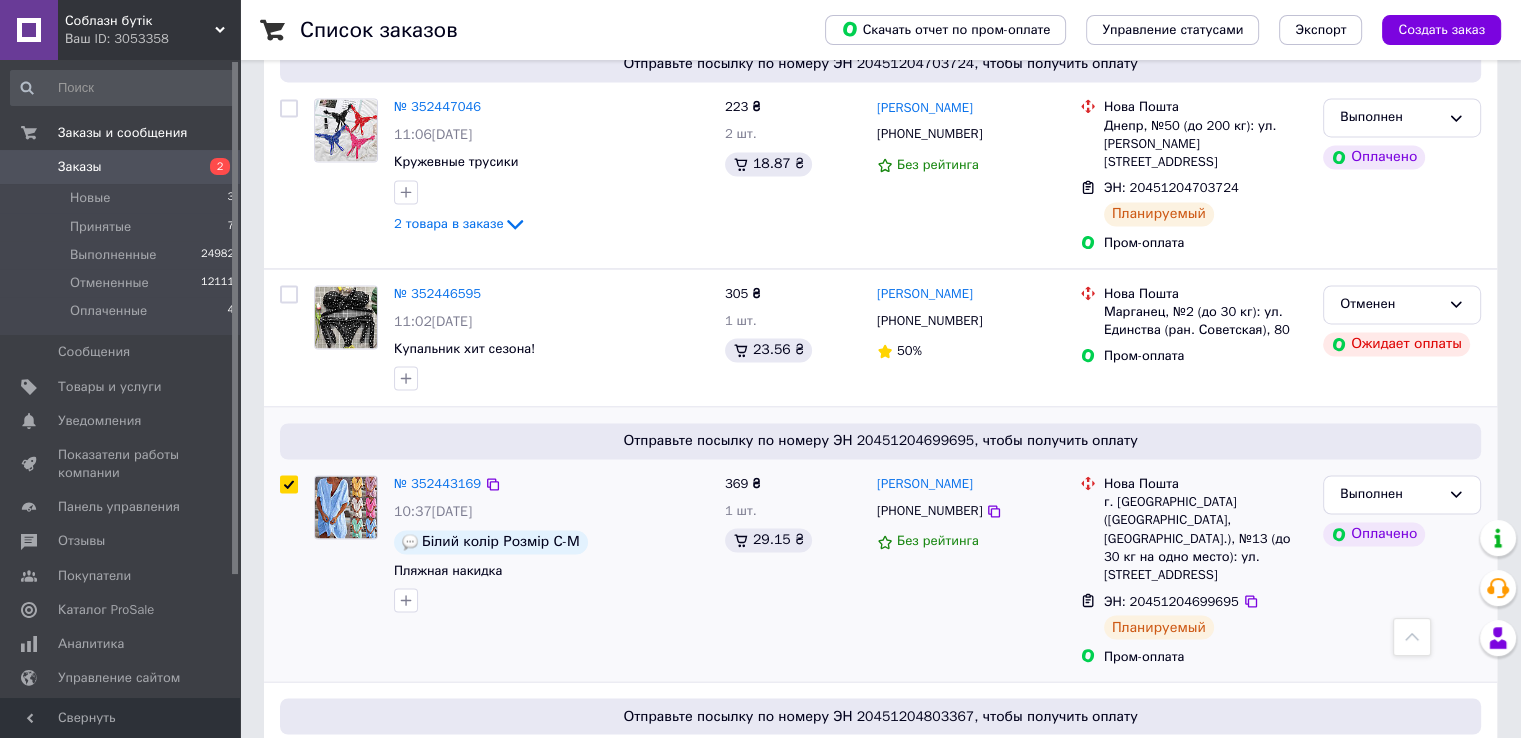checkbox on "true" 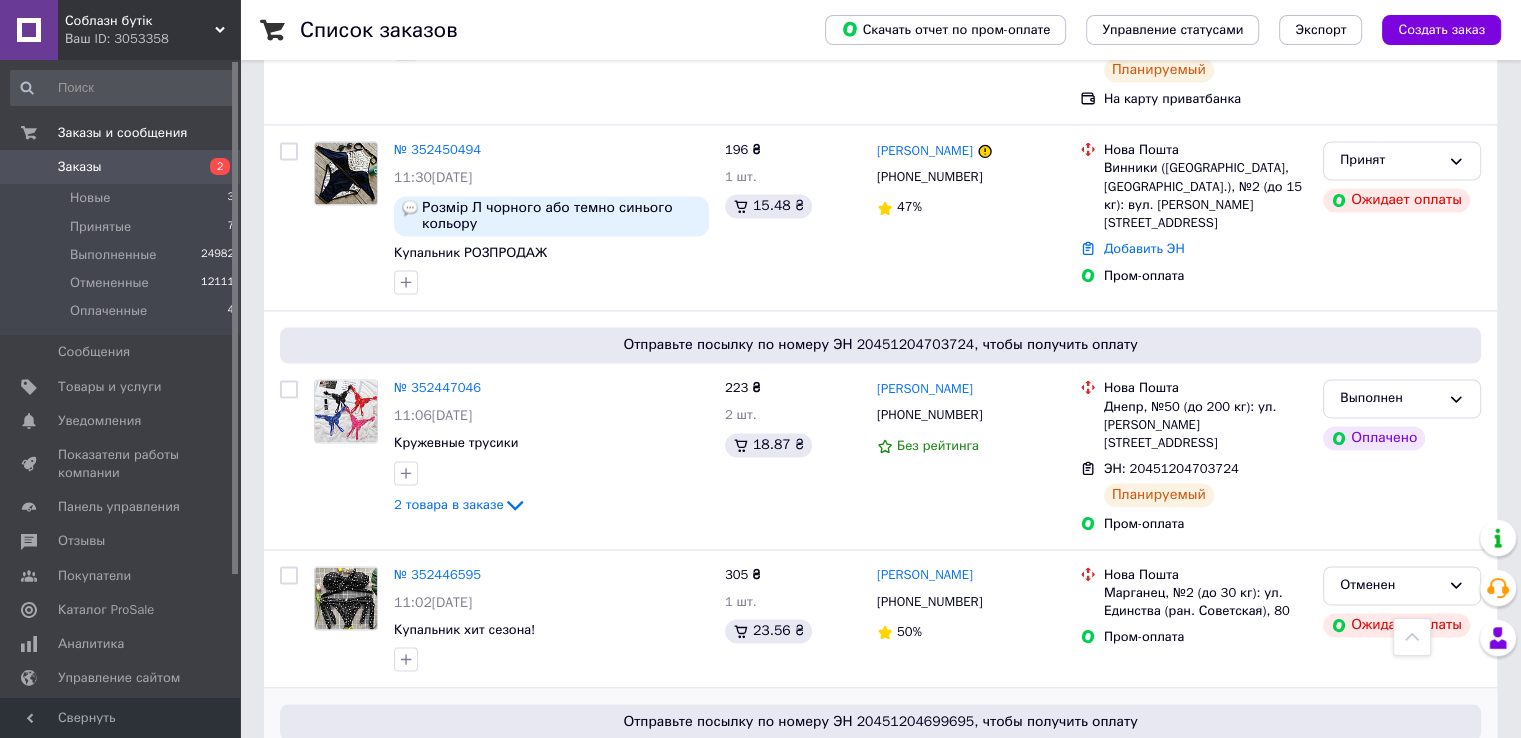 scroll, scrollTop: 2919, scrollLeft: 0, axis: vertical 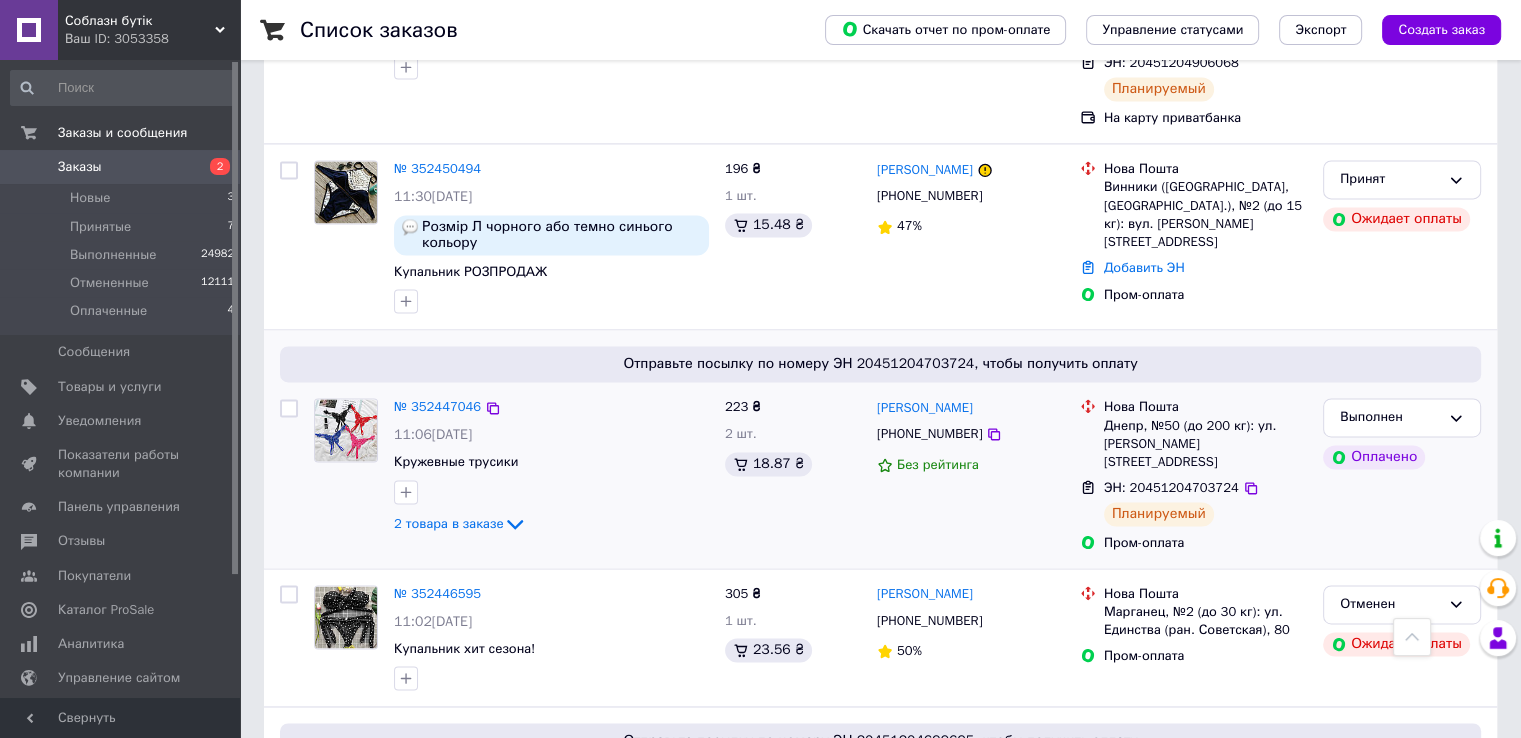 click at bounding box center [289, 475] 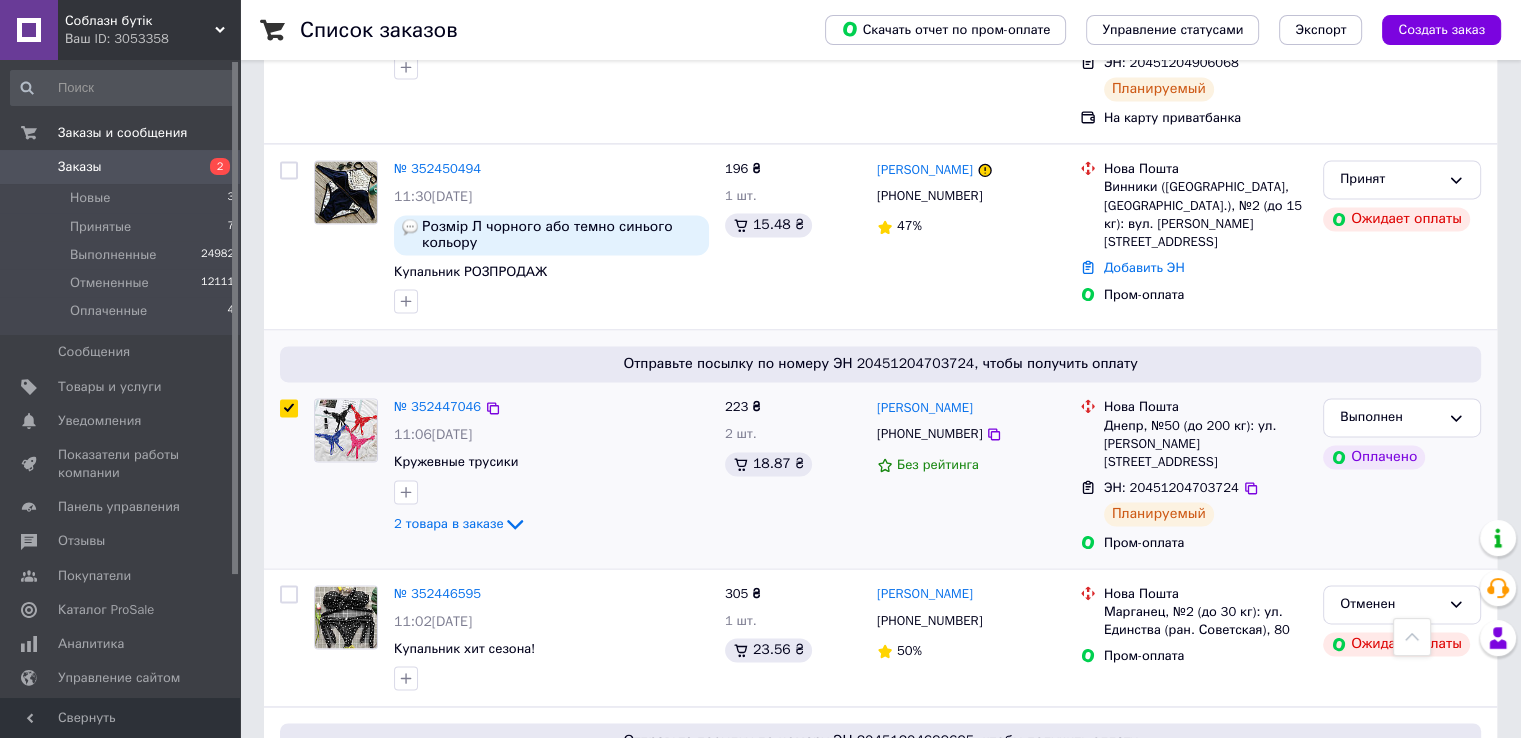 checkbox on "true" 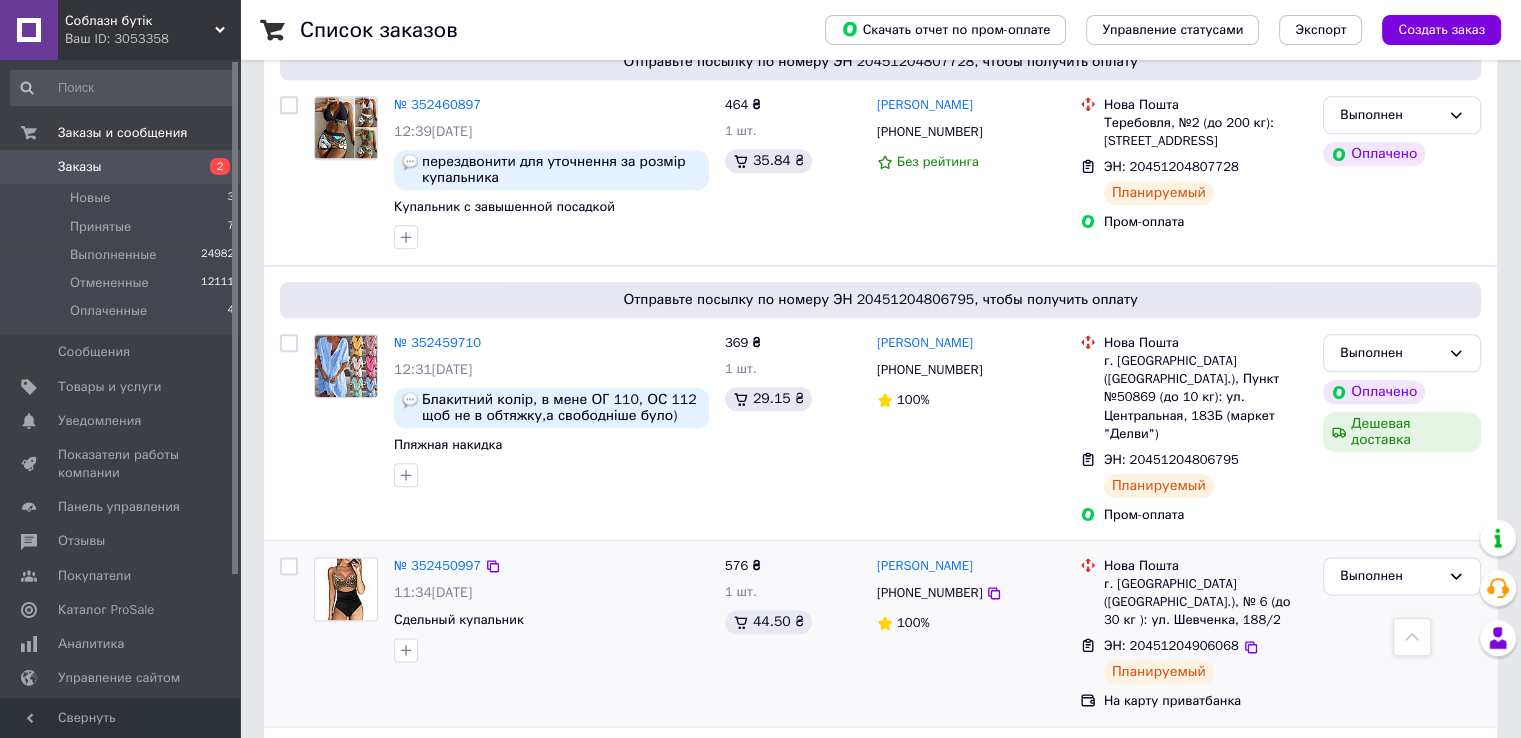 scroll, scrollTop: 2319, scrollLeft: 0, axis: vertical 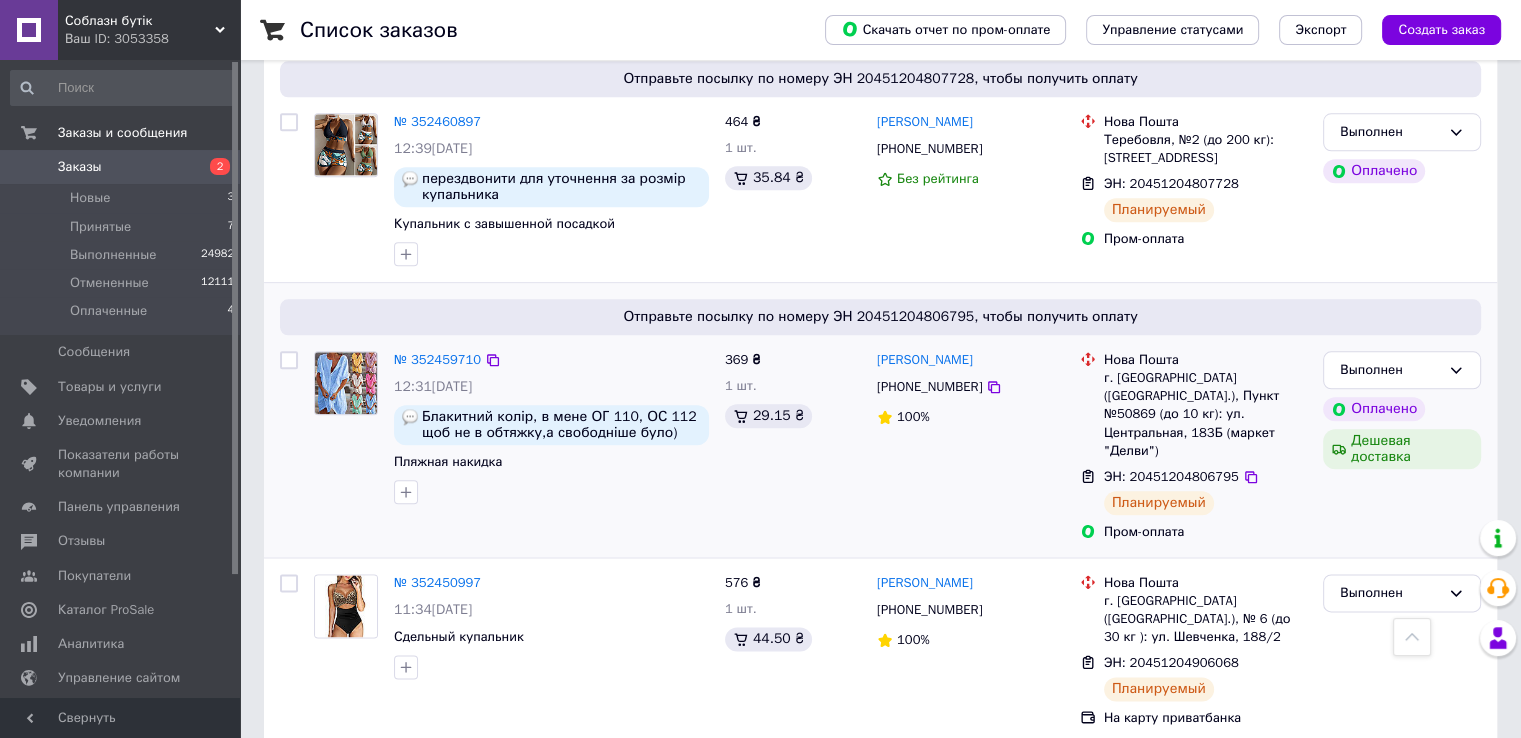 click at bounding box center [289, 360] 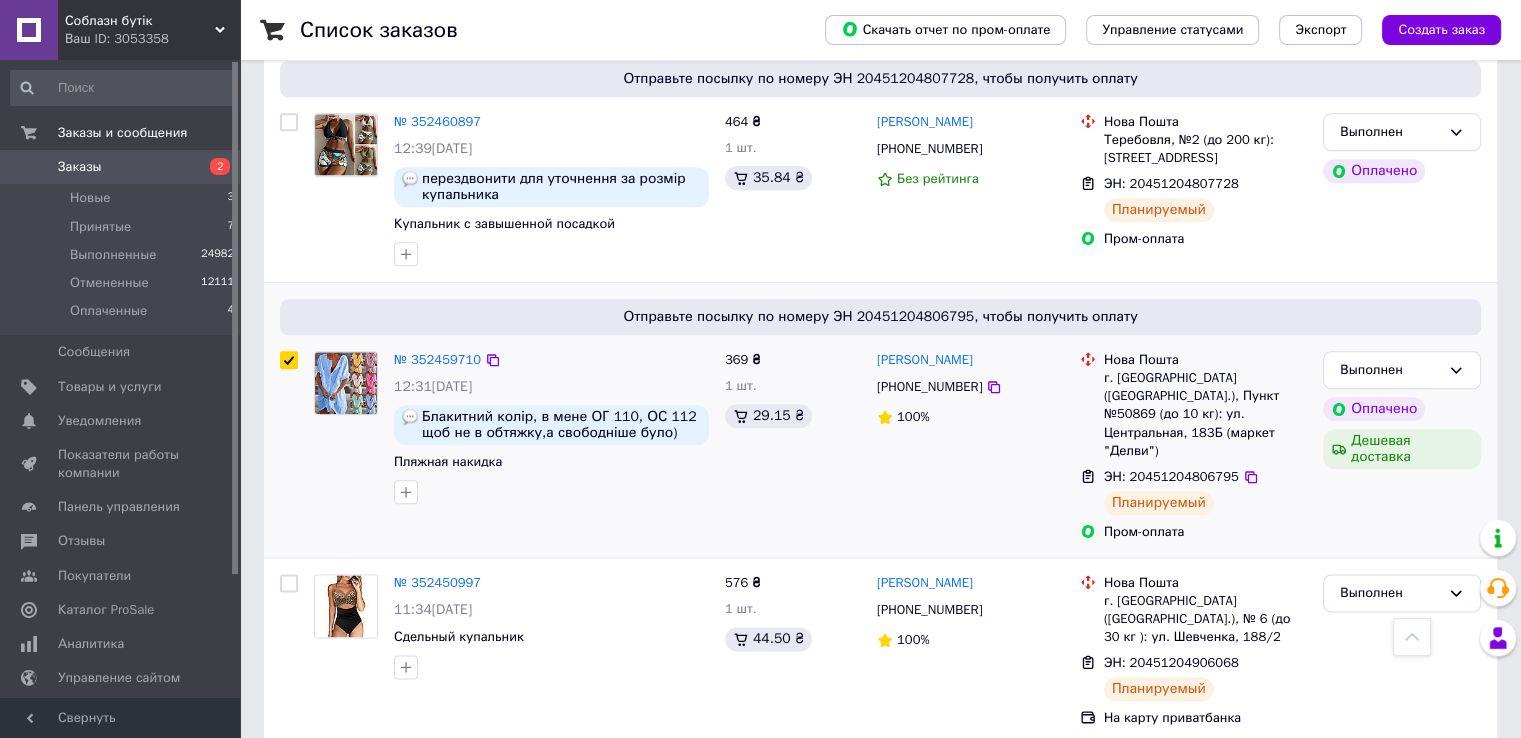 checkbox on "true" 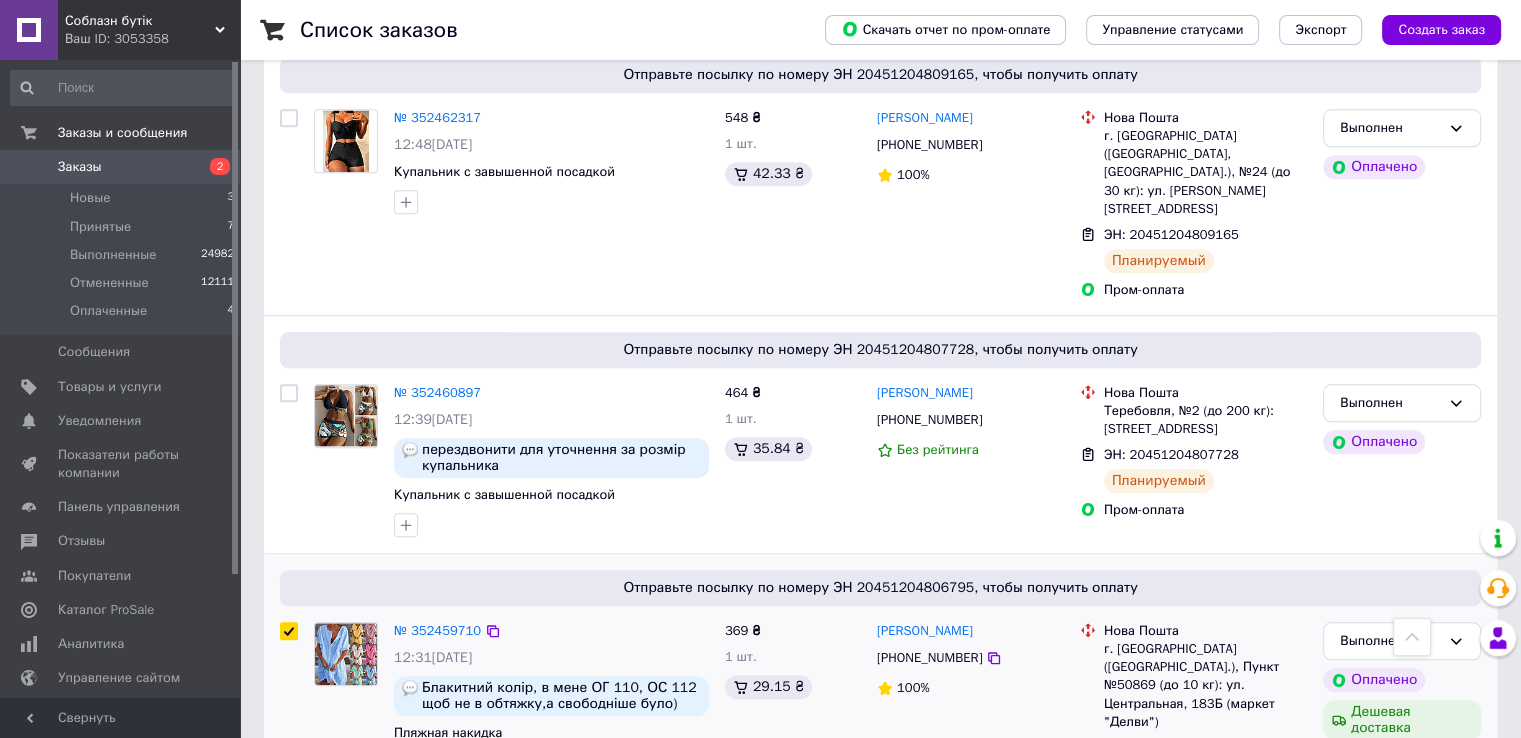 scroll, scrollTop: 2019, scrollLeft: 0, axis: vertical 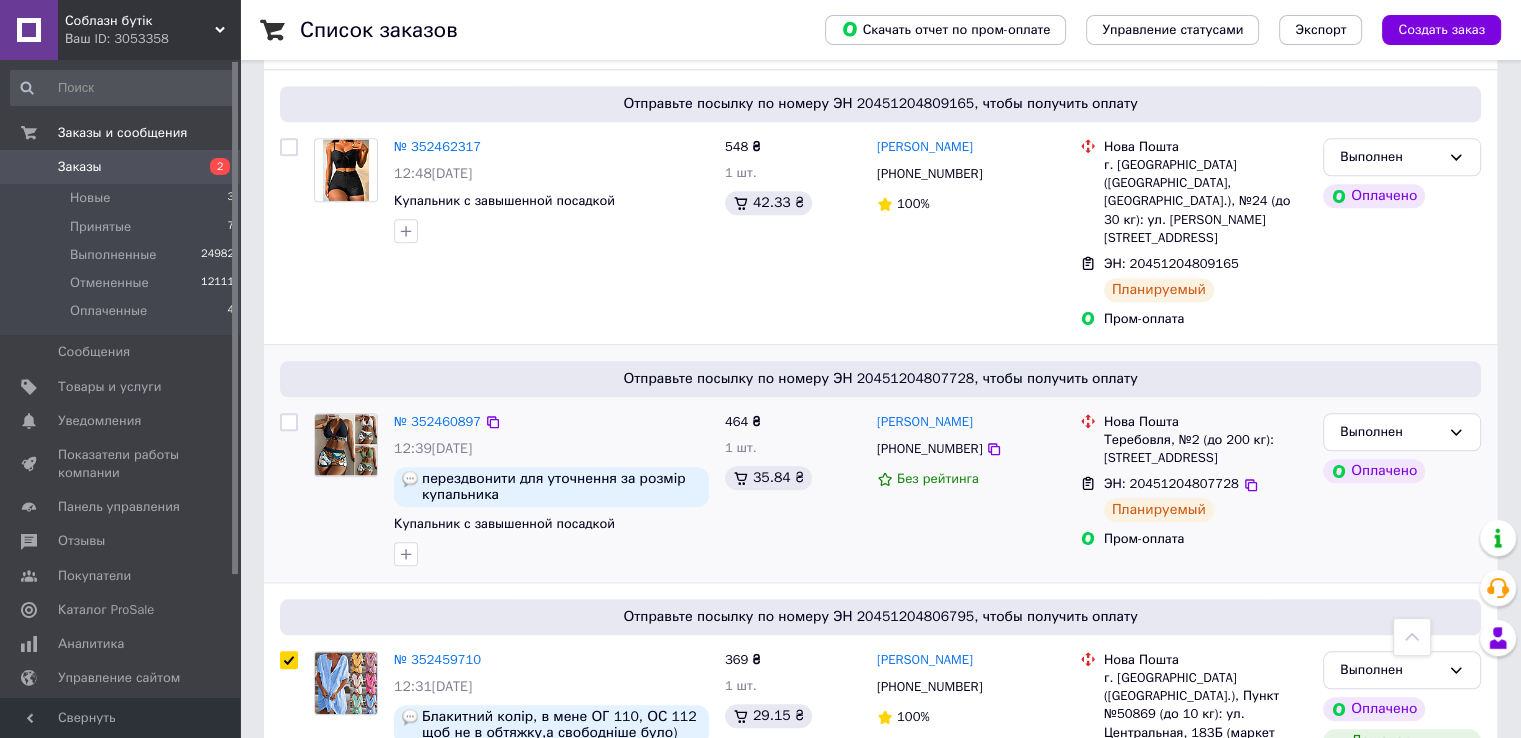 click at bounding box center [289, 422] 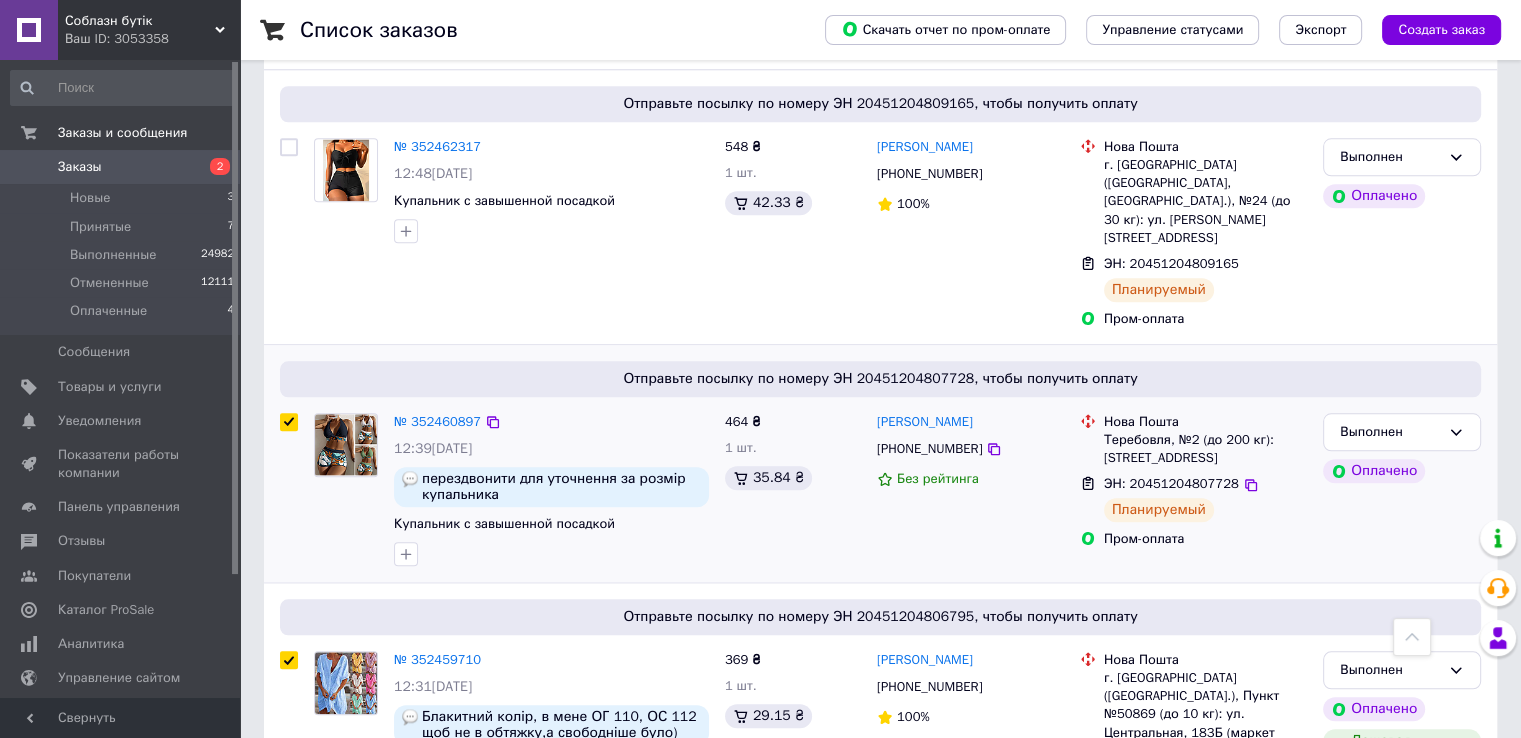 checkbox on "true" 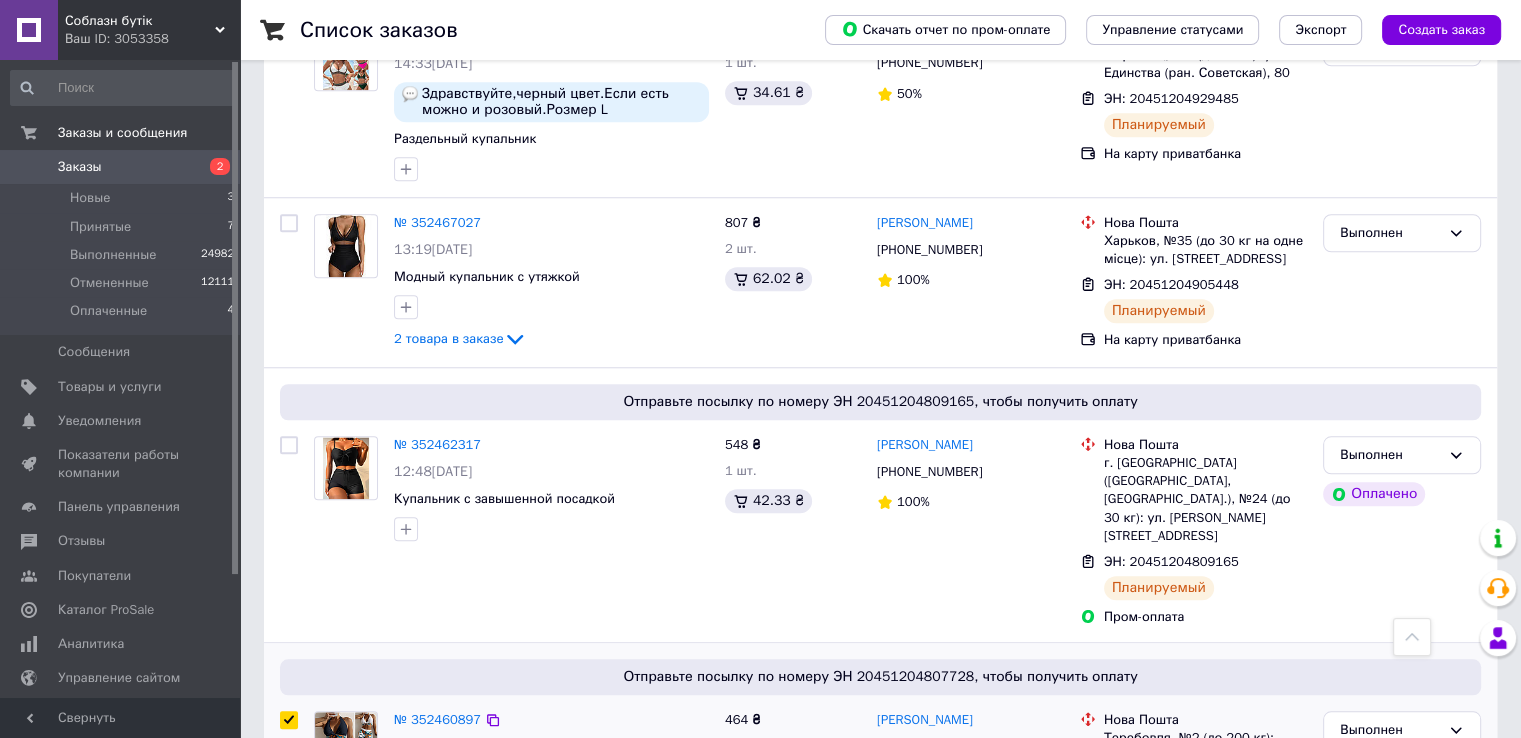 scroll, scrollTop: 1719, scrollLeft: 0, axis: vertical 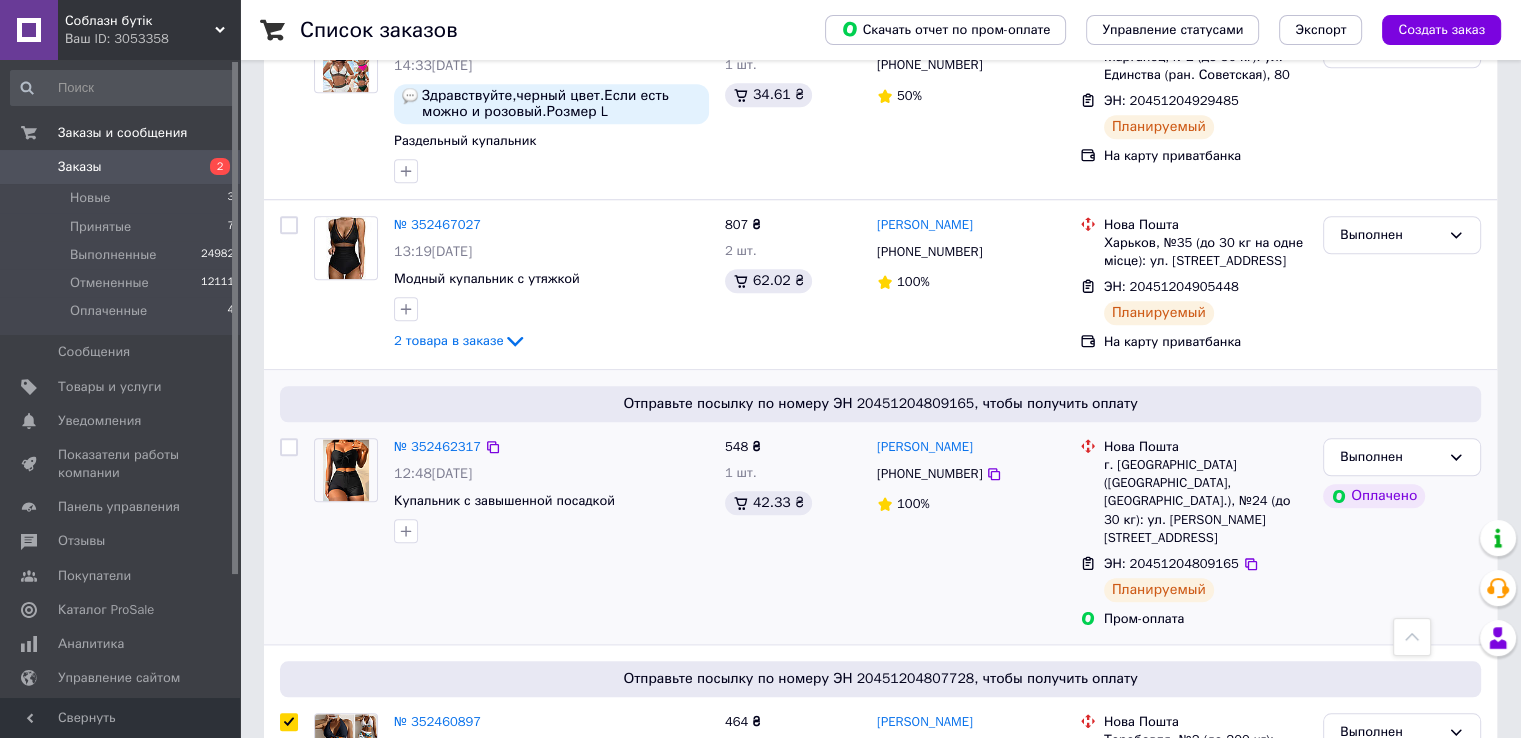 click at bounding box center [289, 447] 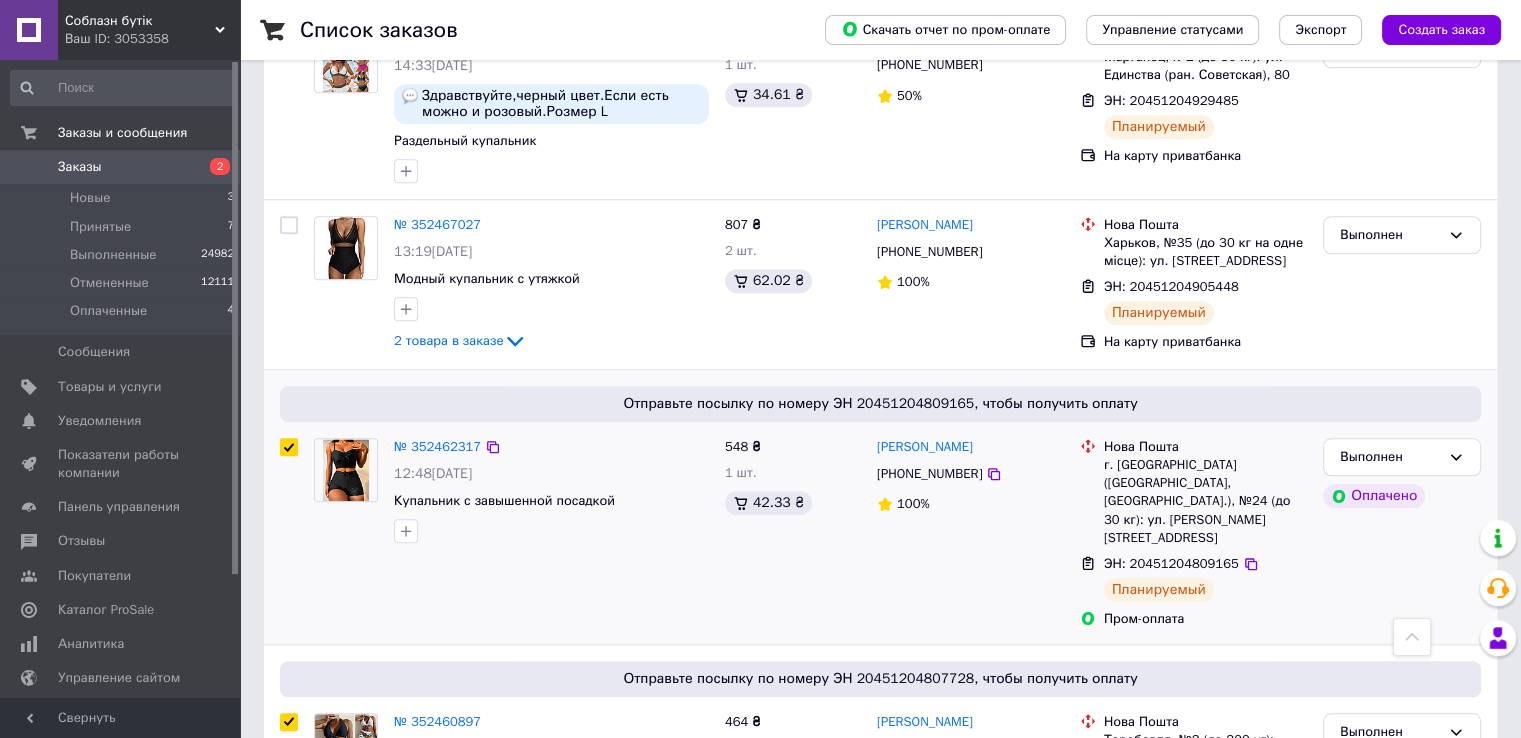 checkbox on "true" 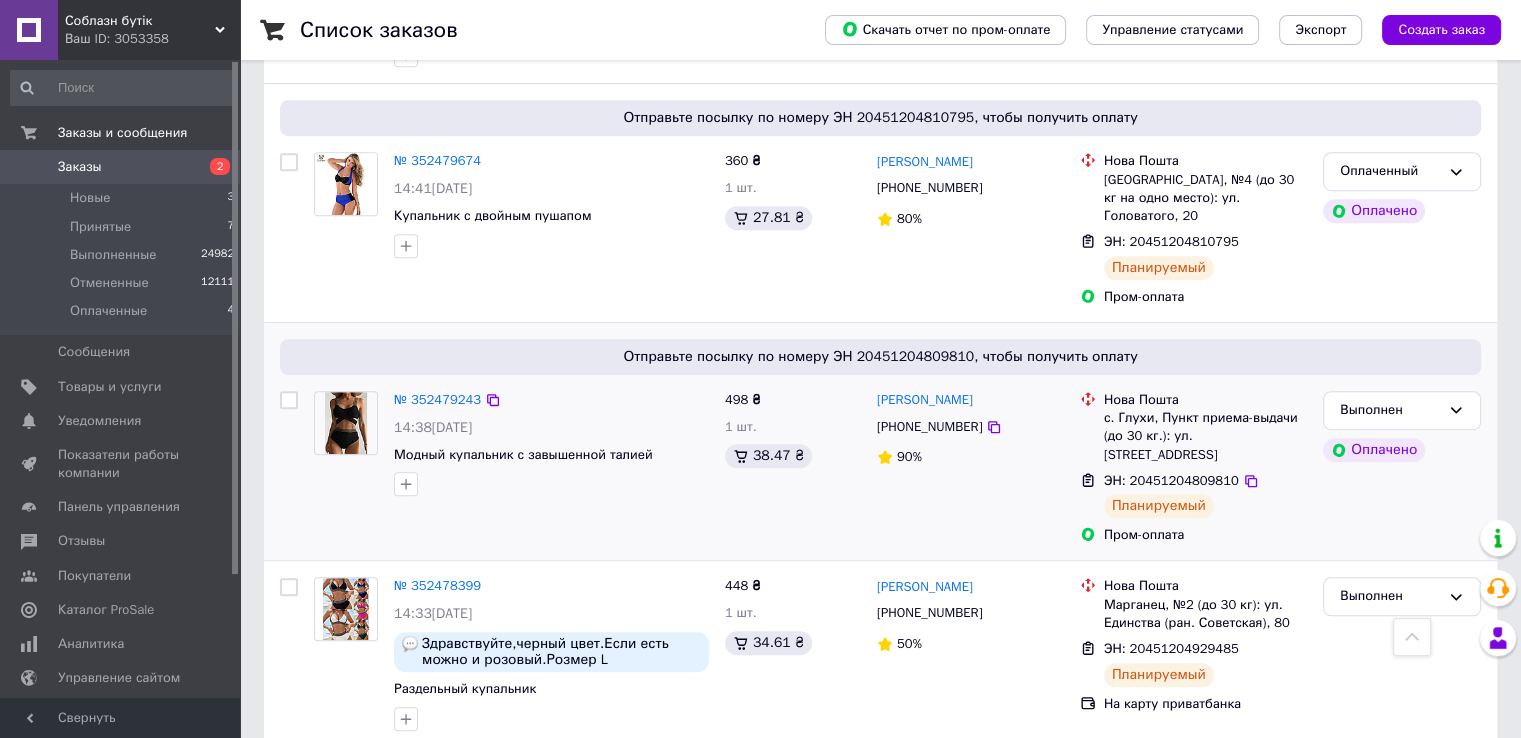 scroll, scrollTop: 1119, scrollLeft: 0, axis: vertical 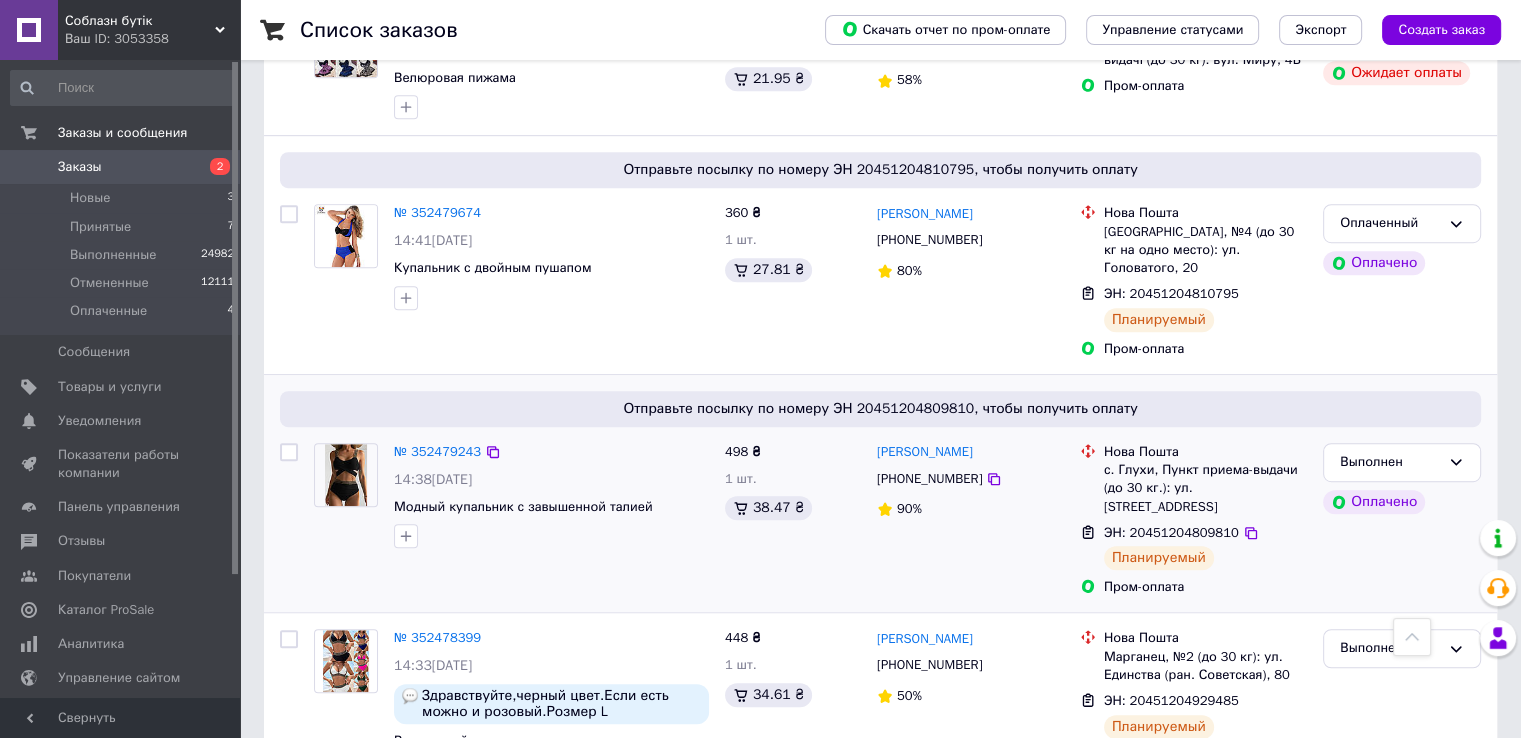 click at bounding box center (289, 452) 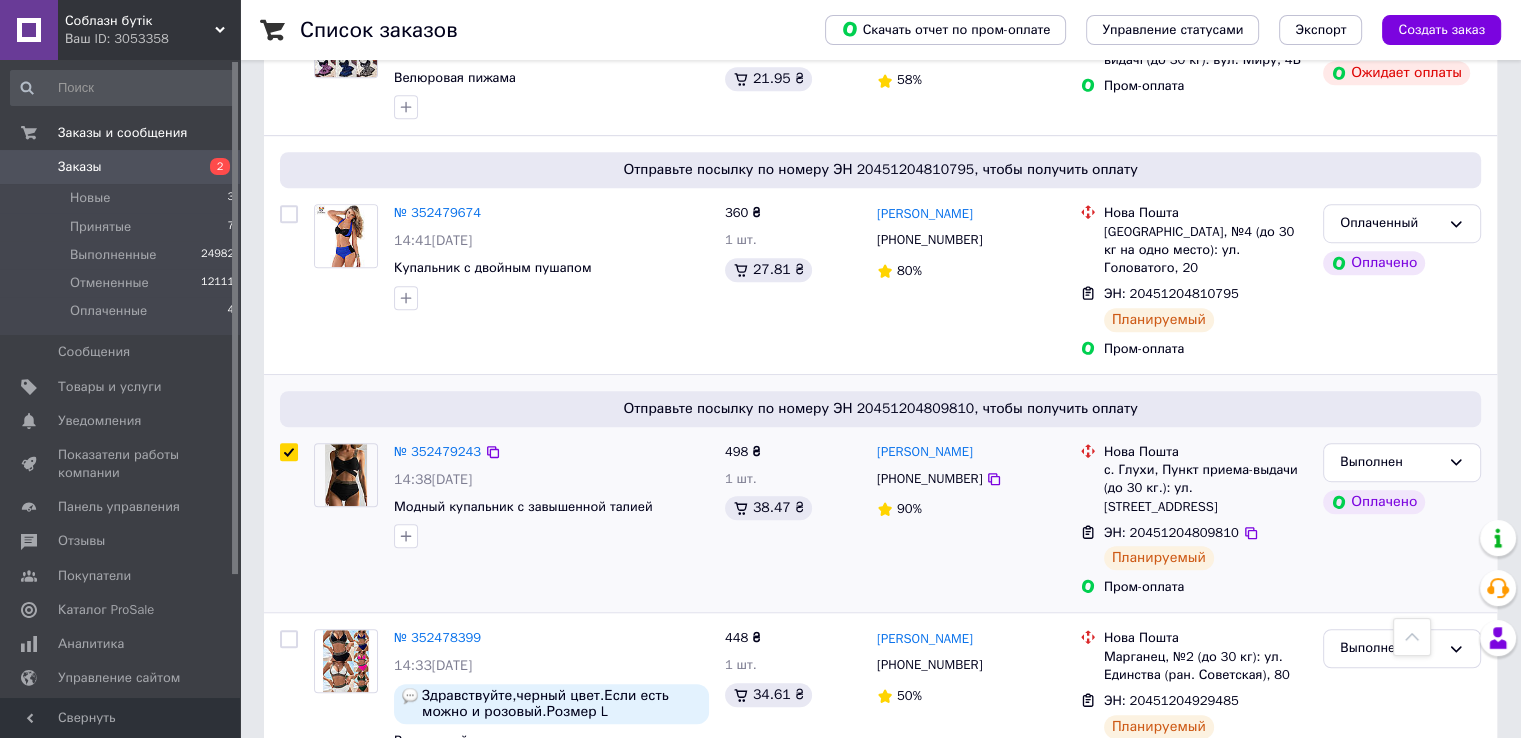 checkbox on "true" 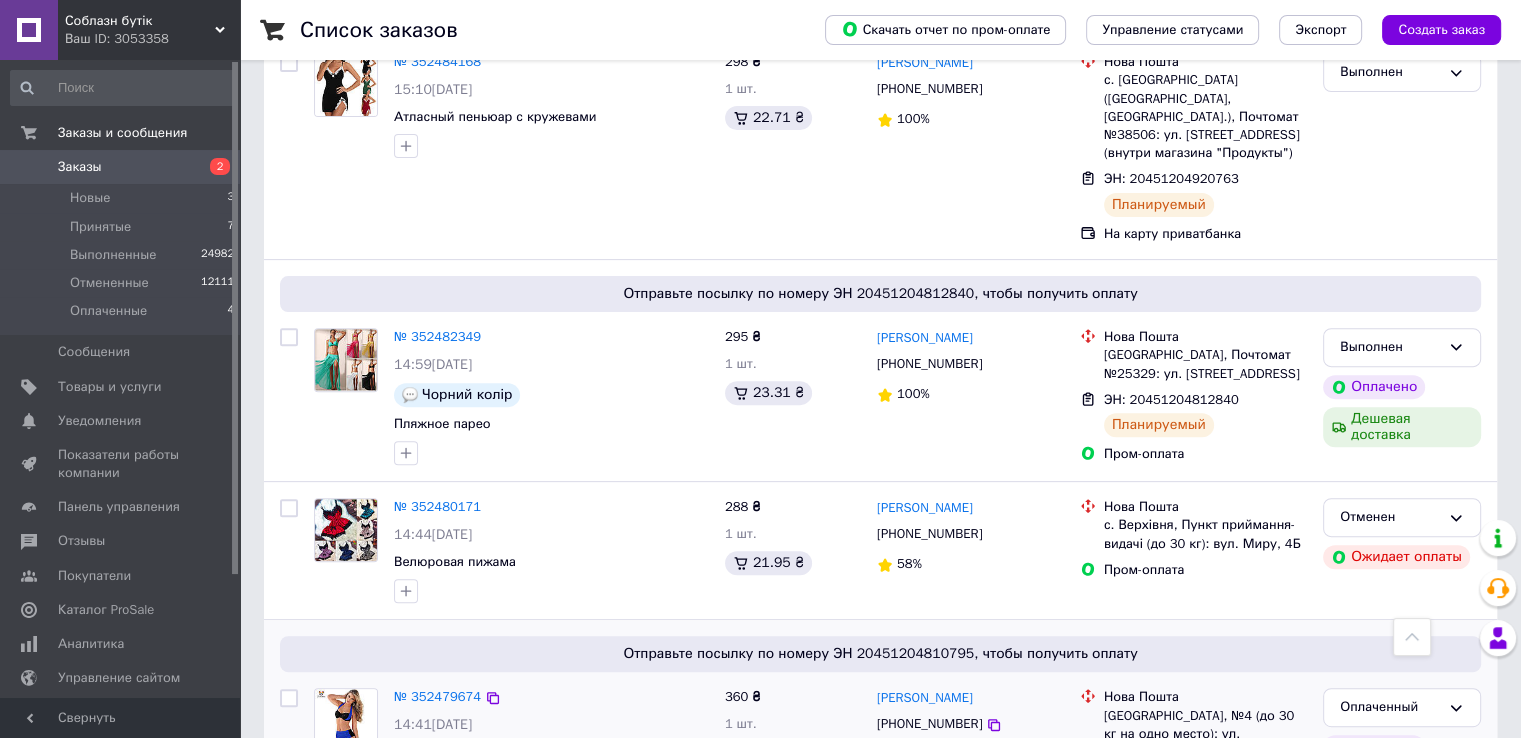 scroll, scrollTop: 619, scrollLeft: 0, axis: vertical 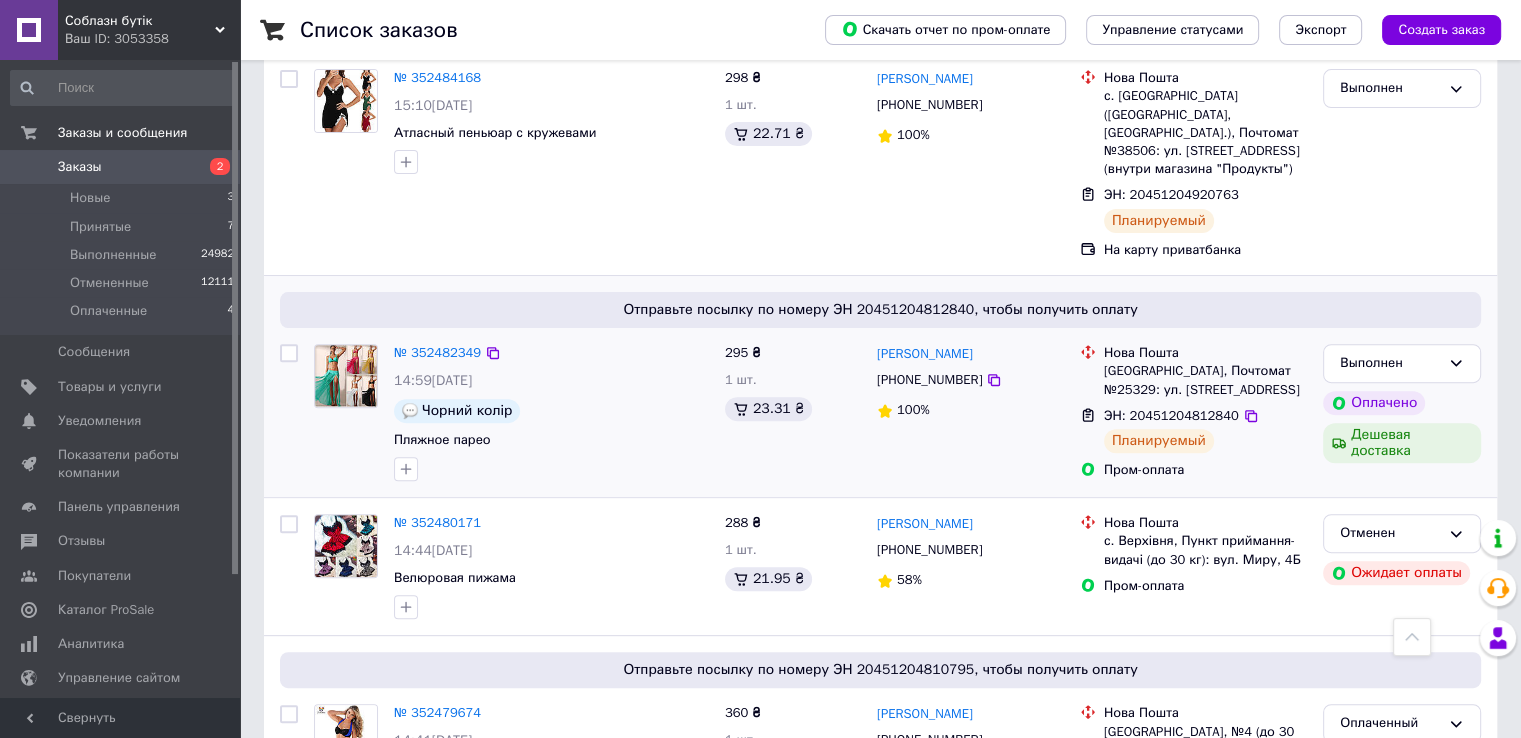 click at bounding box center [289, 353] 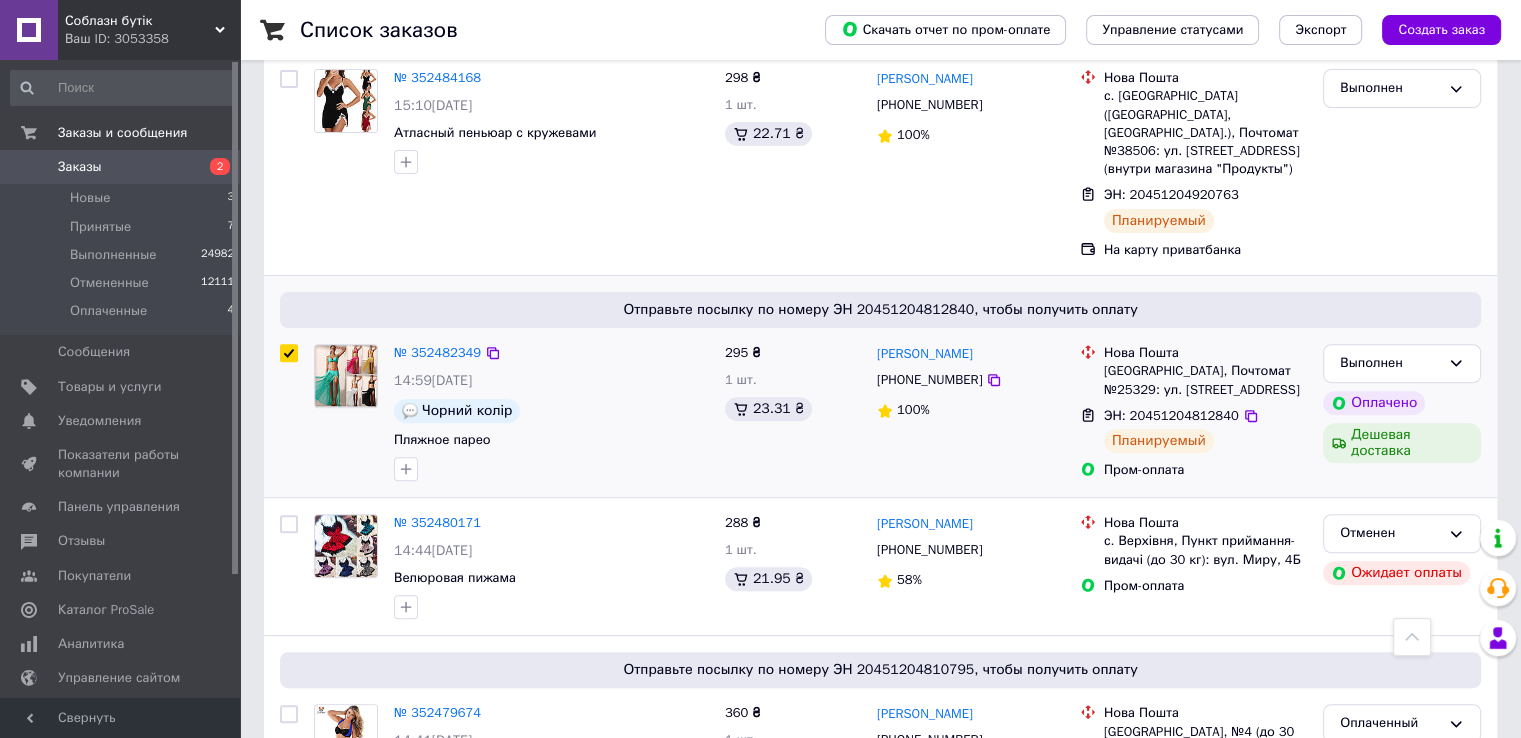 checkbox on "true" 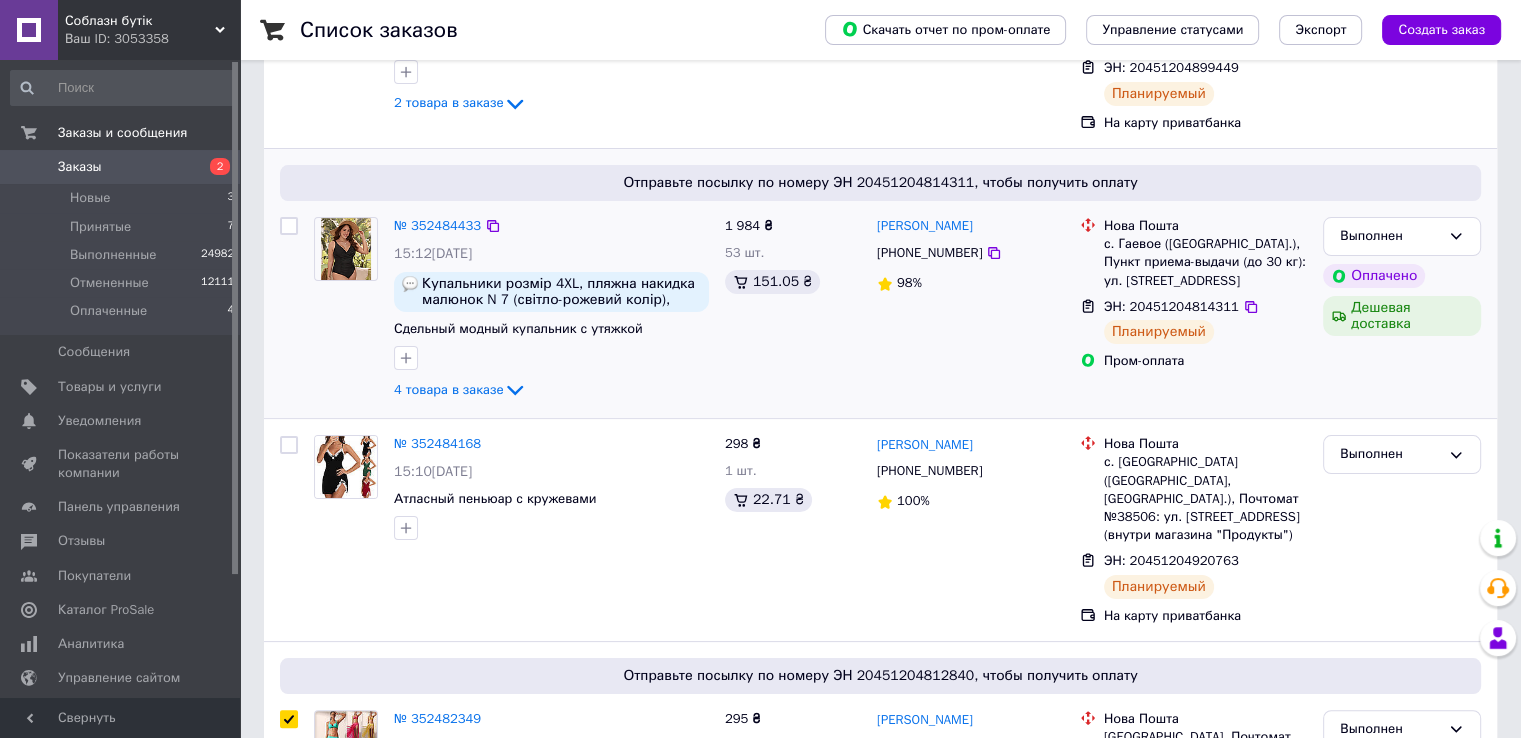 scroll, scrollTop: 219, scrollLeft: 0, axis: vertical 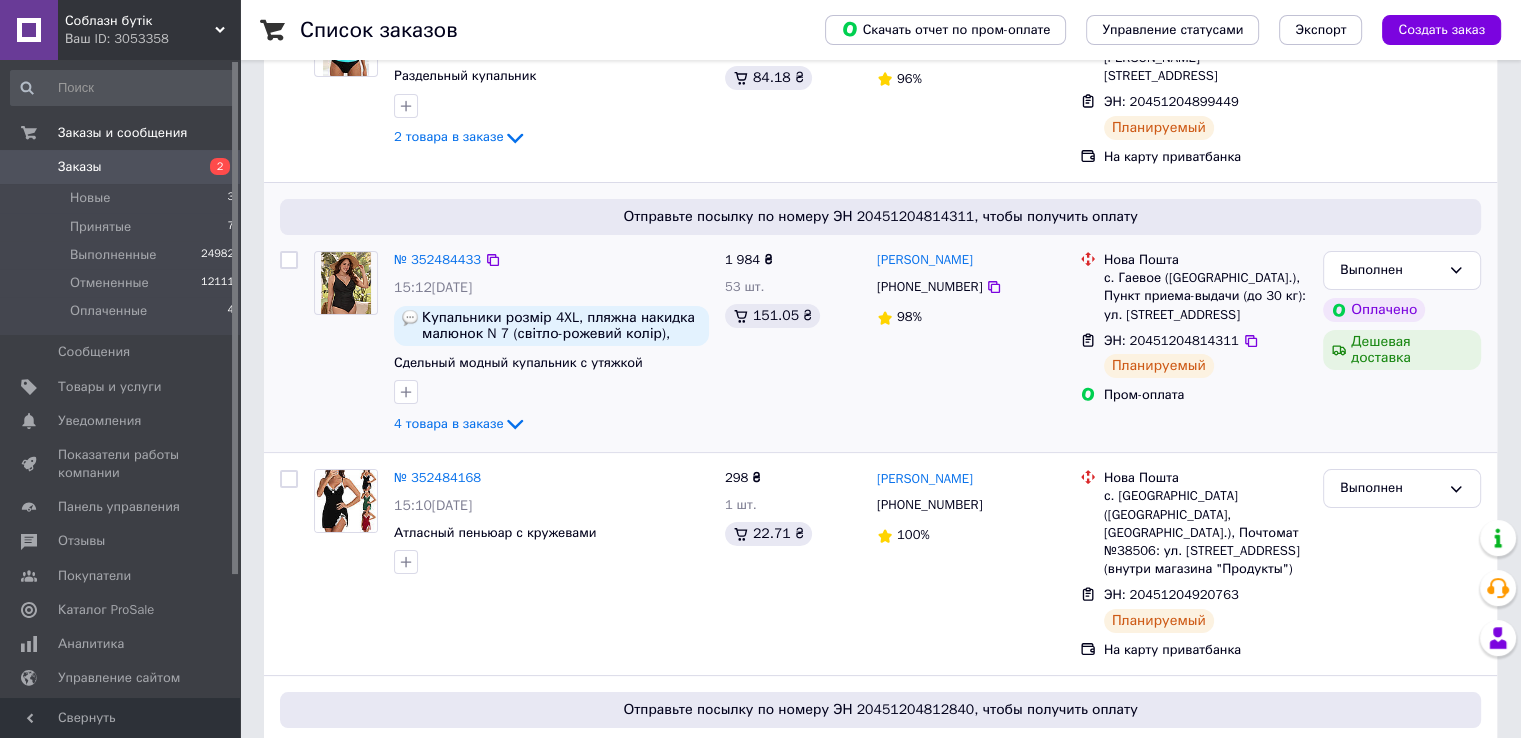 click at bounding box center [289, 260] 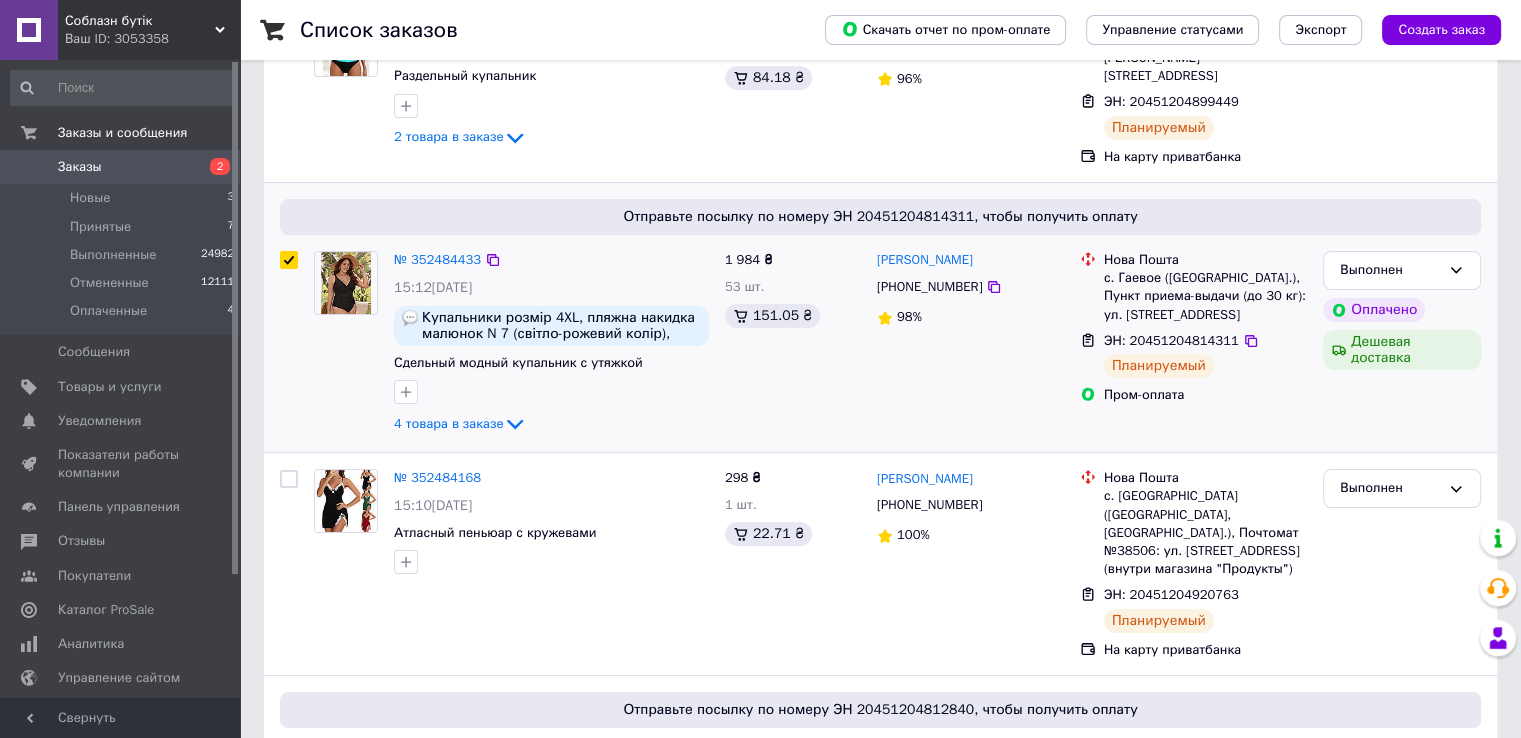 checkbox on "true" 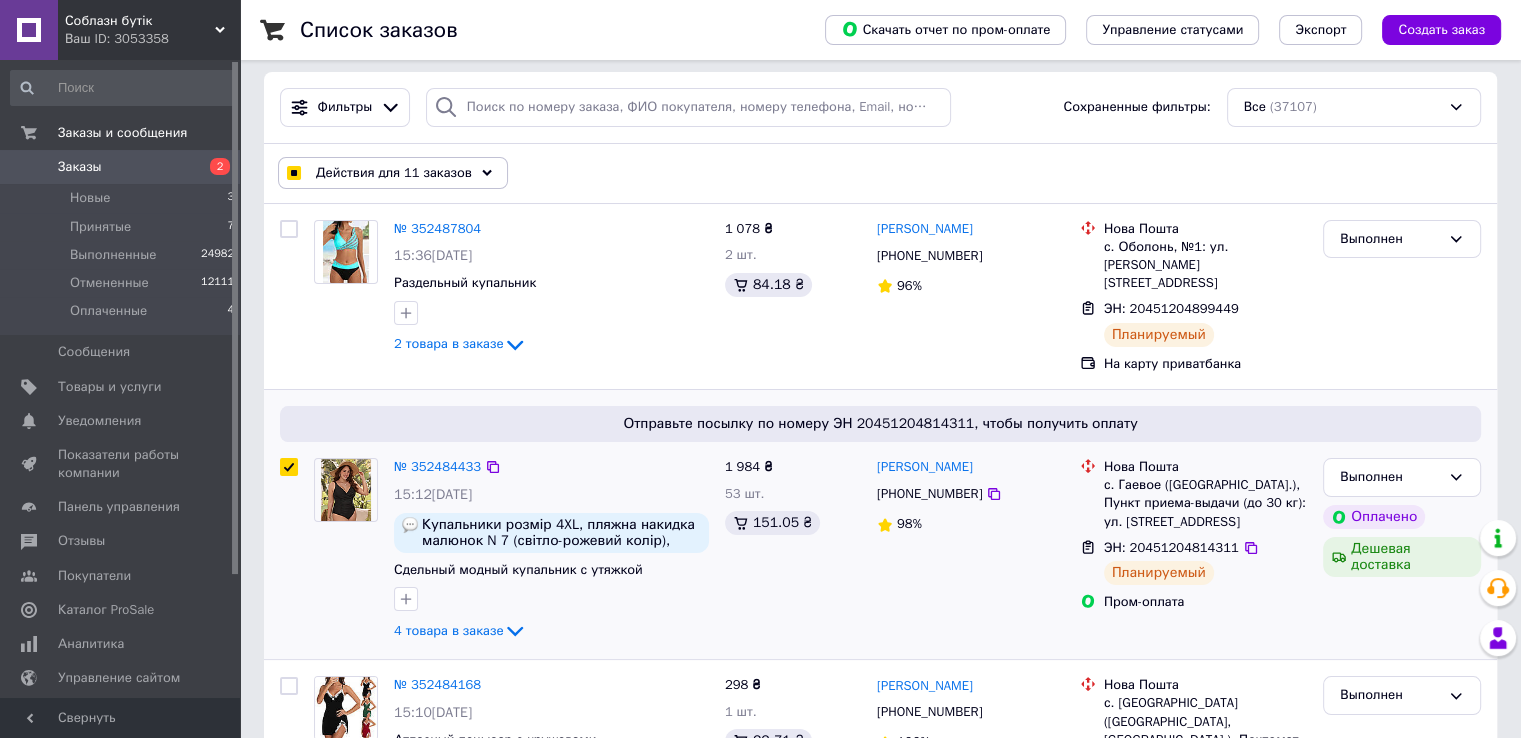 scroll, scrollTop: 0, scrollLeft: 0, axis: both 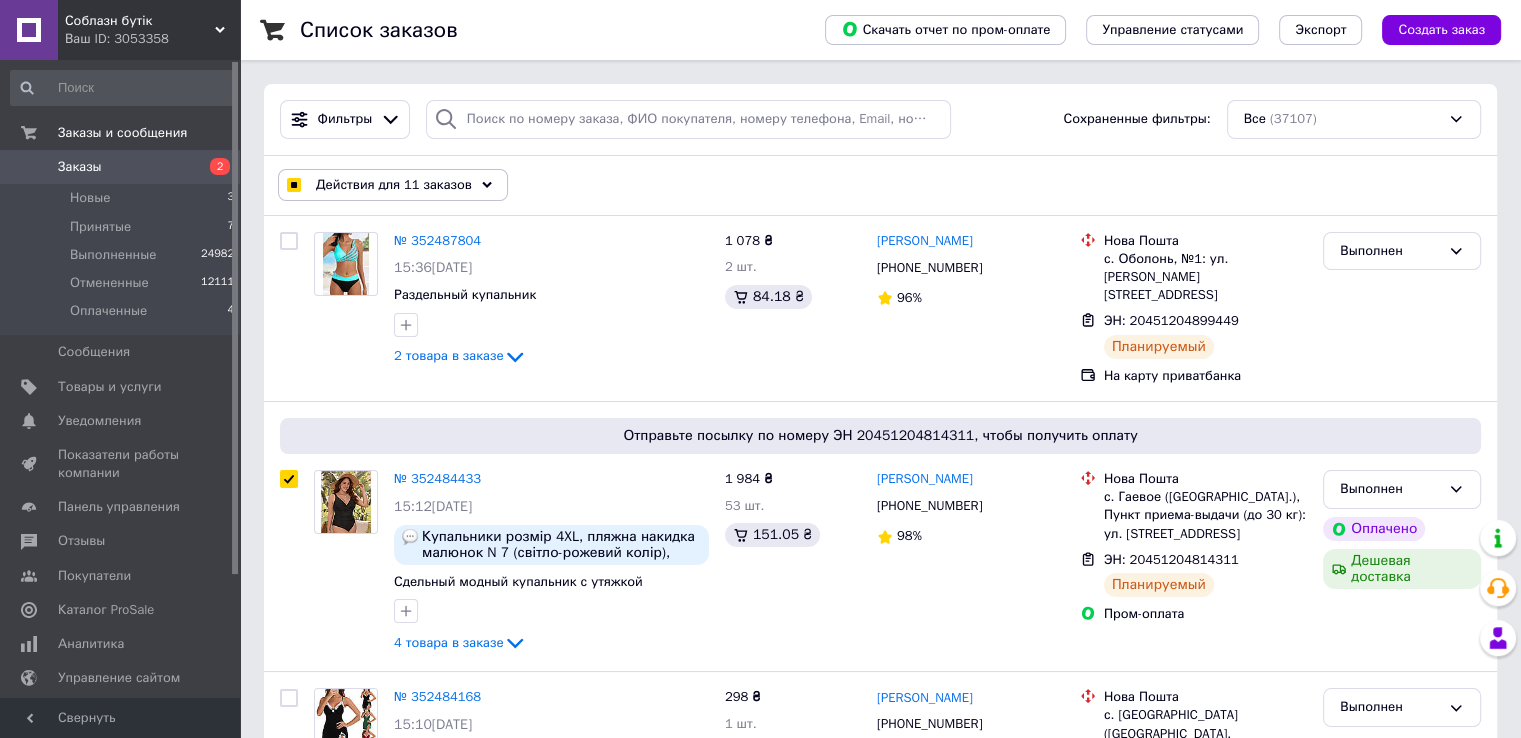 click on "Действия для 11 заказов" at bounding box center (393, 185) 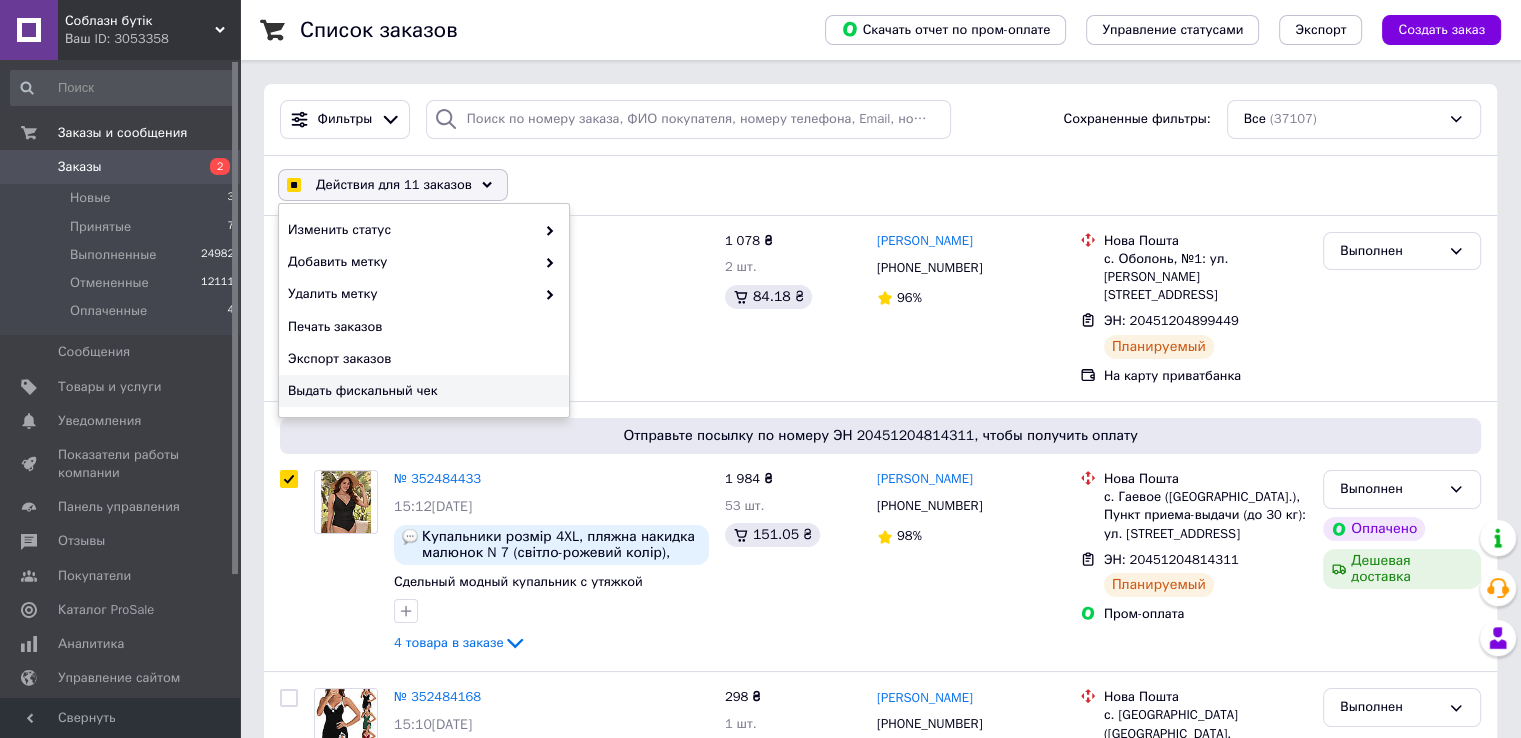 click on "Выдать фискальный чек" at bounding box center (421, 391) 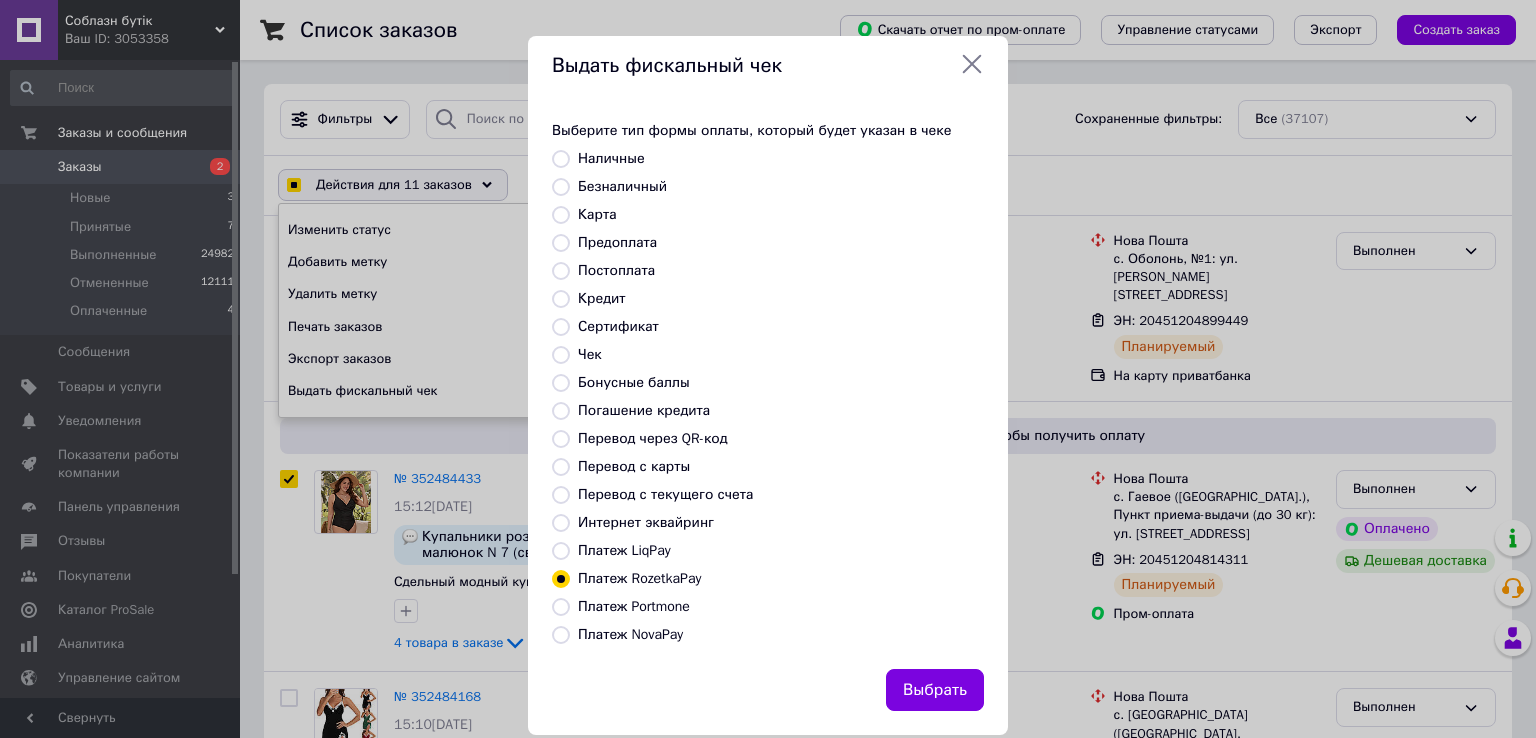 click on "Выбрать" at bounding box center [935, 690] 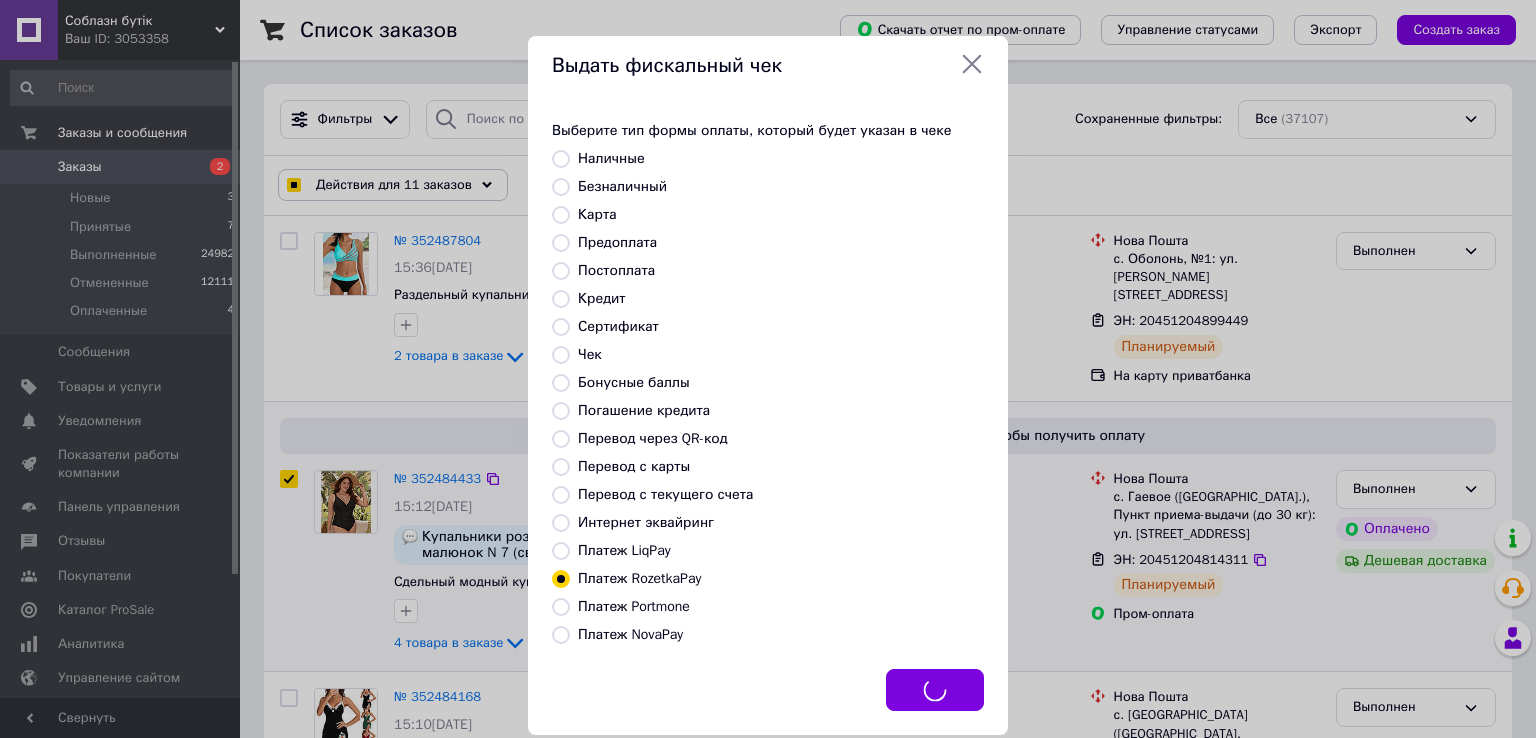 checkbox on "true" 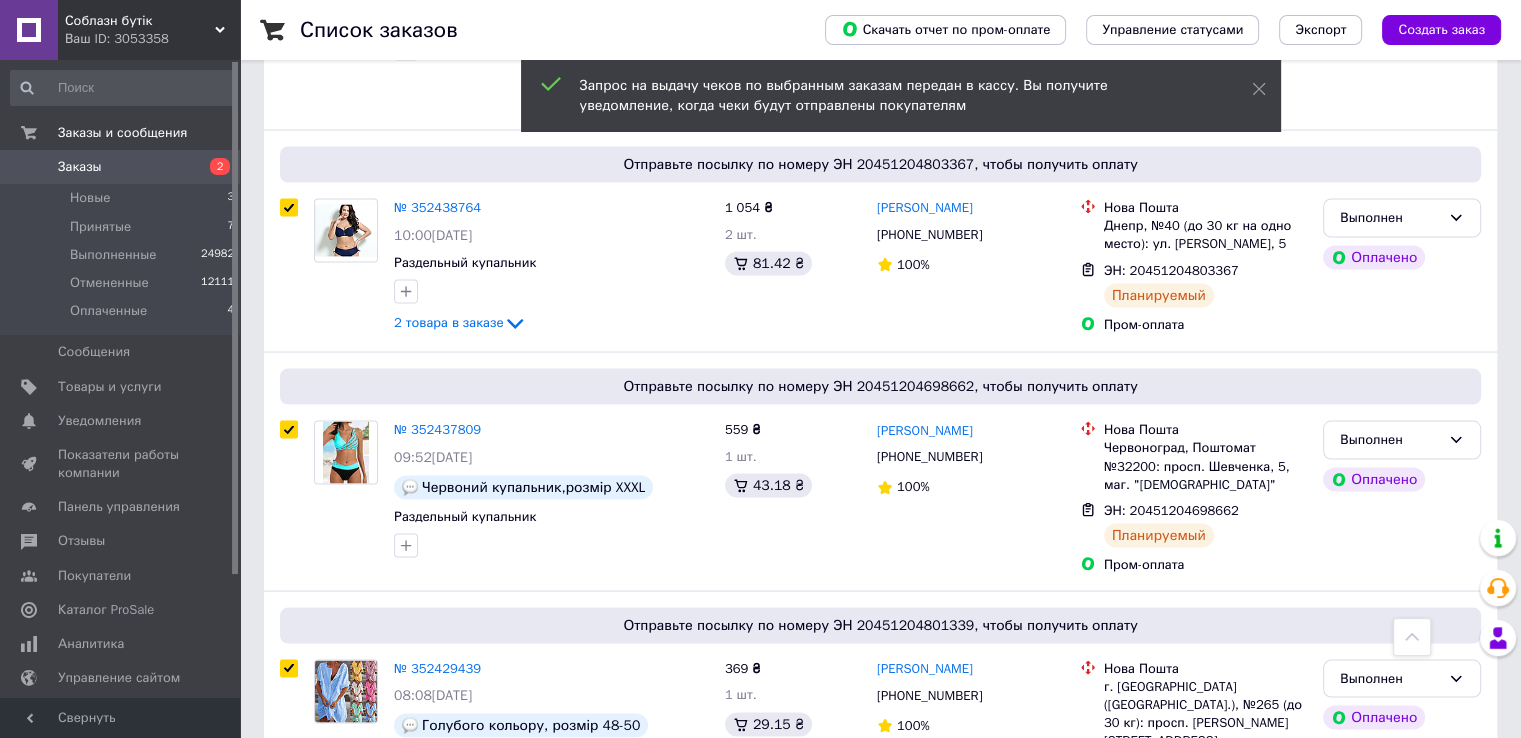 scroll, scrollTop: 3819, scrollLeft: 0, axis: vertical 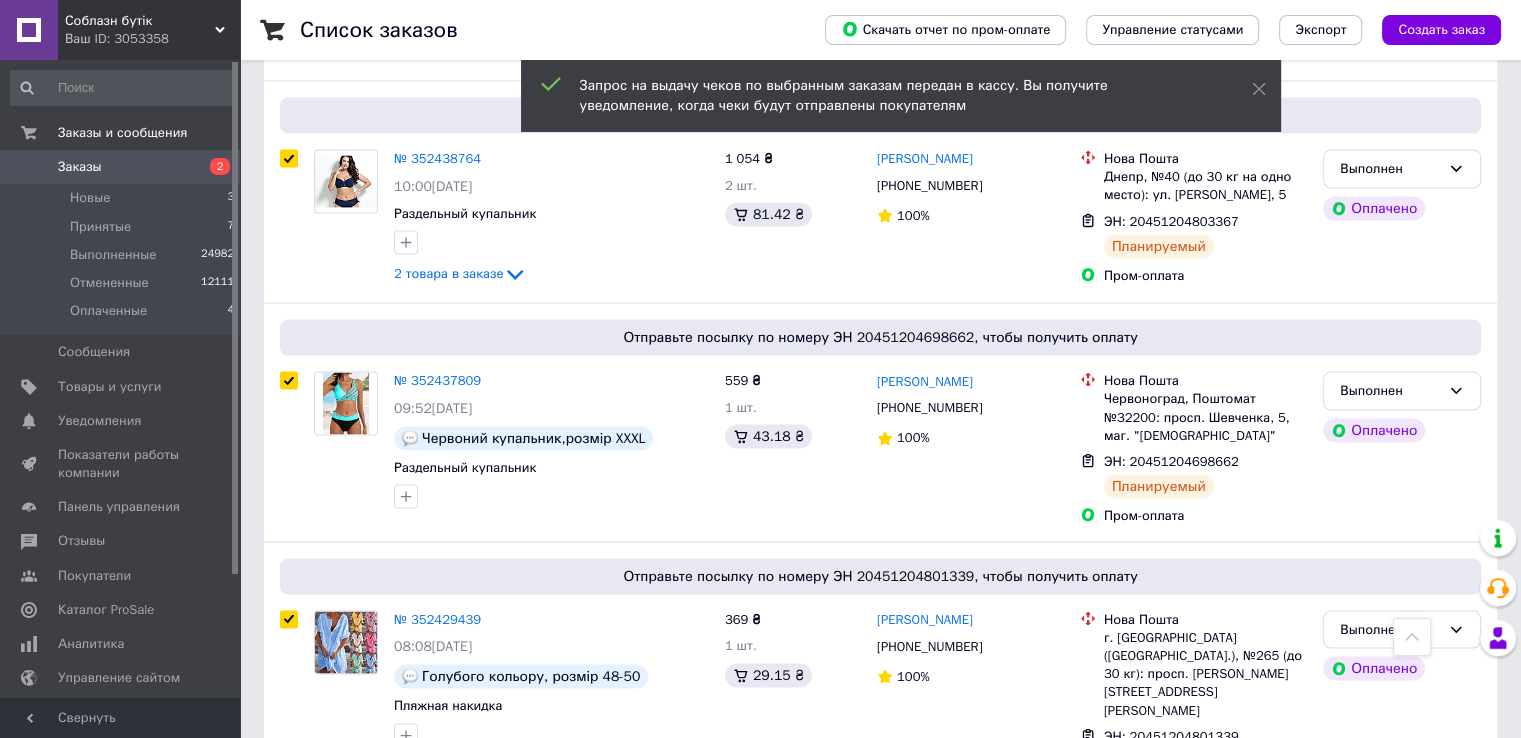 click on "1" at bounding box center (415, 862) 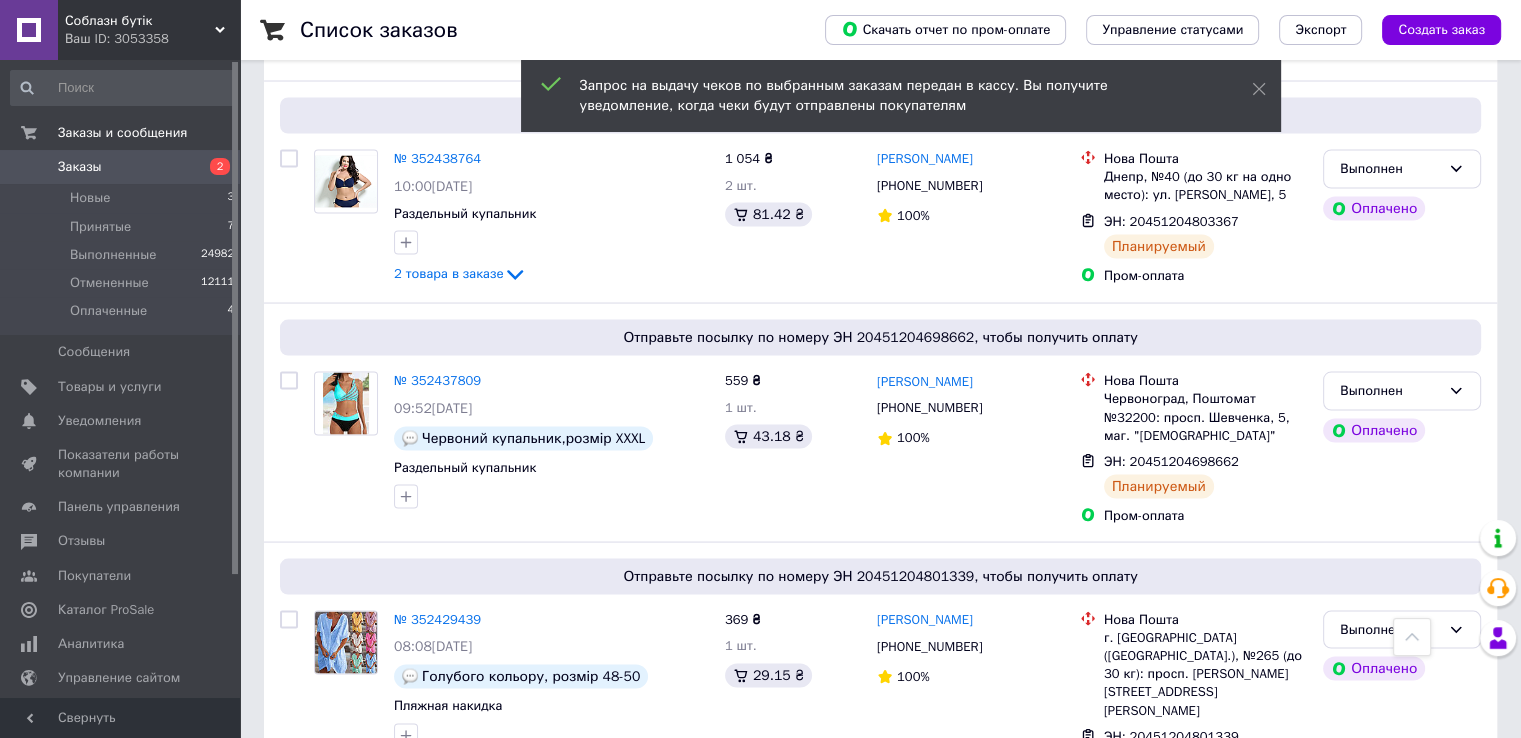 checkbox on "false" 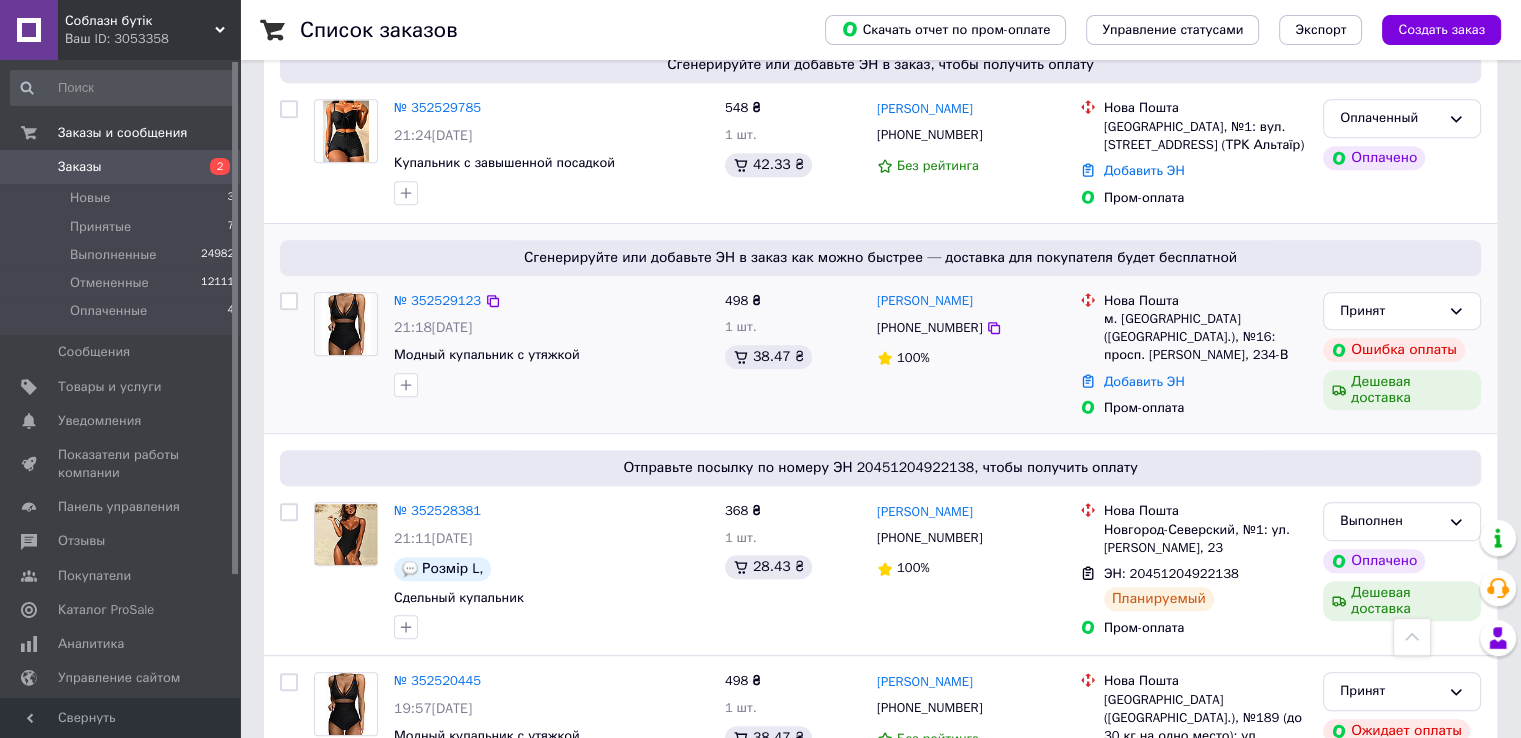 scroll, scrollTop: 1200, scrollLeft: 0, axis: vertical 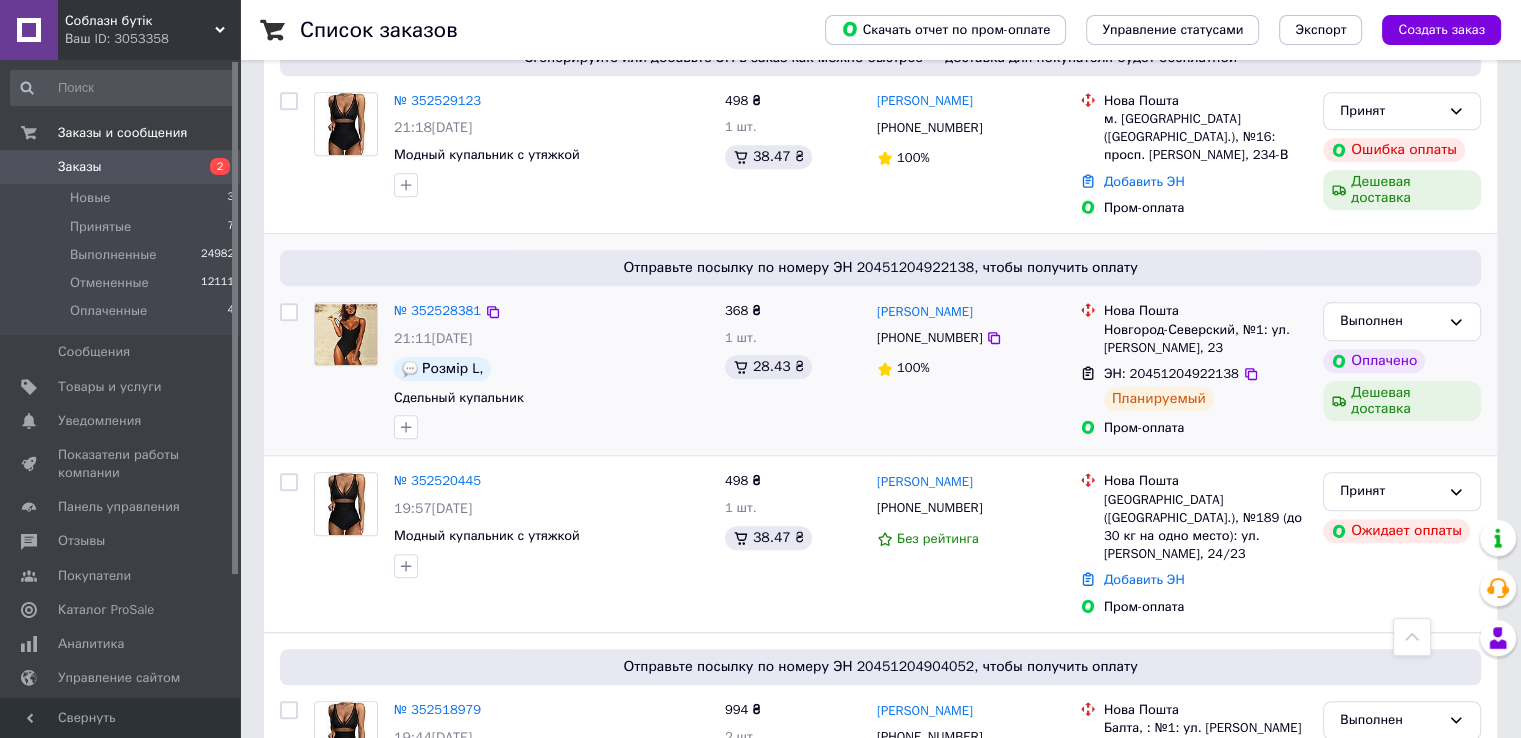 click at bounding box center (289, 312) 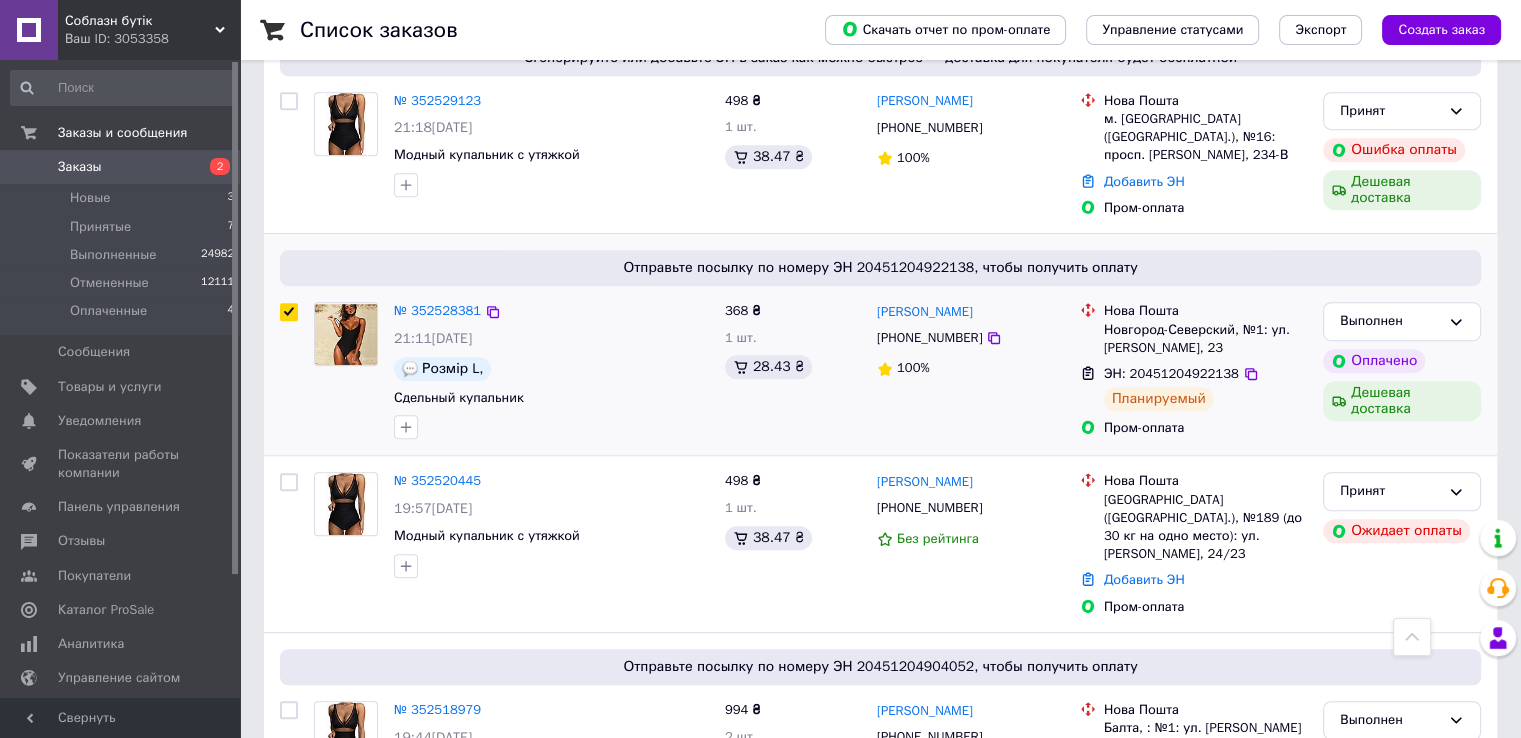 checkbox on "true" 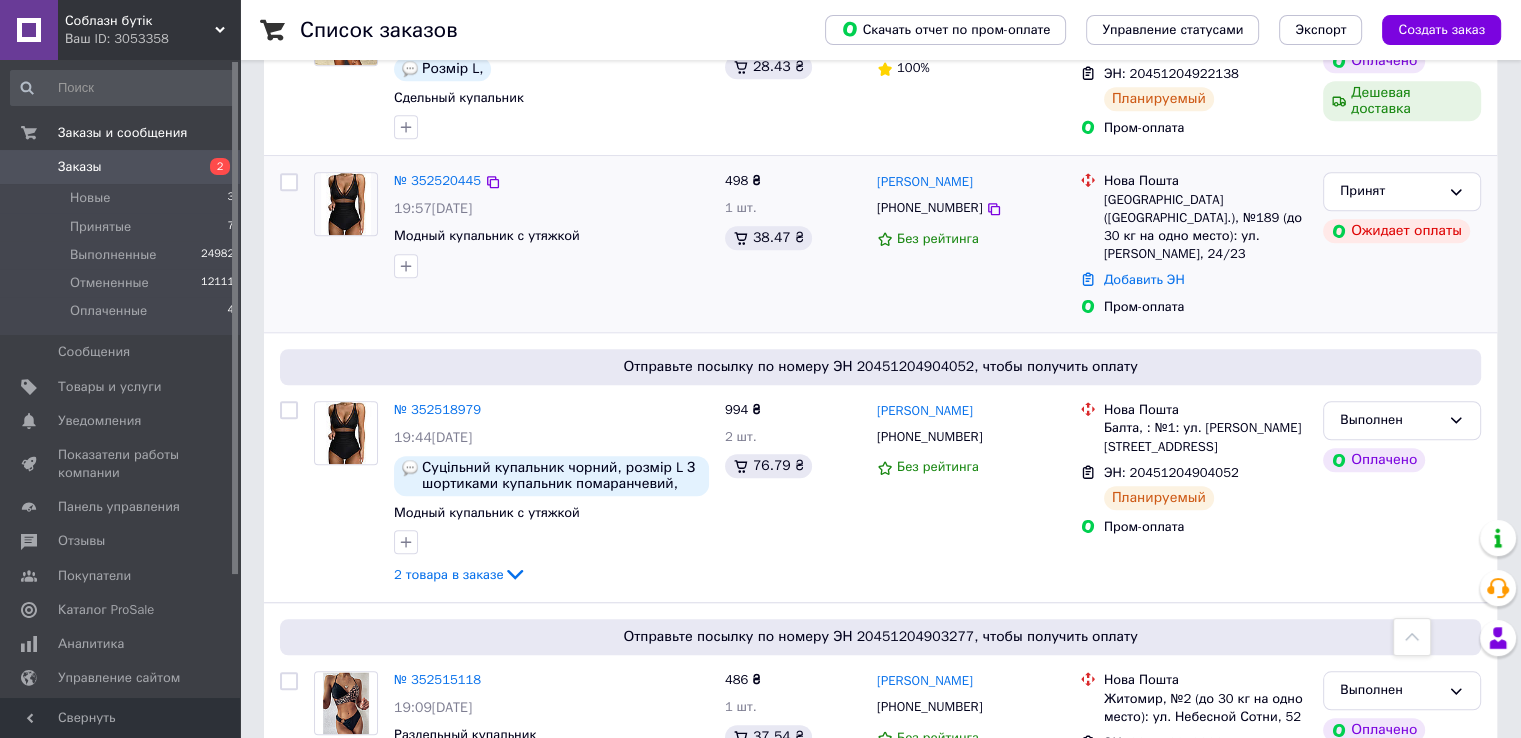 scroll, scrollTop: 1600, scrollLeft: 0, axis: vertical 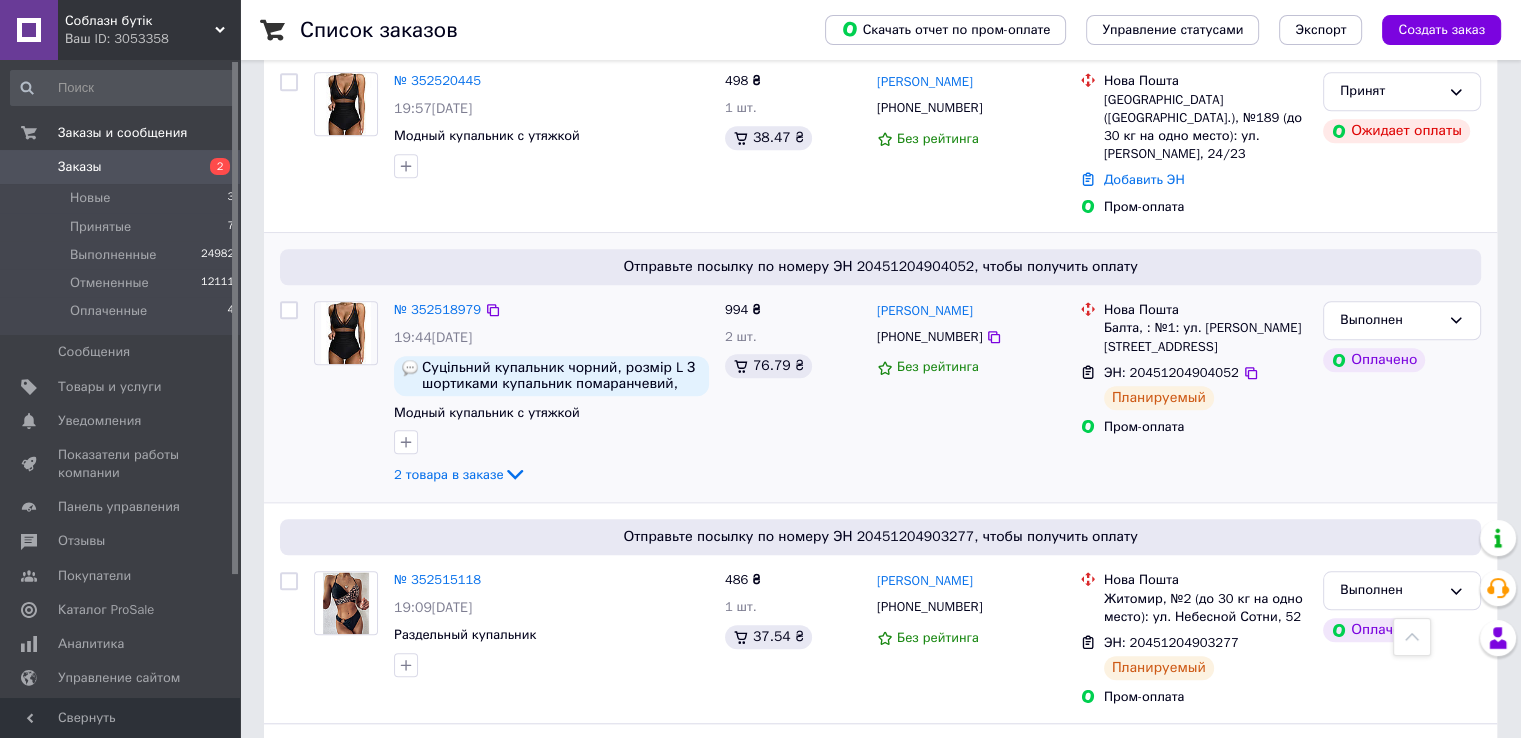 drag, startPoint x: 288, startPoint y: 278, endPoint x: 329, endPoint y: 445, distance: 171.9593 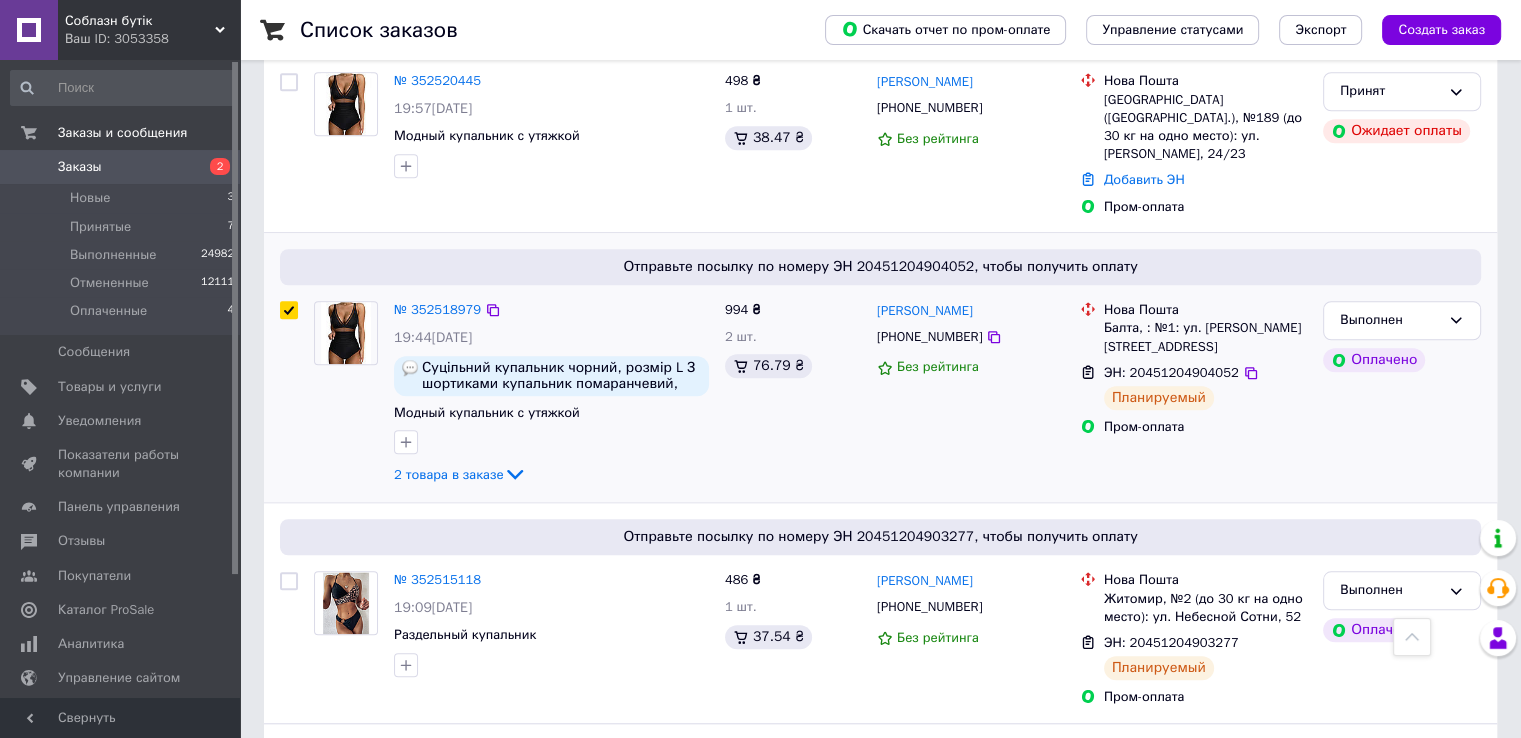 checkbox on "true" 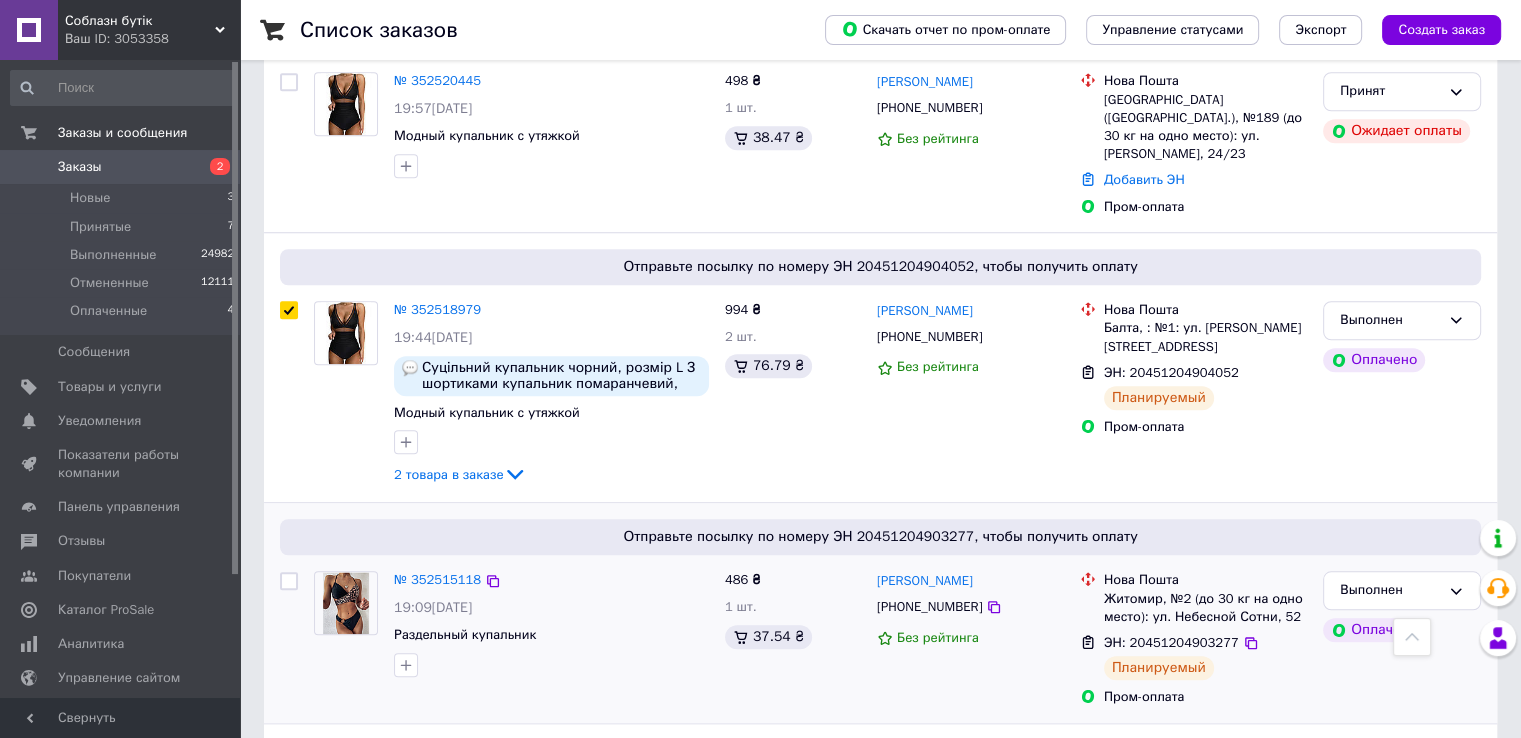 click at bounding box center [289, 581] 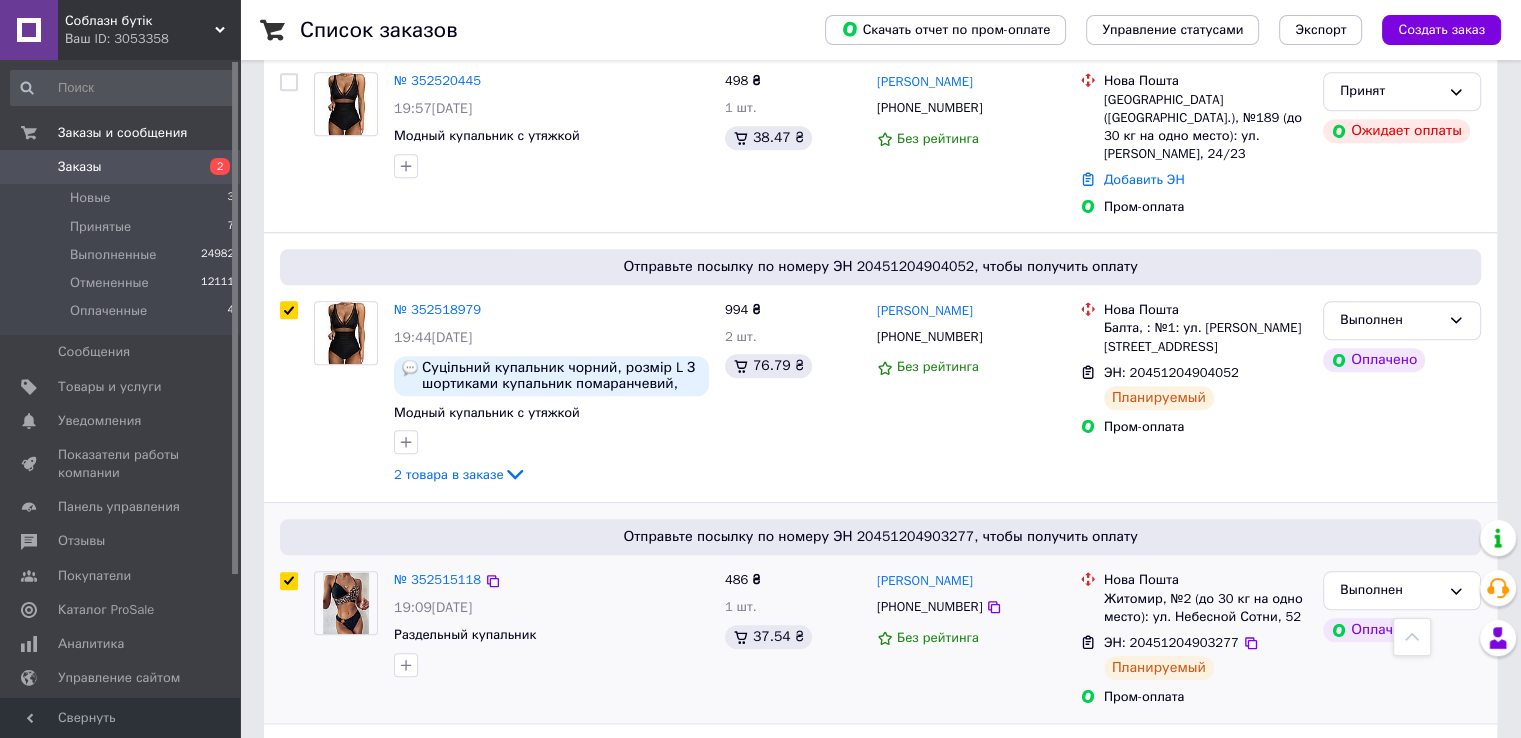 checkbox on "true" 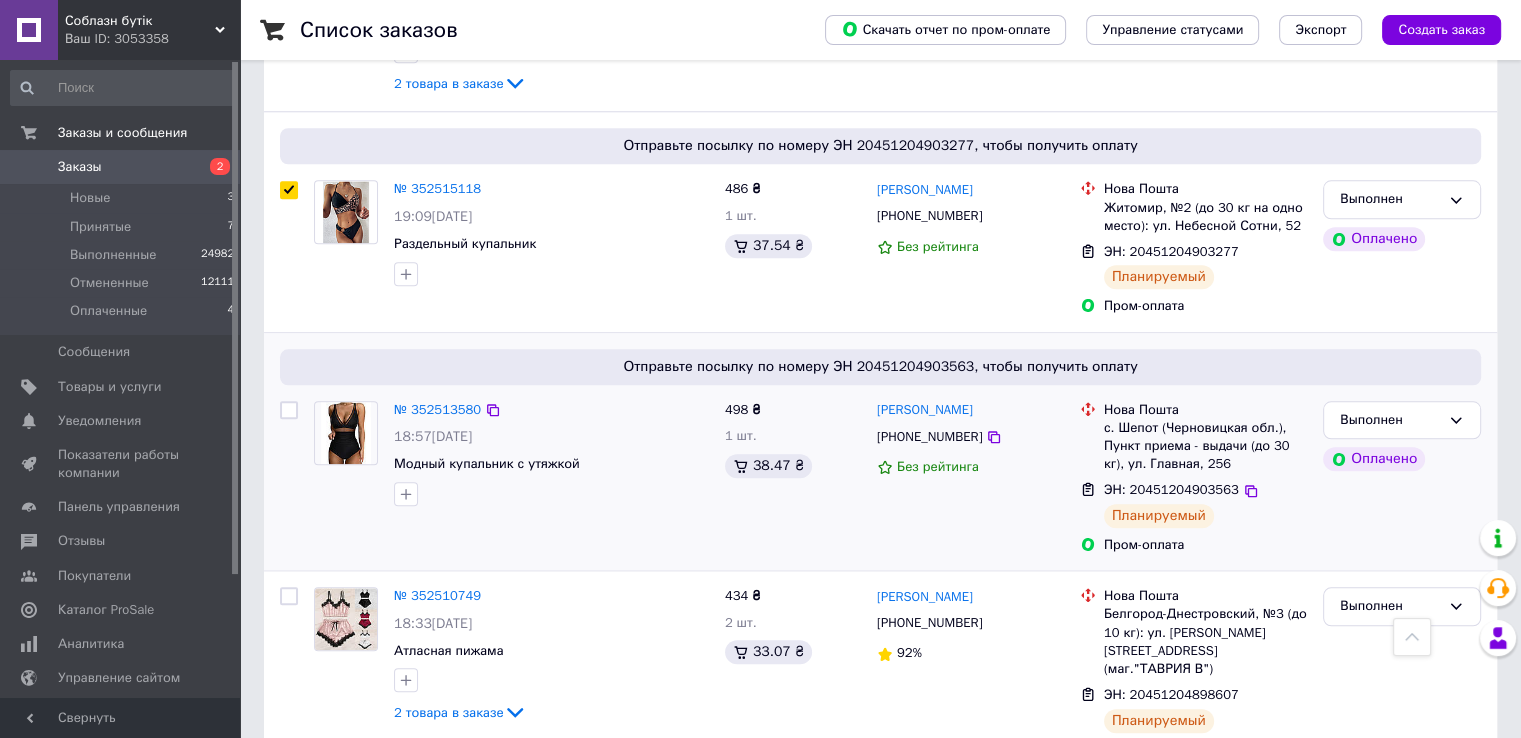 scroll, scrollTop: 2000, scrollLeft: 0, axis: vertical 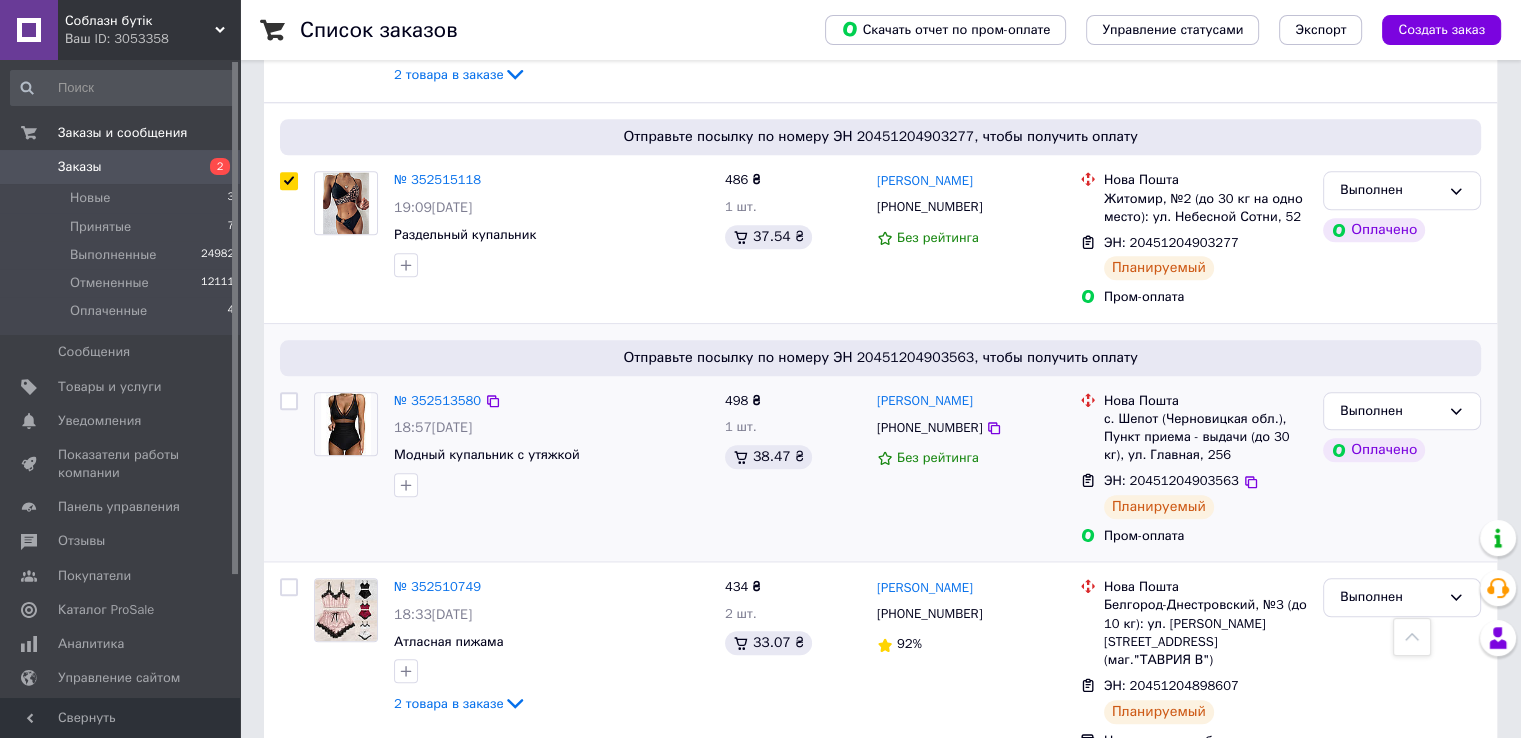 click at bounding box center [289, 401] 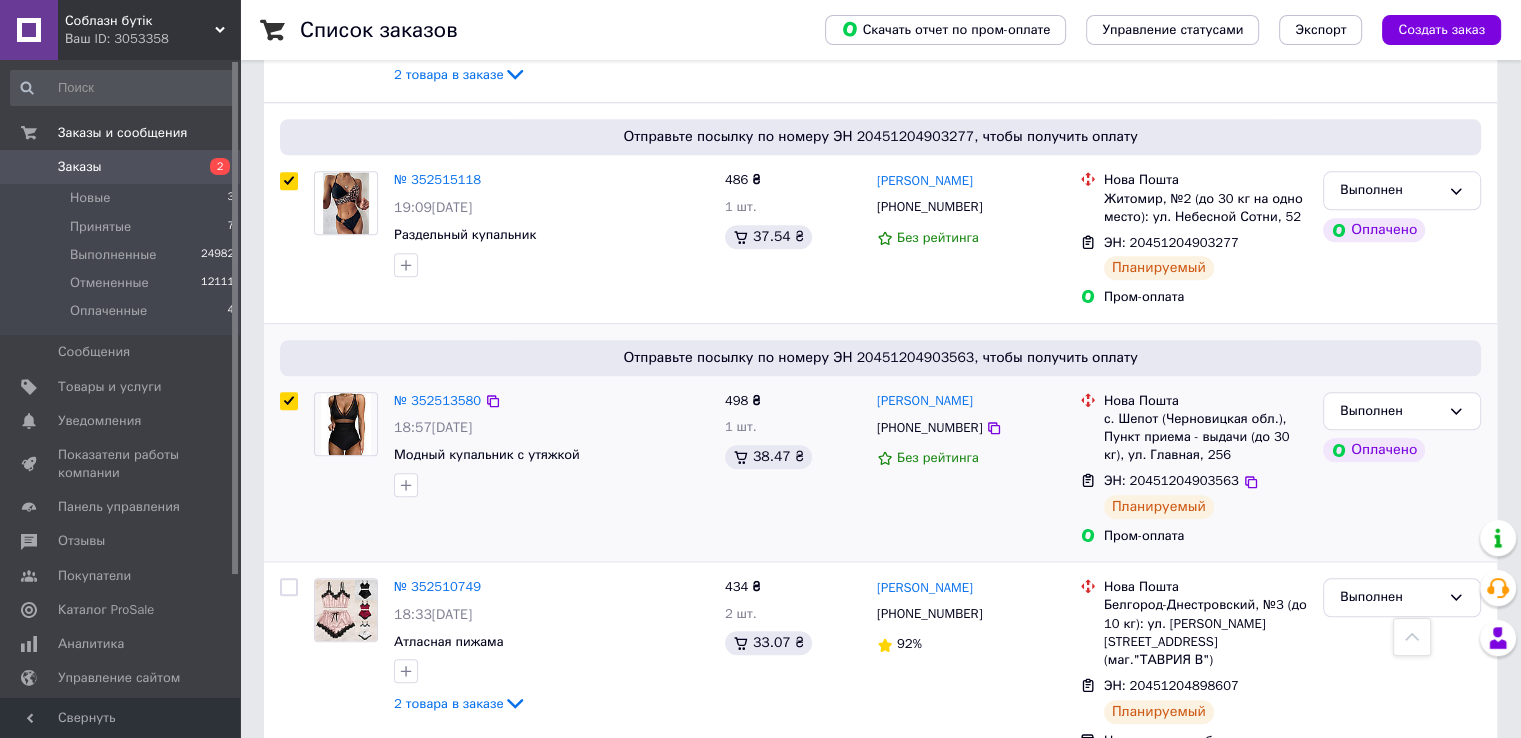 checkbox on "true" 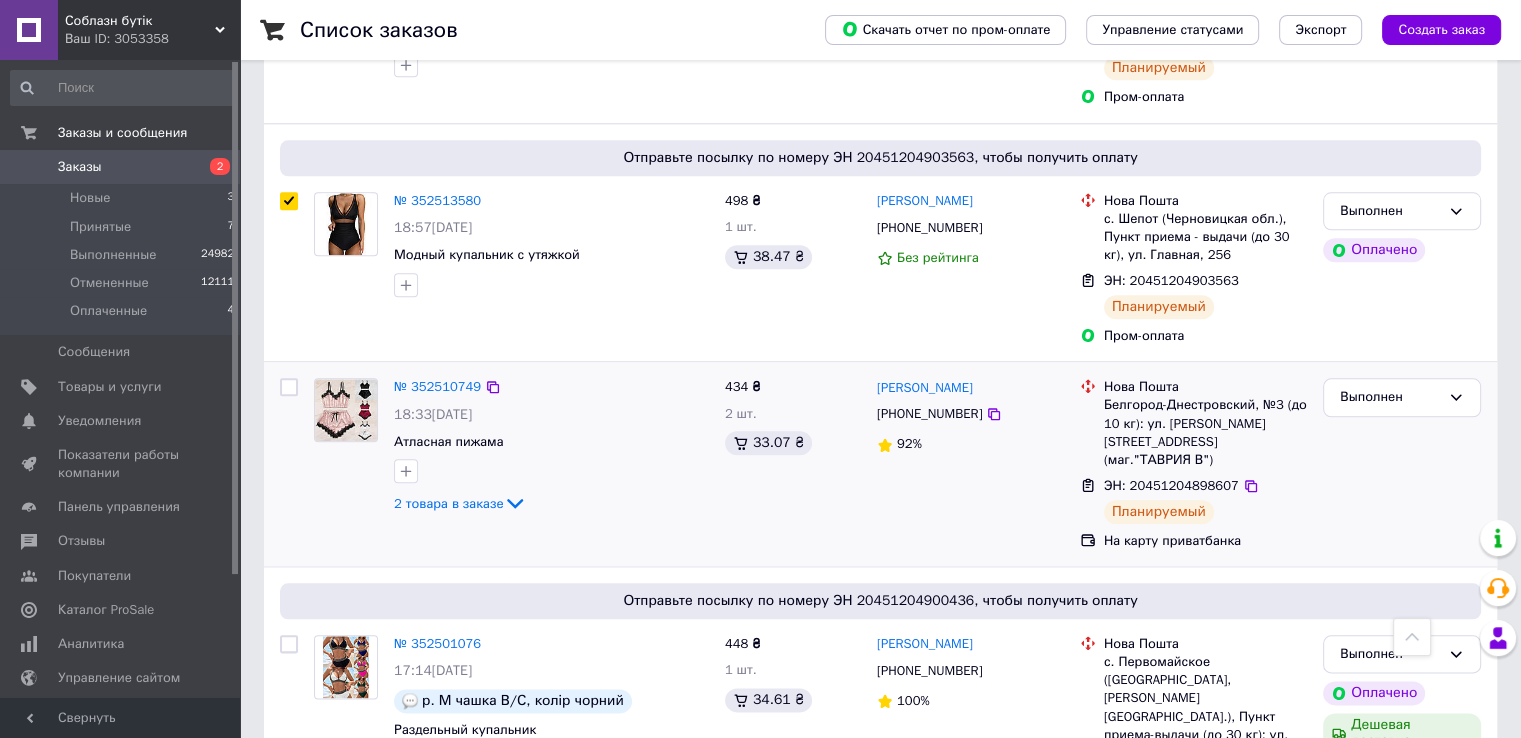 scroll, scrollTop: 2300, scrollLeft: 0, axis: vertical 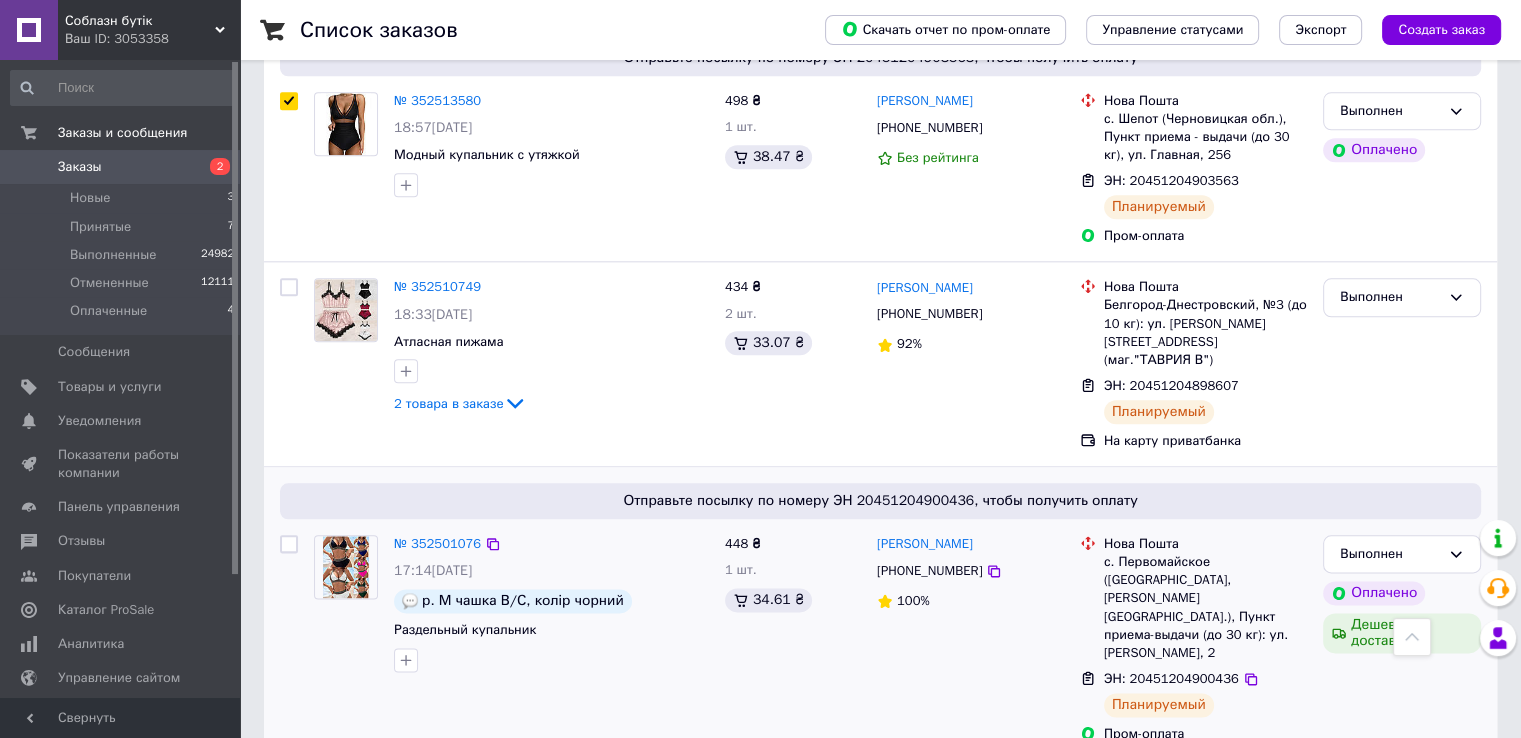 click at bounding box center [289, 544] 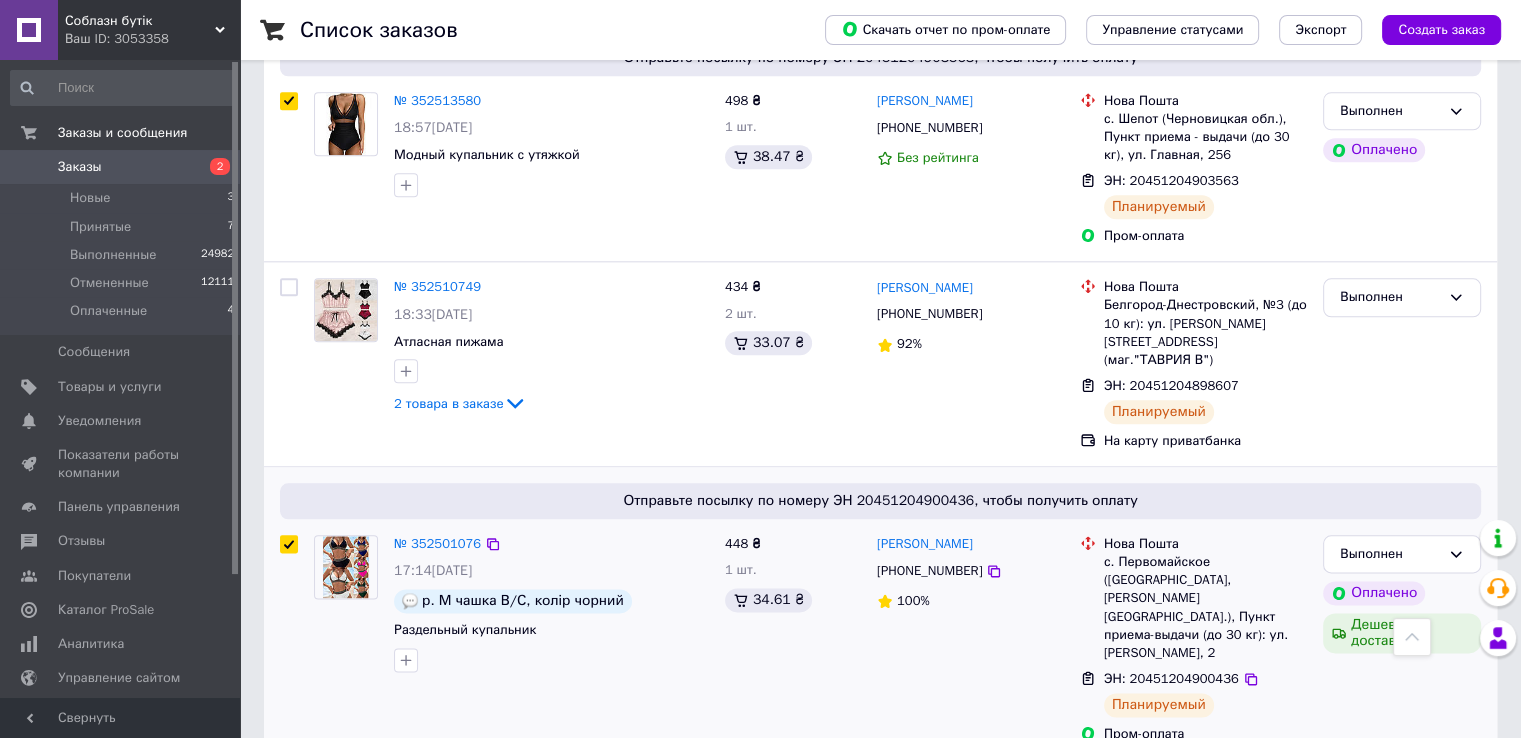 checkbox on "true" 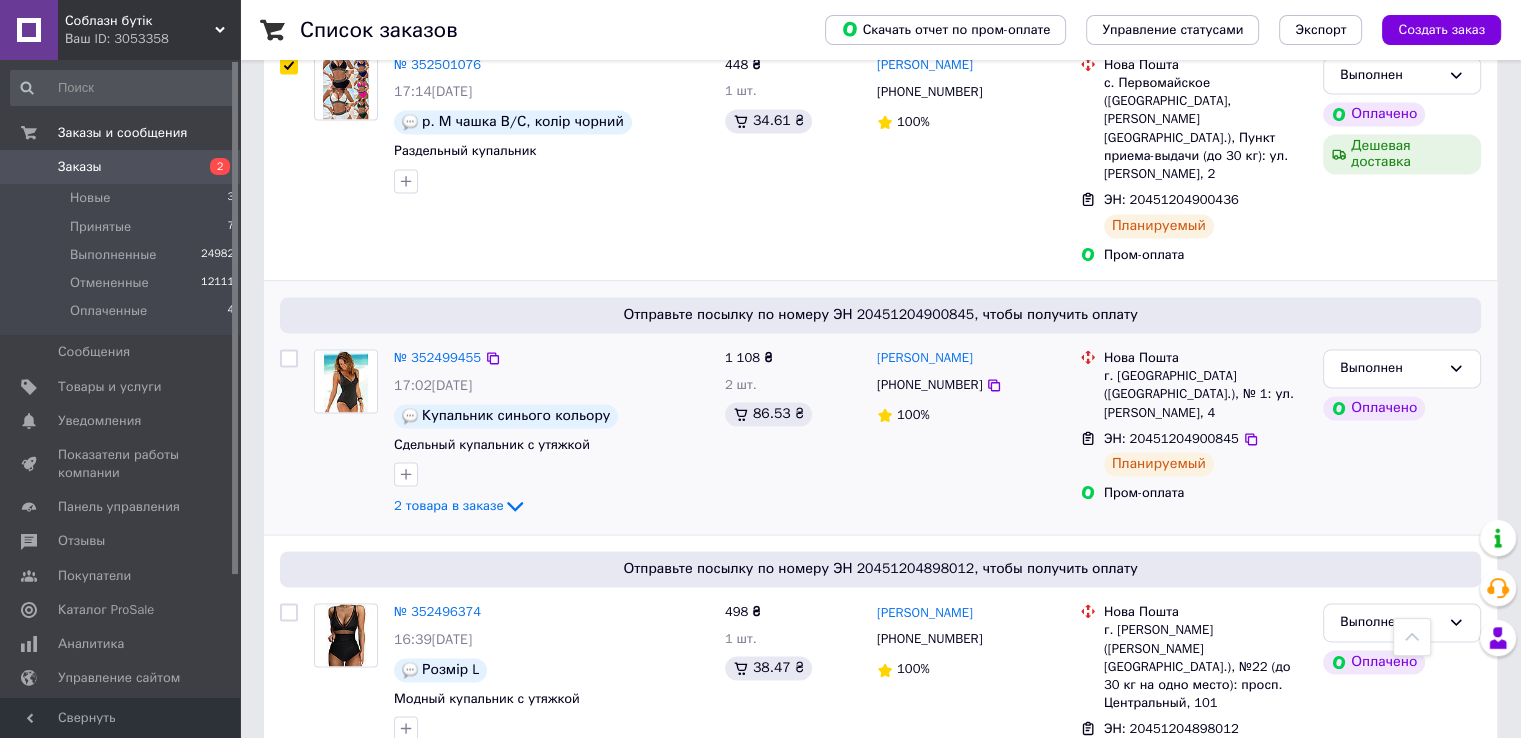 scroll, scrollTop: 2800, scrollLeft: 0, axis: vertical 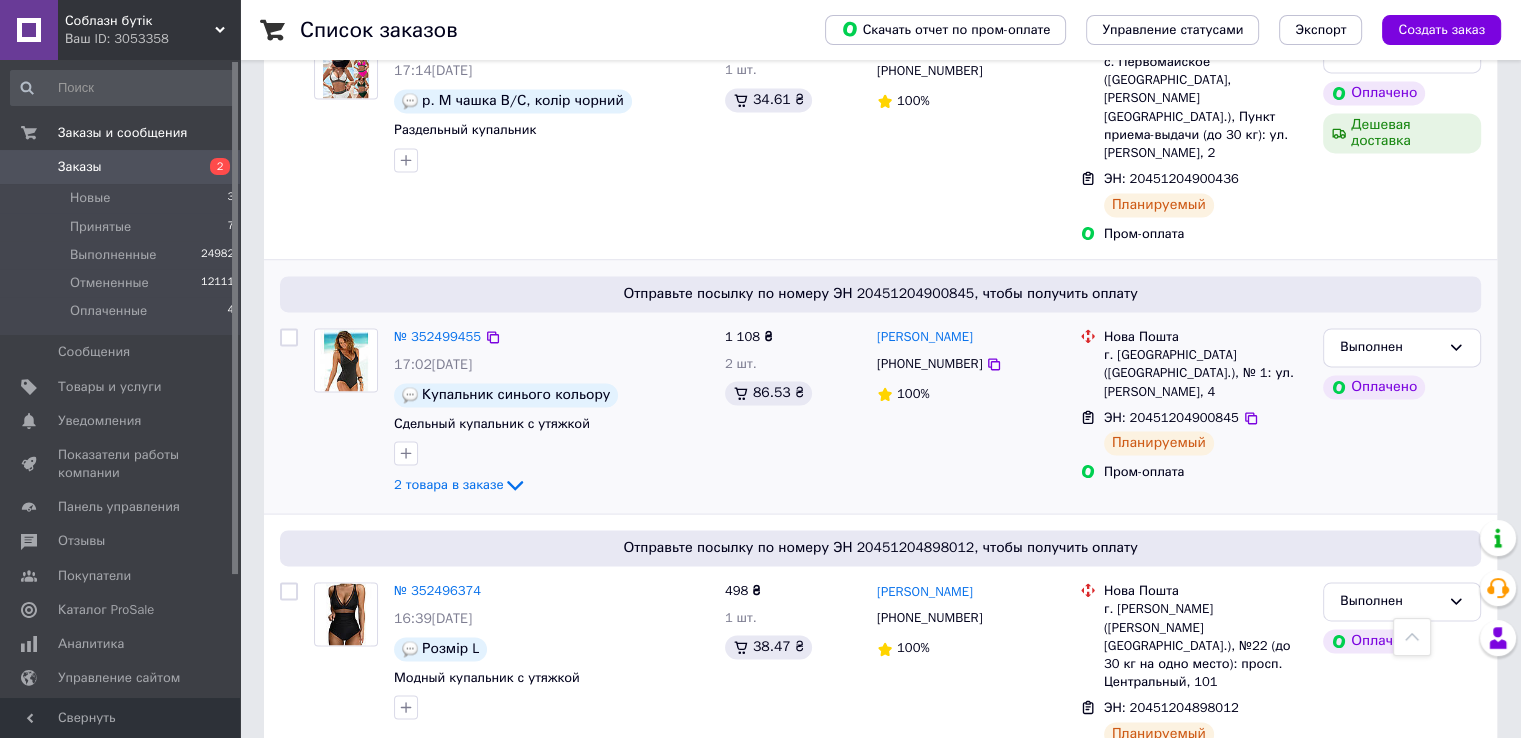 click at bounding box center (289, 337) 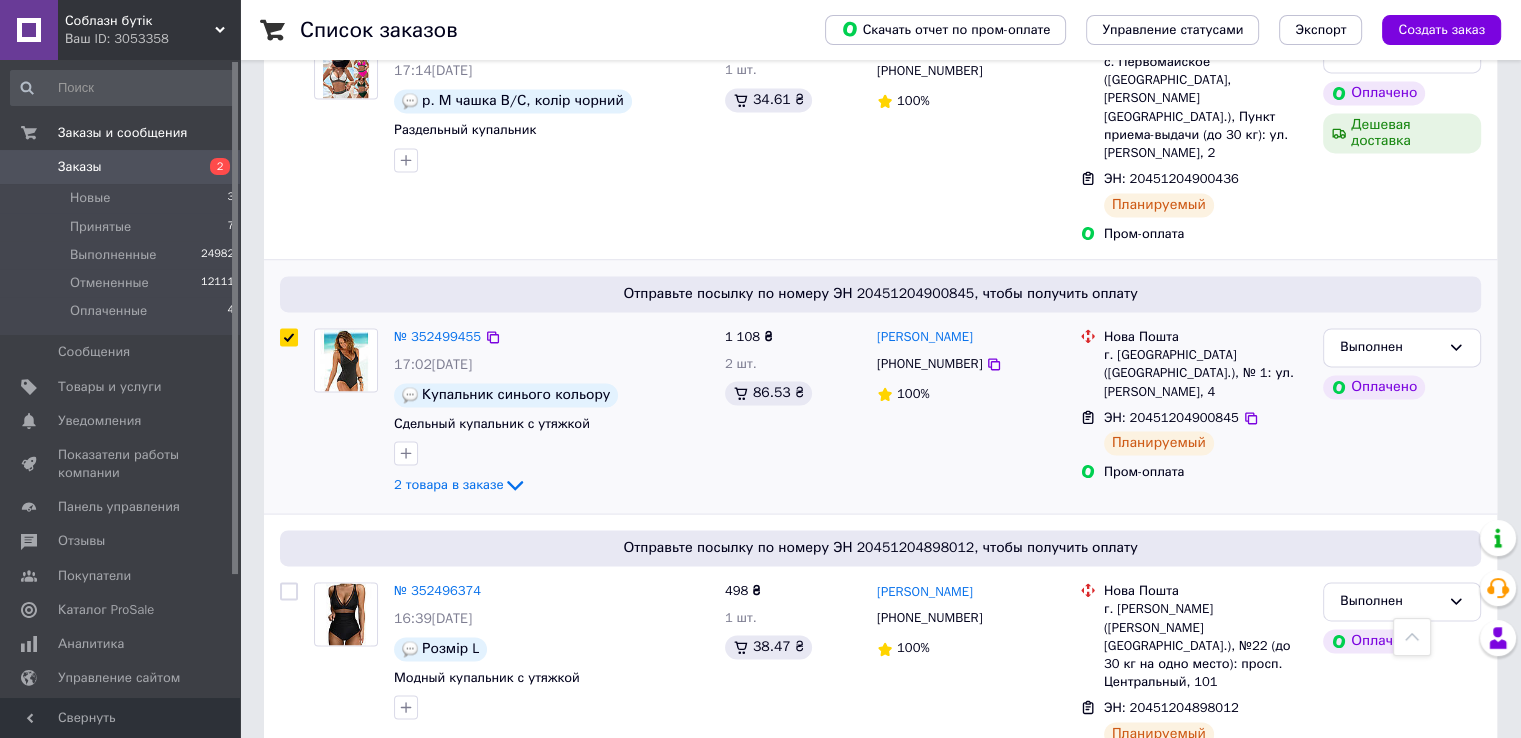 checkbox on "true" 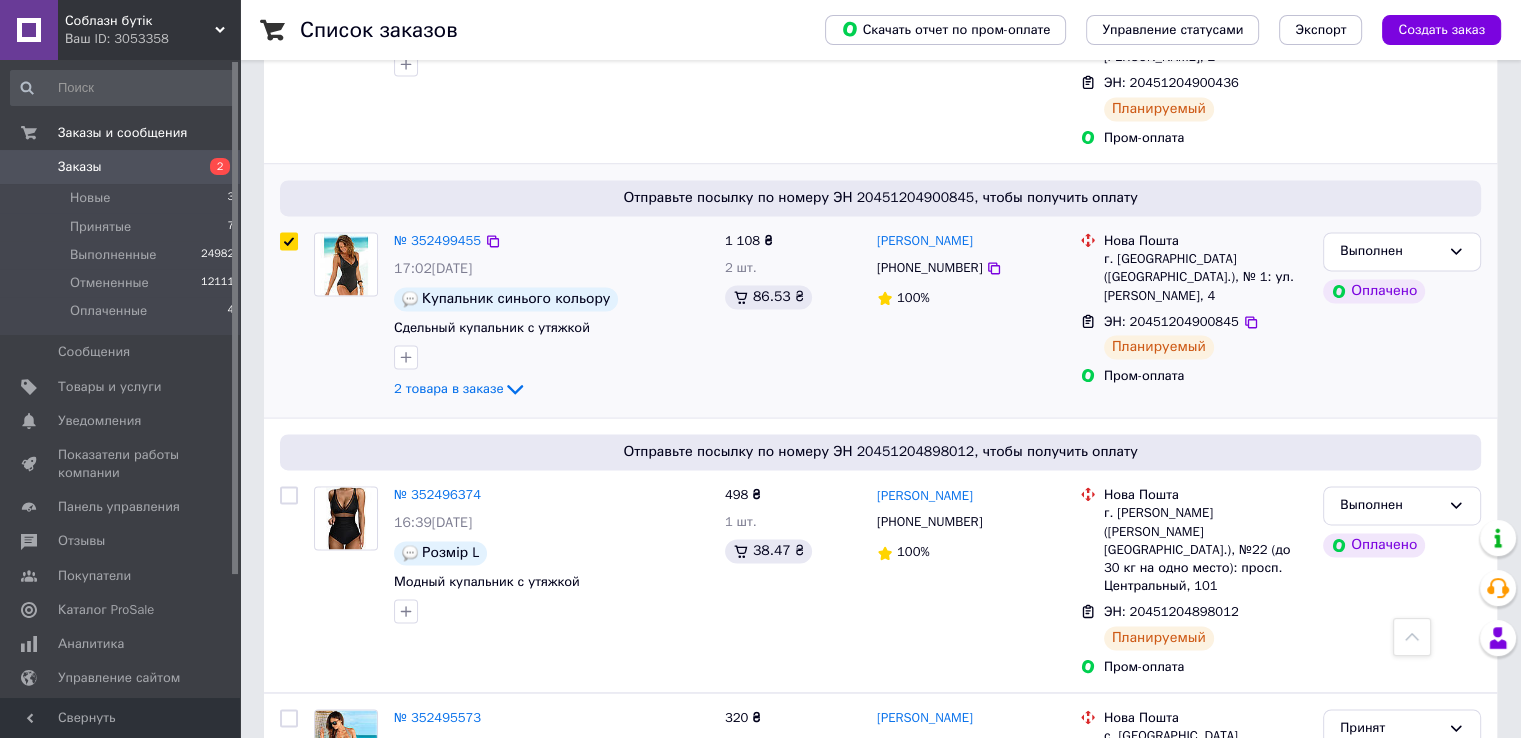 scroll, scrollTop: 3100, scrollLeft: 0, axis: vertical 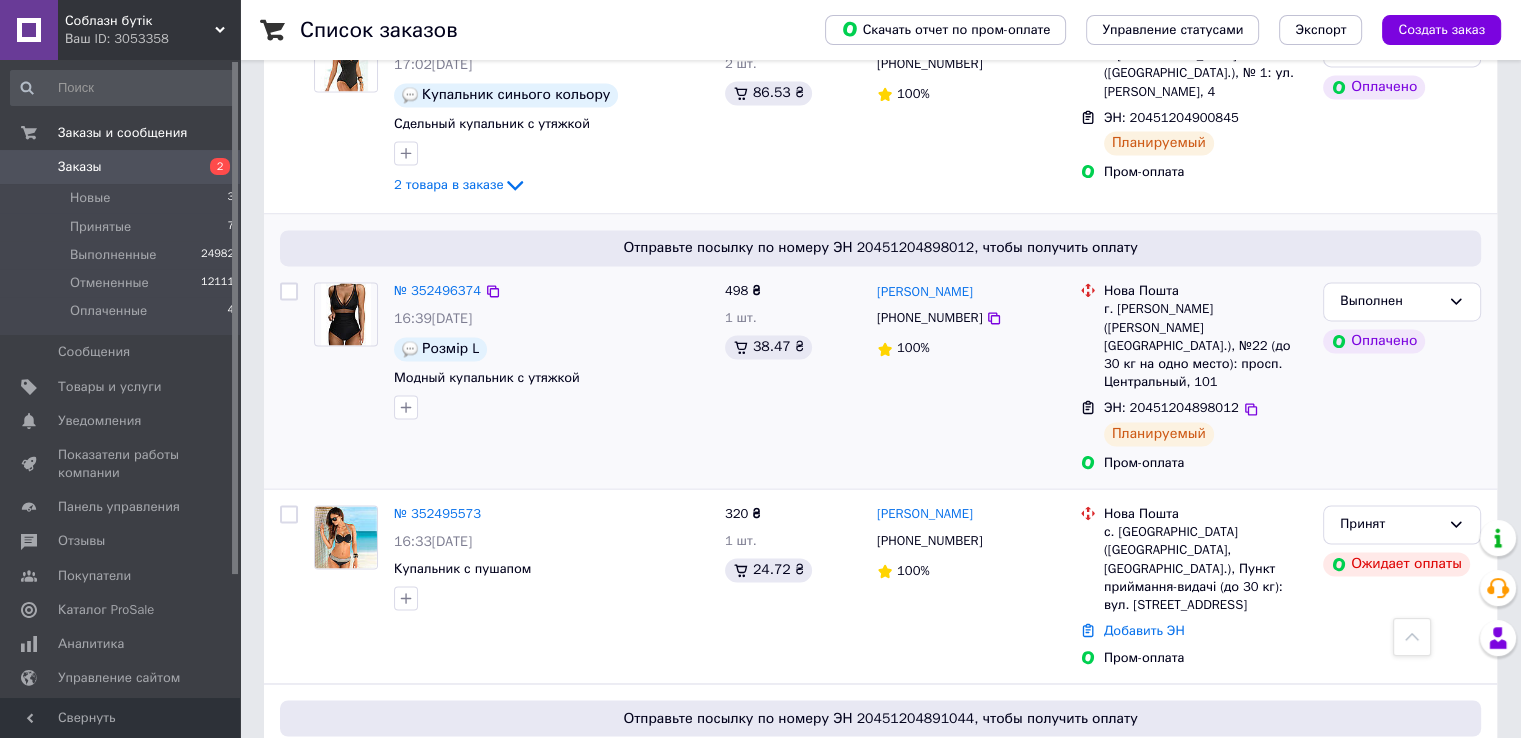 click at bounding box center (289, 291) 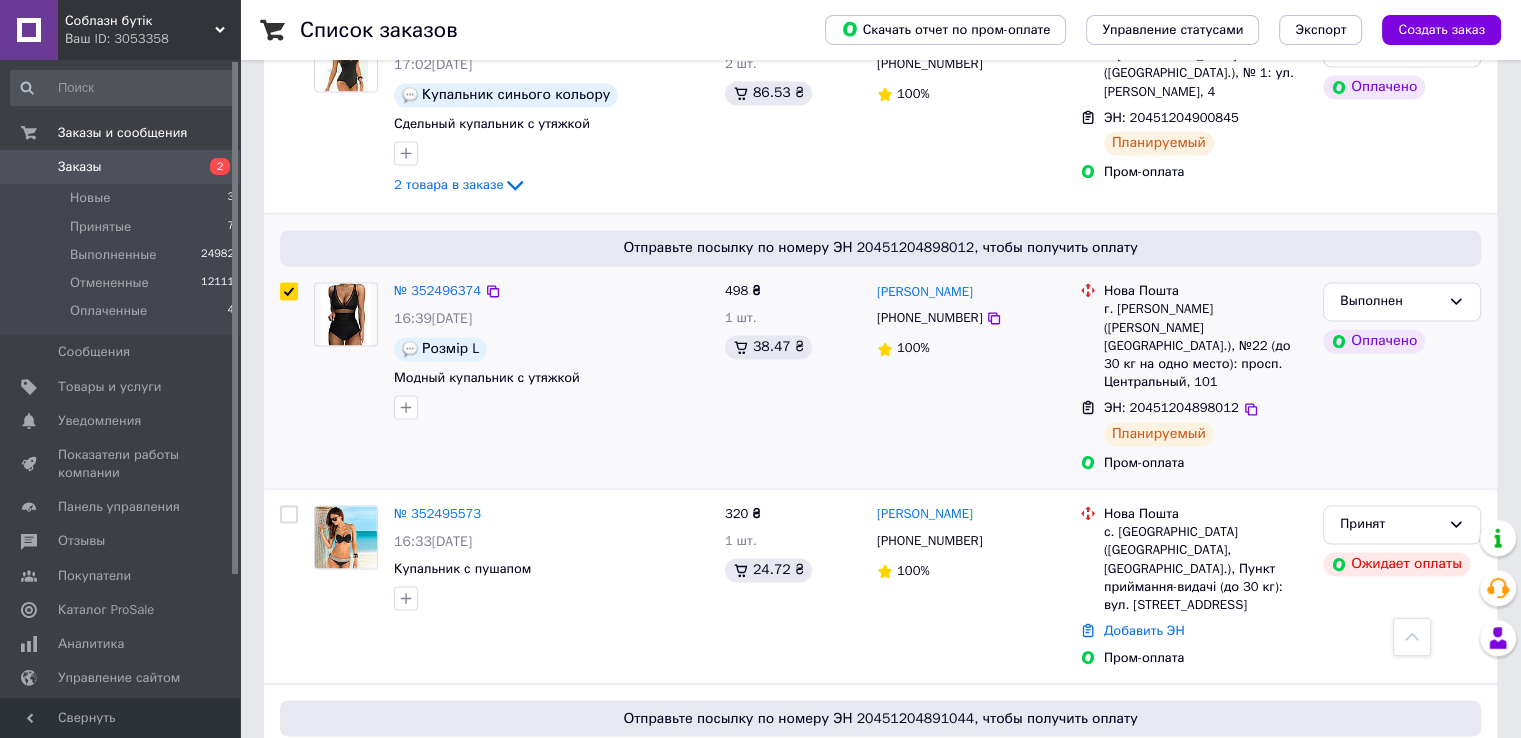 checkbox on "true" 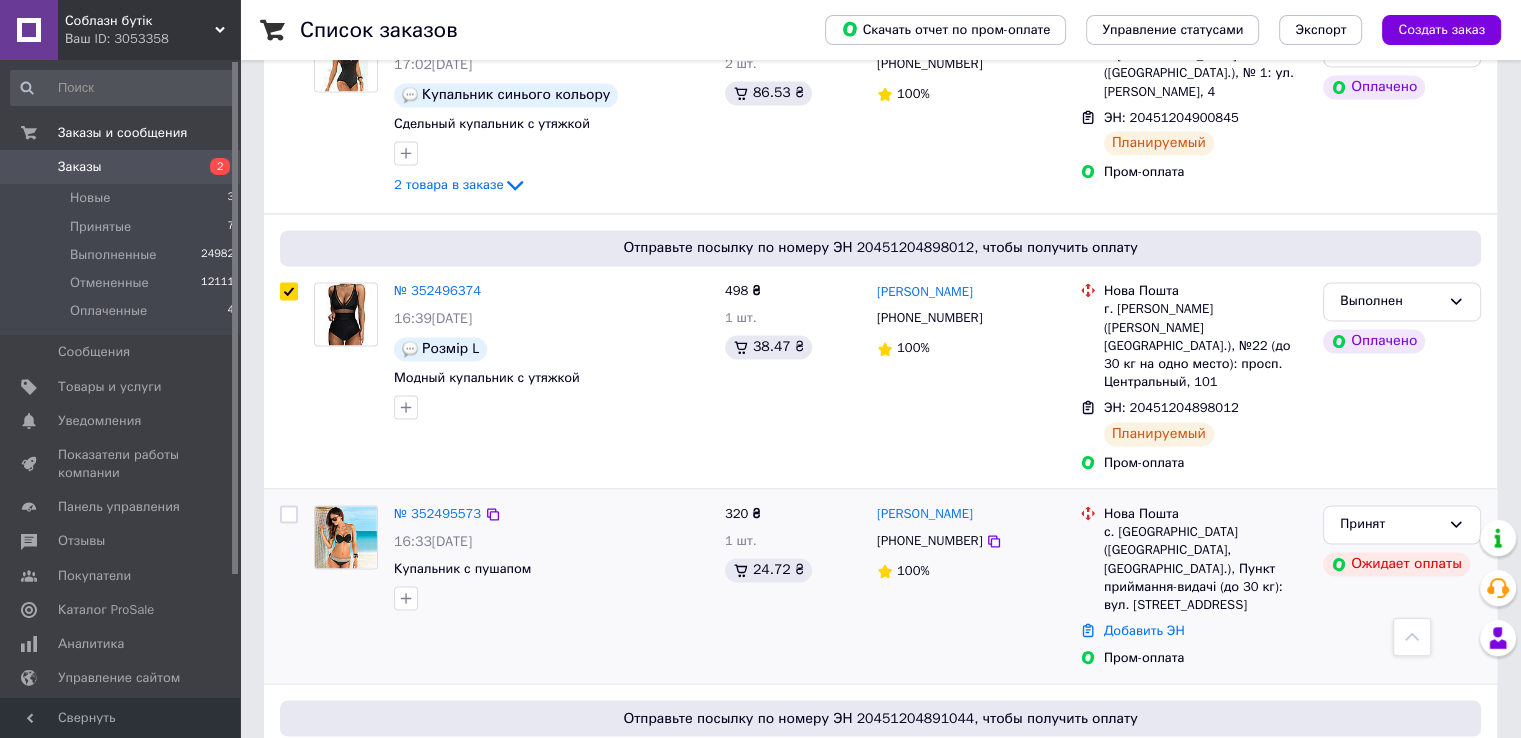 click at bounding box center [289, 514] 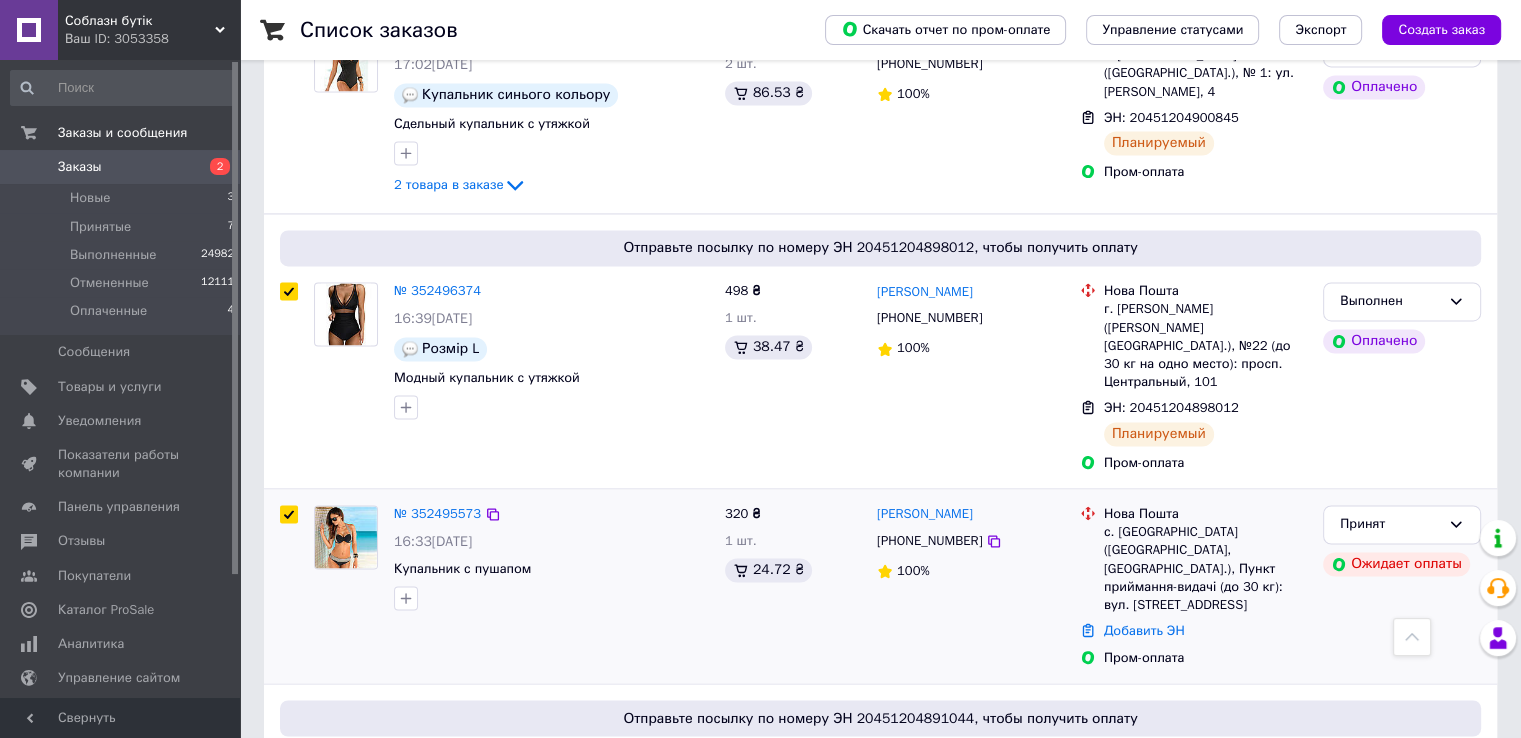 checkbox on "true" 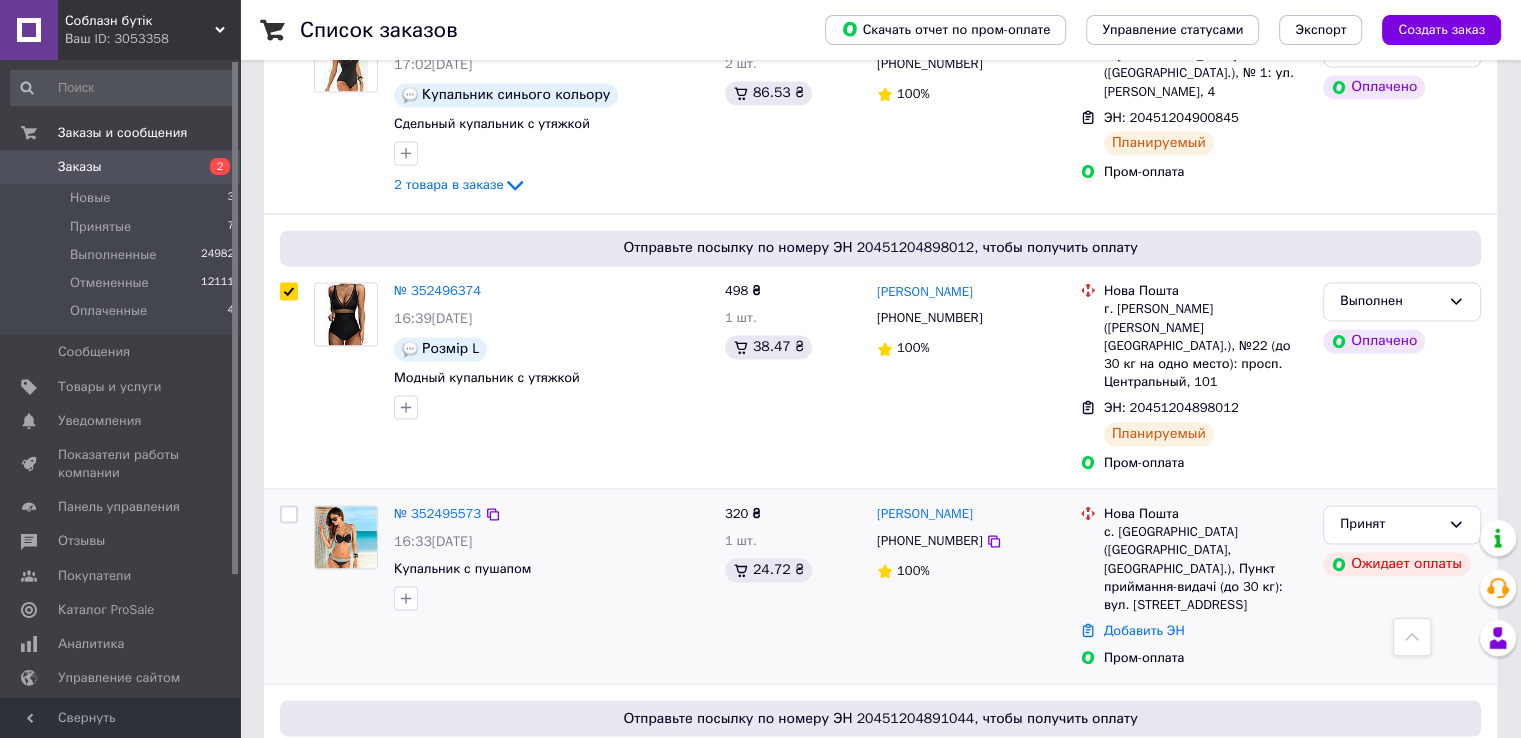 checkbox on "false" 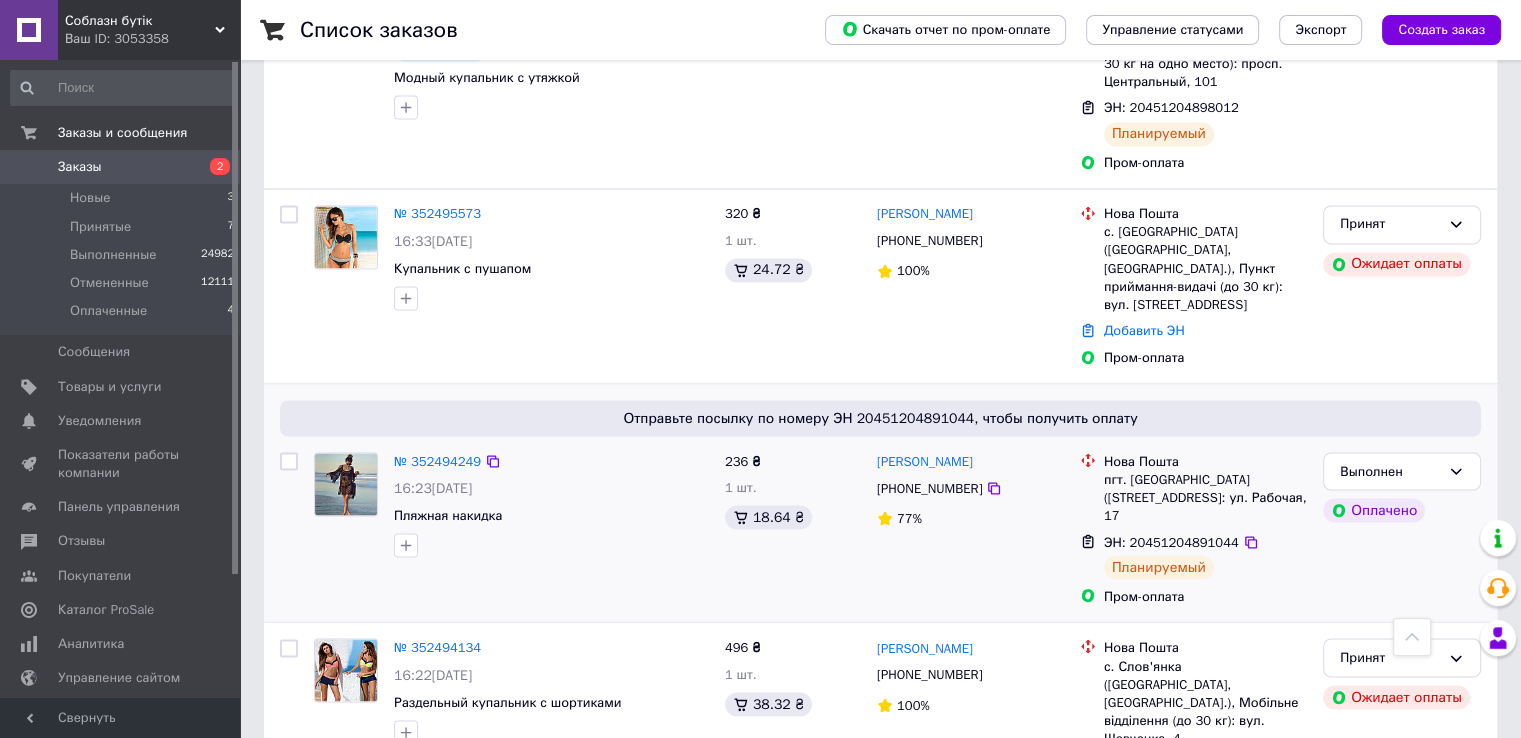 click at bounding box center [289, 461] 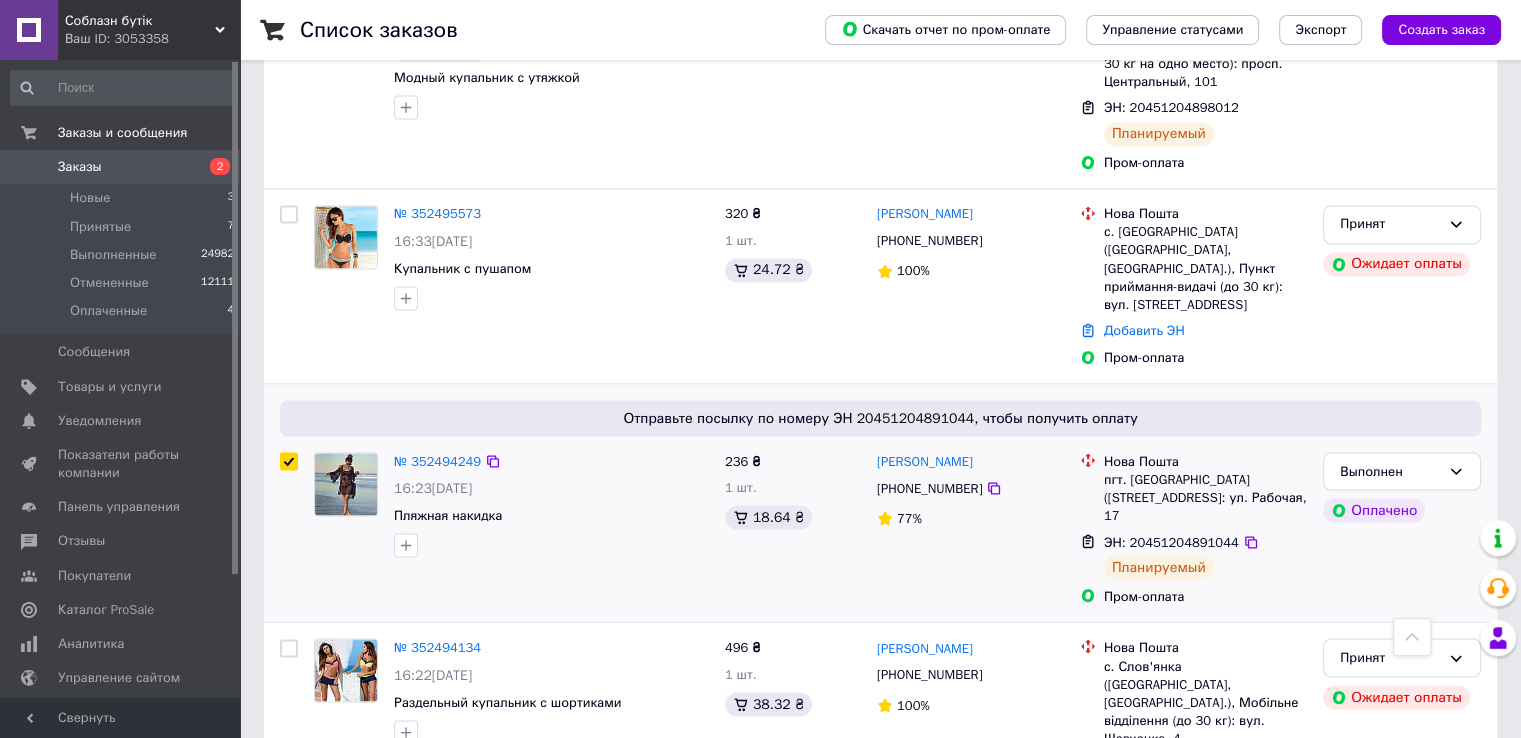 checkbox on "true" 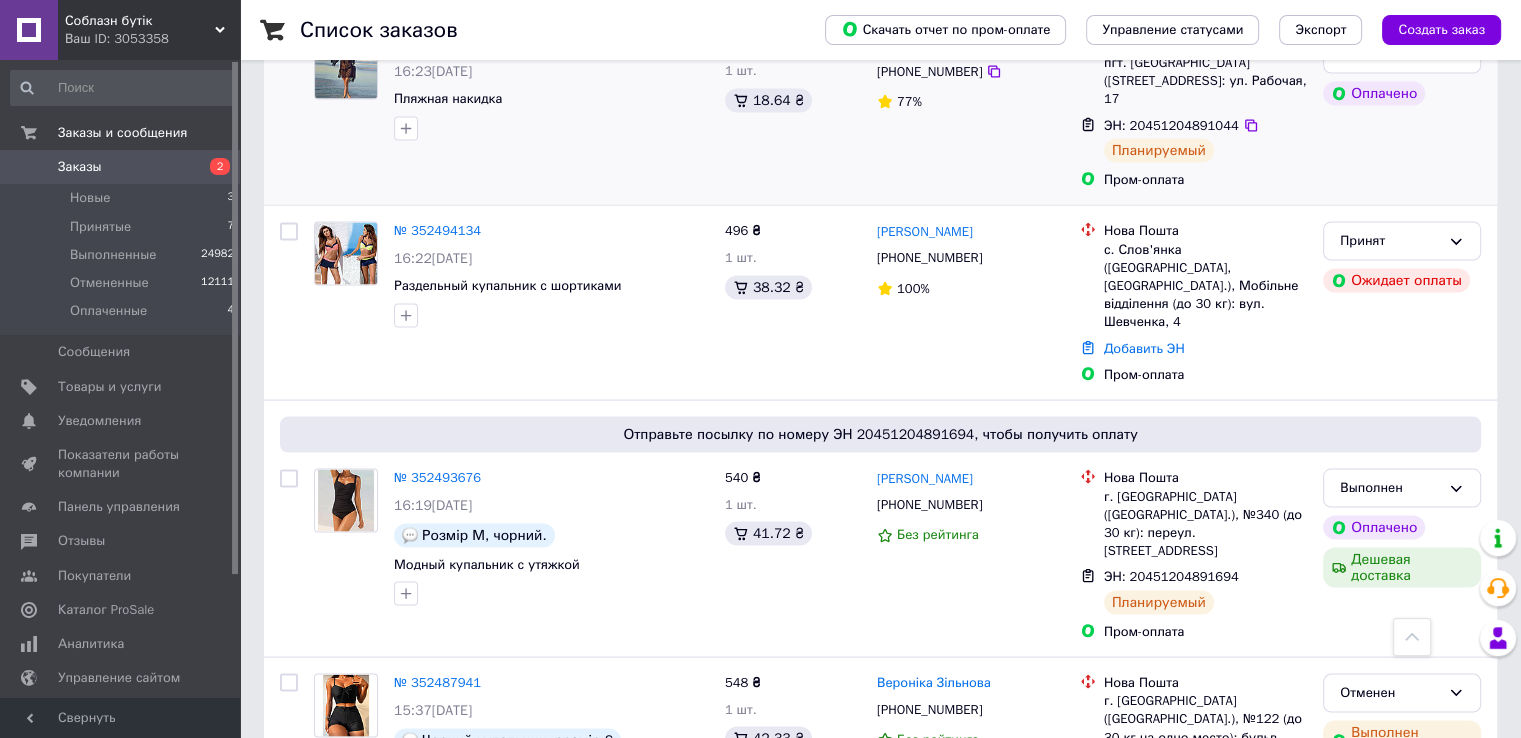scroll, scrollTop: 3818, scrollLeft: 0, axis: vertical 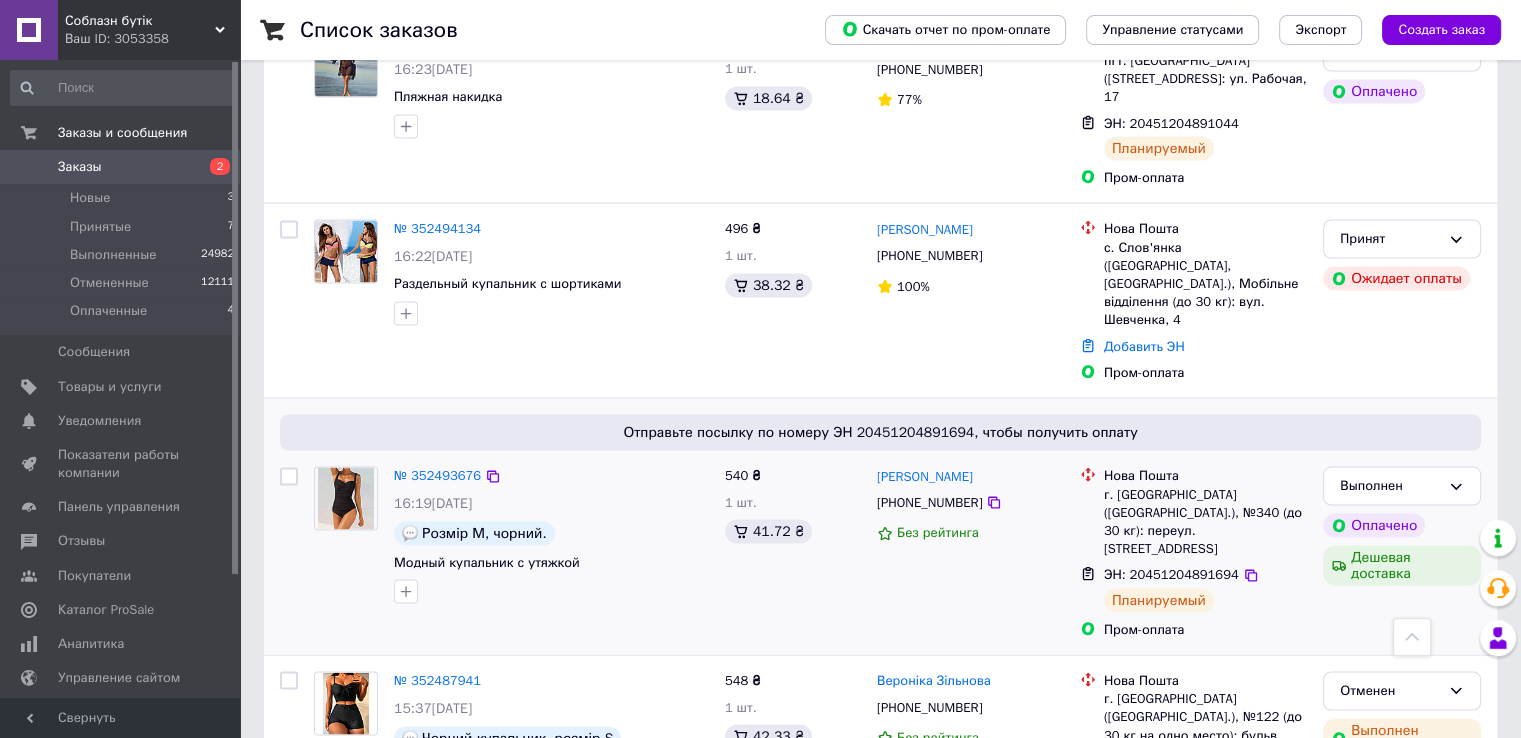 click at bounding box center [289, 553] 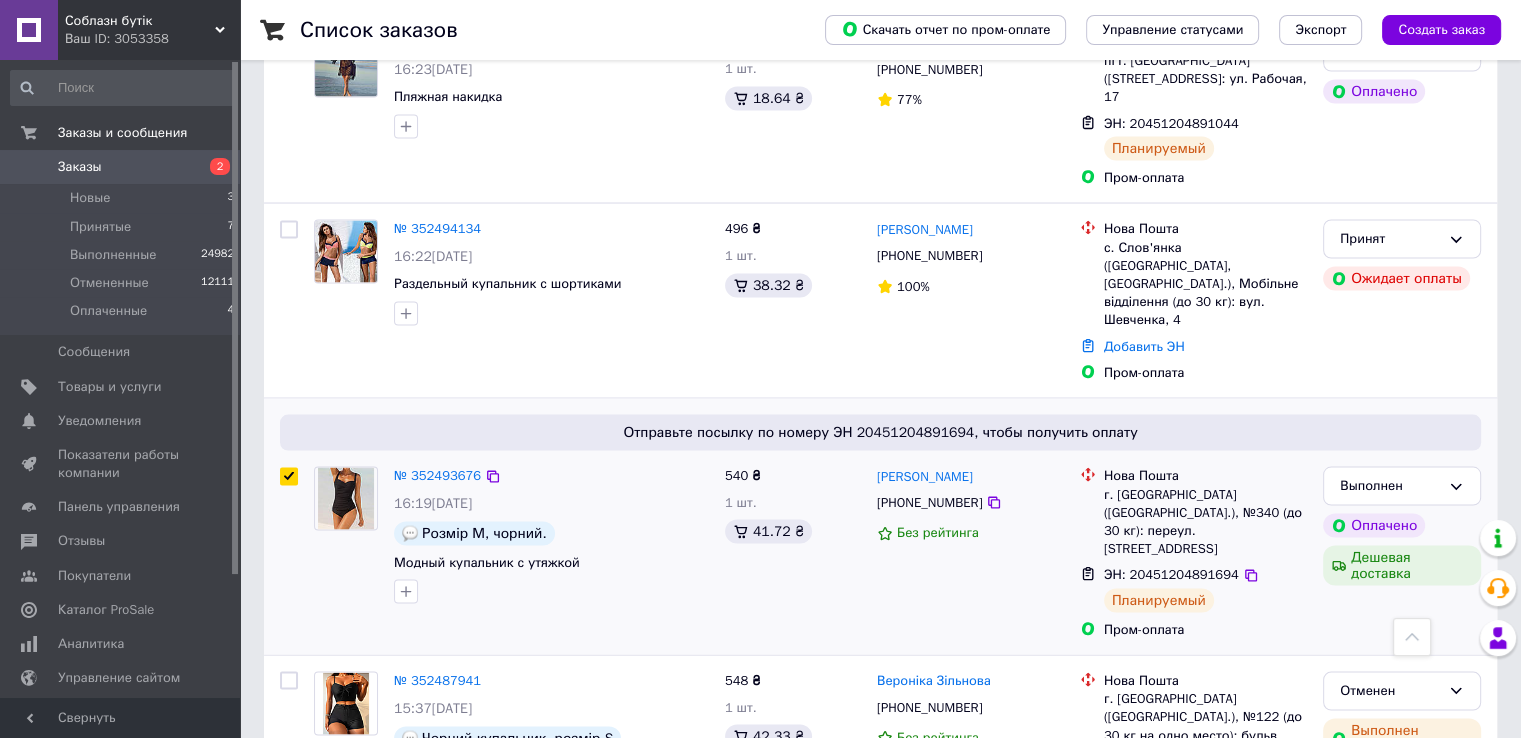 checkbox on "true" 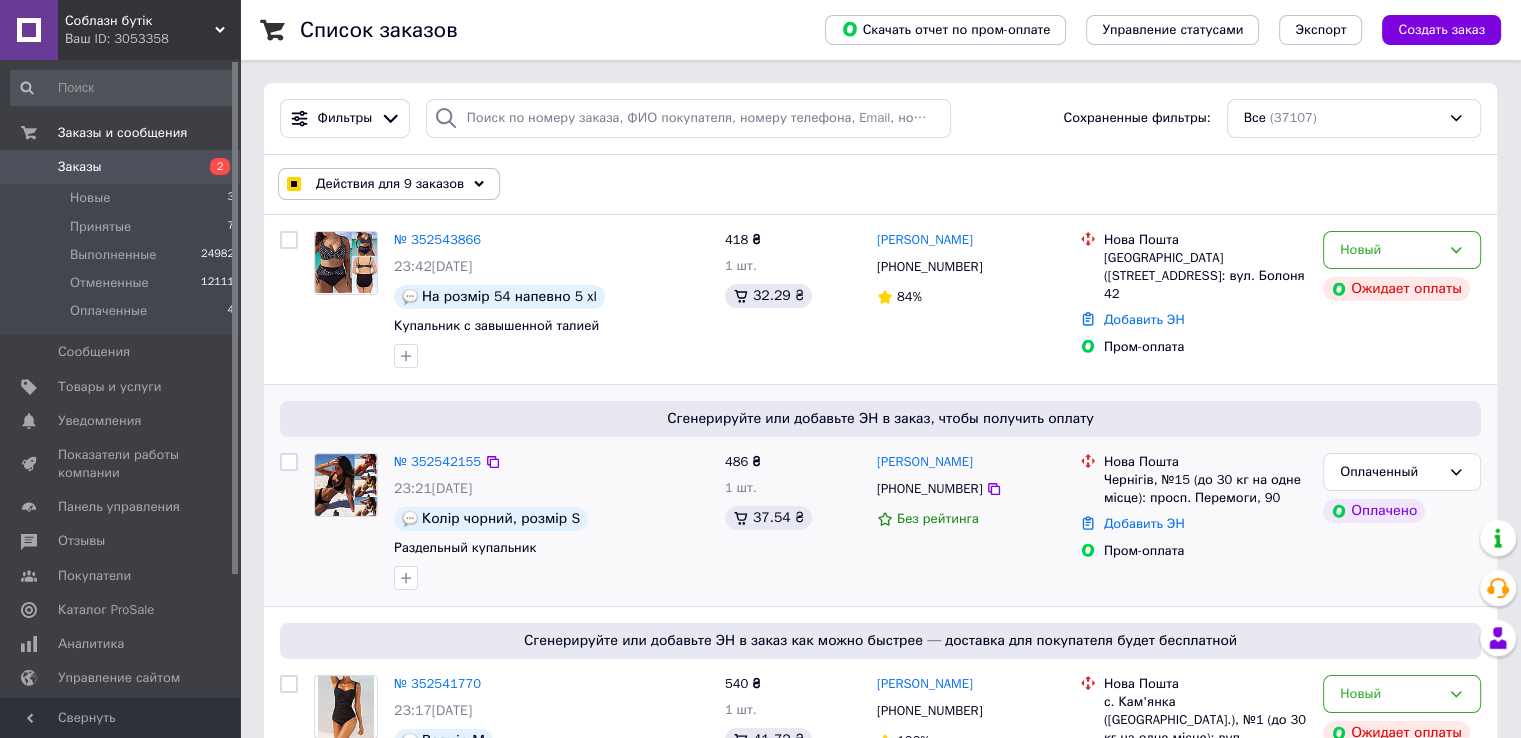 scroll, scrollTop: 0, scrollLeft: 0, axis: both 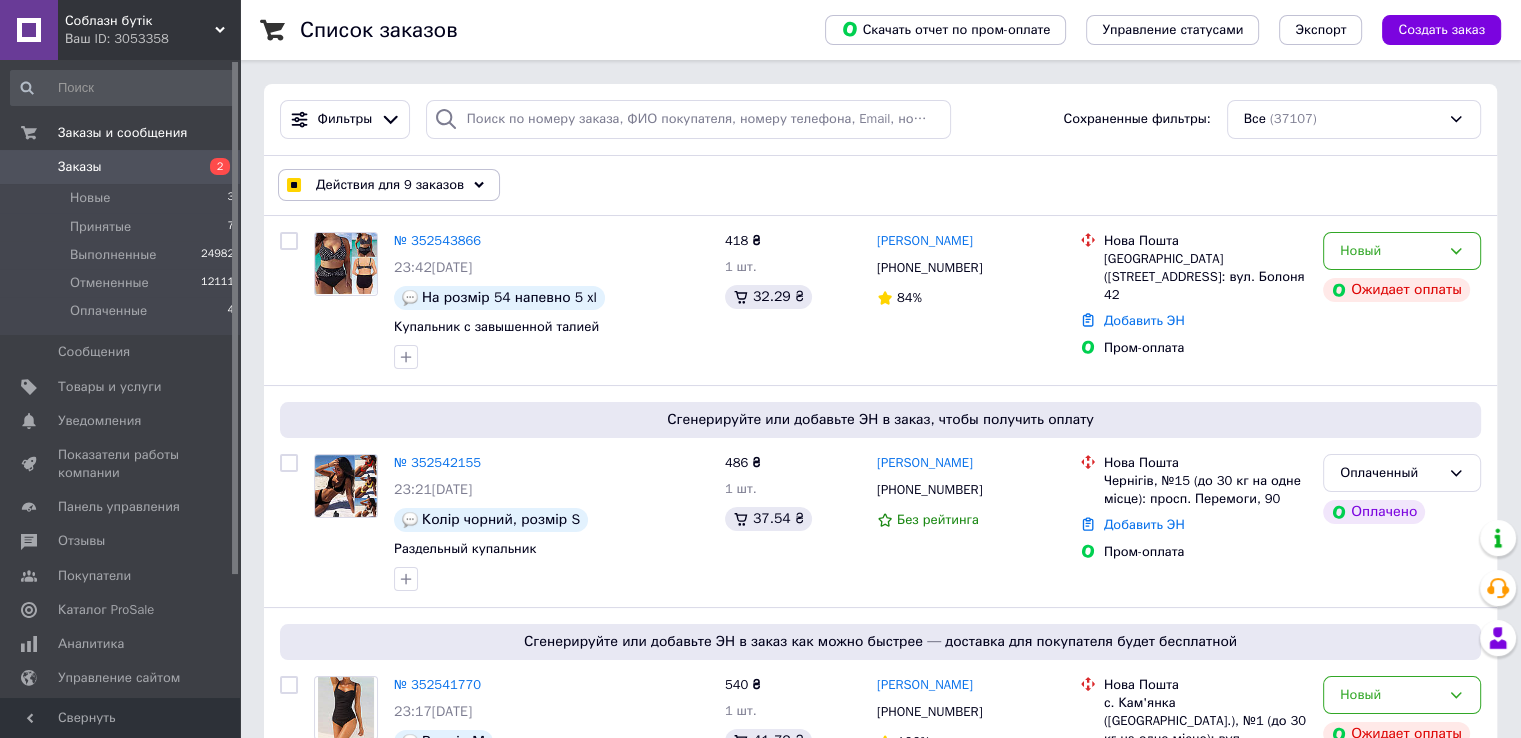 click on "Действия для 9 заказов" at bounding box center (389, 185) 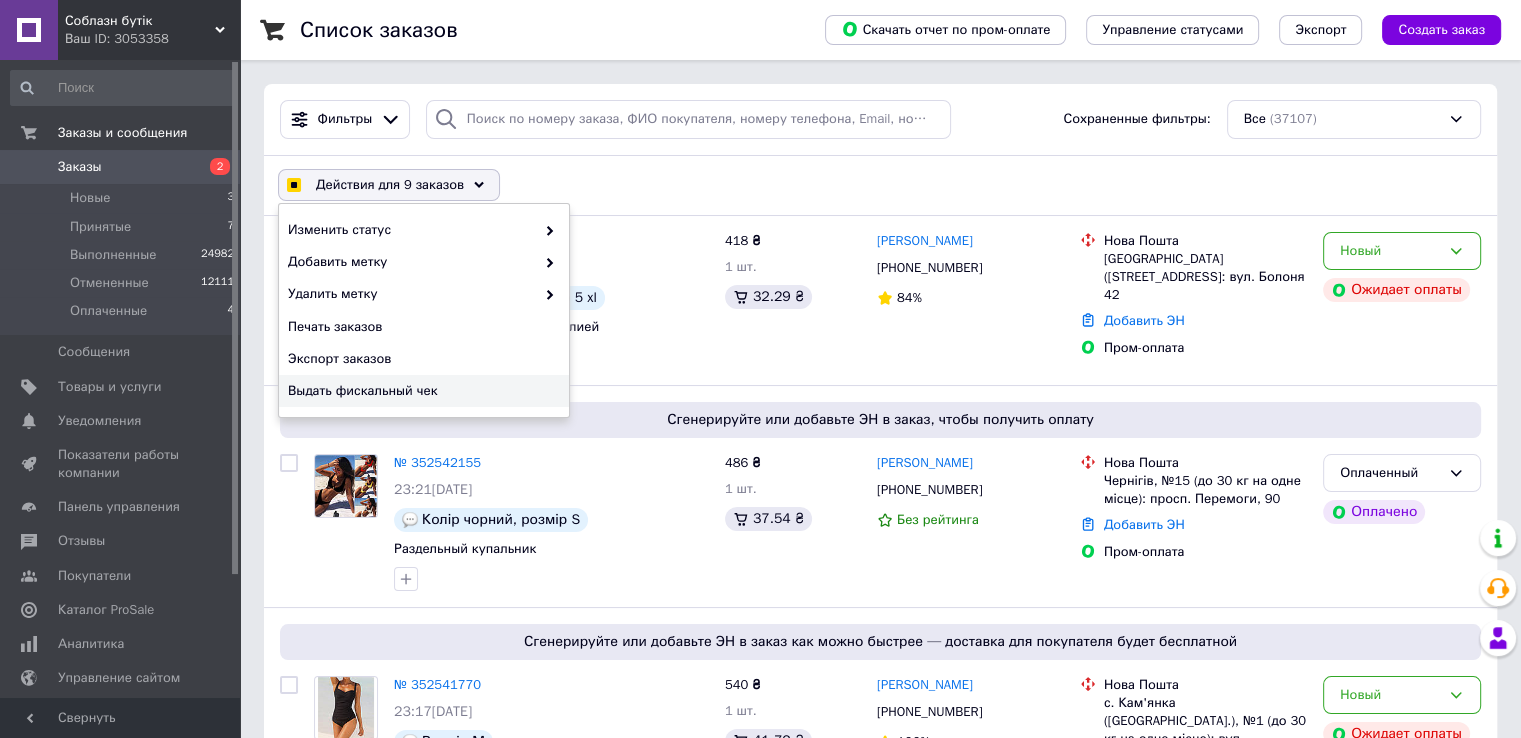 click on "Выдать фискальный чек" at bounding box center [421, 391] 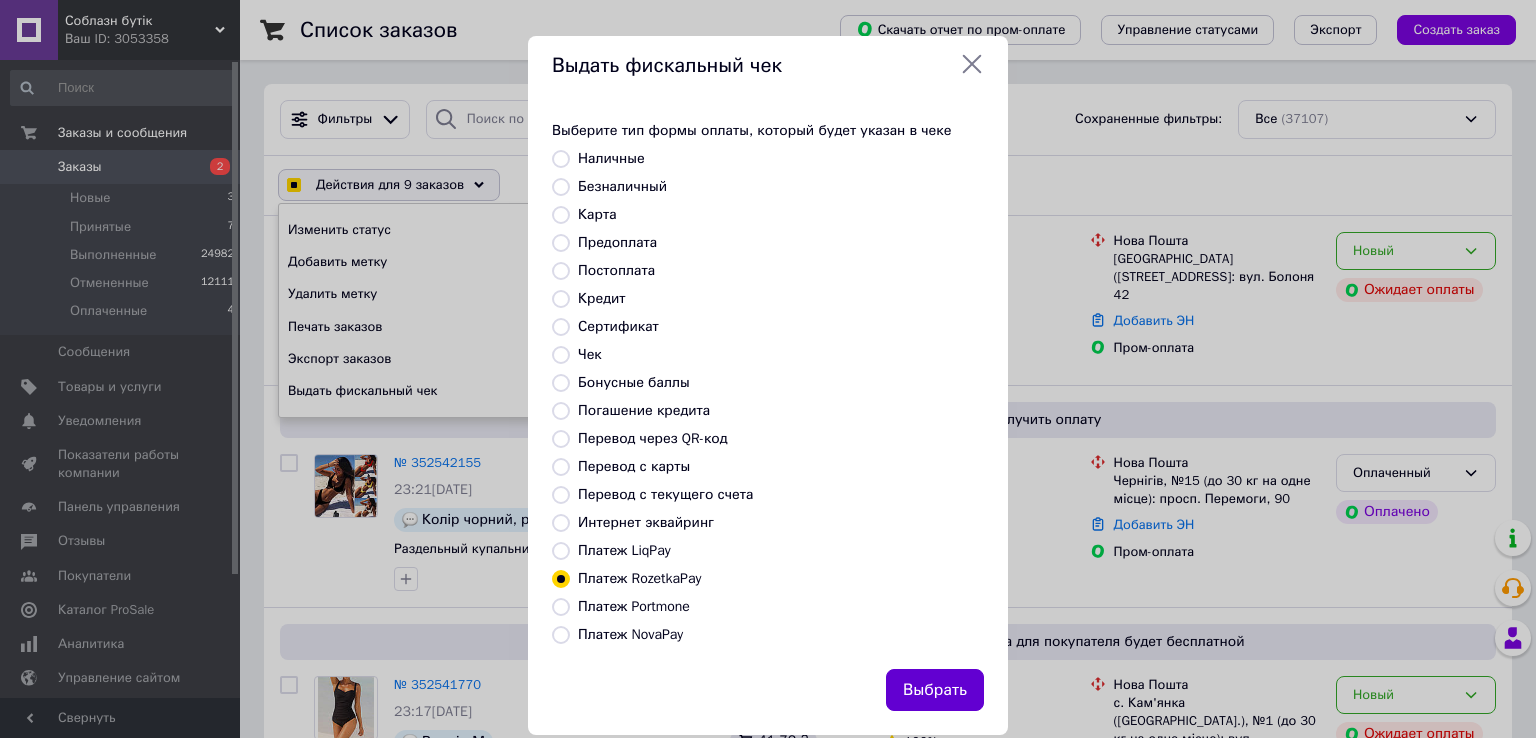 click on "Выбрать" at bounding box center [935, 690] 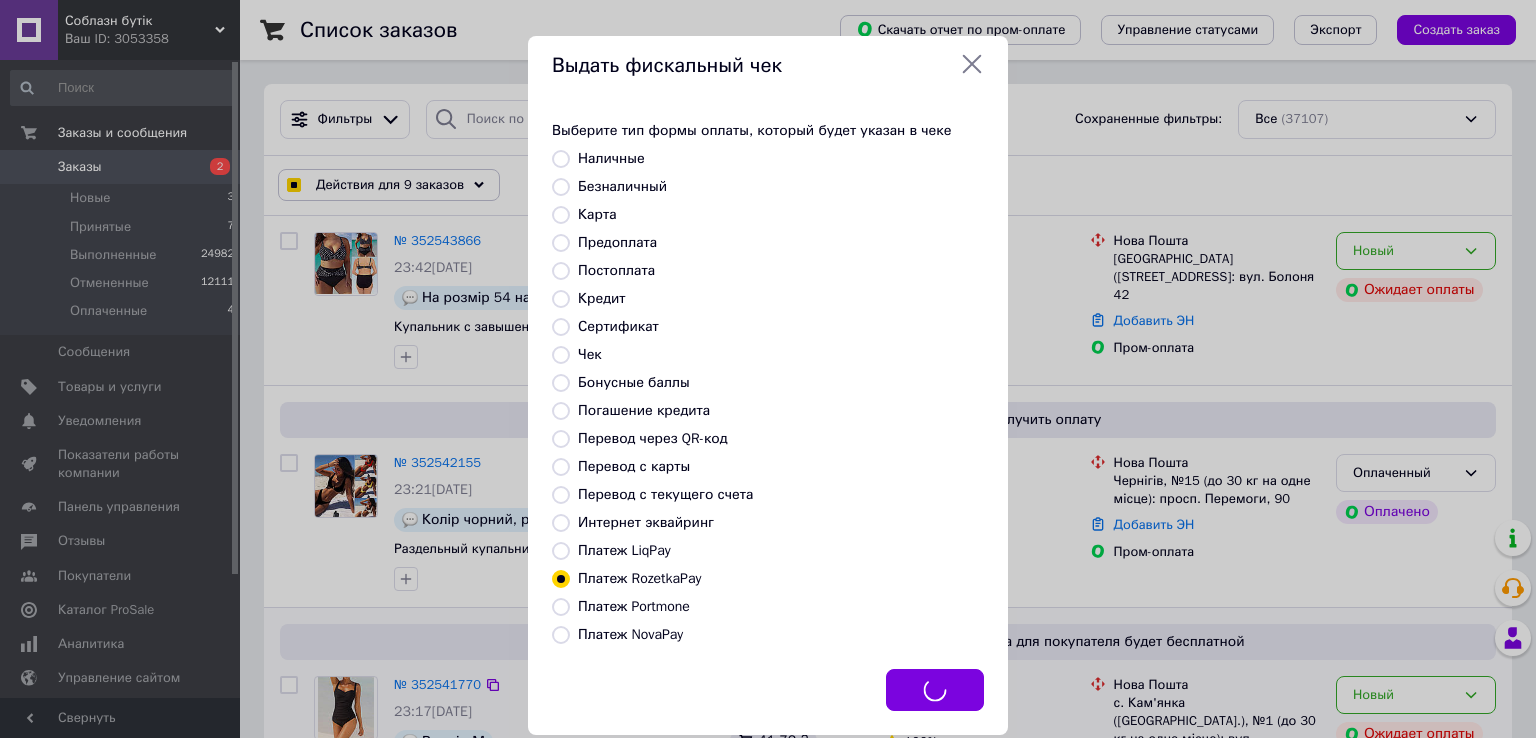 checkbox on "true" 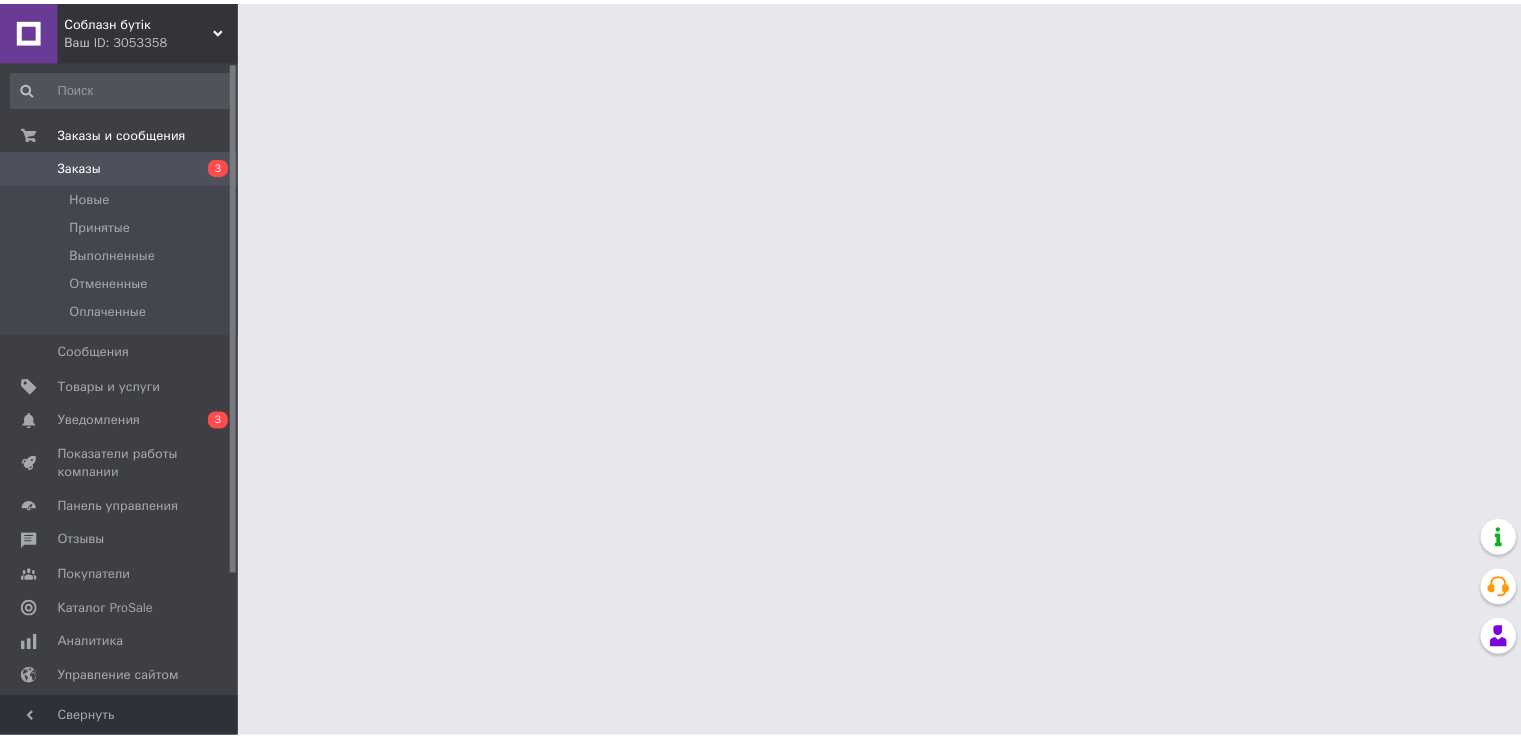 scroll, scrollTop: 0, scrollLeft: 0, axis: both 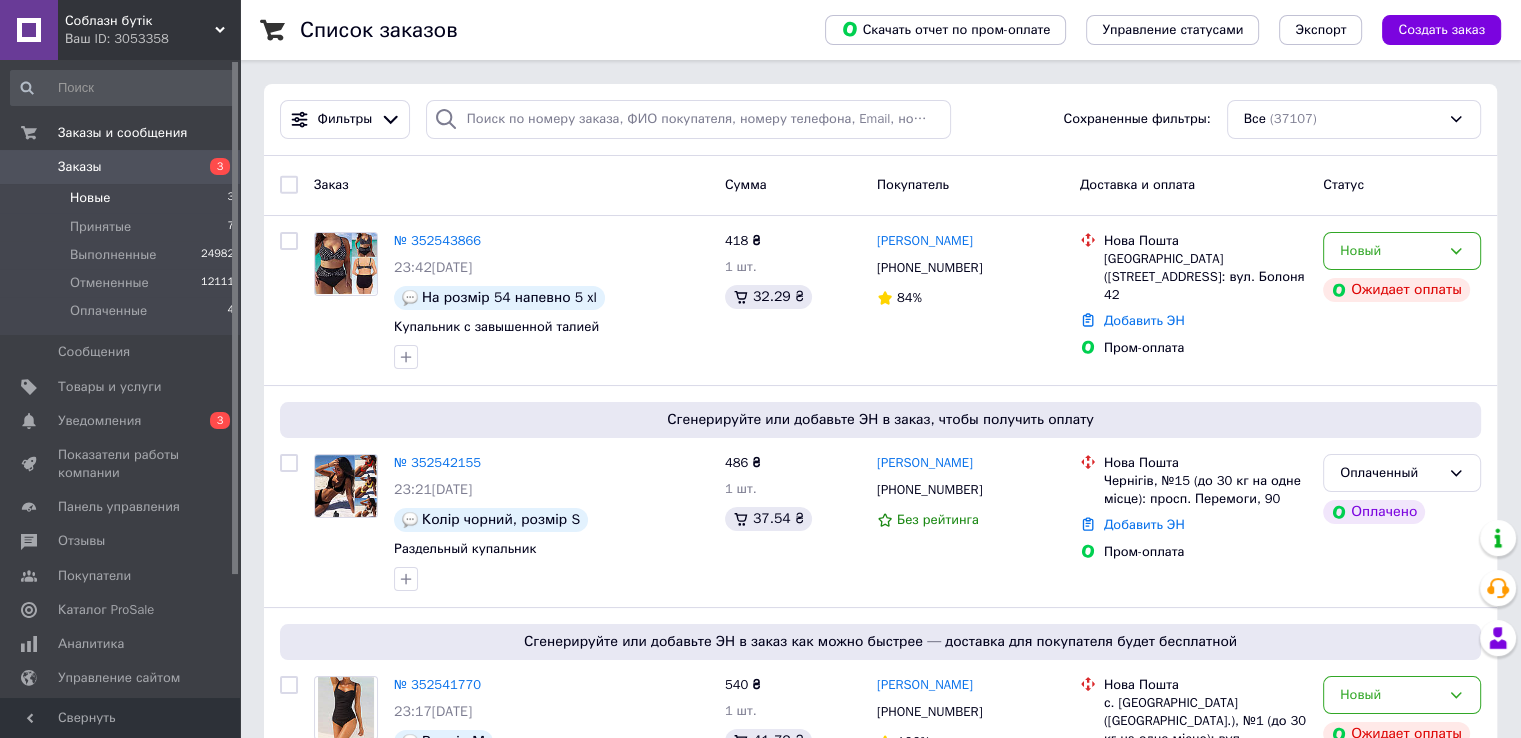 click on "Новые" at bounding box center [90, 198] 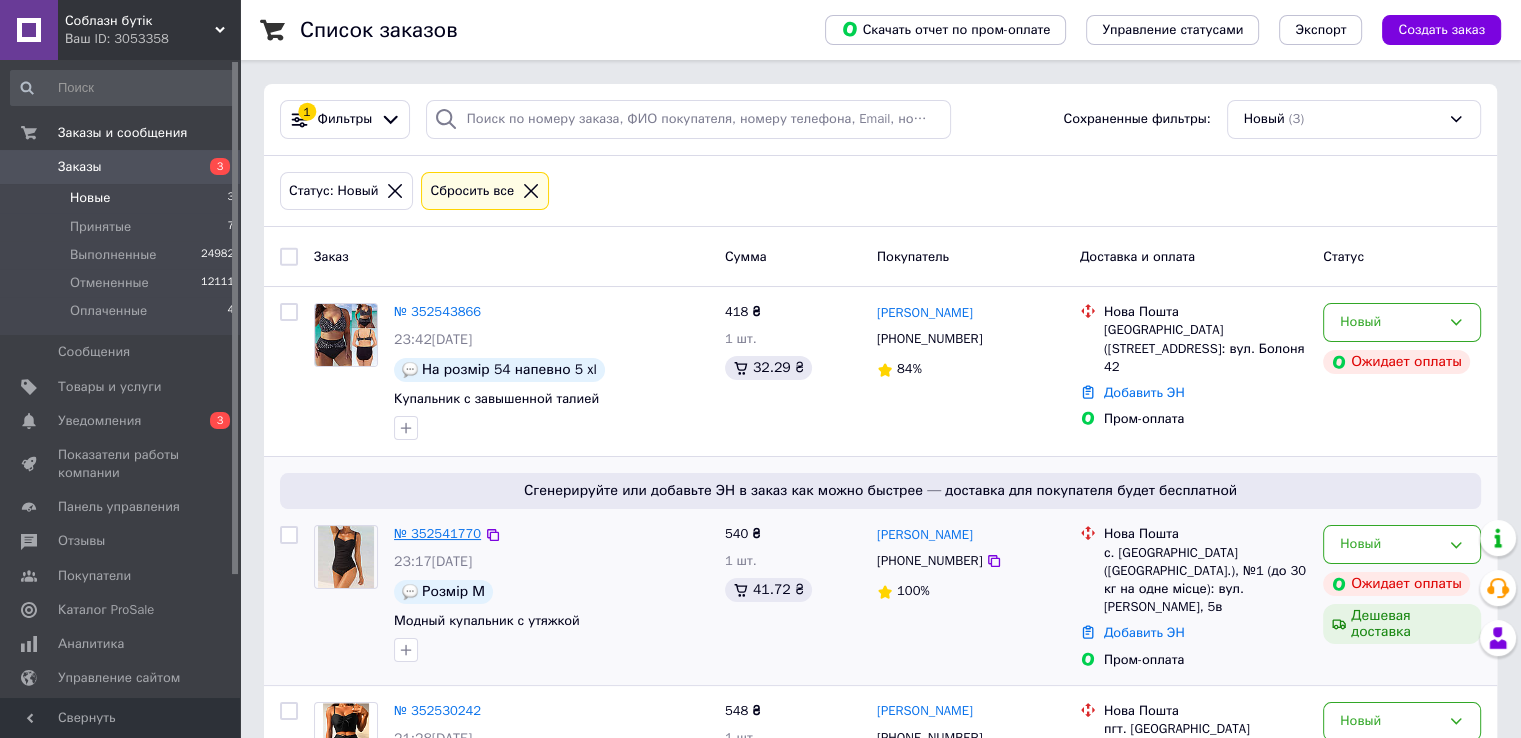 click on "№ 352541770" at bounding box center (437, 533) 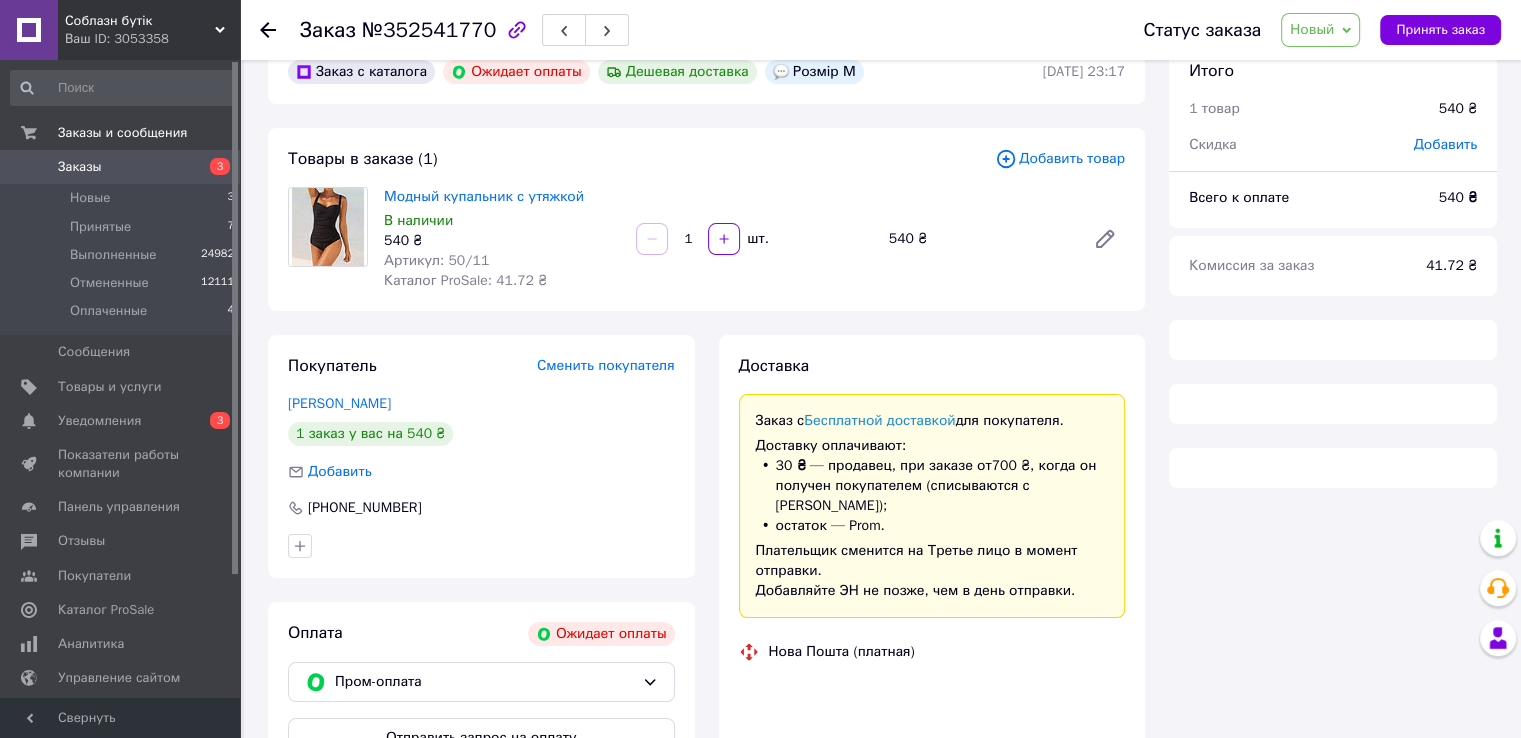 scroll, scrollTop: 200, scrollLeft: 0, axis: vertical 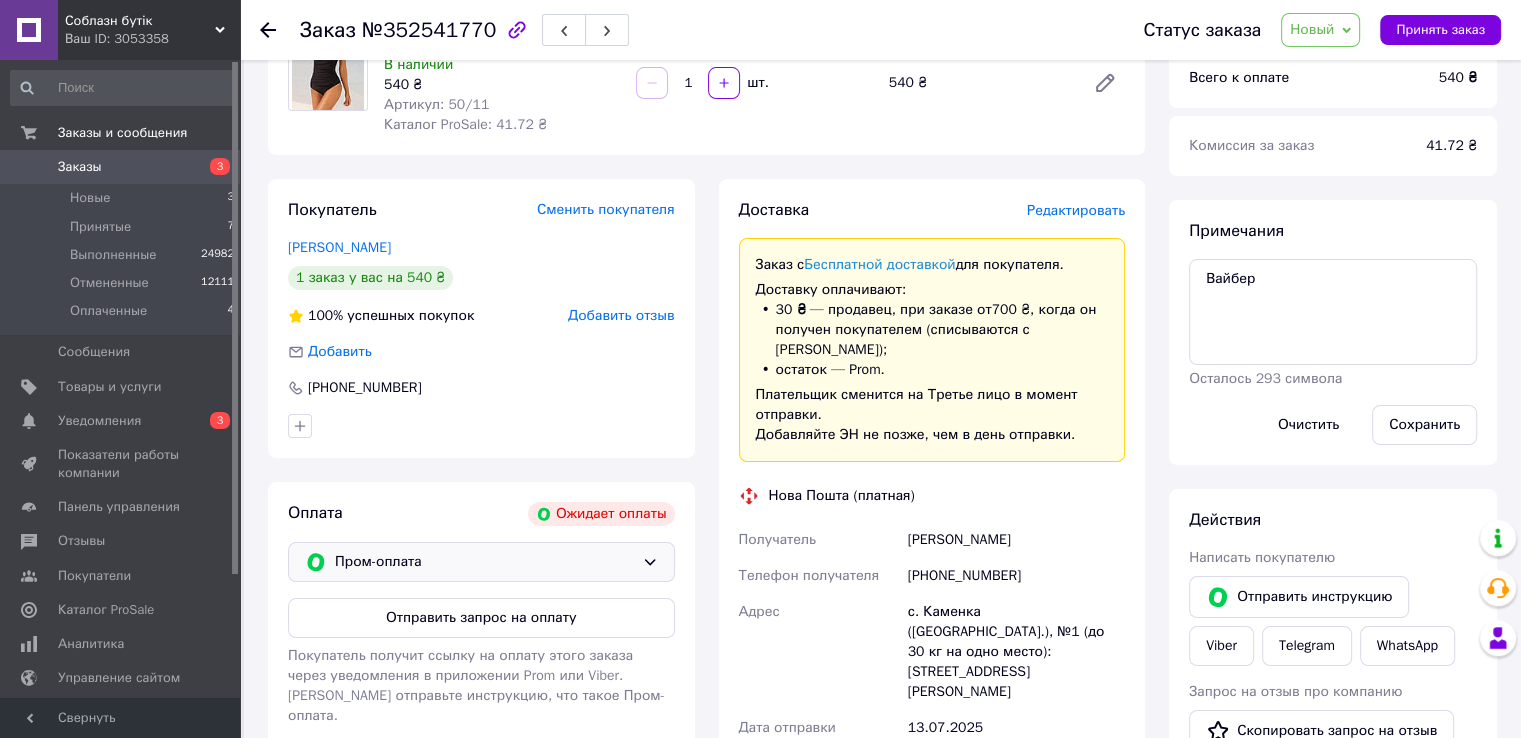 click on "Пром-оплата" at bounding box center (484, 562) 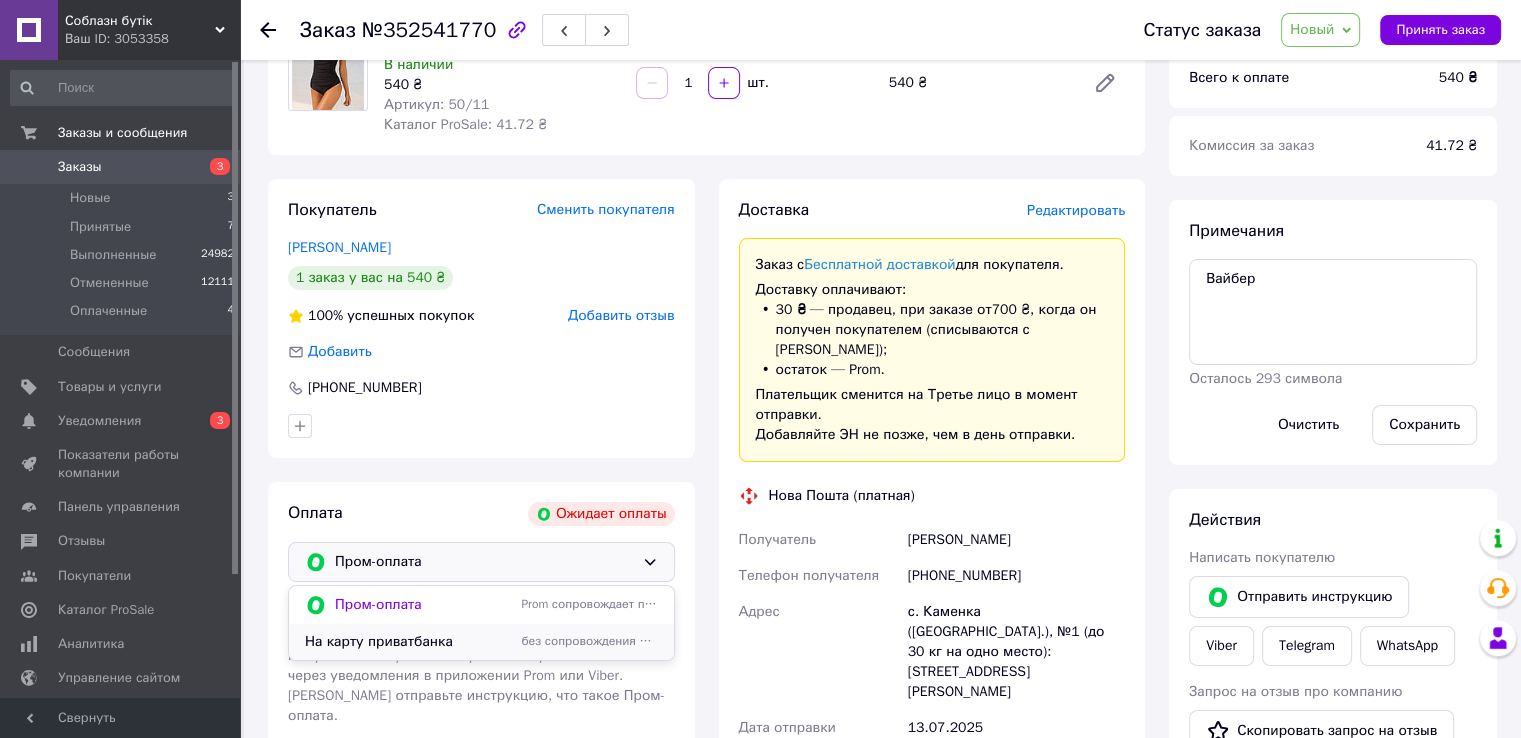 click on "На карту приватбанка" at bounding box center (409, 642) 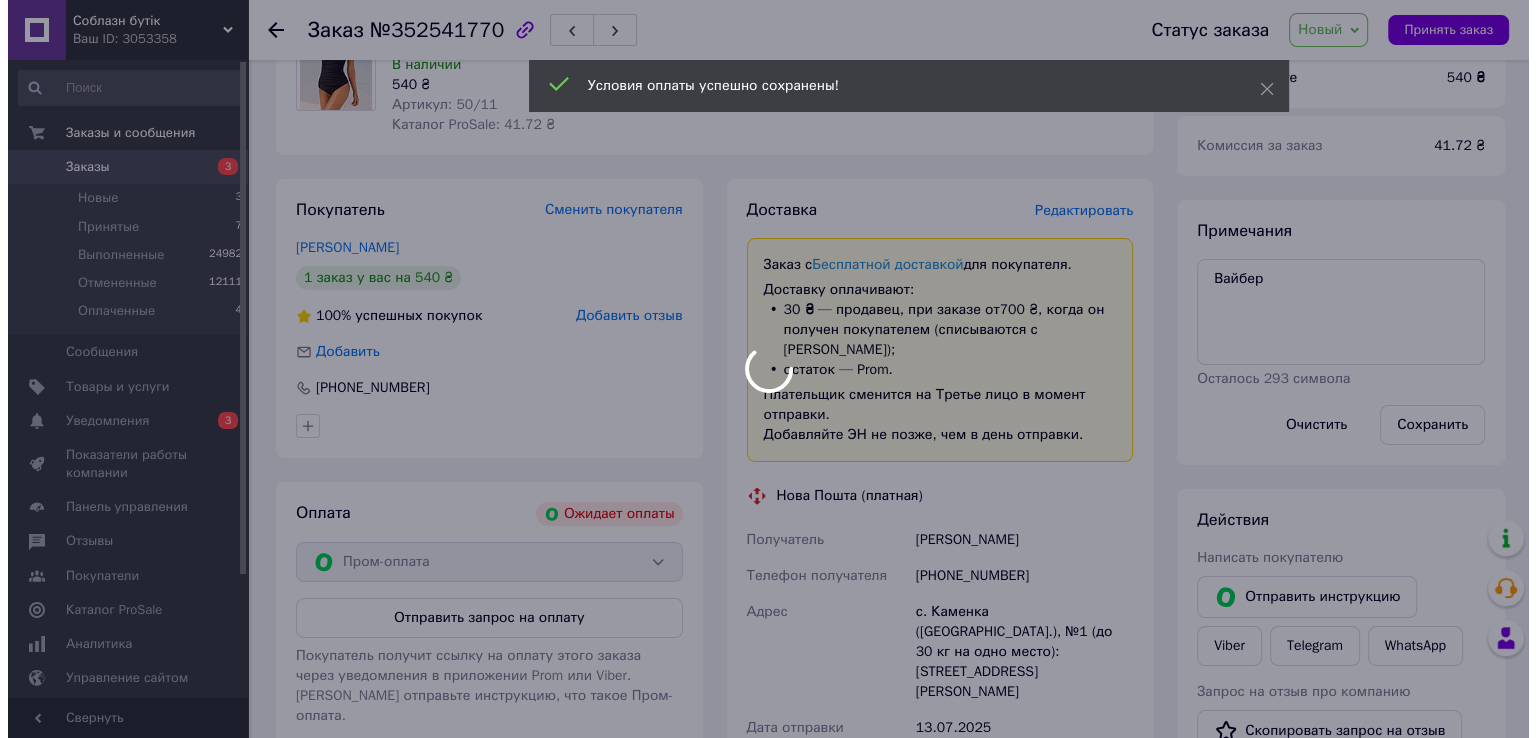 scroll, scrollTop: 100, scrollLeft: 0, axis: vertical 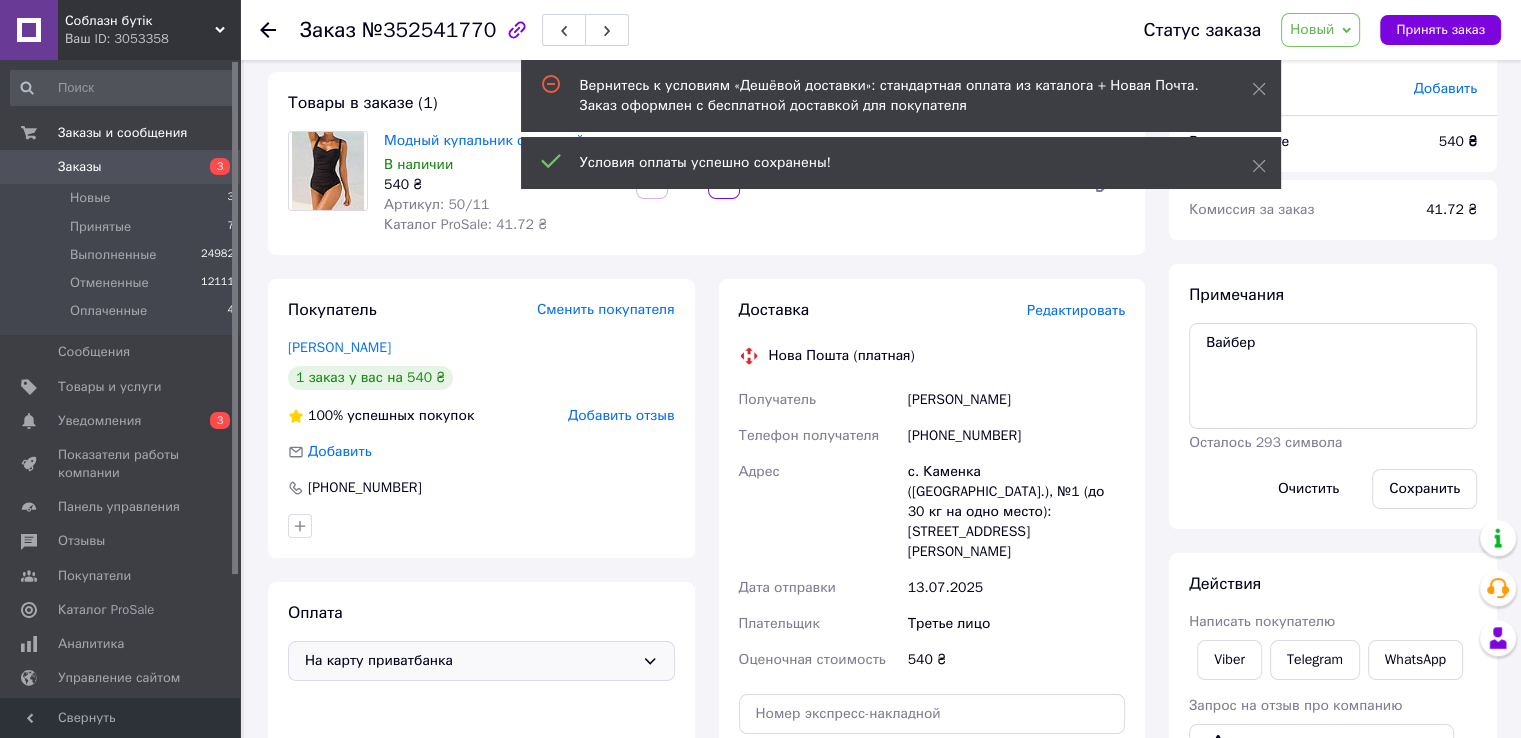 click on "Редактировать" at bounding box center (1076, 310) 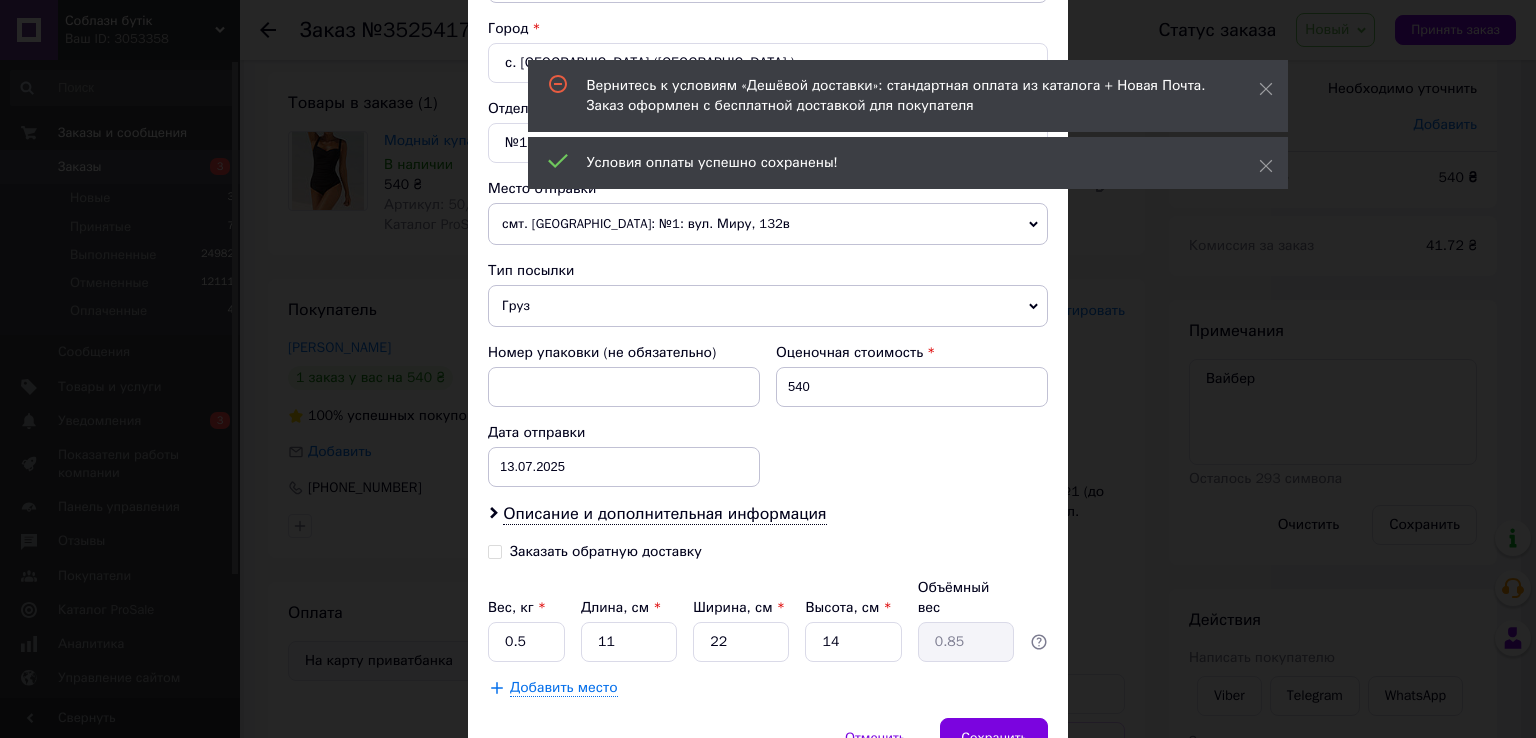 scroll, scrollTop: 620, scrollLeft: 0, axis: vertical 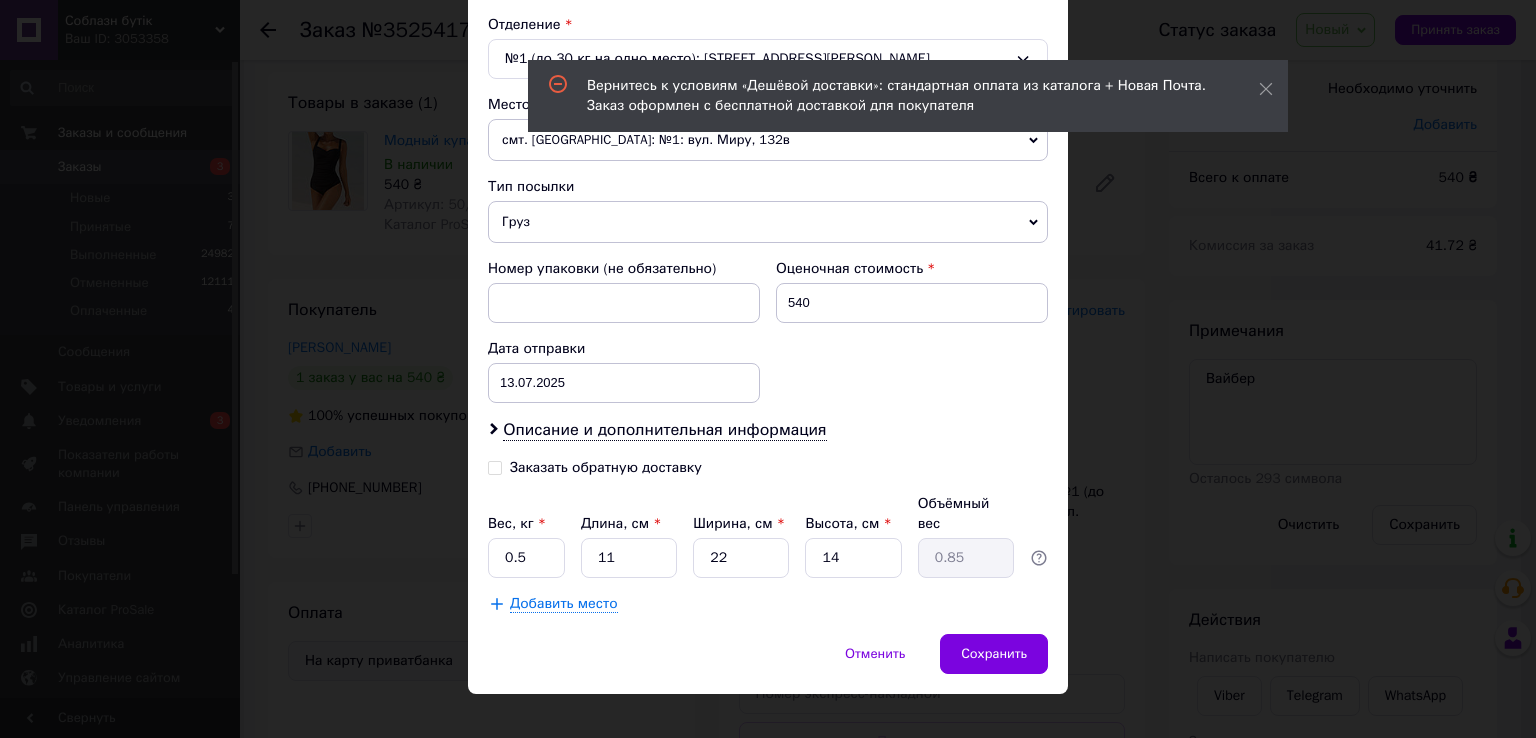 click on "Заказать обратную доставку" at bounding box center (495, 466) 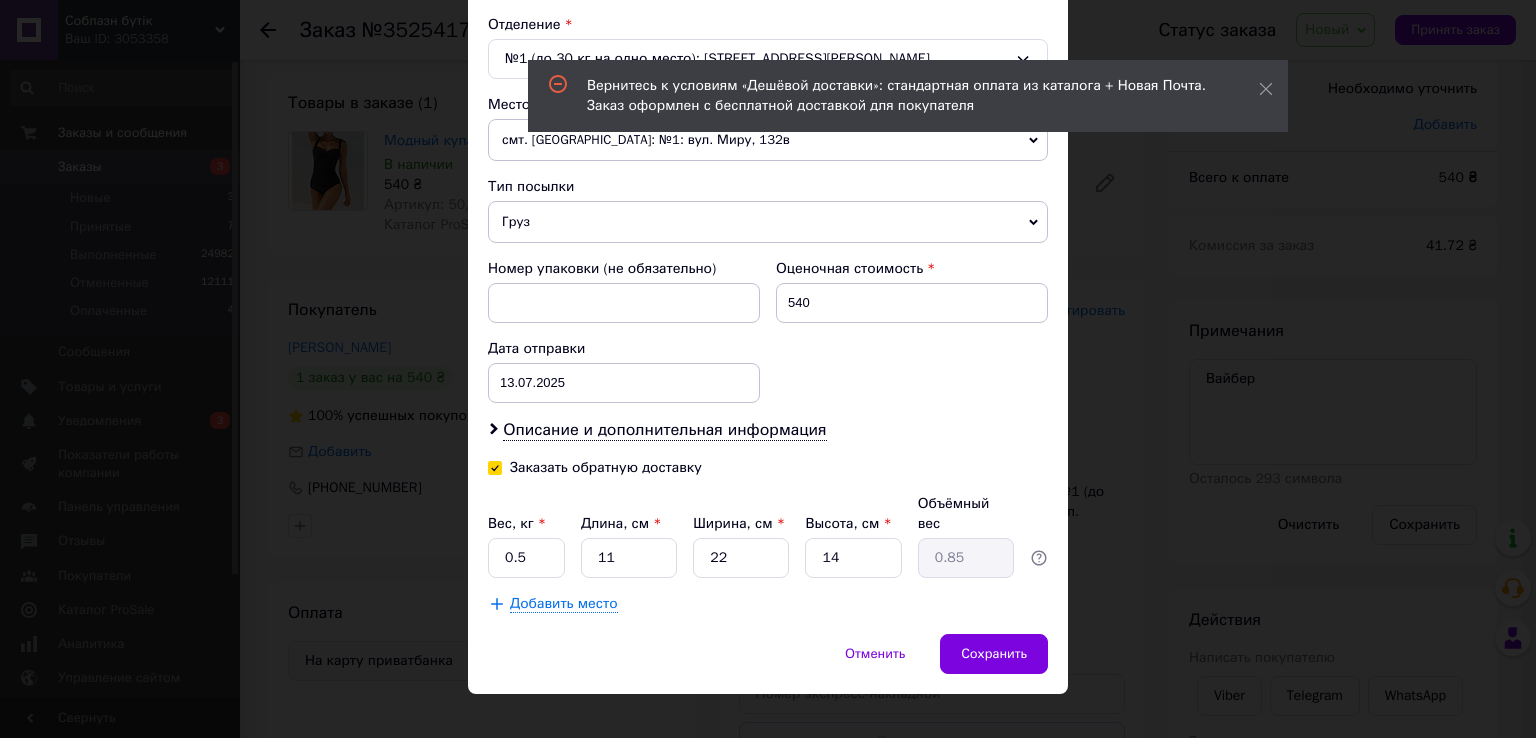 checkbox on "true" 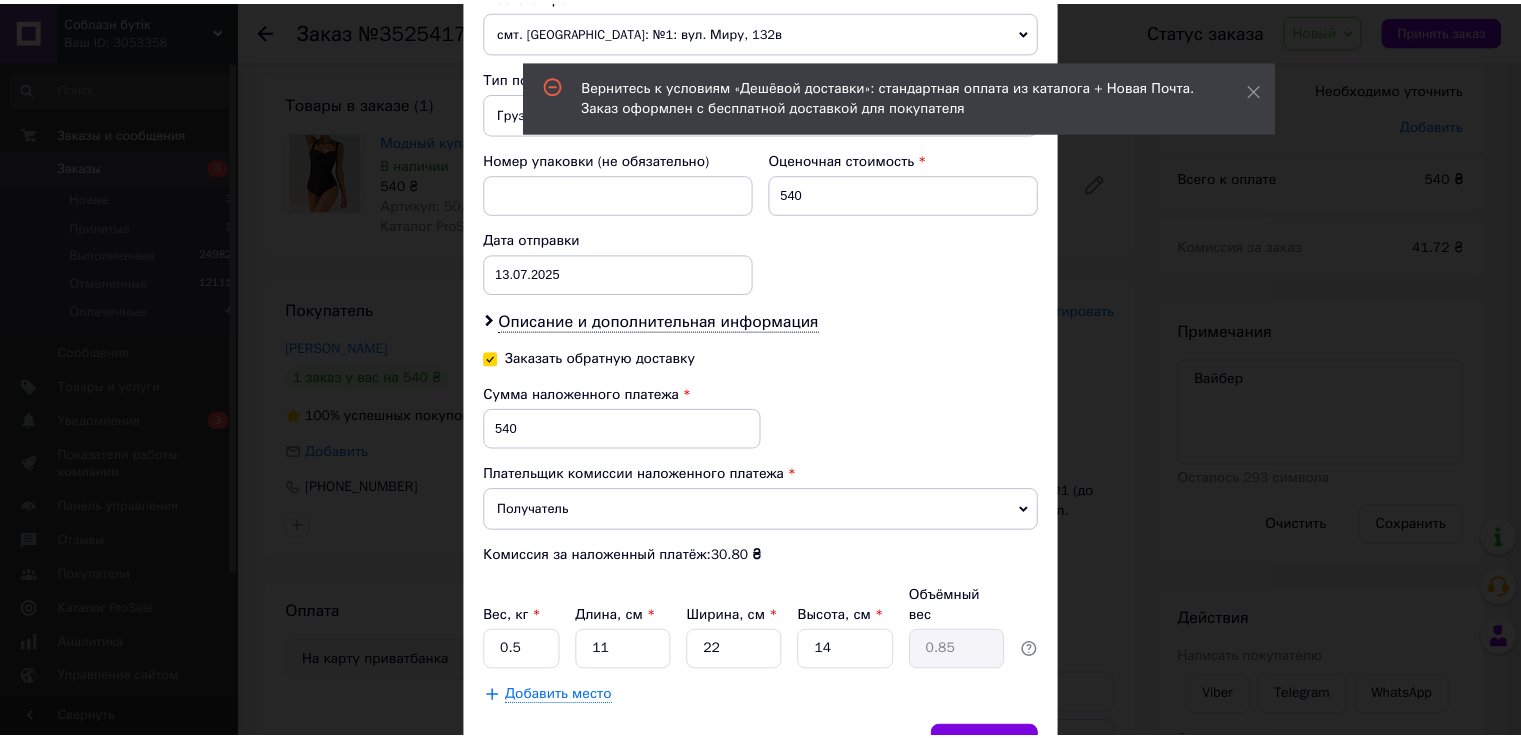 scroll, scrollTop: 822, scrollLeft: 0, axis: vertical 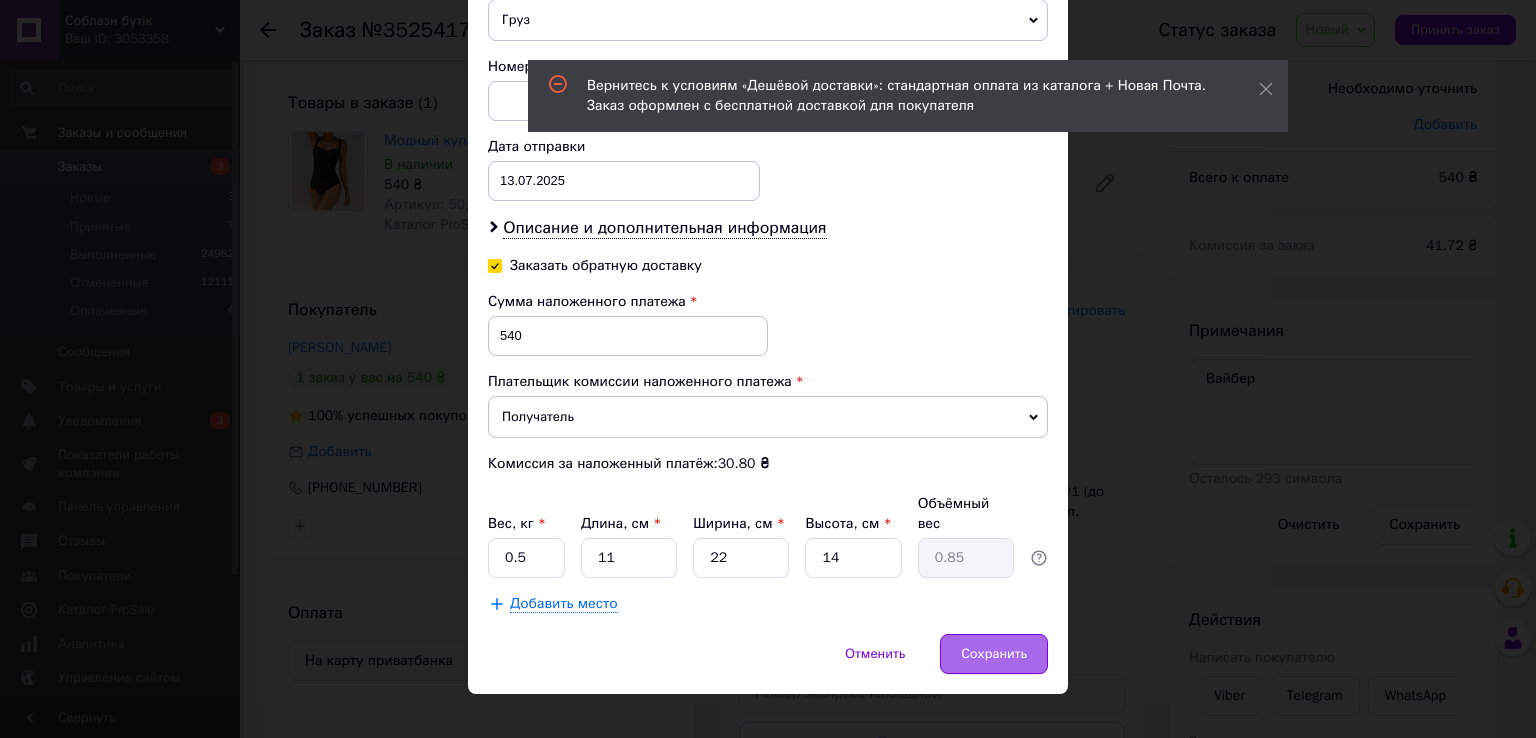 click on "Сохранить" at bounding box center (994, 654) 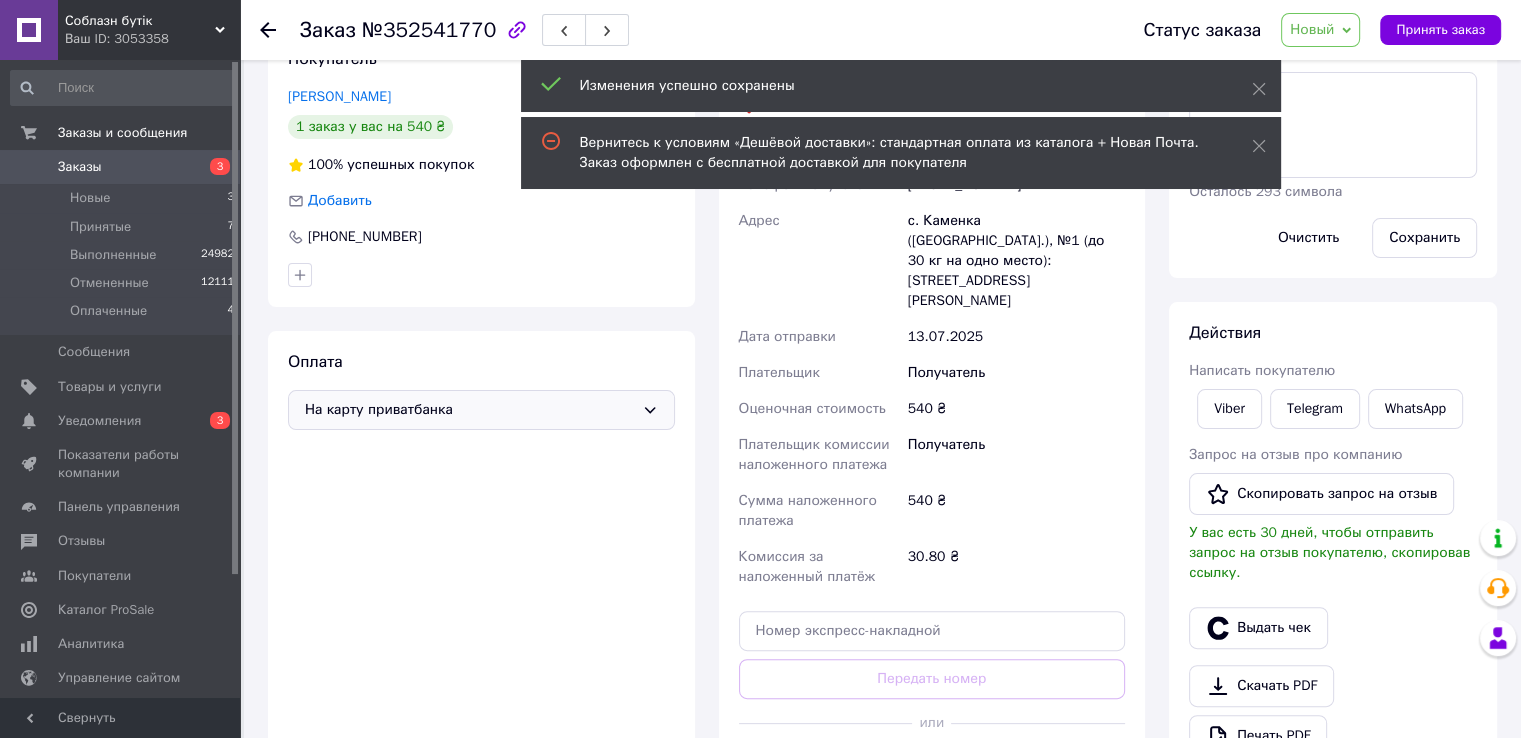 scroll, scrollTop: 600, scrollLeft: 0, axis: vertical 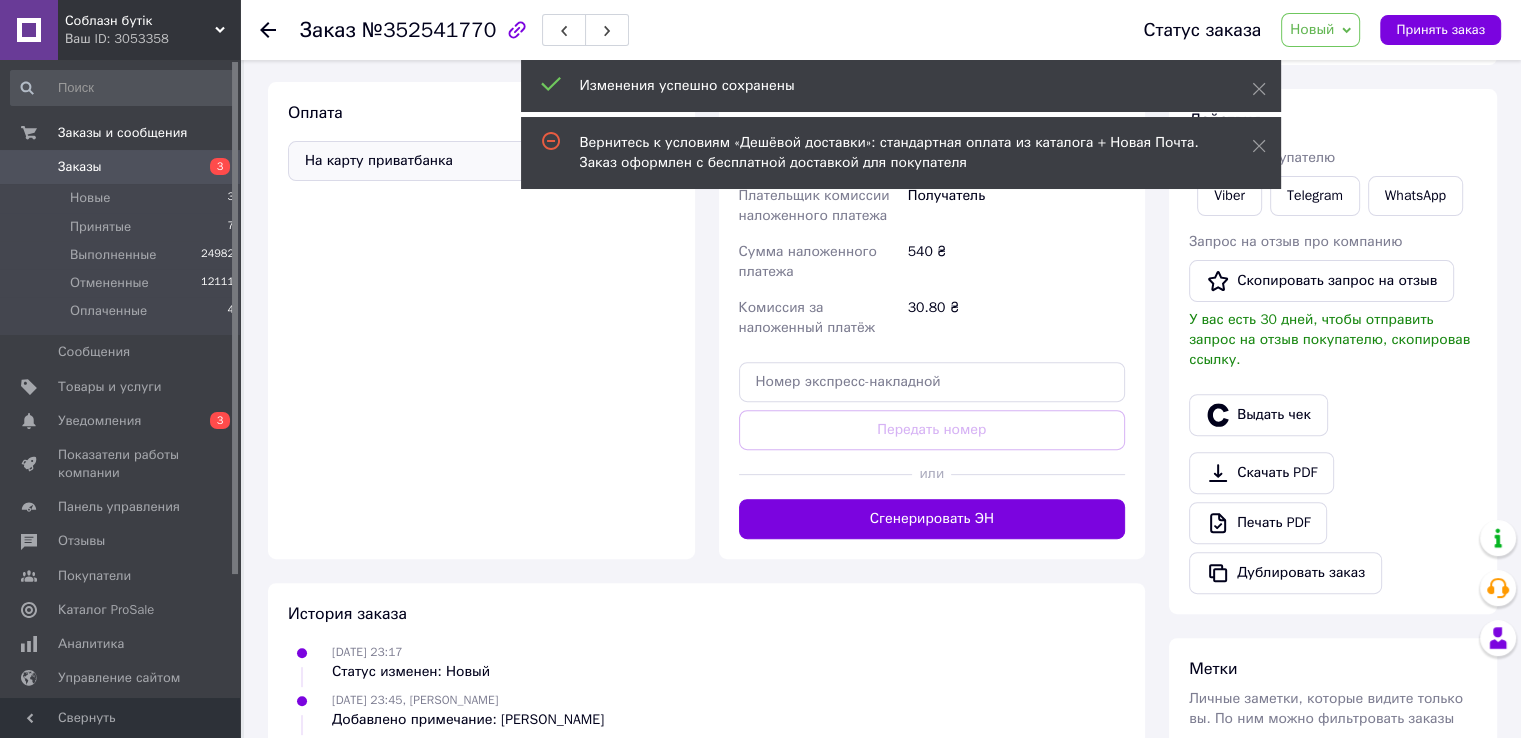 click on "Доставка Редактировать Нова Пошта (платная) Получатель Баланюк Діана Телефон получателя +380684533672 Адрес с. Каменка (Черновицкая обл.), №1 (до 30 кг на одно место): ул. Синюка, 5в Дата отправки 13.07.2025 Плательщик Получатель Оценочная стоимость 540 ₴ Плательщик комиссии наложенного платежа Получатель Сумма наложенного платежа 540 ₴ Комиссия за наложенный платёж 30.80 ₴ Передать номер или Сгенерировать ЭН" at bounding box center (932, 169) 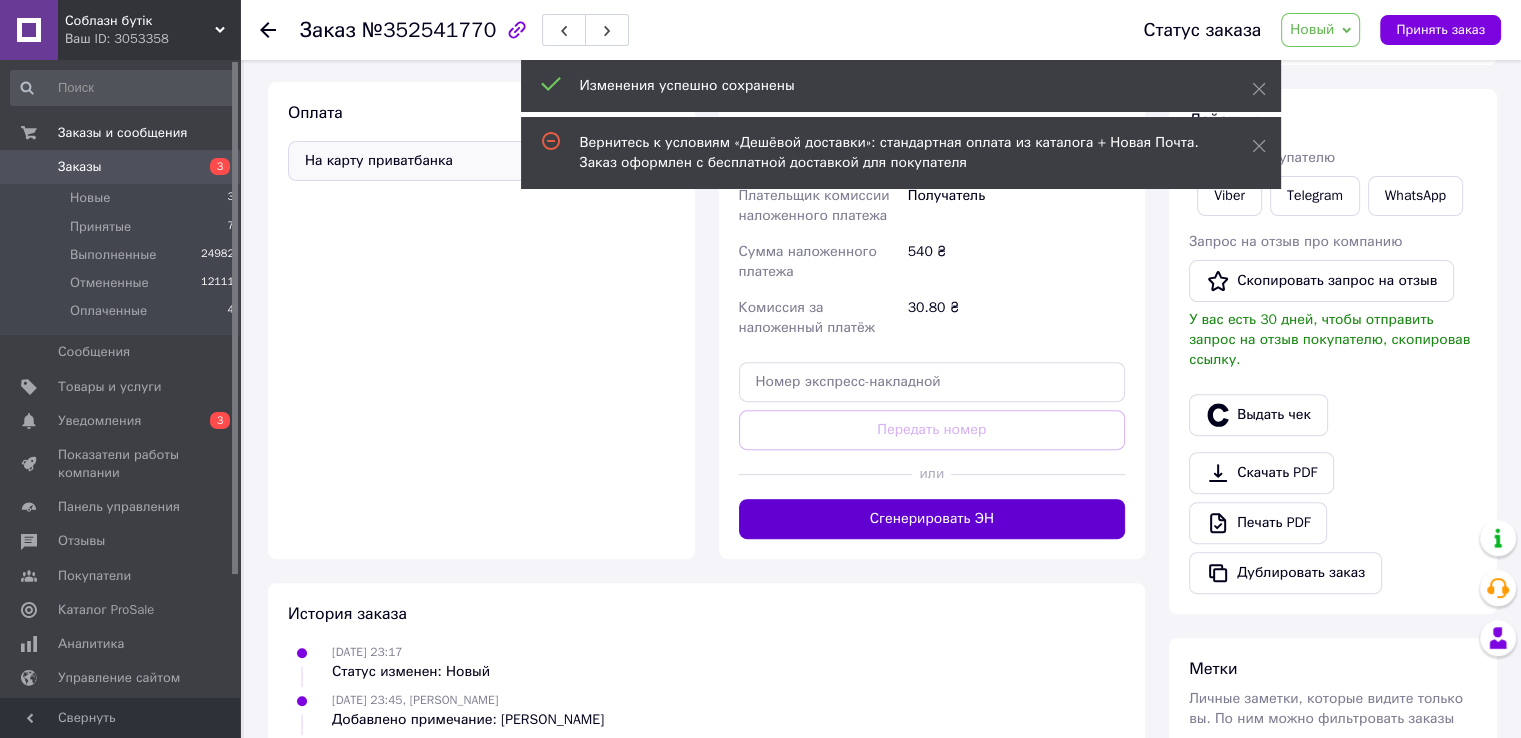 click on "Сгенерировать ЭН" at bounding box center [932, 519] 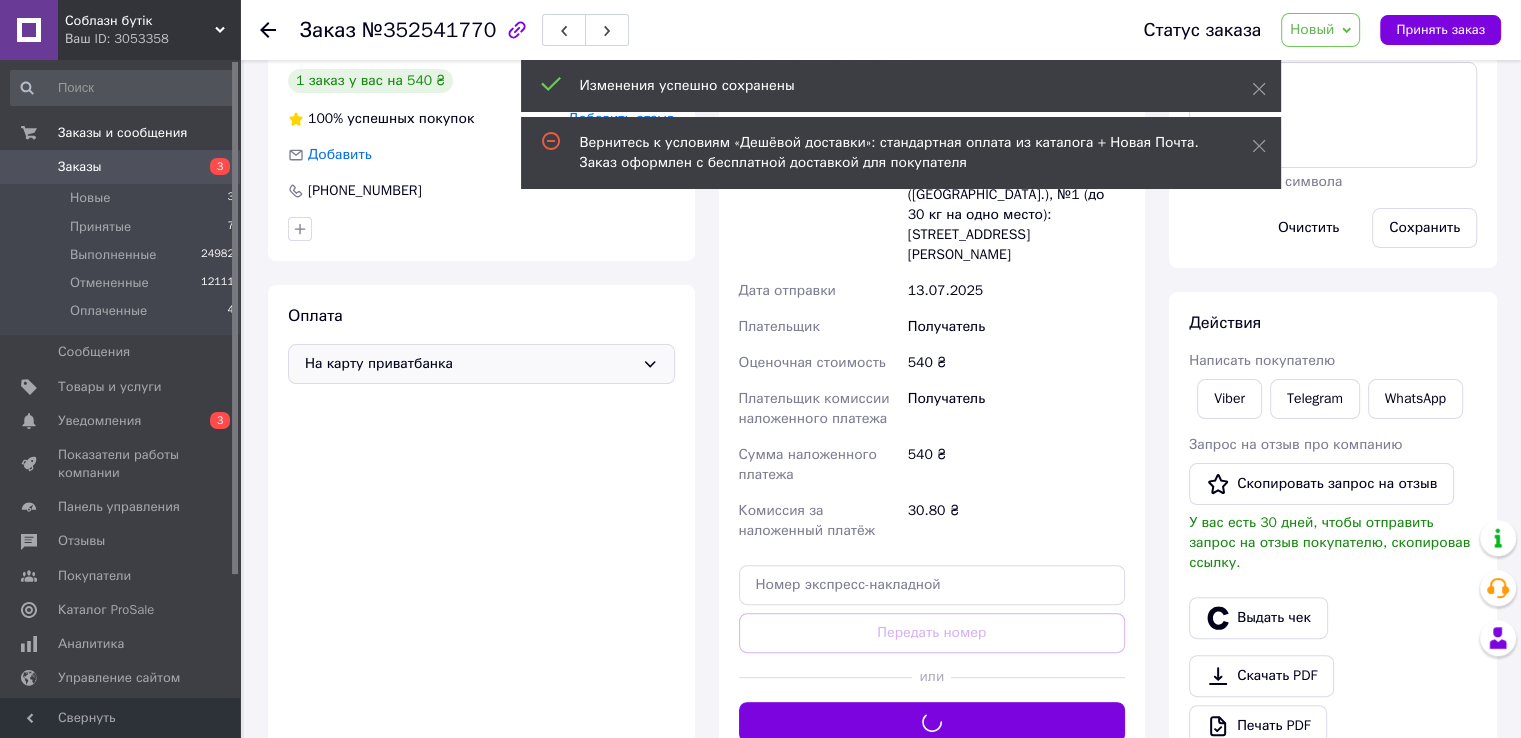 scroll, scrollTop: 100, scrollLeft: 0, axis: vertical 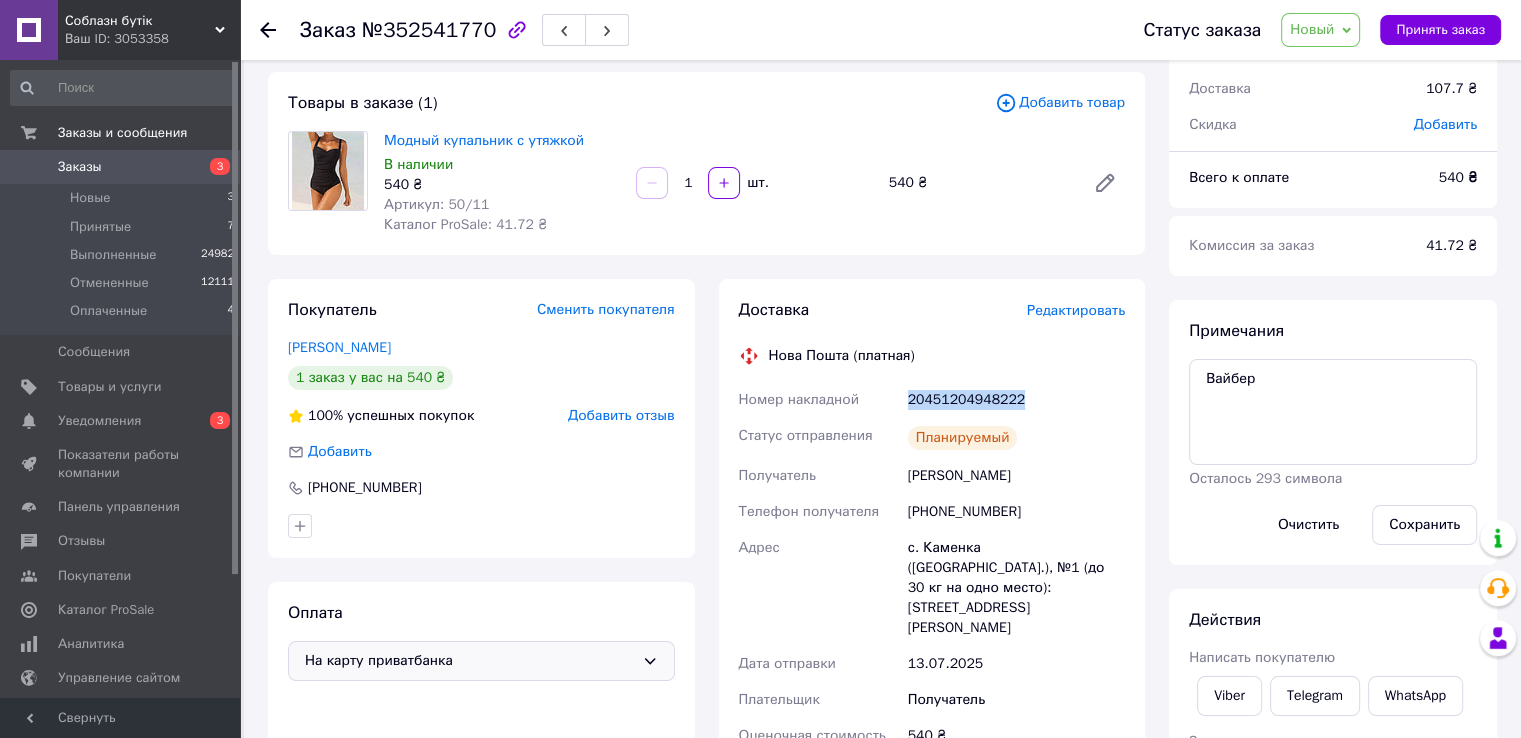drag, startPoint x: 908, startPoint y: 401, endPoint x: 1022, endPoint y: 404, distance: 114.03947 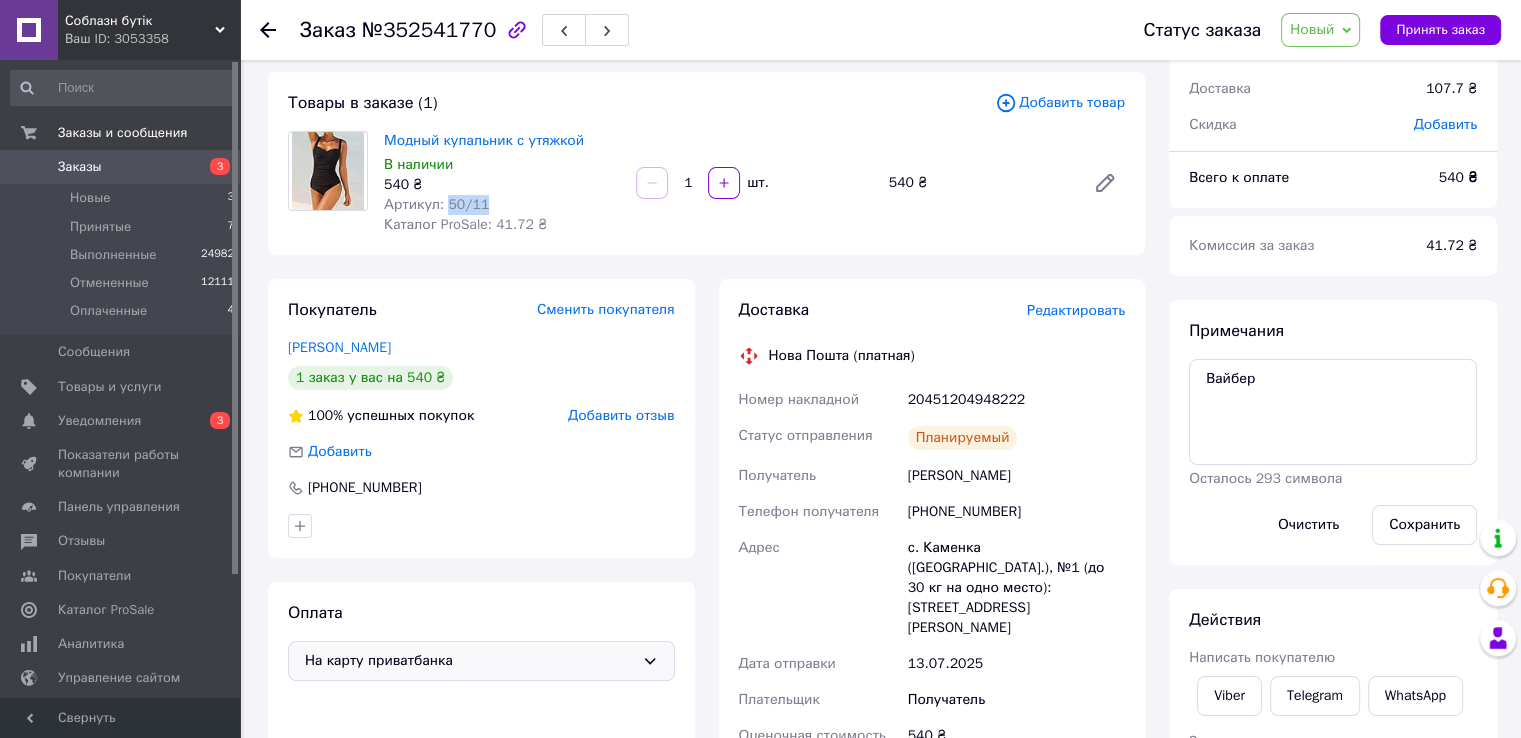 drag, startPoint x: 442, startPoint y: 201, endPoint x: 517, endPoint y: 203, distance: 75.026665 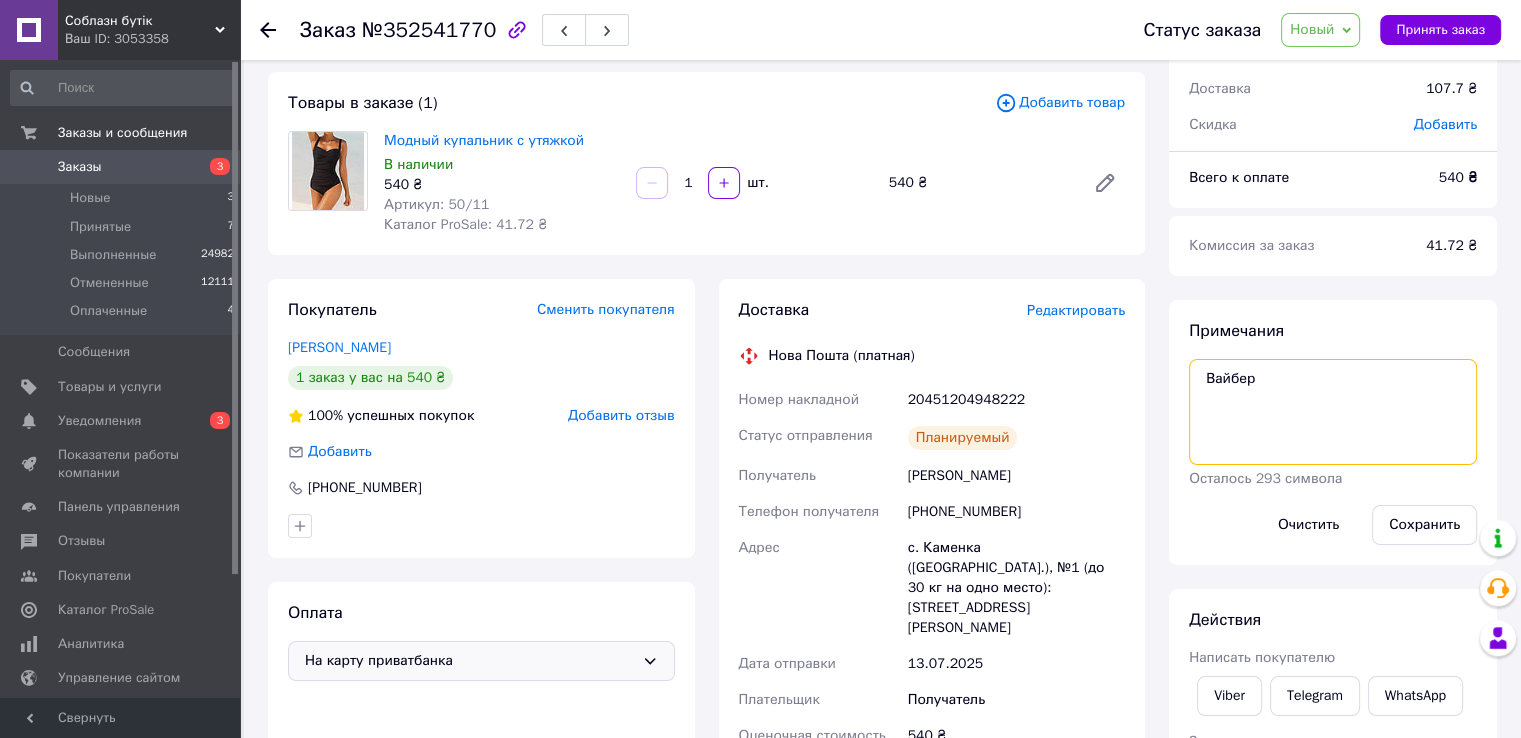 click on "Вайбер" at bounding box center [1333, 412] 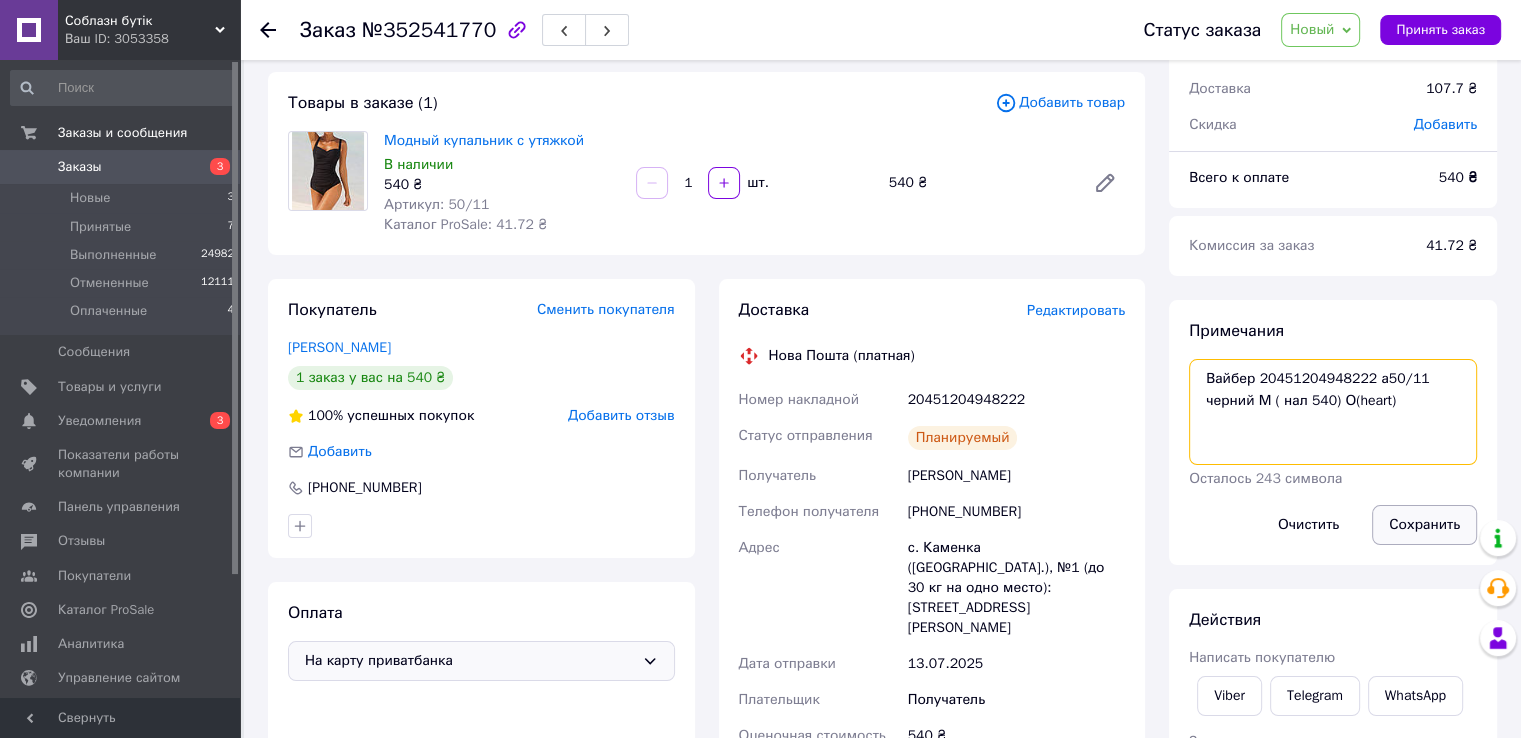 type on "Вайбер 20451204948222 а50/11 черний М ( нал 540) О(heart)" 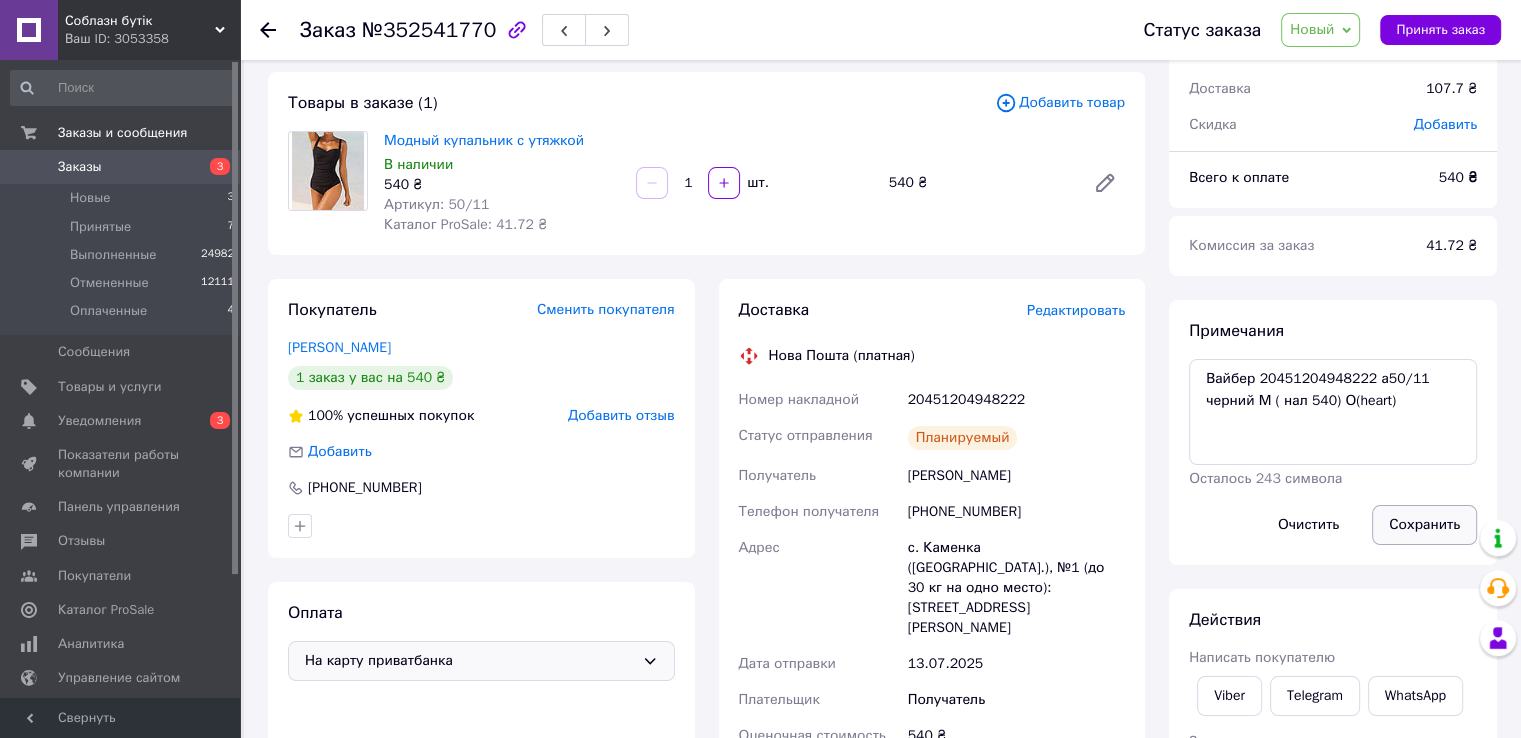 click on "Сохранить" at bounding box center [1424, 525] 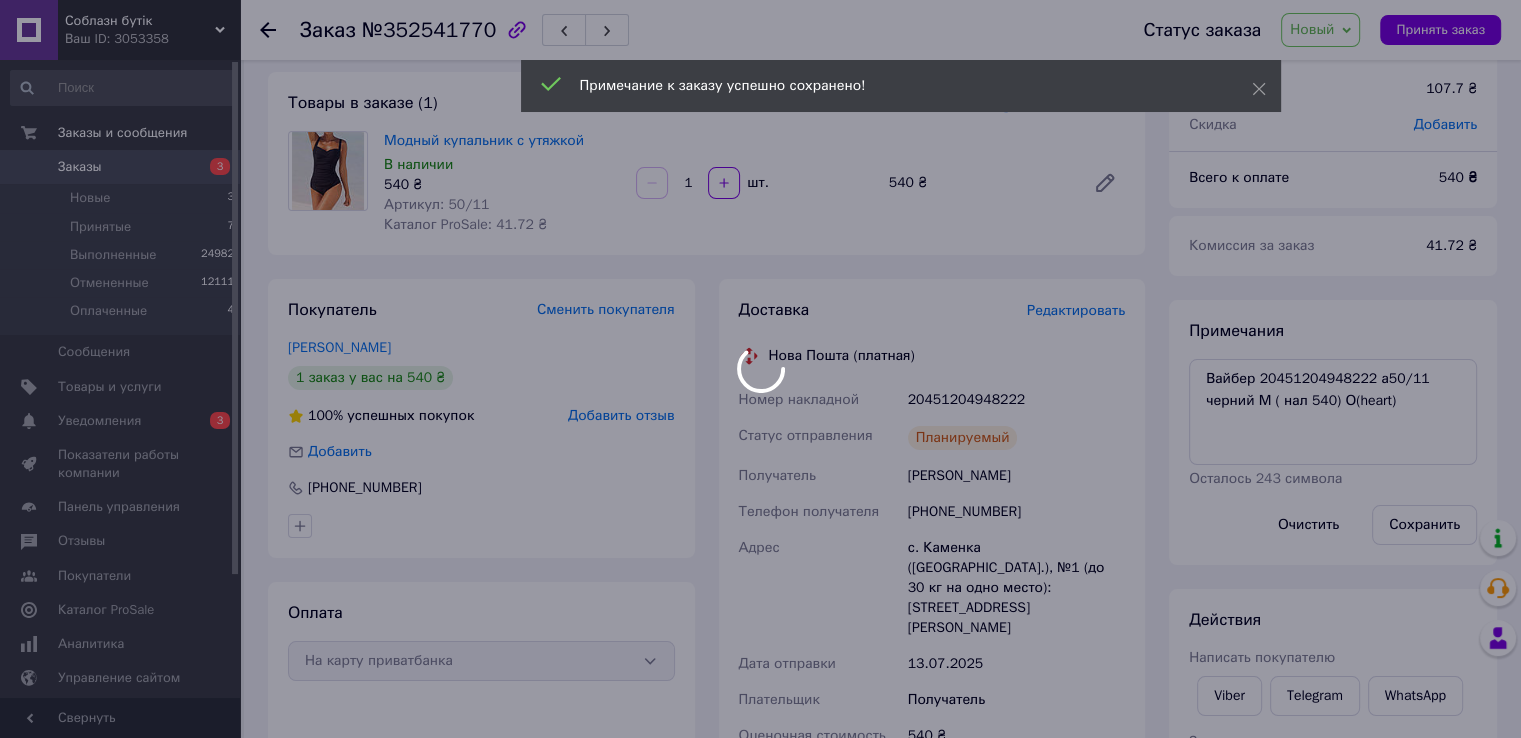 click at bounding box center [760, 369] 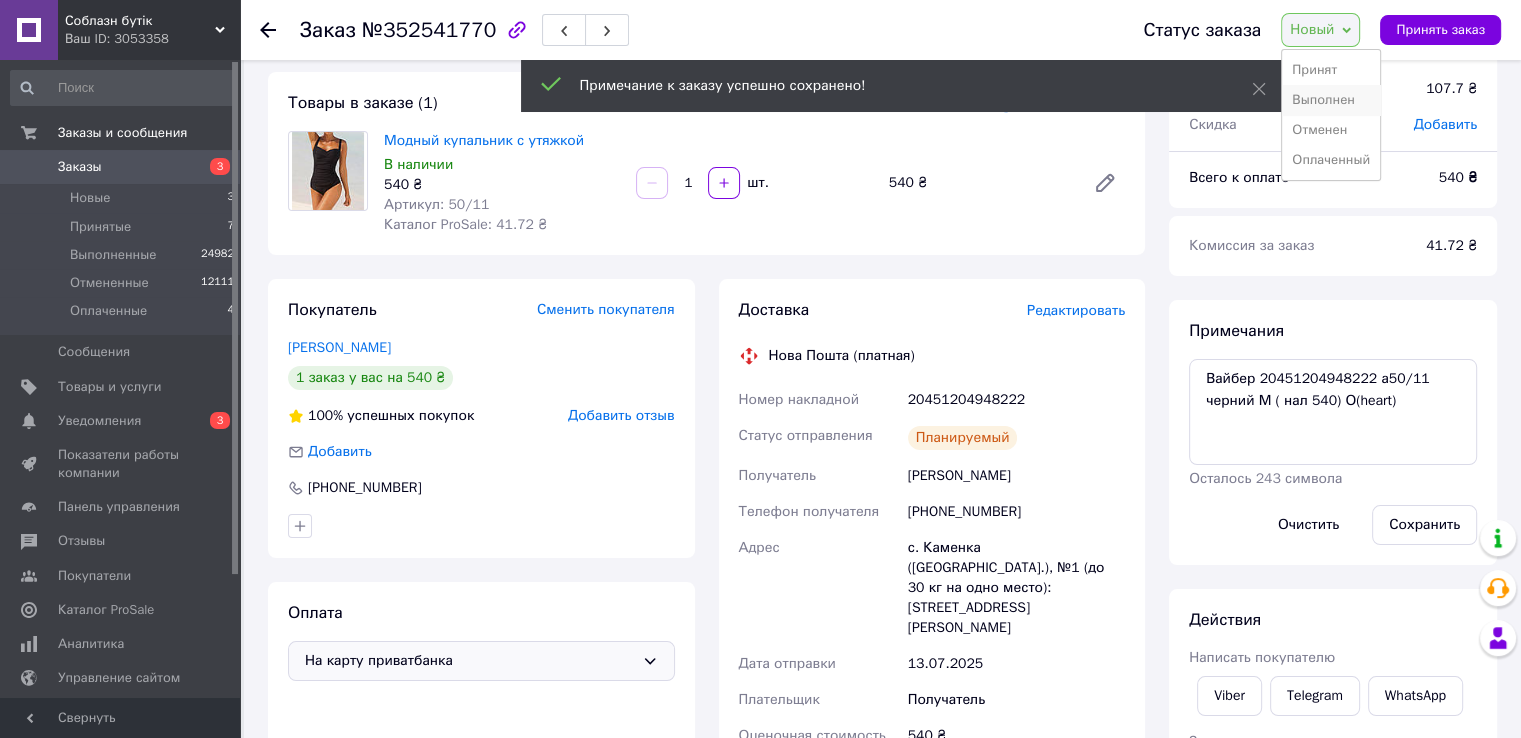 click on "Выполнен" at bounding box center [1331, 100] 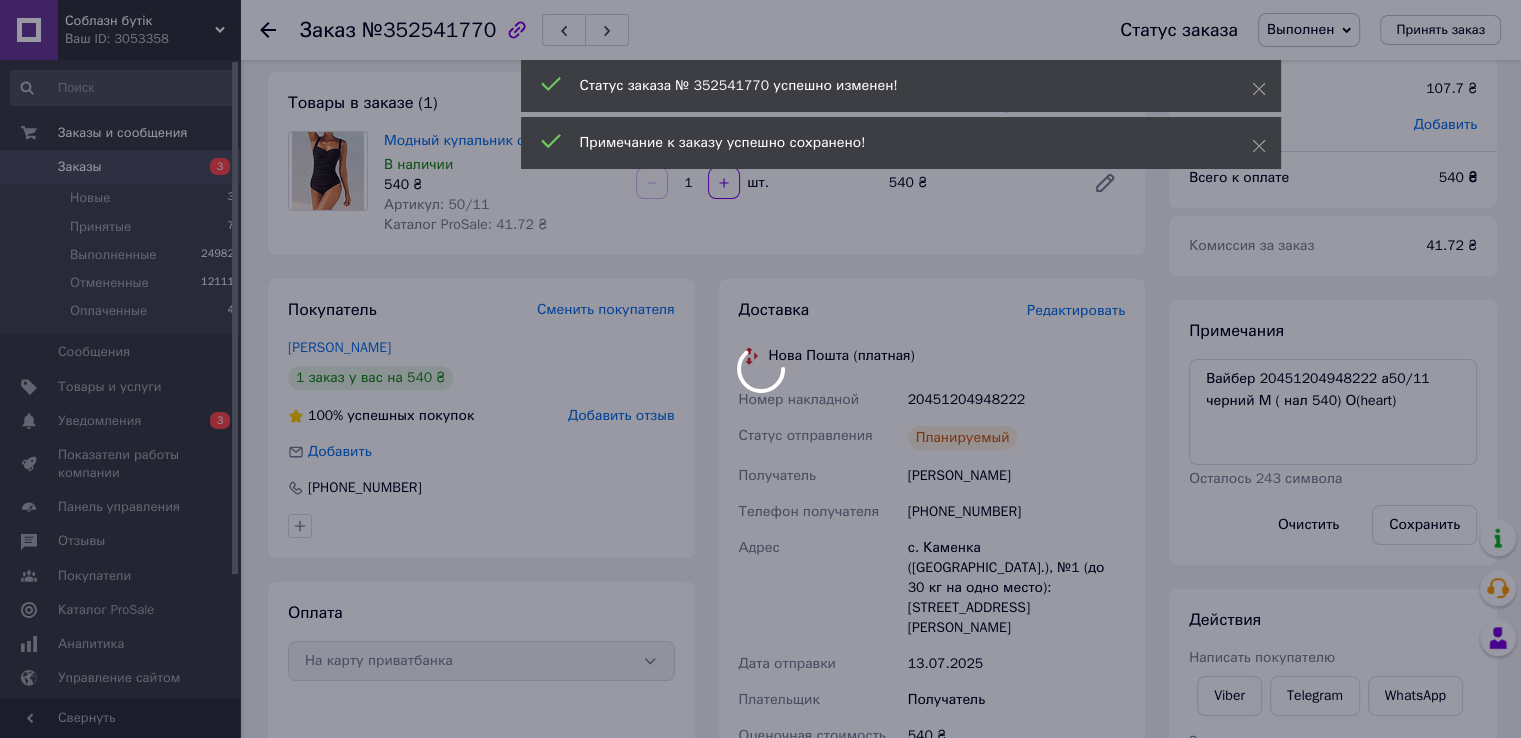 click on "Соблазн бутік Ваш ID: 3053358 Сайт Соблазн бутік Кабинет покупателя Проверить состояние системы Страница на портале Оксана Панчишная Бэль Справка Выйти Заказы и сообщения Заказы 3 Новые 3 Принятые 7 Выполненные 24982 Отмененные 12111 Оплаченные 4 Сообщения 0 Товары и услуги Уведомления 0 3 Показатели работы компании Панель управления Отзывы Покупатели Каталог ProSale Аналитика Управление сайтом Кошелек компании Маркет Настройки Тарифы и счета Prom топ Свернуть
Заказ №352541770 Статус заказа Выполнен Принят 540 ₴ 1" at bounding box center (760, 744) 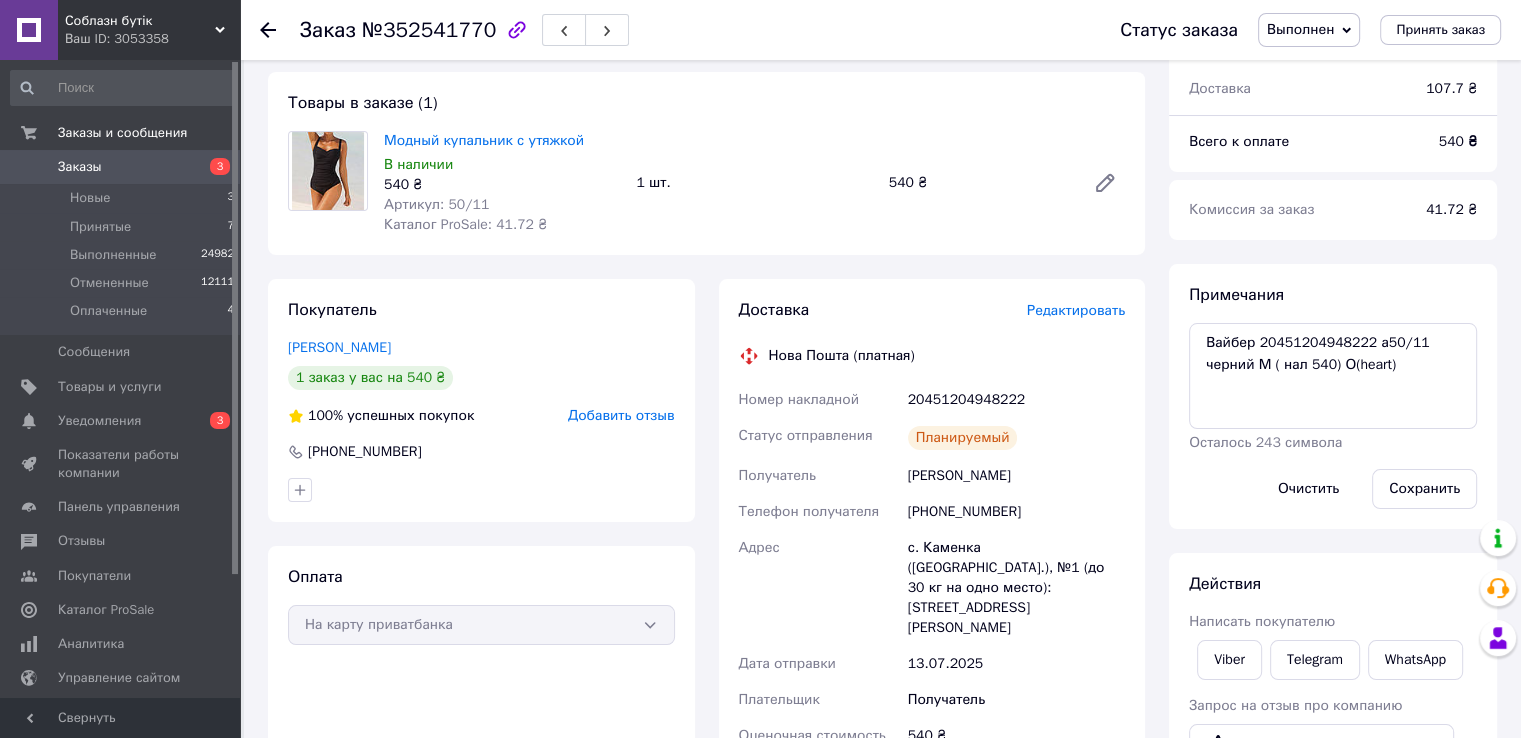 click at bounding box center (268, 30) 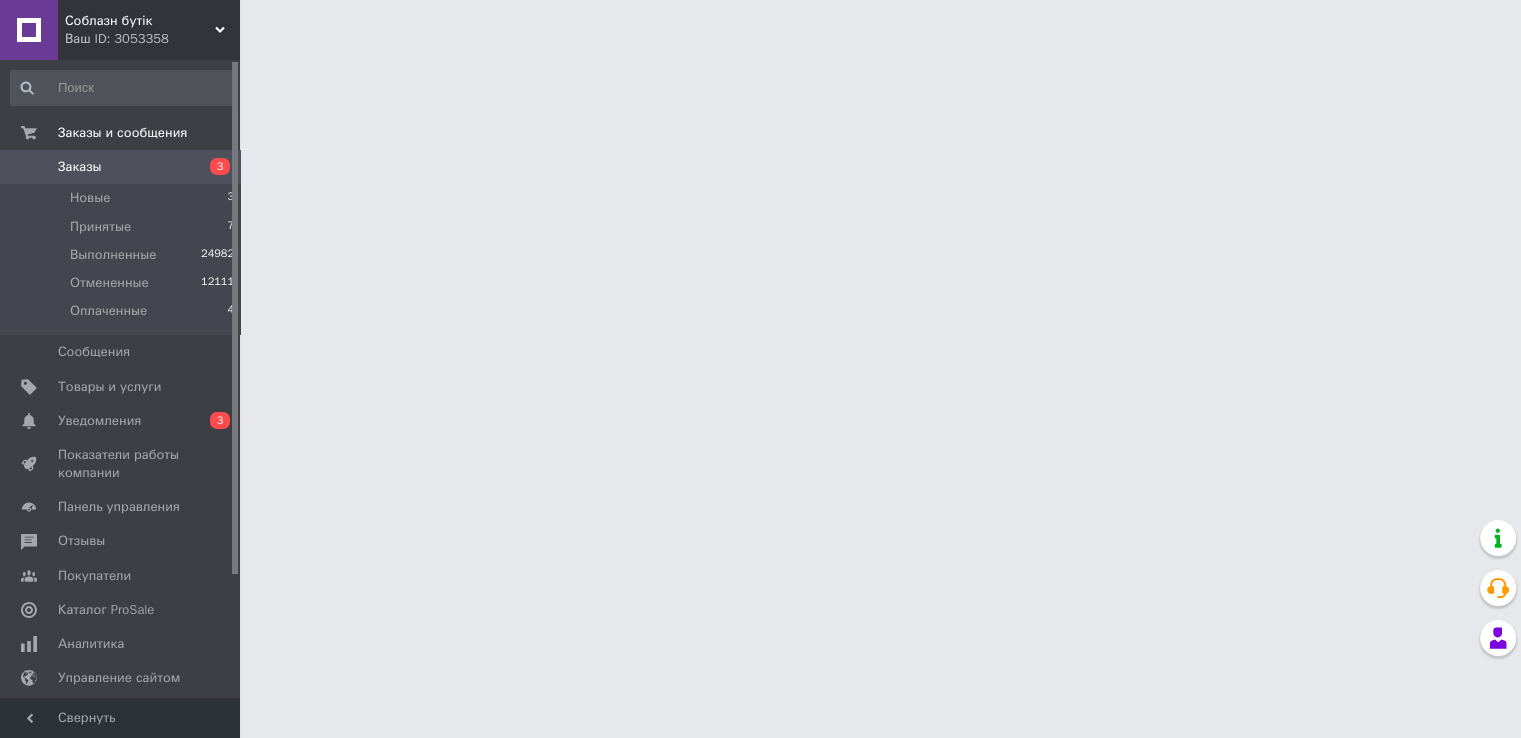 scroll, scrollTop: 0, scrollLeft: 0, axis: both 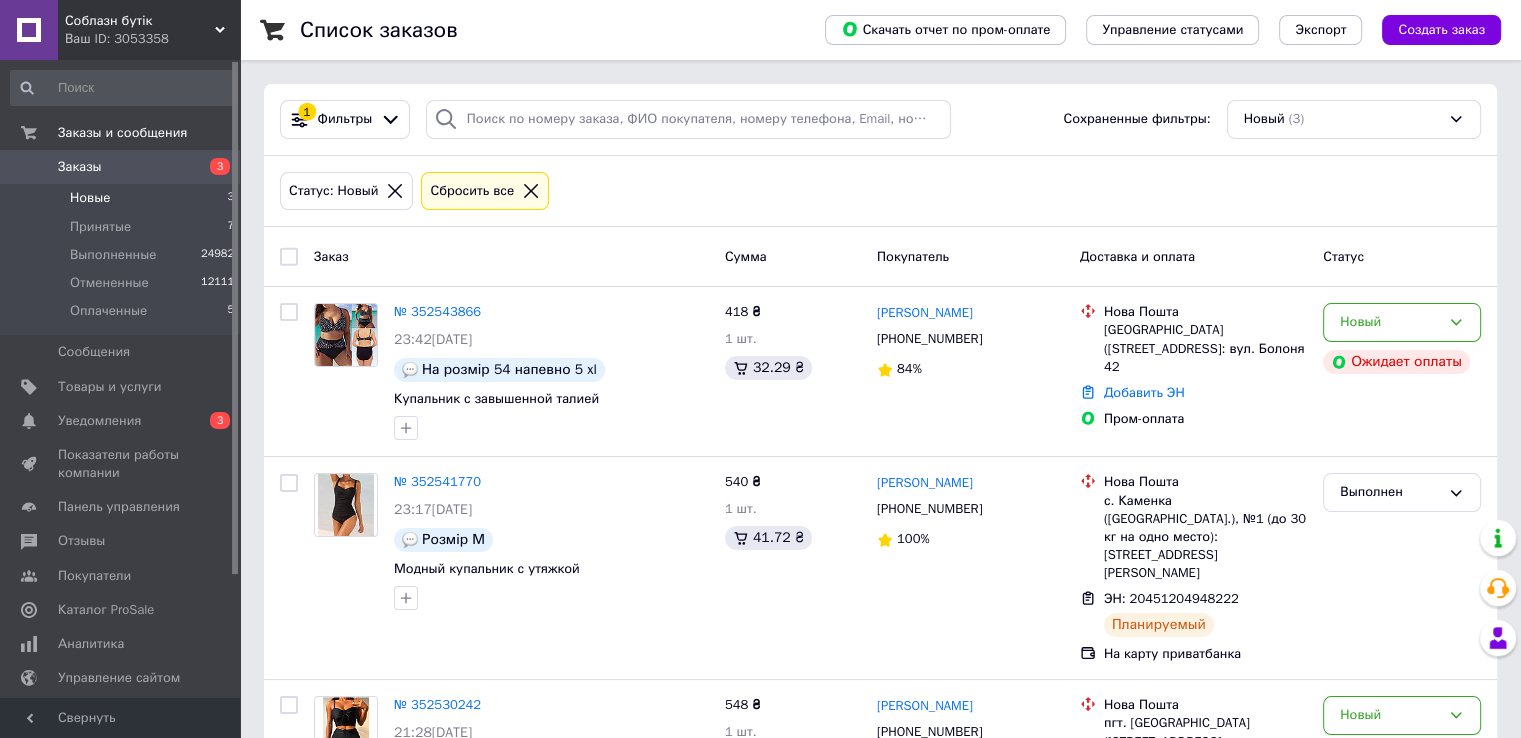 click 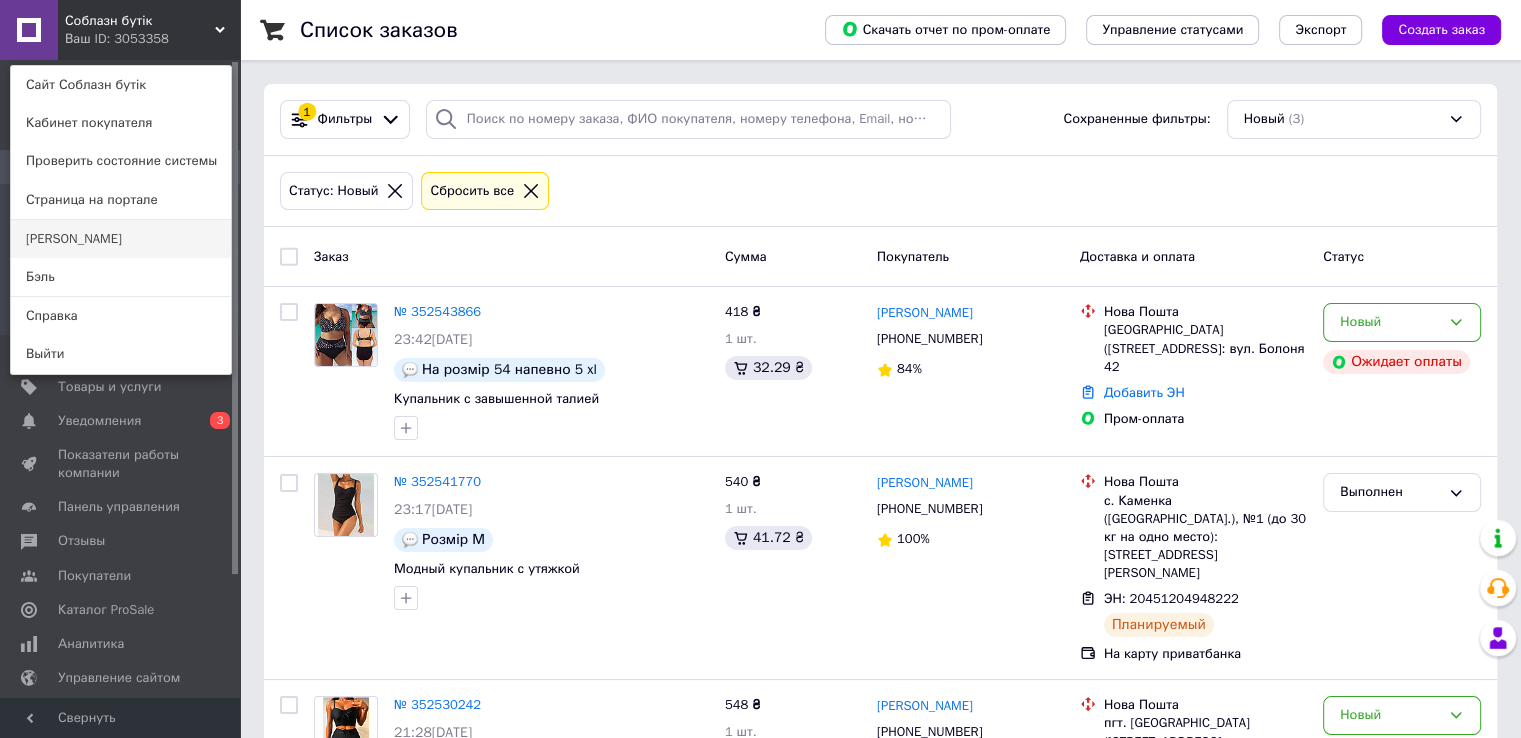 click on "[PERSON_NAME]" at bounding box center (121, 239) 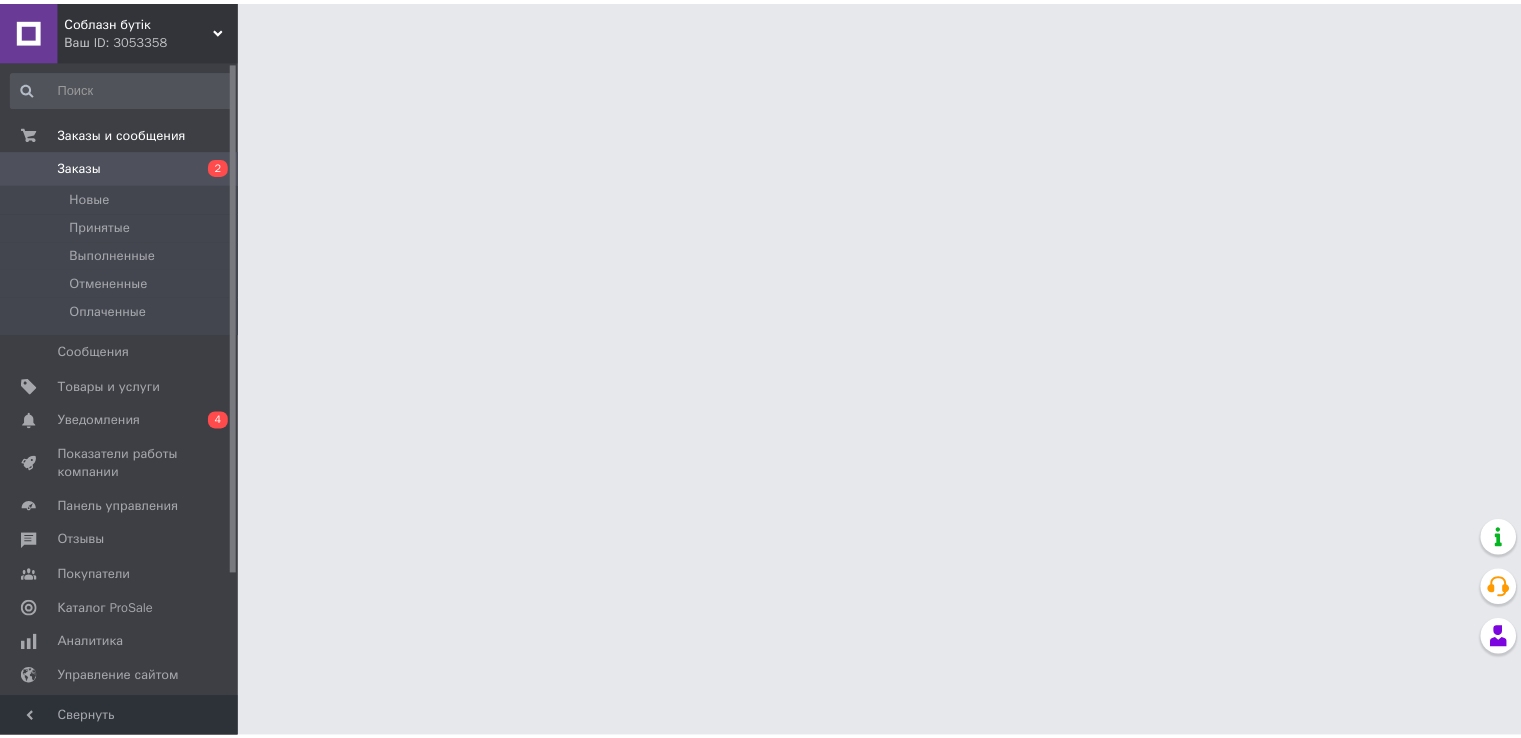scroll, scrollTop: 0, scrollLeft: 0, axis: both 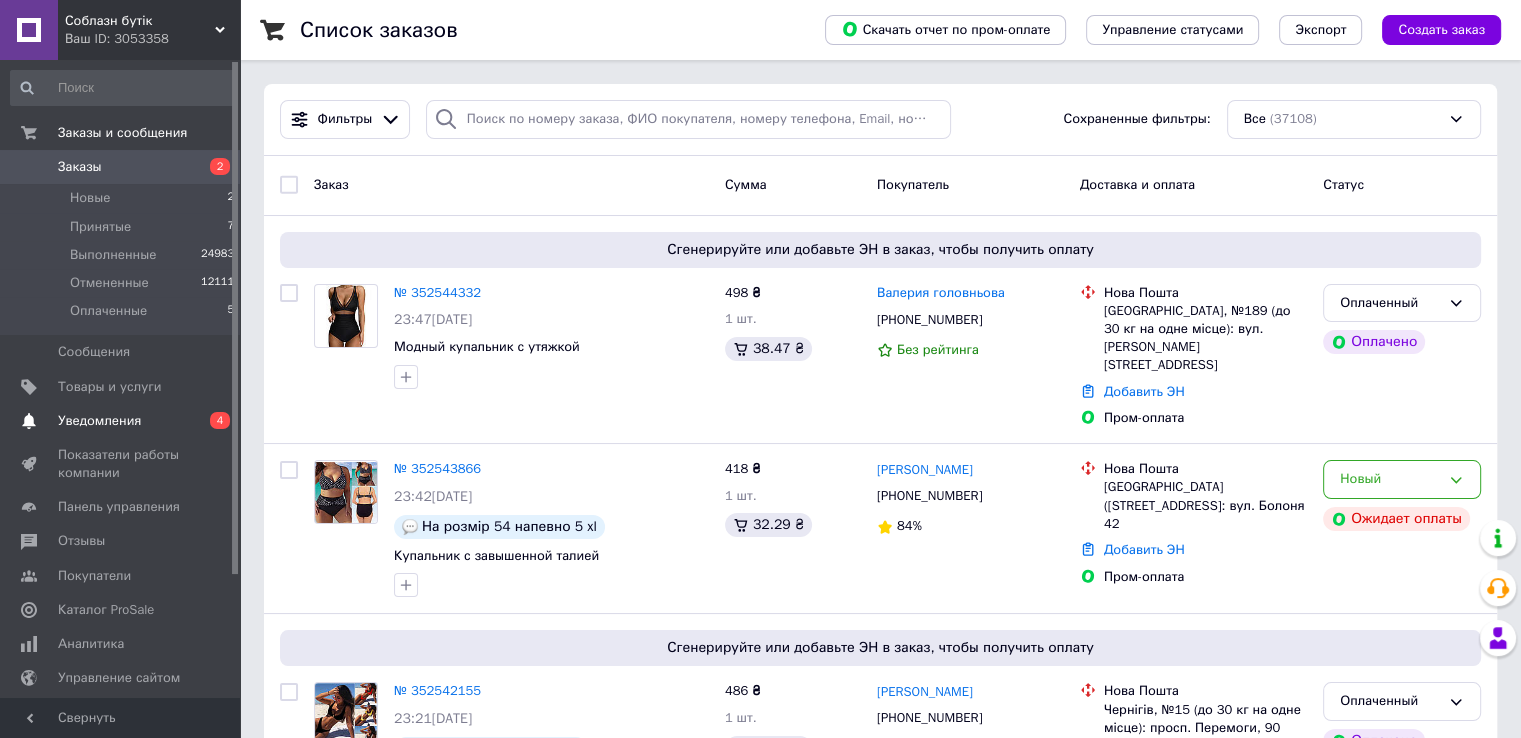 click on "Уведомления" at bounding box center (99, 421) 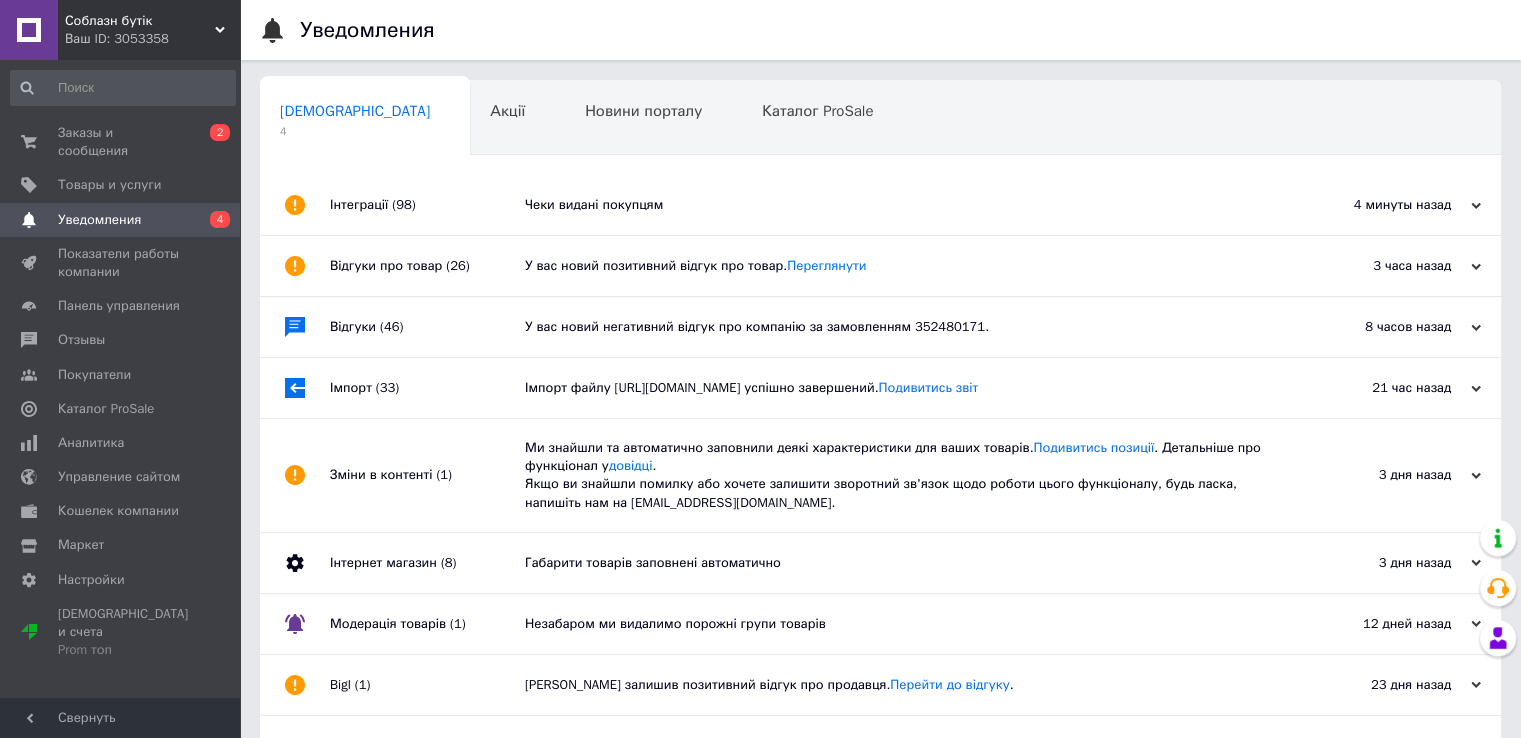 click on "Інтеграції   (98)" at bounding box center [427, 205] 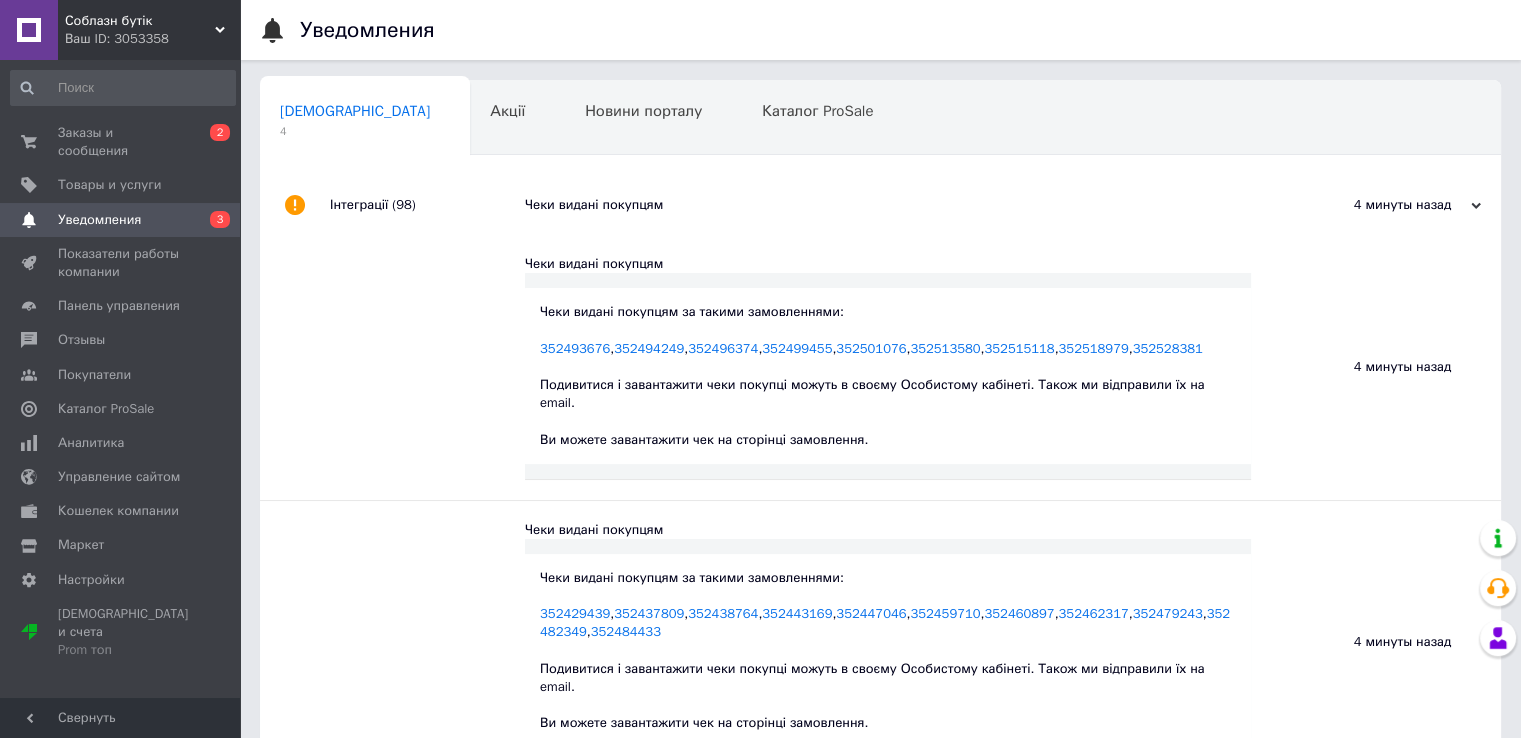 click 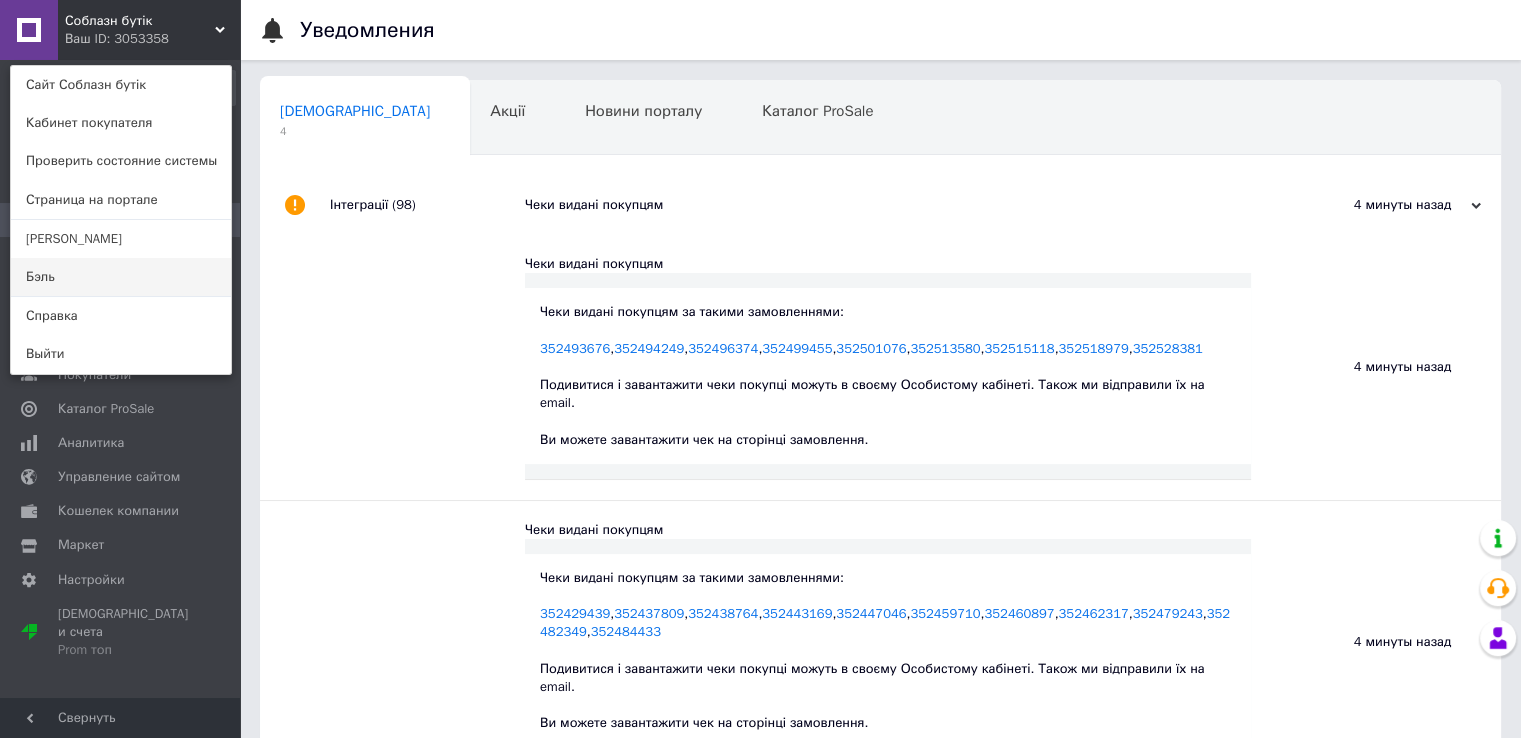 click on "Бэль" at bounding box center [121, 277] 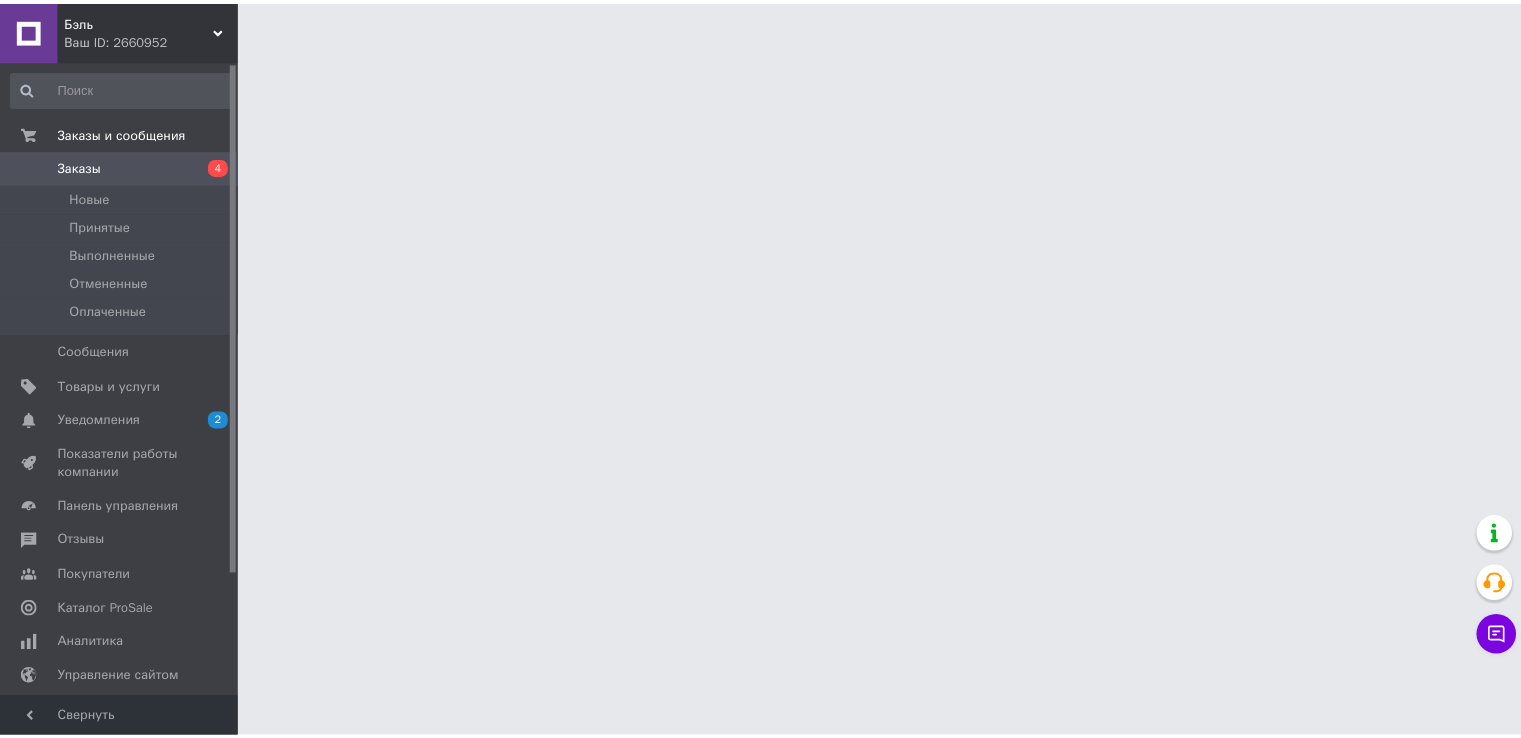 scroll, scrollTop: 0, scrollLeft: 0, axis: both 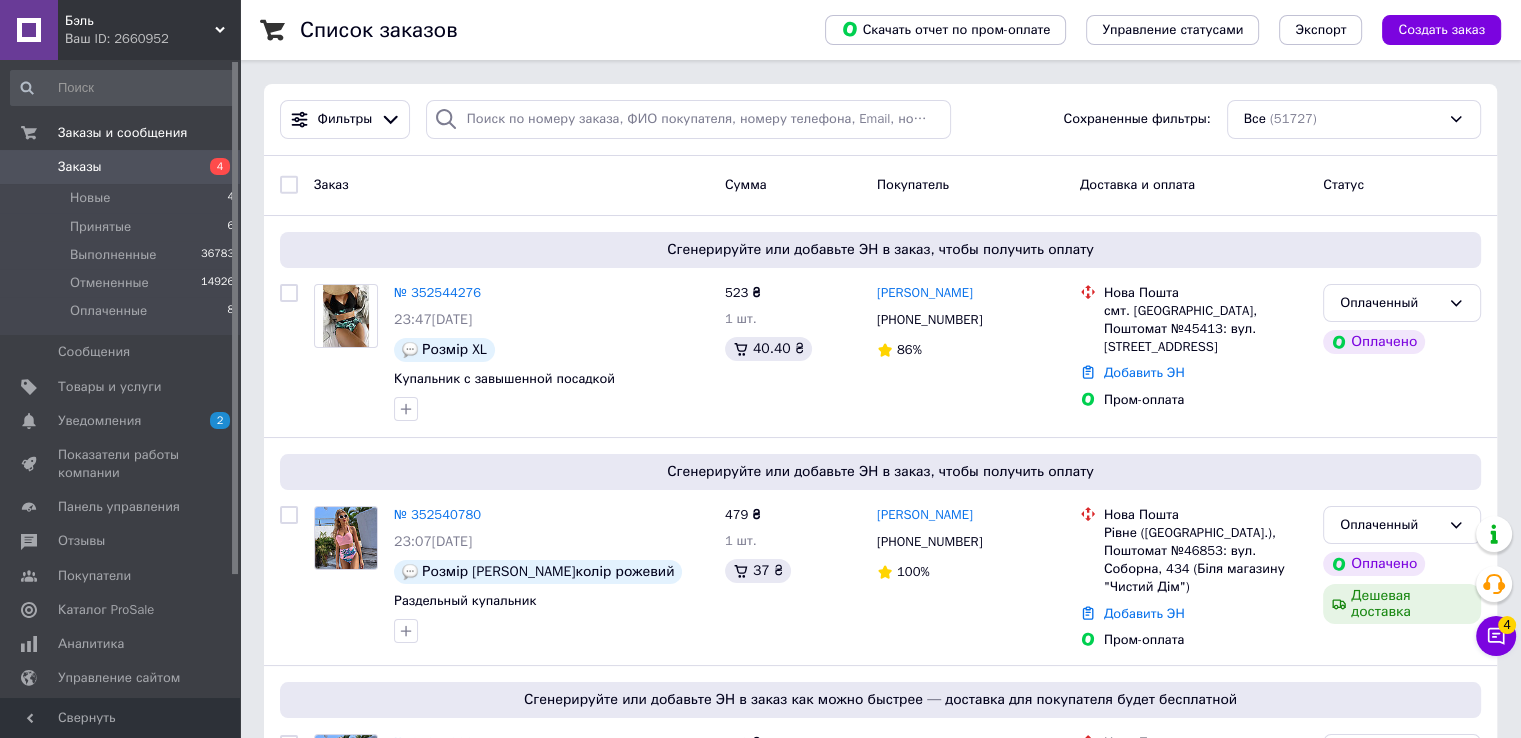 click 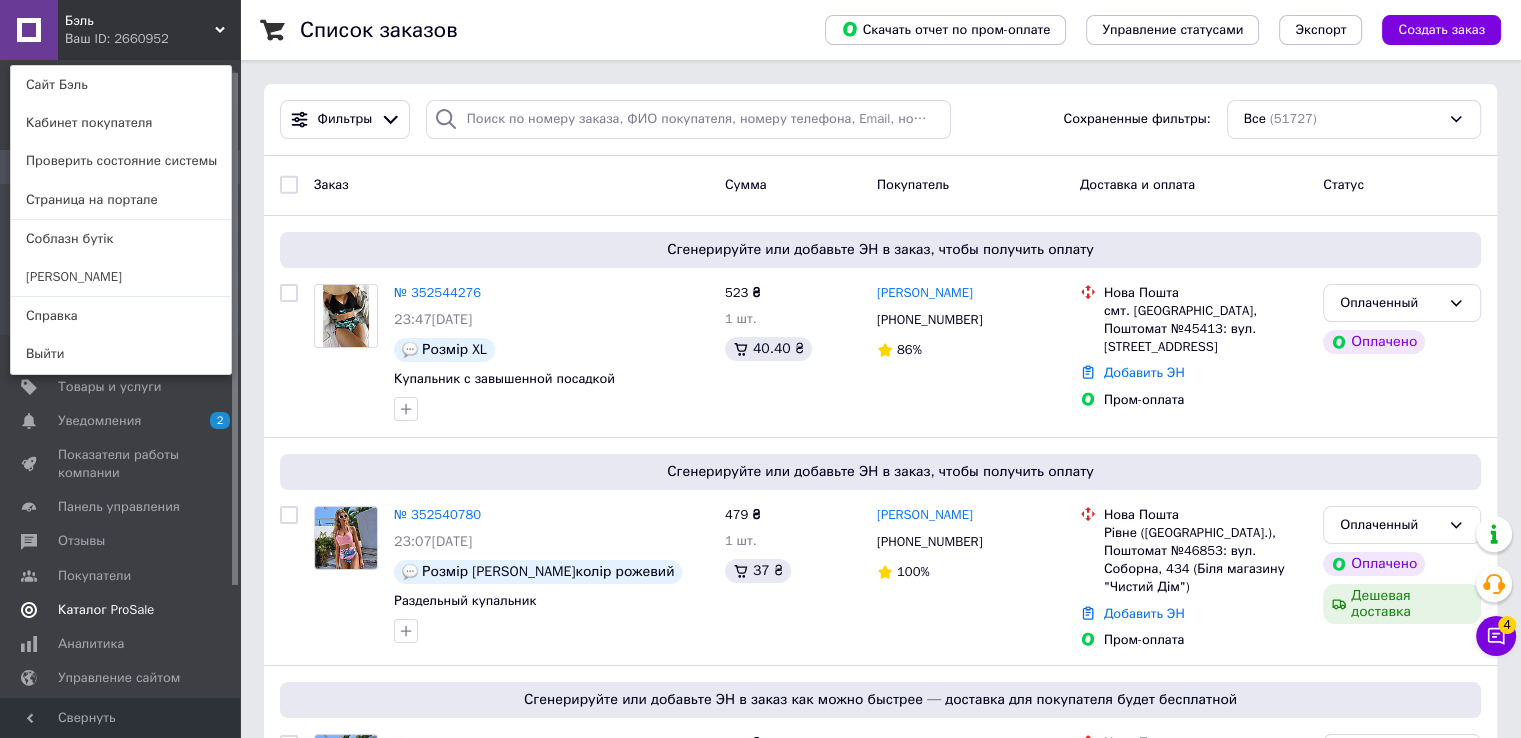 scroll, scrollTop: 152, scrollLeft: 0, axis: vertical 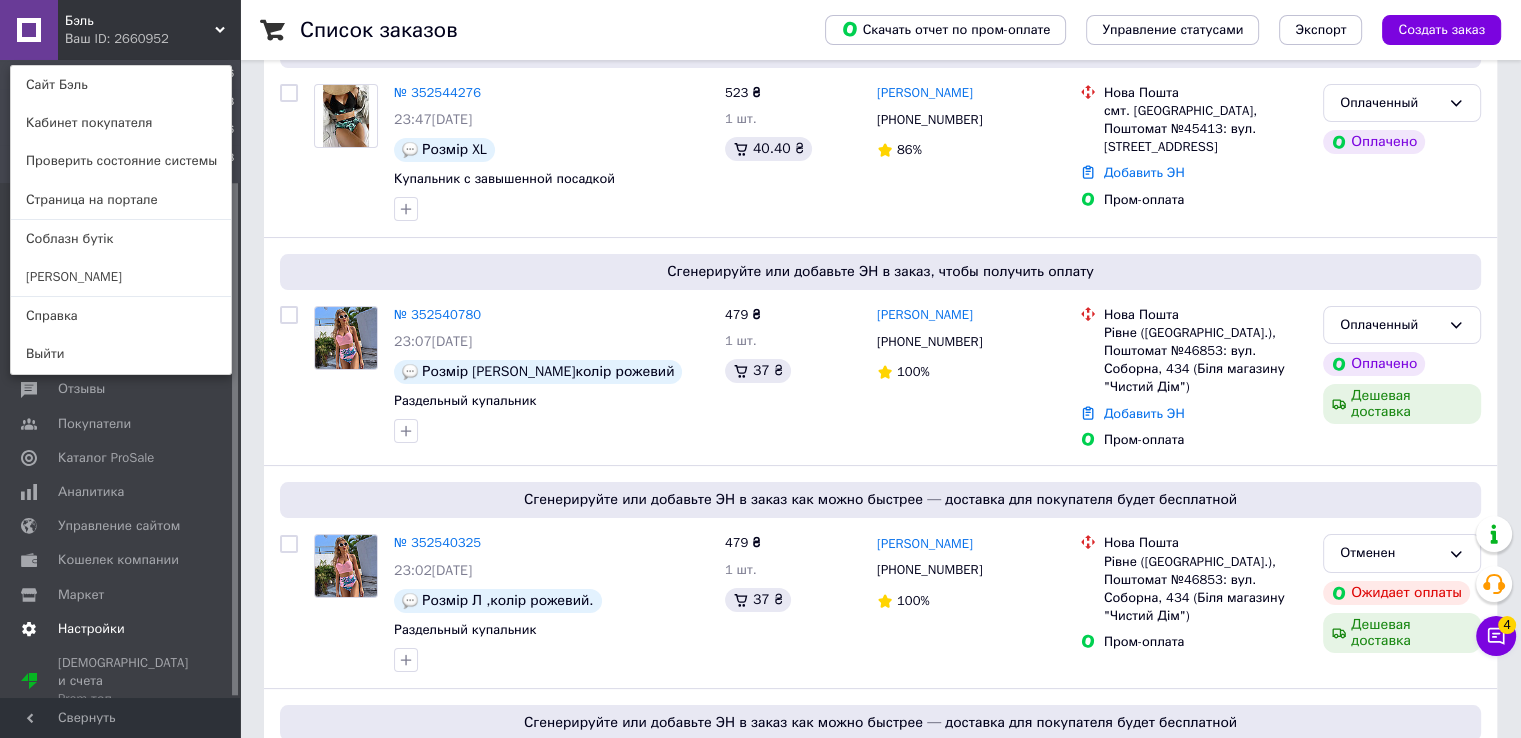 click on "Настройки" at bounding box center [91, 629] 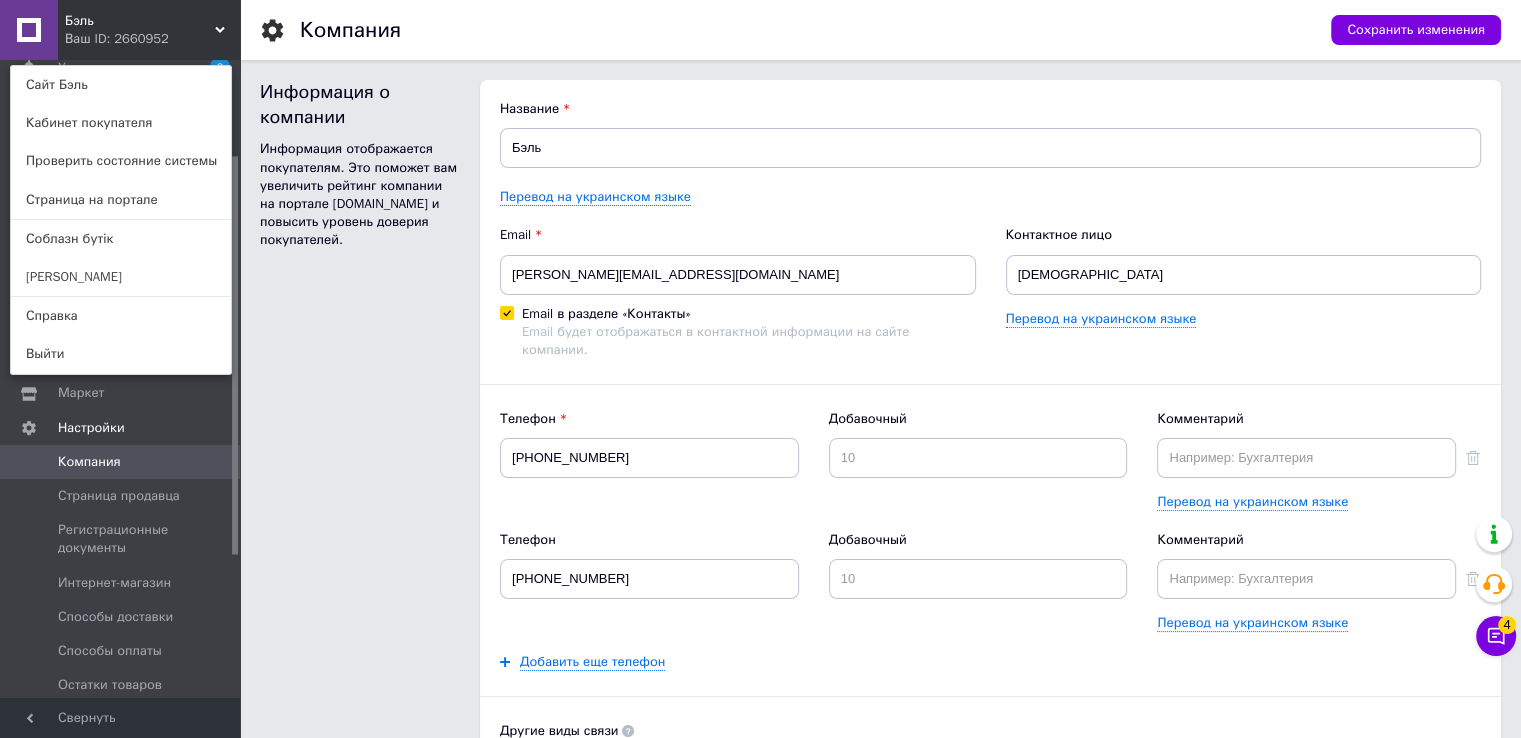 scroll, scrollTop: 0, scrollLeft: 0, axis: both 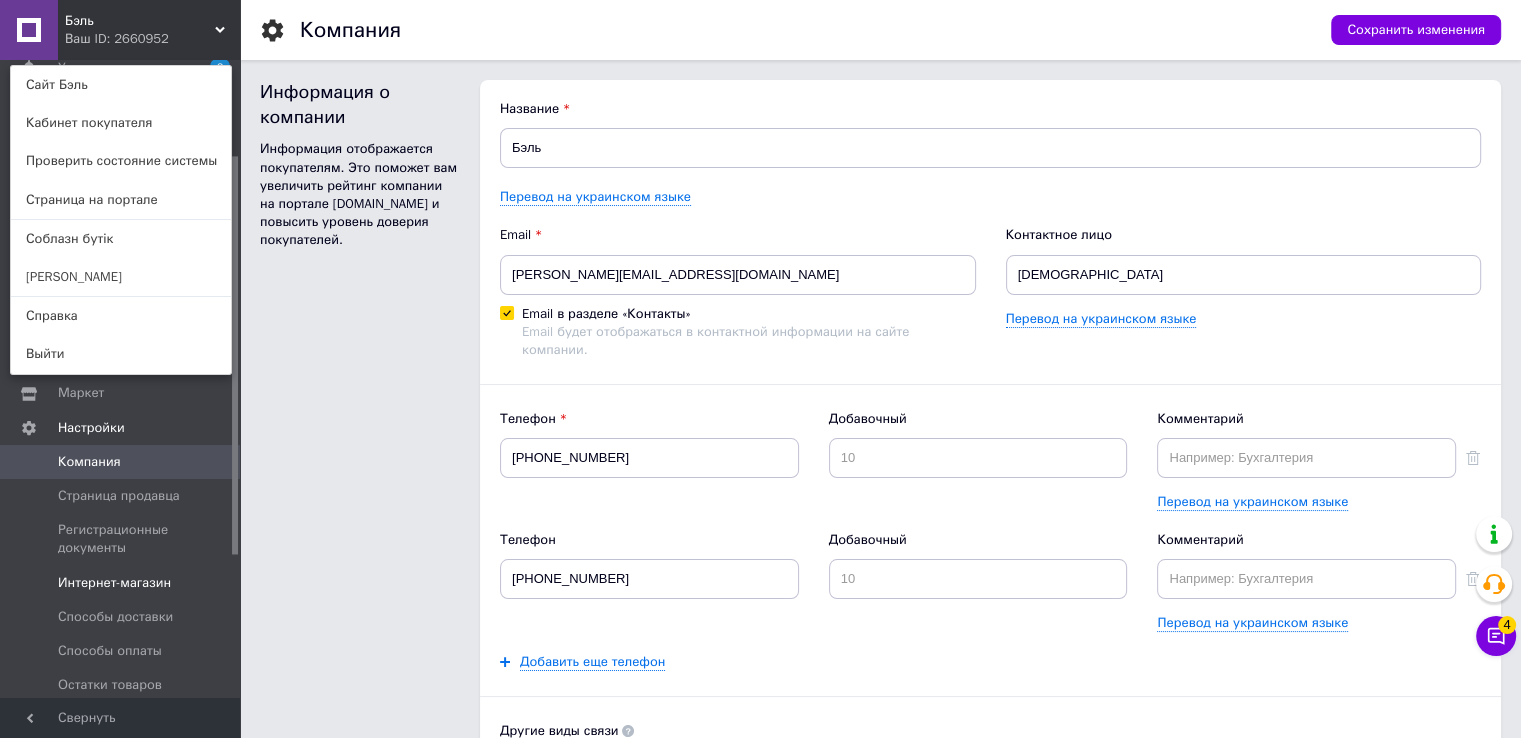 click on "Интернет-магазин" at bounding box center [114, 583] 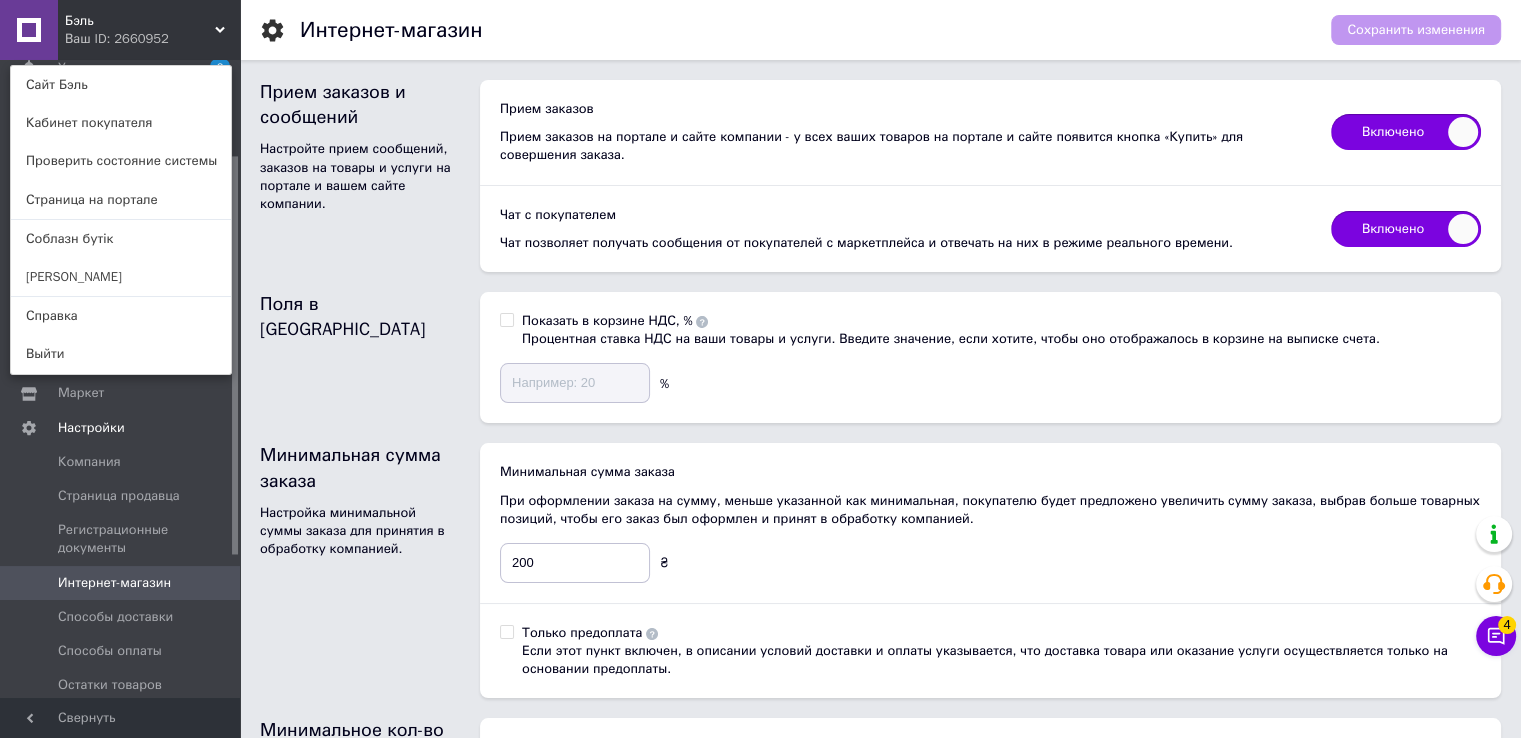 click 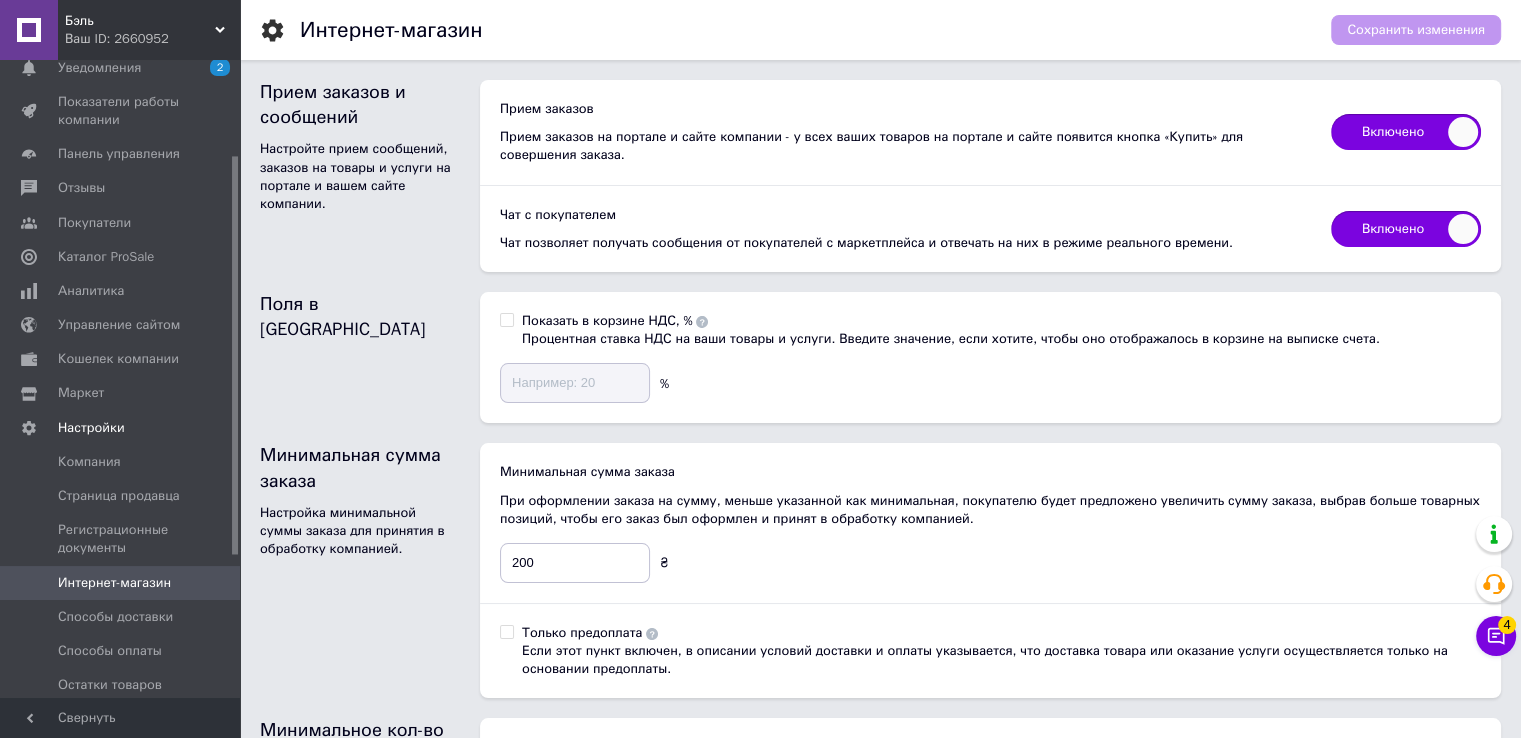 click on "Бэль" at bounding box center [140, 21] 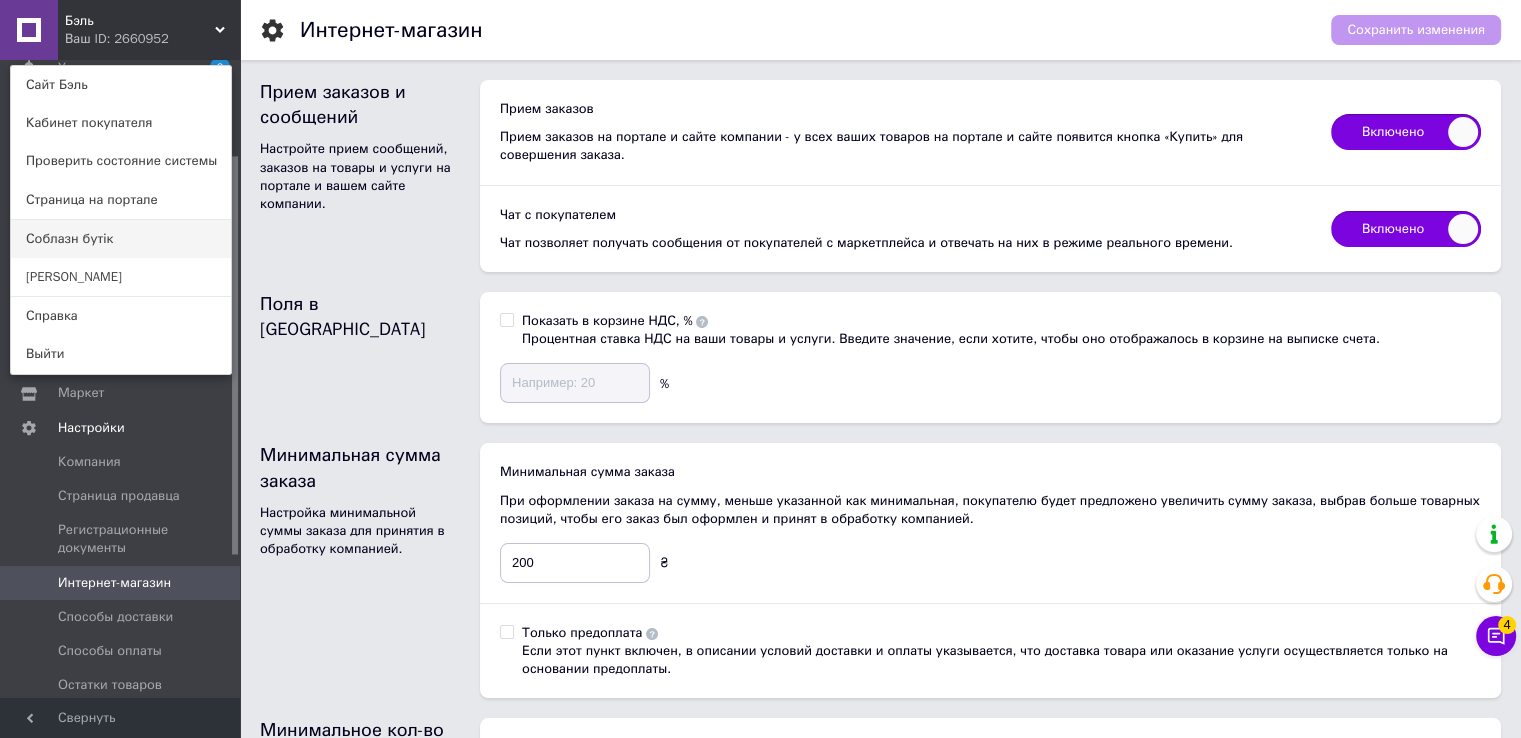 click on "Соблазн бутік" at bounding box center (121, 239) 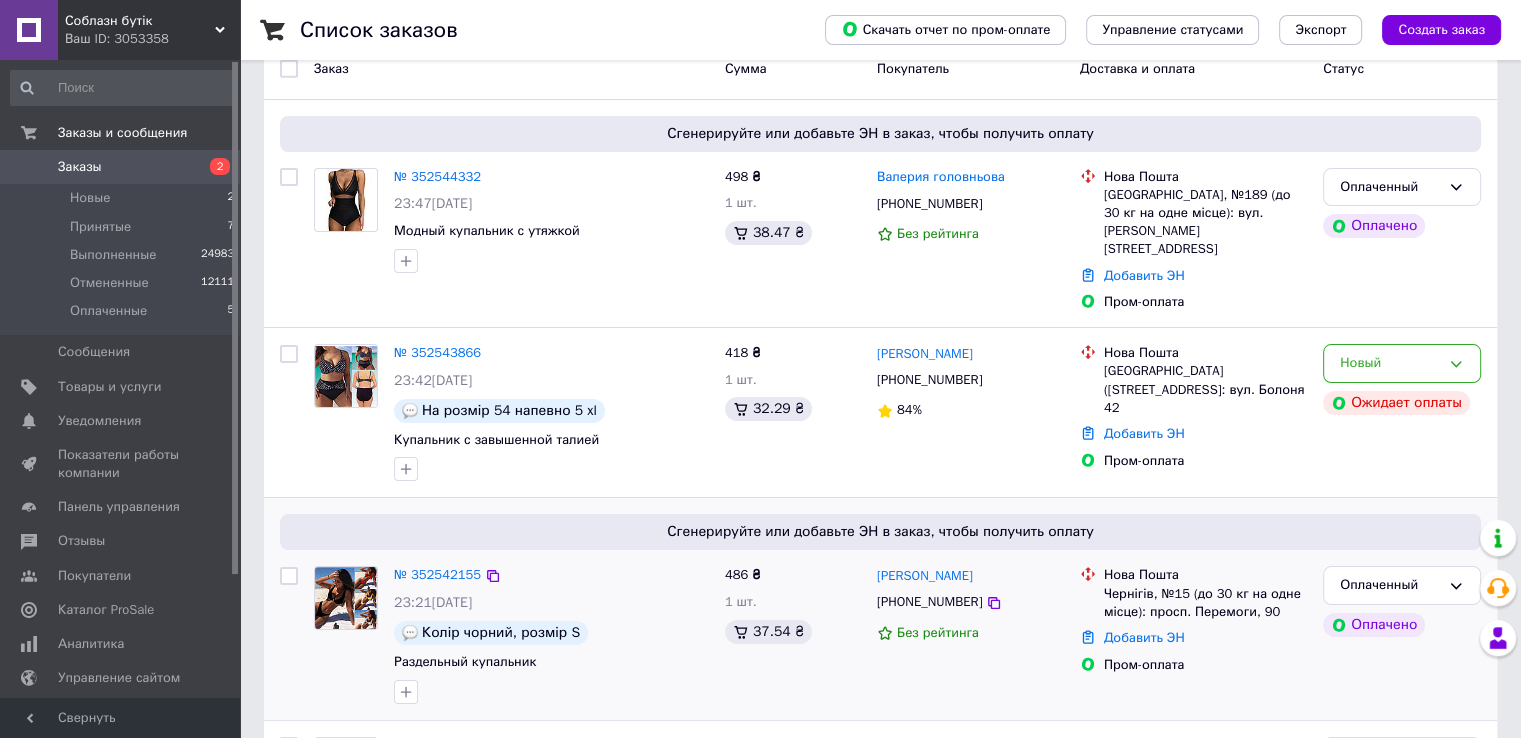 scroll, scrollTop: 0, scrollLeft: 0, axis: both 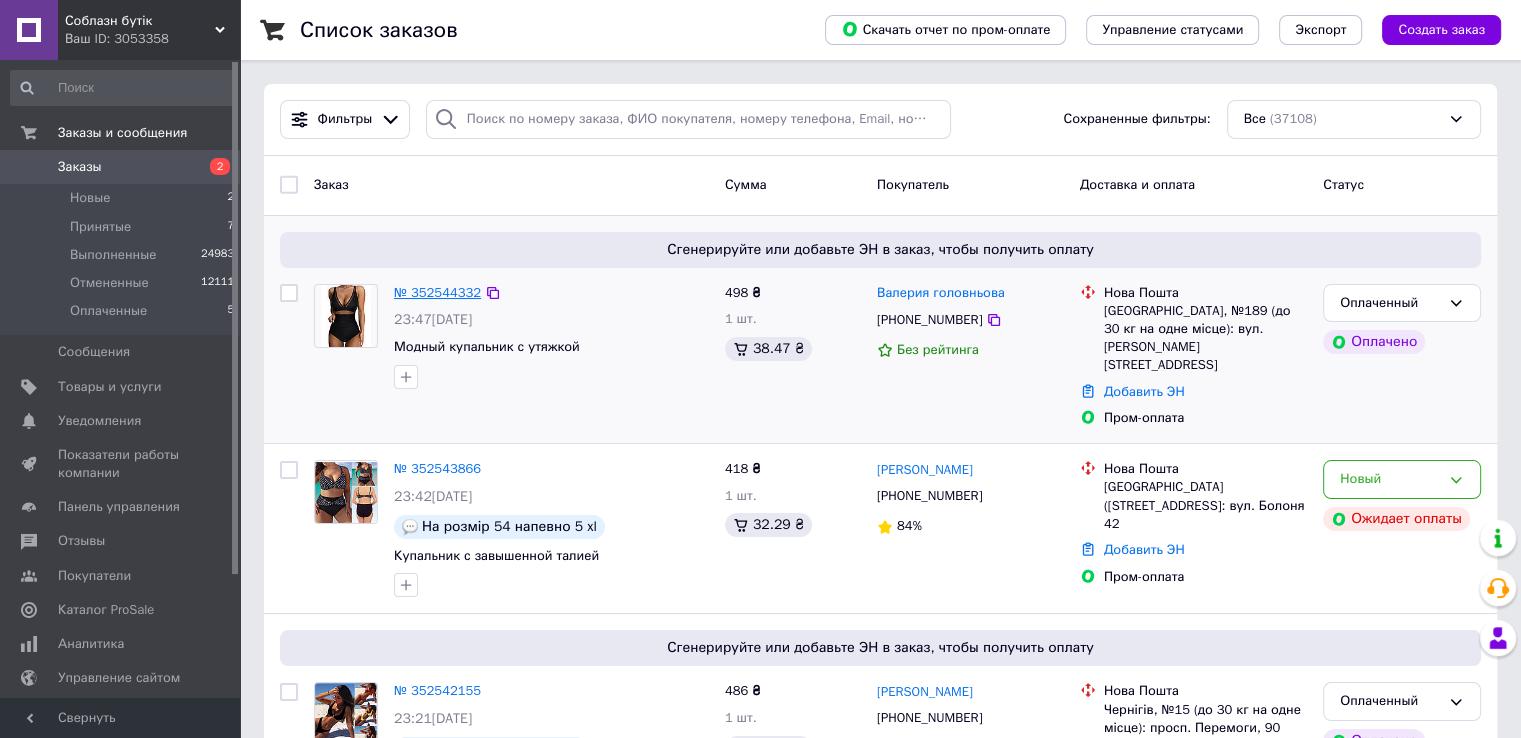 click on "№ 352544332" at bounding box center (437, 292) 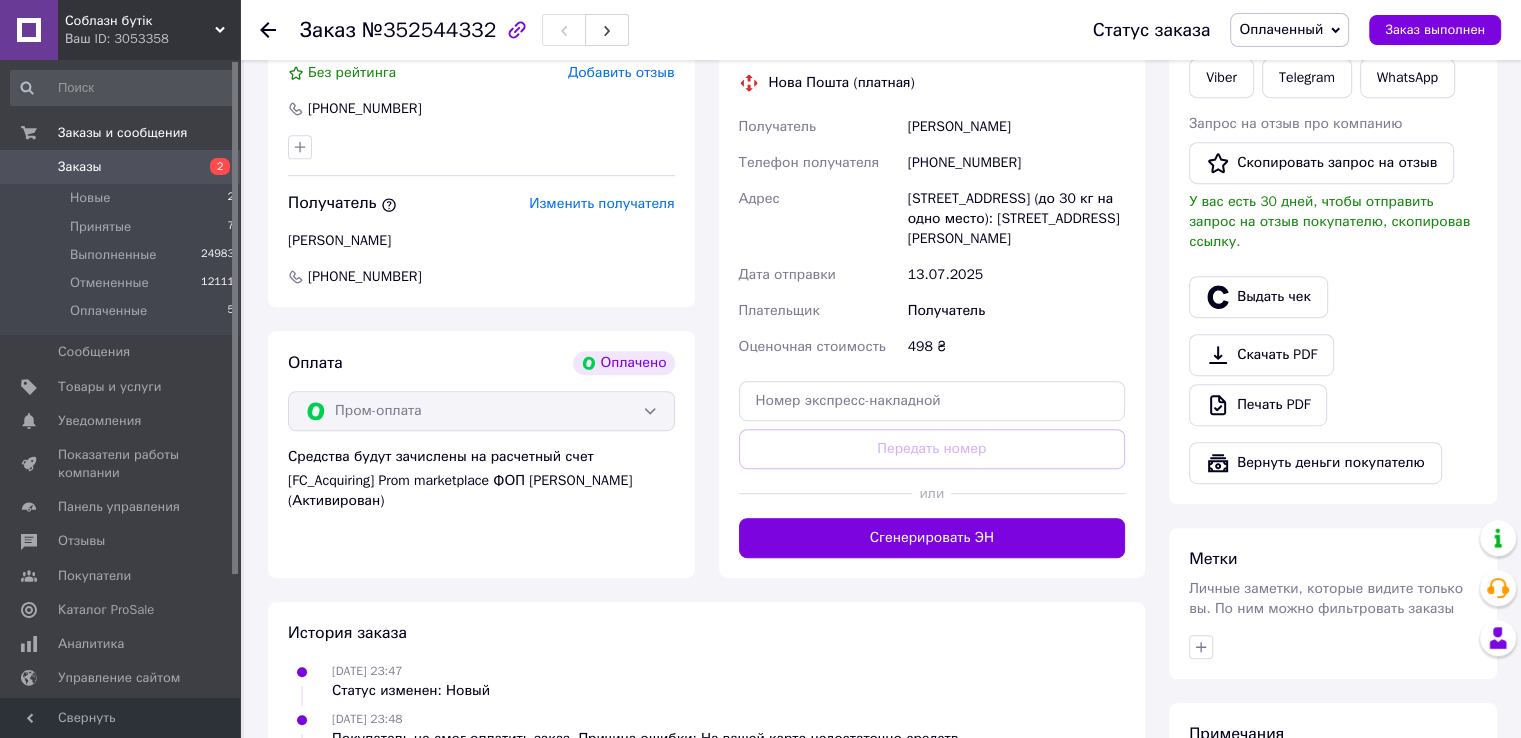 scroll, scrollTop: 1200, scrollLeft: 0, axis: vertical 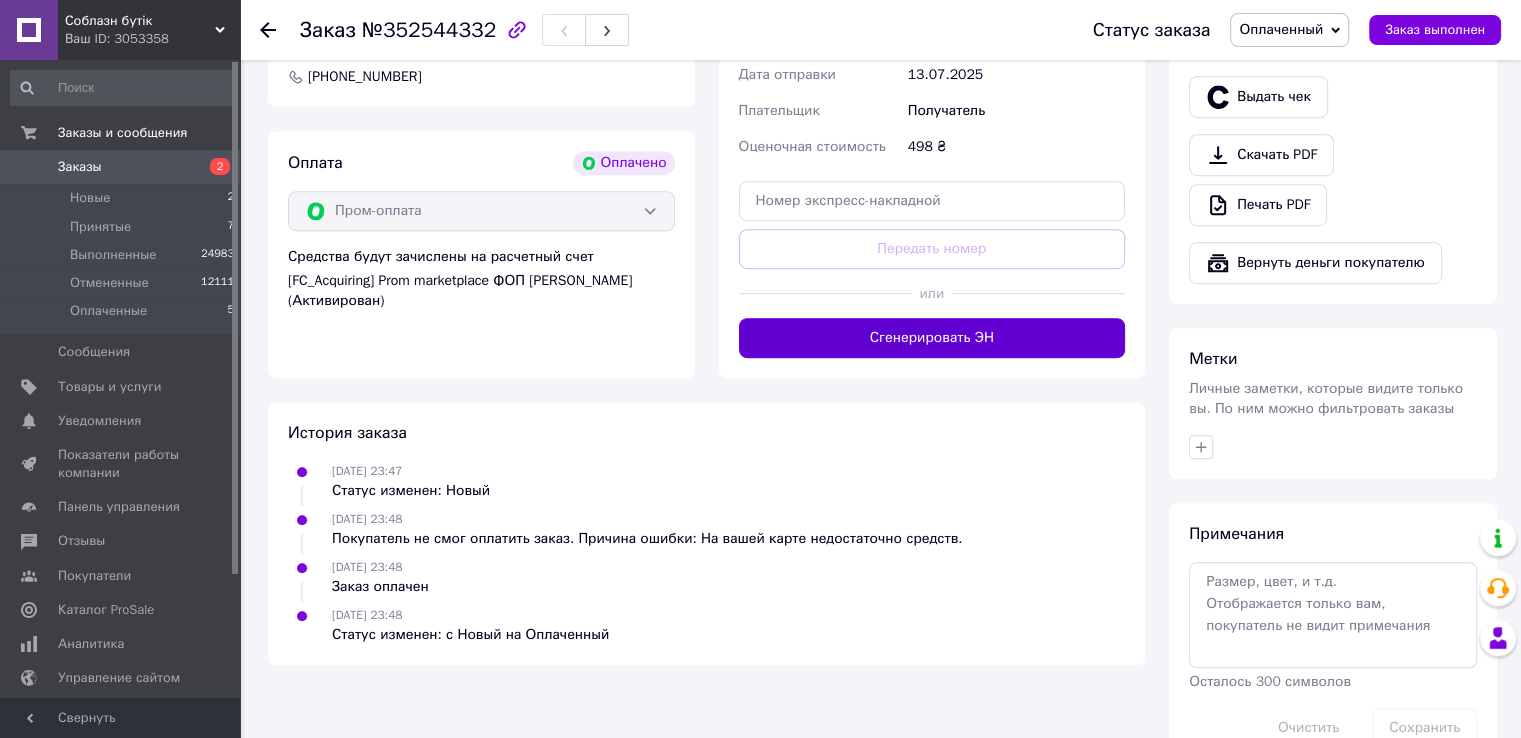 click on "Сгенерировать ЭН" at bounding box center (932, 338) 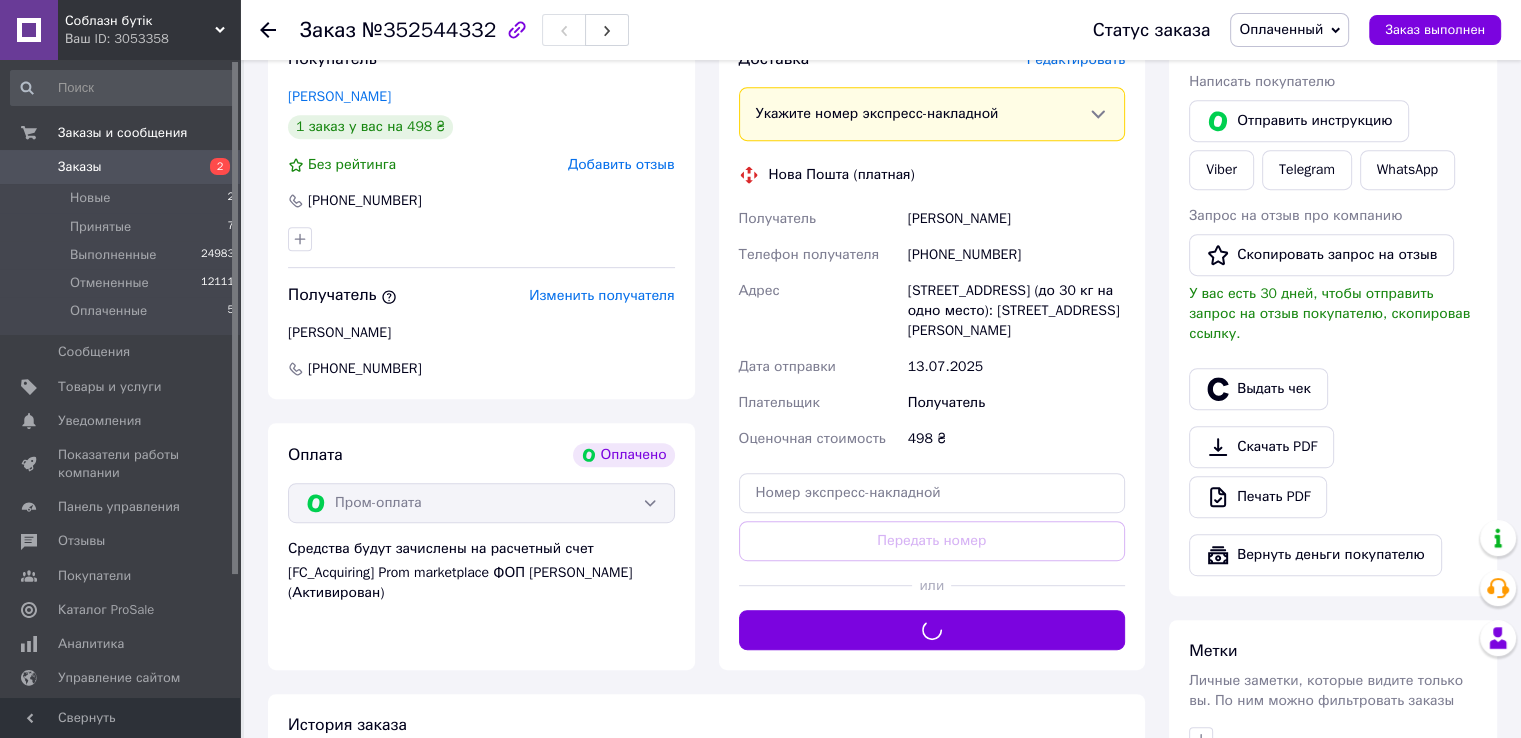 scroll, scrollTop: 900, scrollLeft: 0, axis: vertical 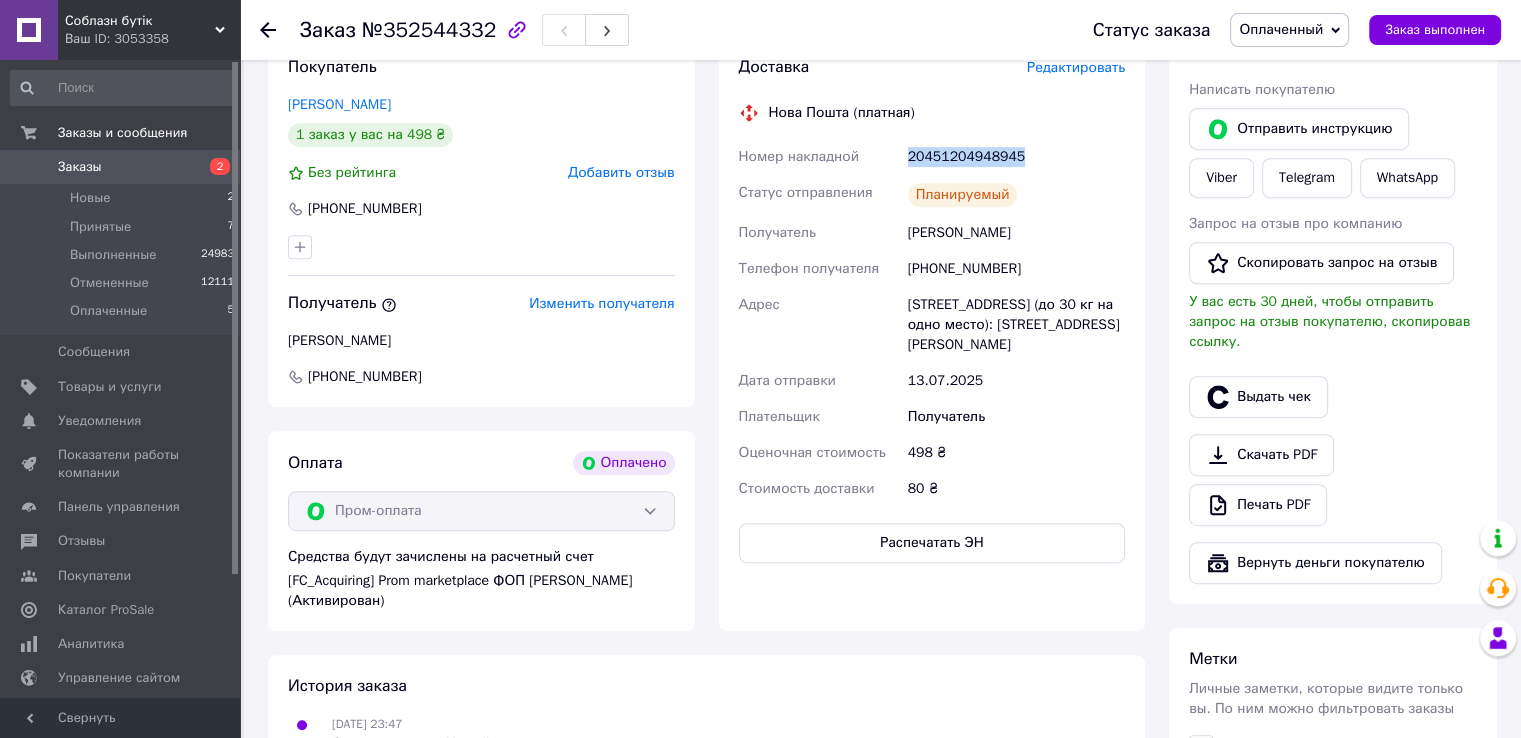 drag, startPoint x: 905, startPoint y: 155, endPoint x: 1065, endPoint y: 154, distance: 160.00313 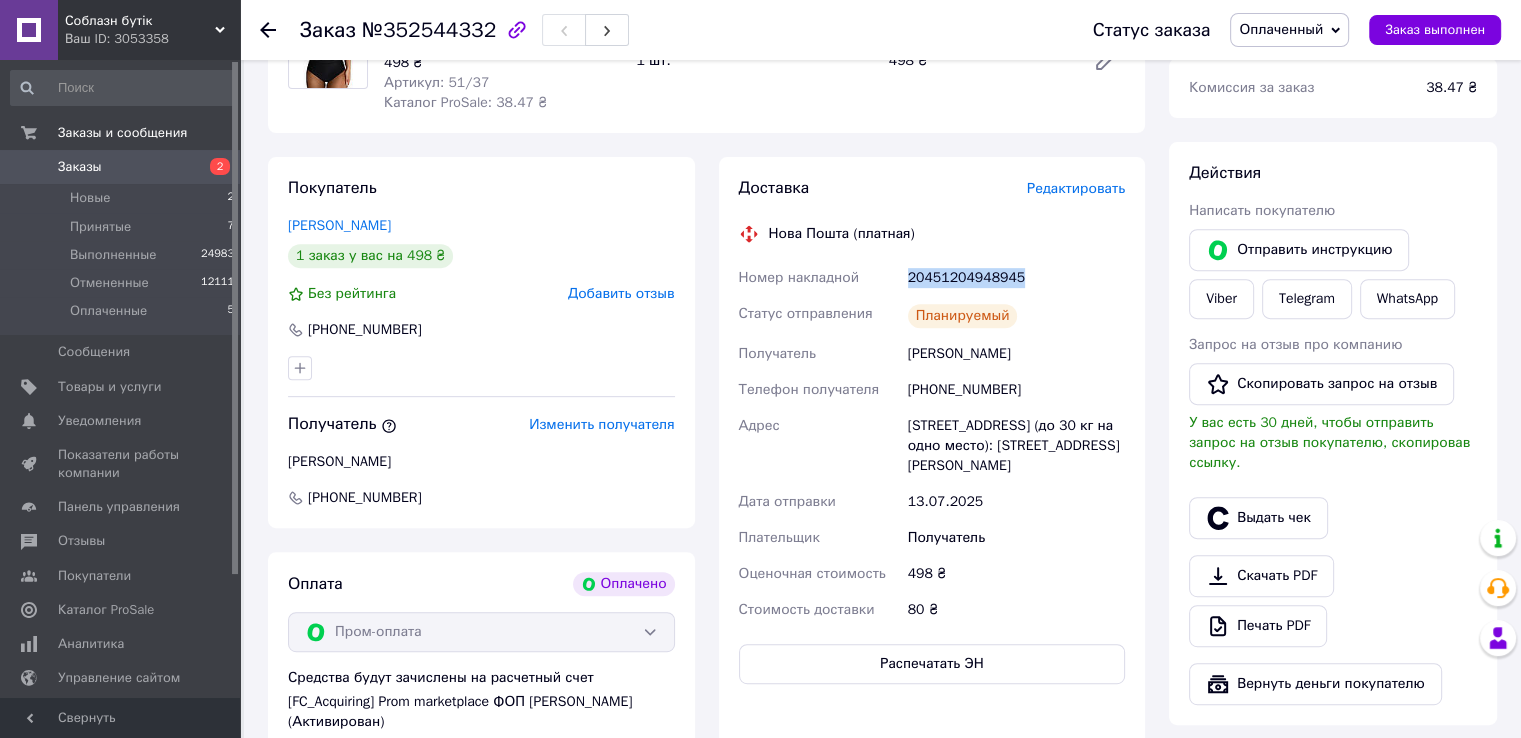 scroll, scrollTop: 500, scrollLeft: 0, axis: vertical 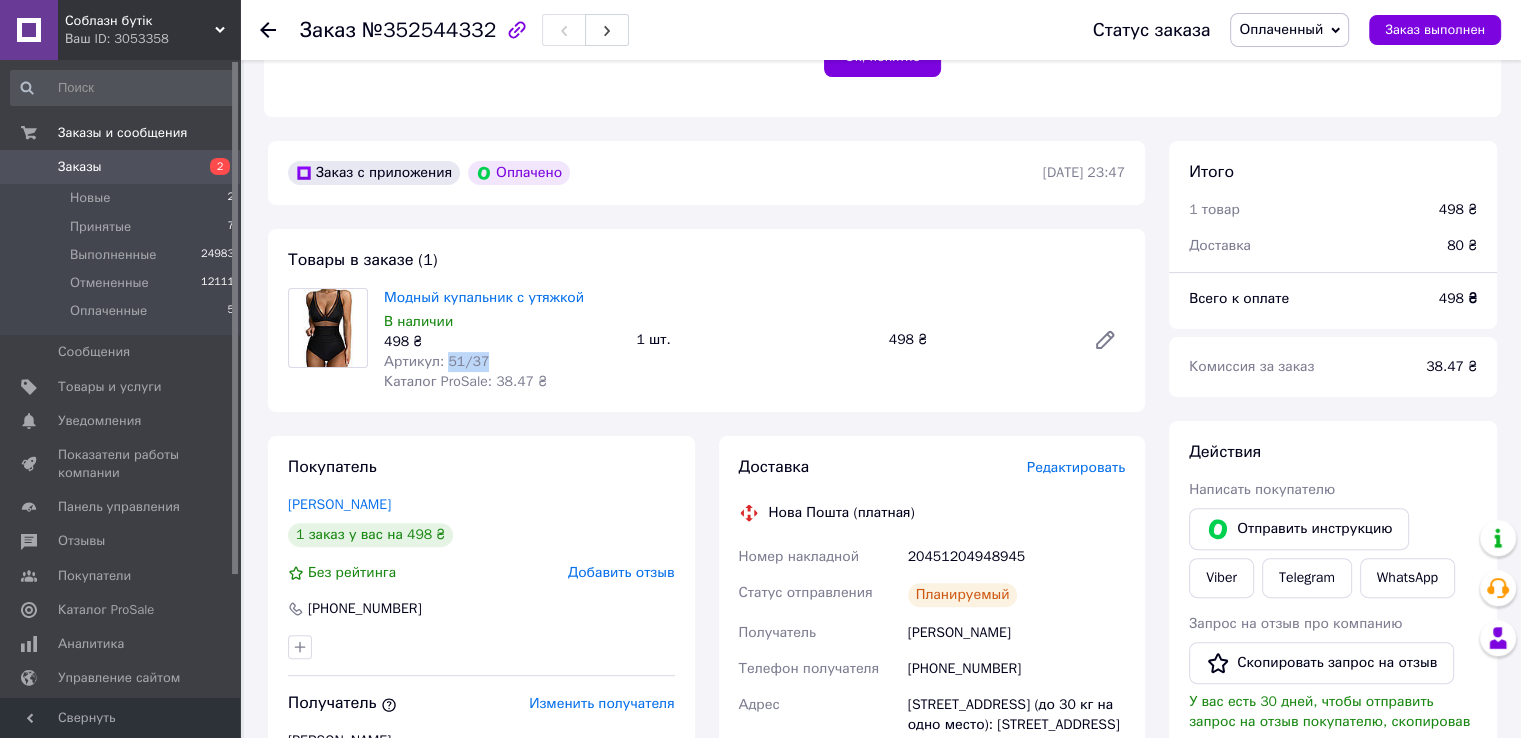 drag, startPoint x: 445, startPoint y: 365, endPoint x: 479, endPoint y: 369, distance: 34.234486 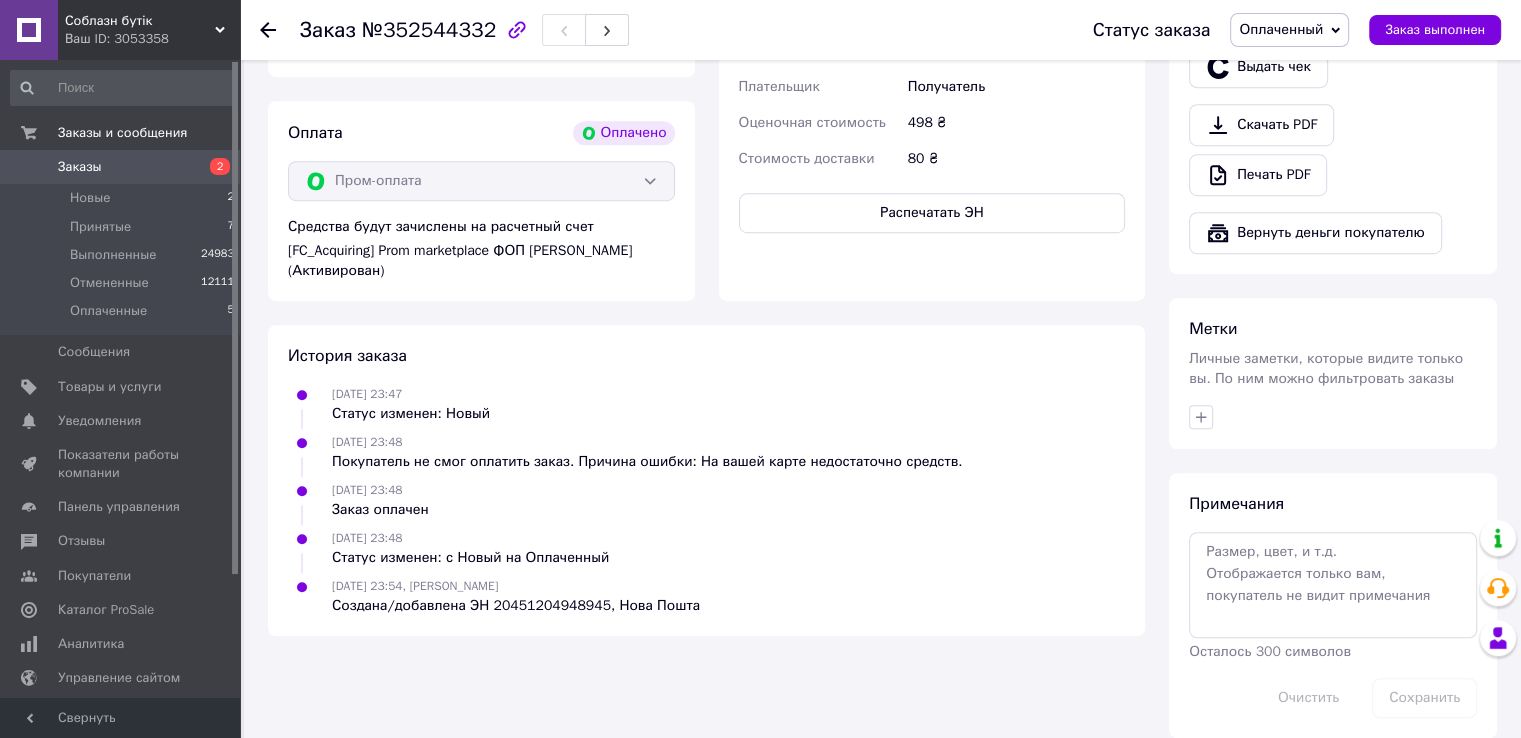 scroll, scrollTop: 1232, scrollLeft: 0, axis: vertical 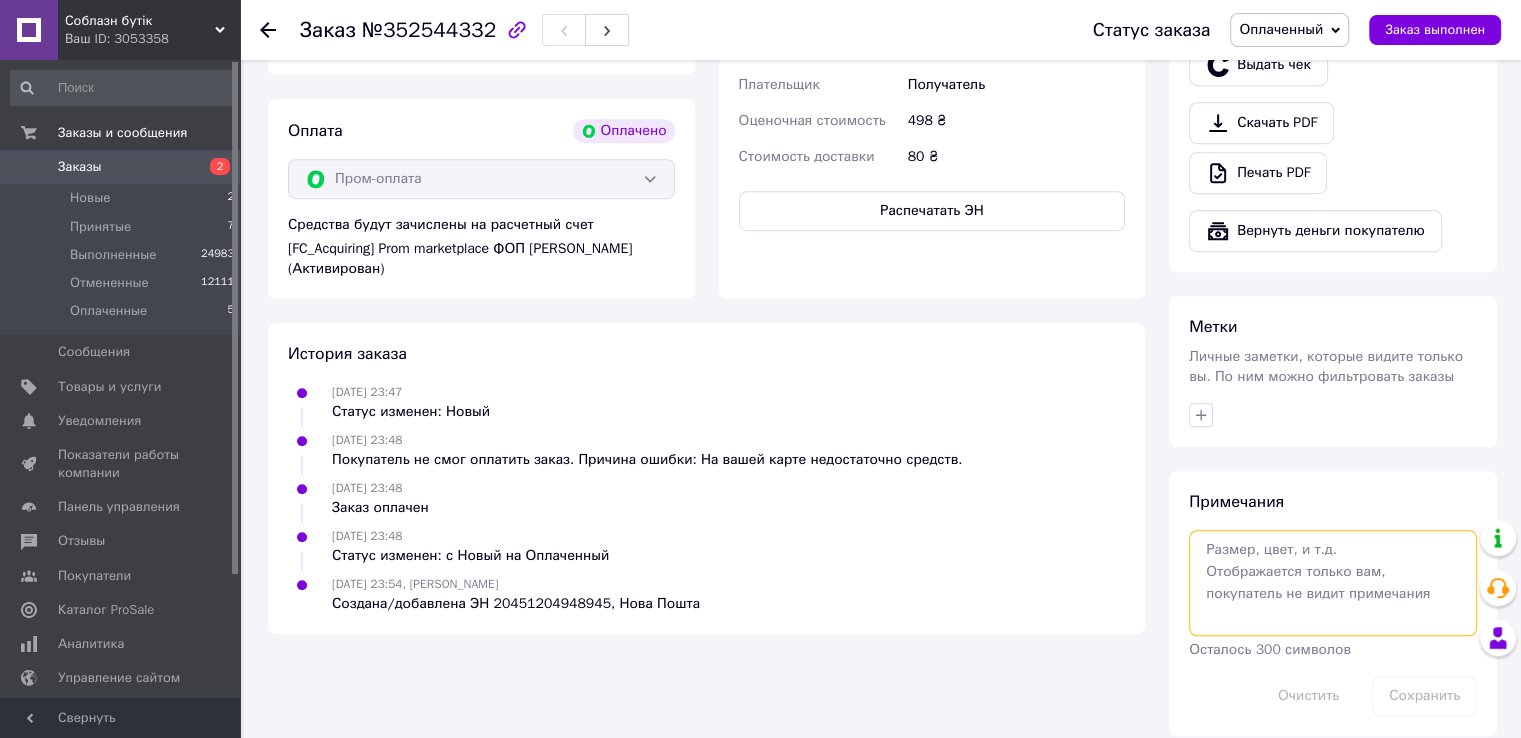 paste on "20451204948945 а51/37 черний ( промоплата 498) О(heart)" 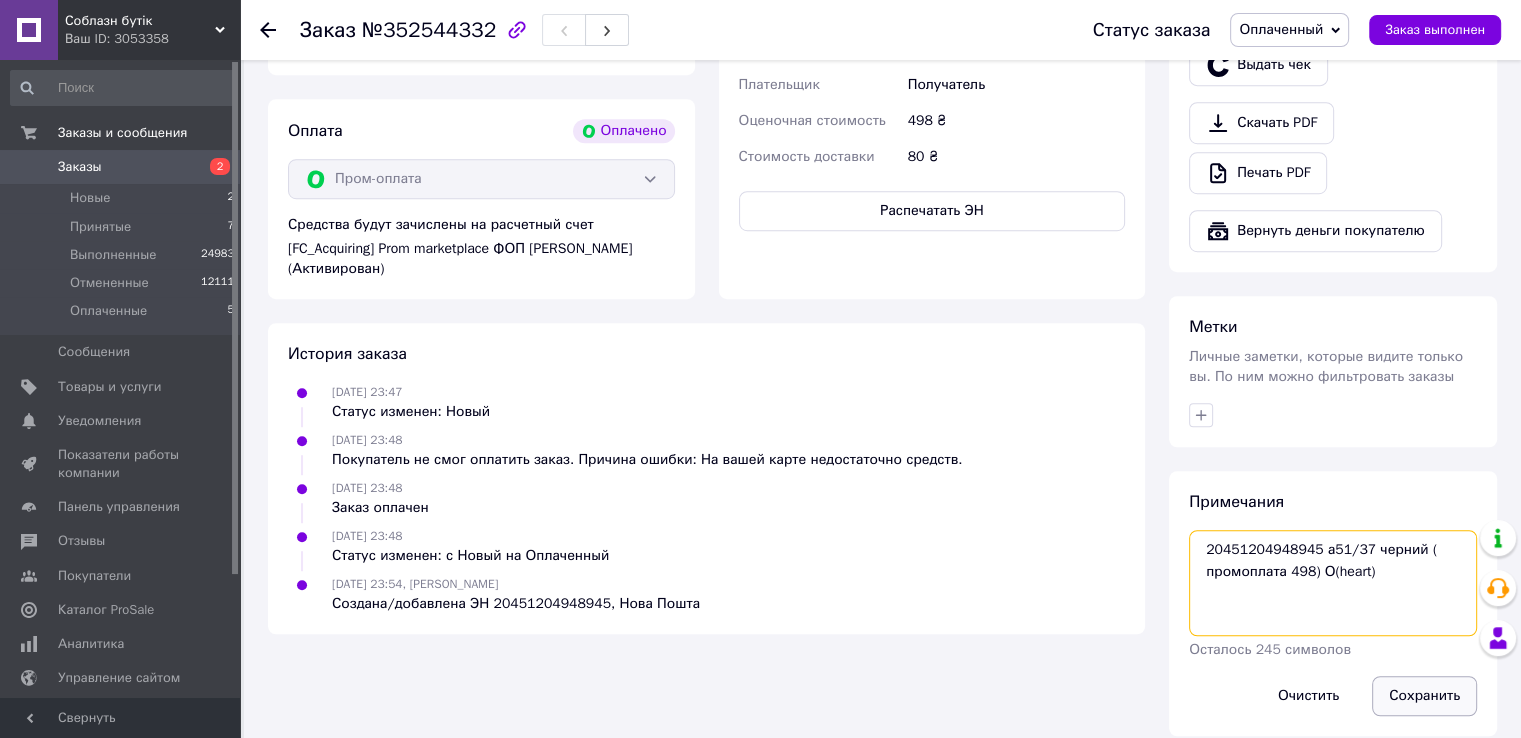 type on "20451204948945 а51/37 черний ( промоплата 498) О(heart)" 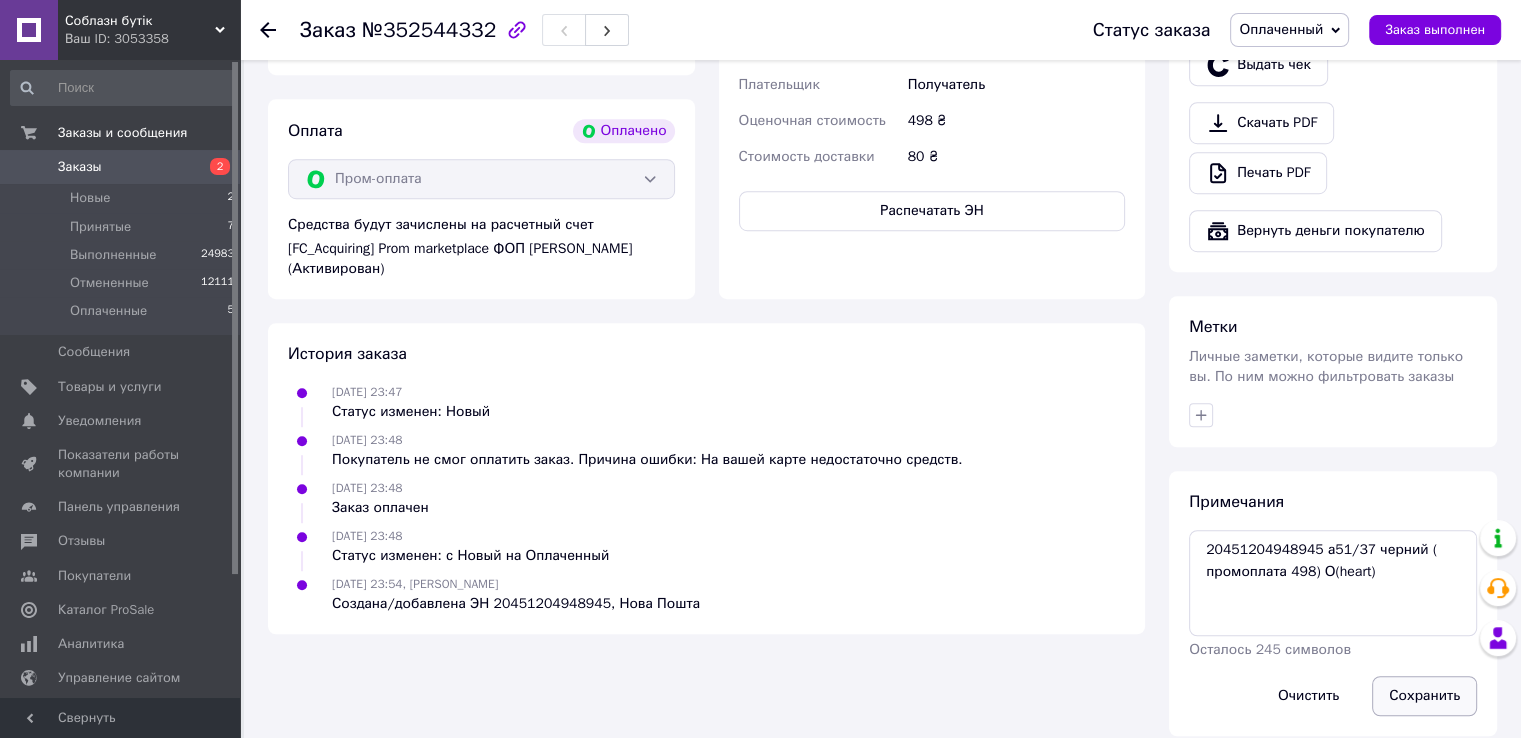 click on "Сохранить" at bounding box center [1424, 696] 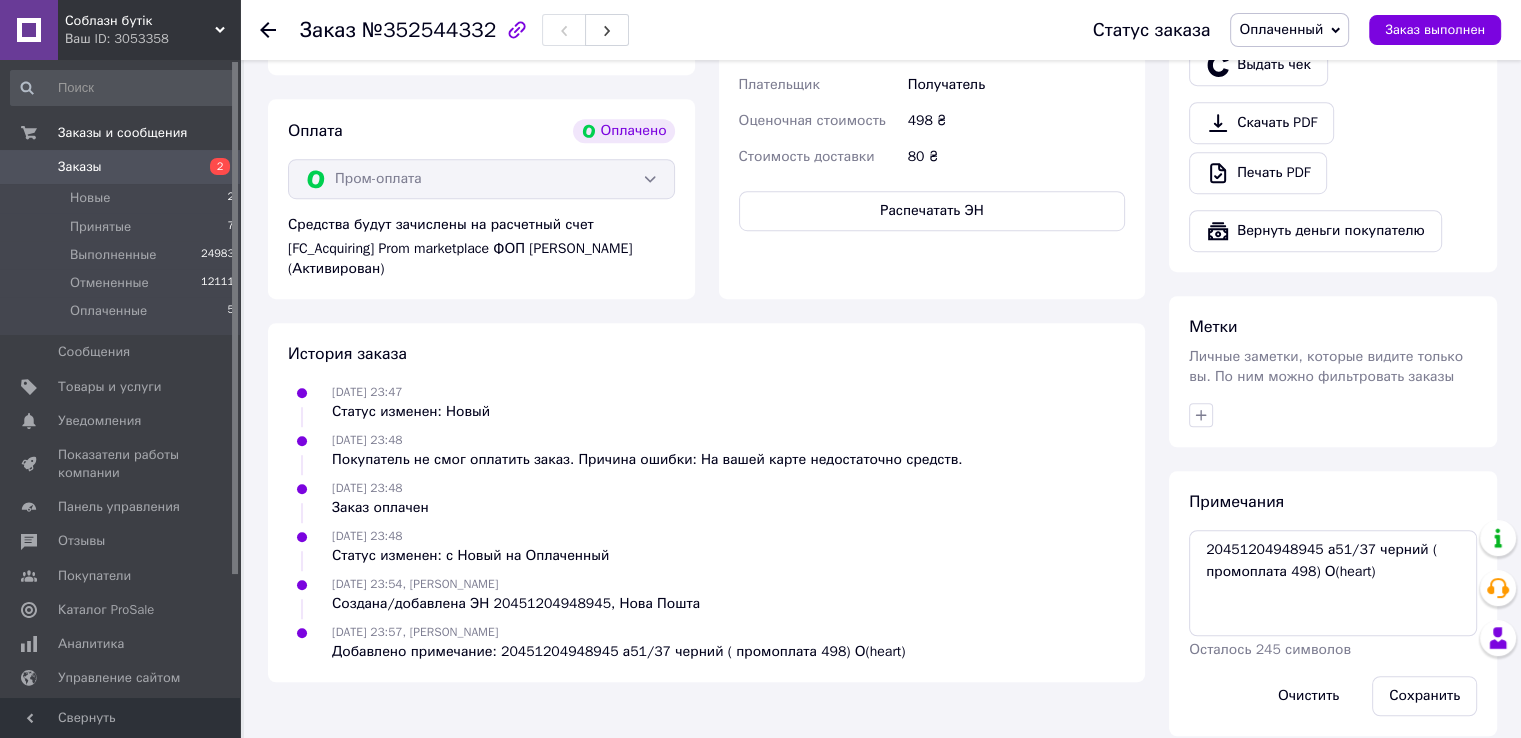 click 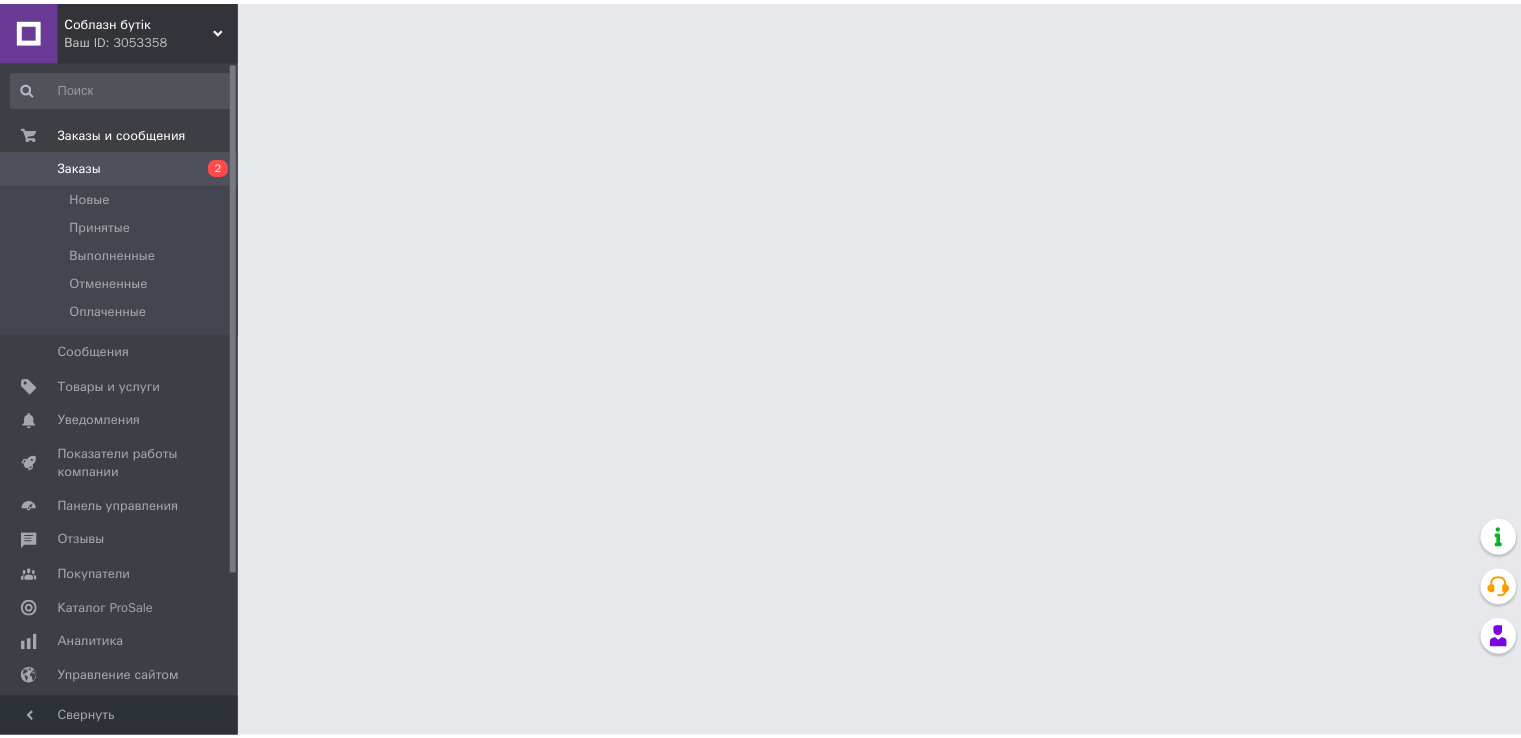 scroll, scrollTop: 0, scrollLeft: 0, axis: both 